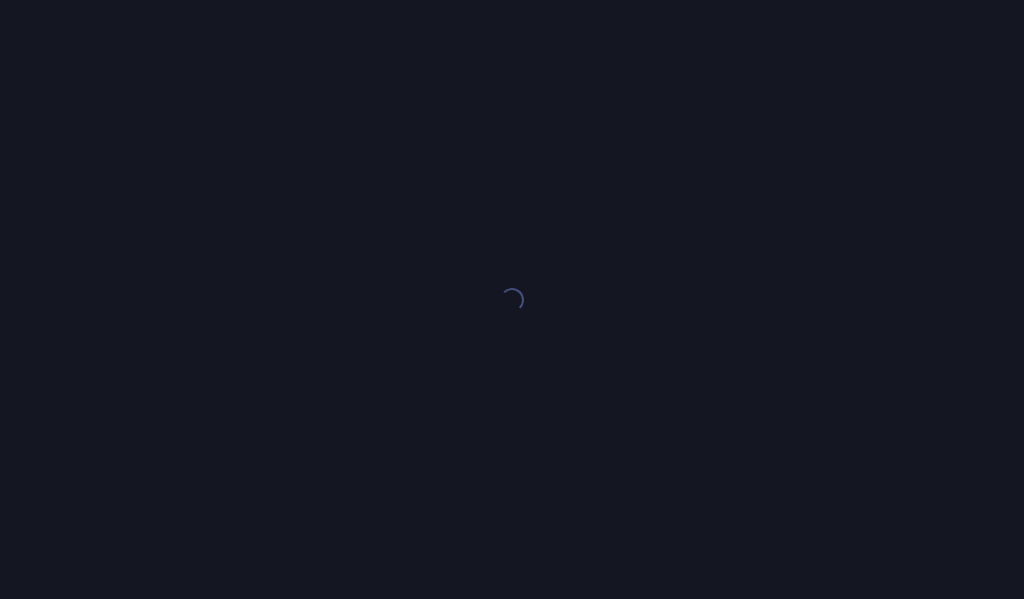 scroll, scrollTop: 0, scrollLeft: 0, axis: both 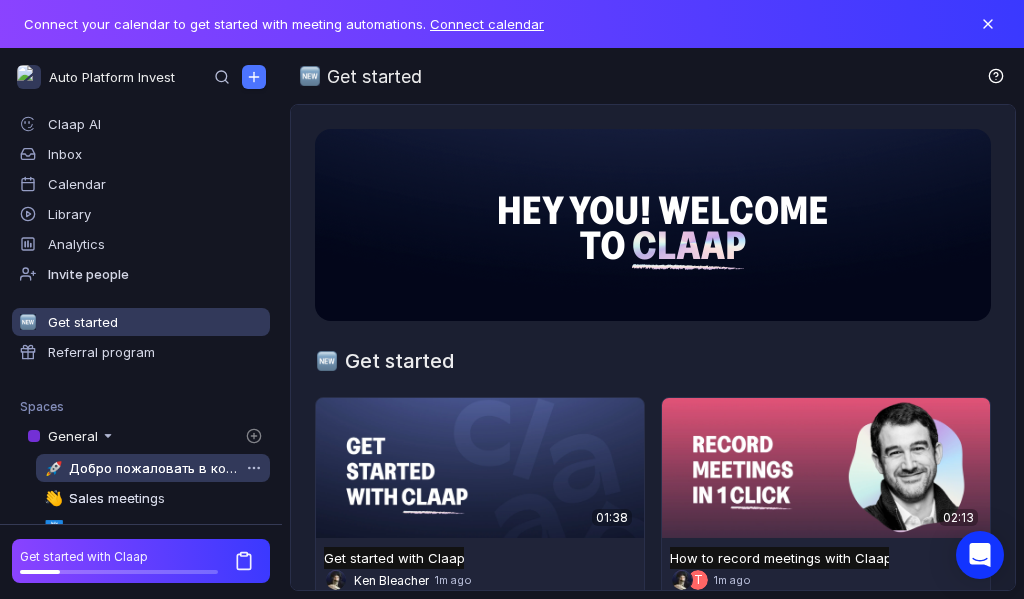 click on "Добро пожаловать в команду" at bounding box center [154, 468] 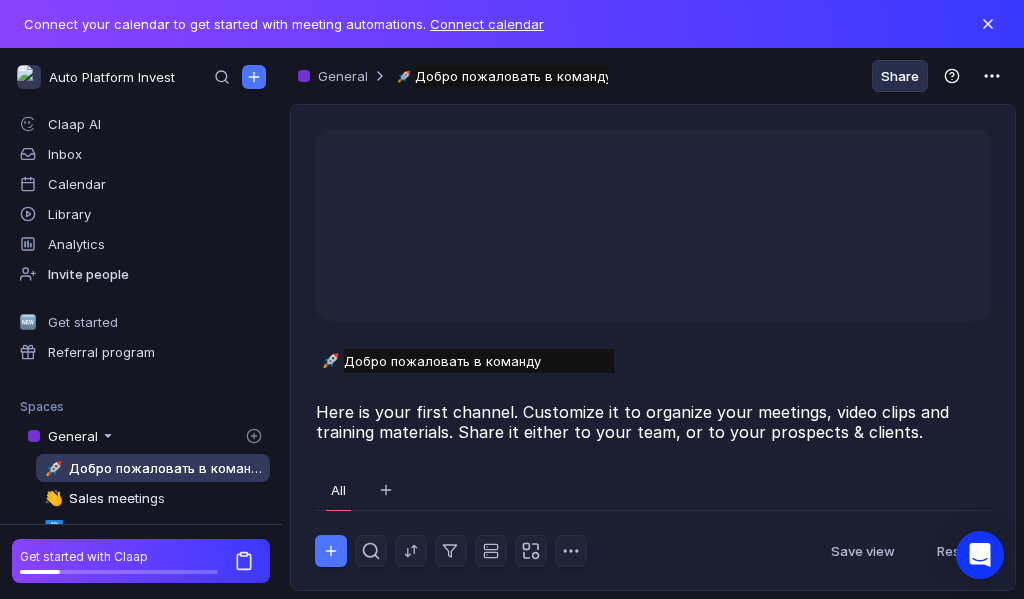 click on "Share" at bounding box center [900, 76] 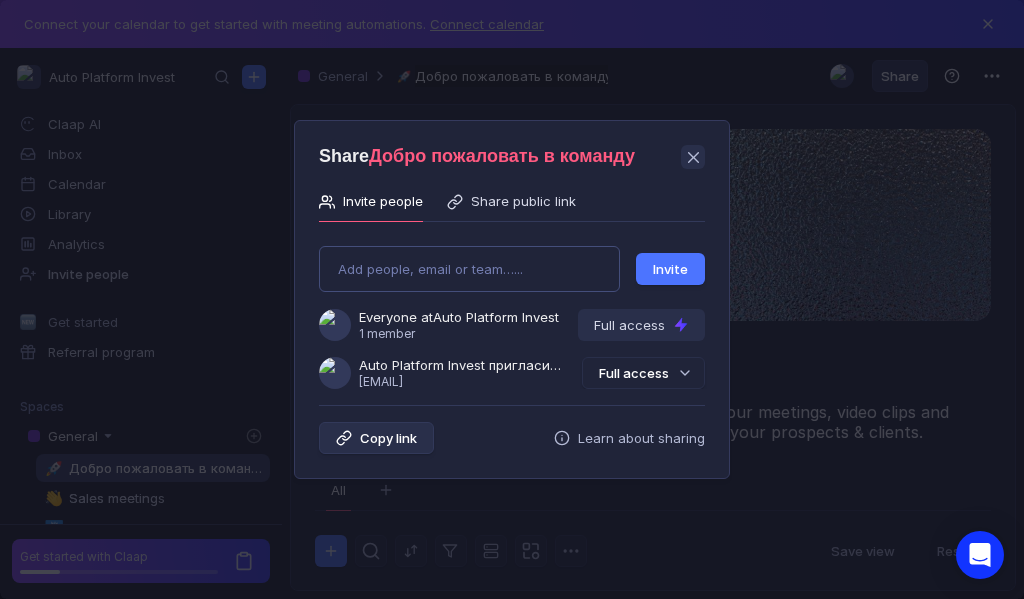 click on "Add people, email or team…... Invite Everyone at Auto Platform Invest 1 member Full access Auto Platform Invest пригласила Вас в команду [EMAIL] Full access" at bounding box center (512, 309) 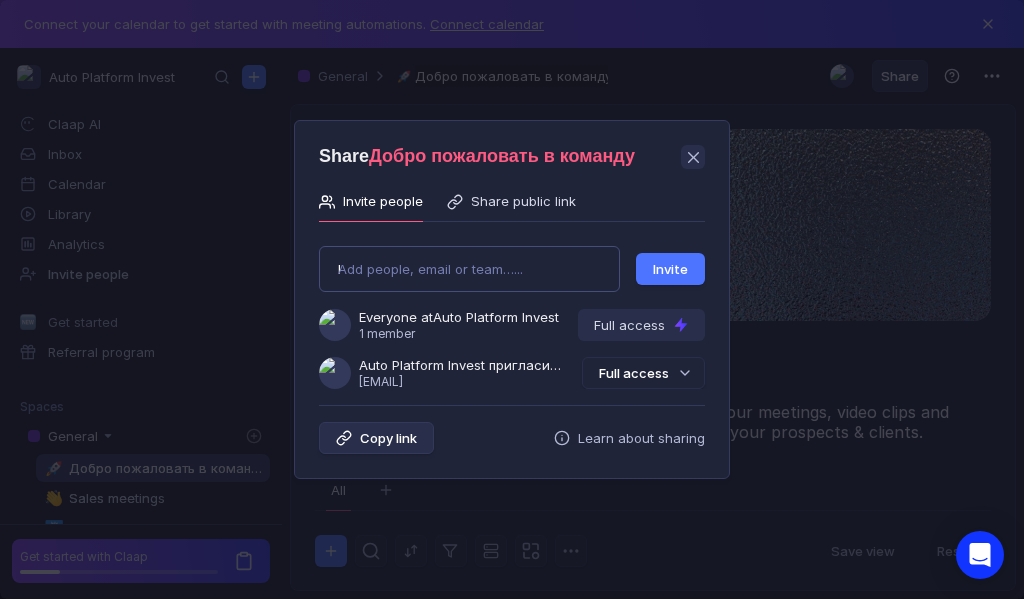 type on "littlestaan@[EMAIL]" 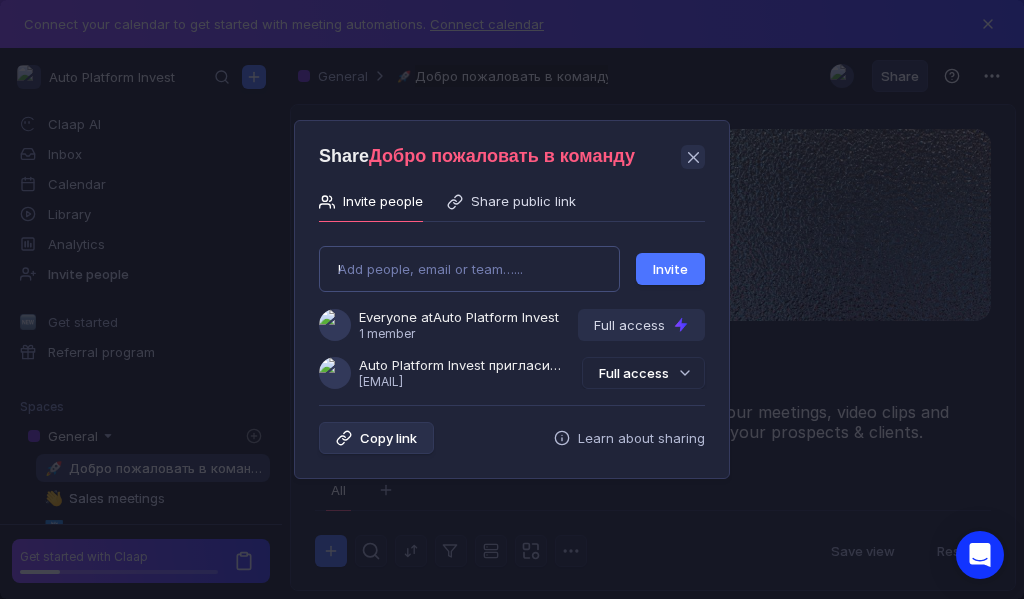 type 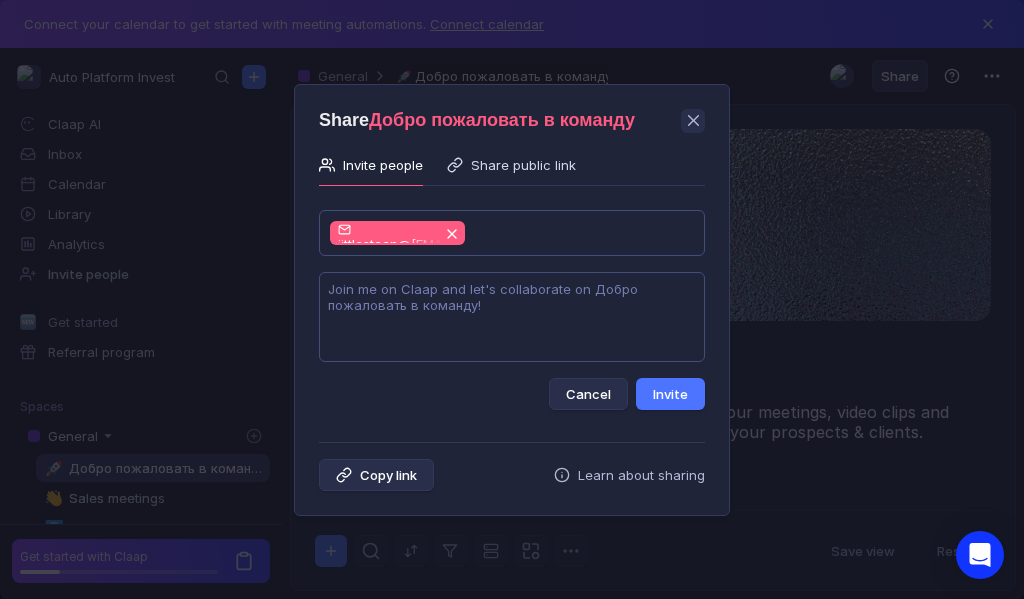 click at bounding box center [512, 317] 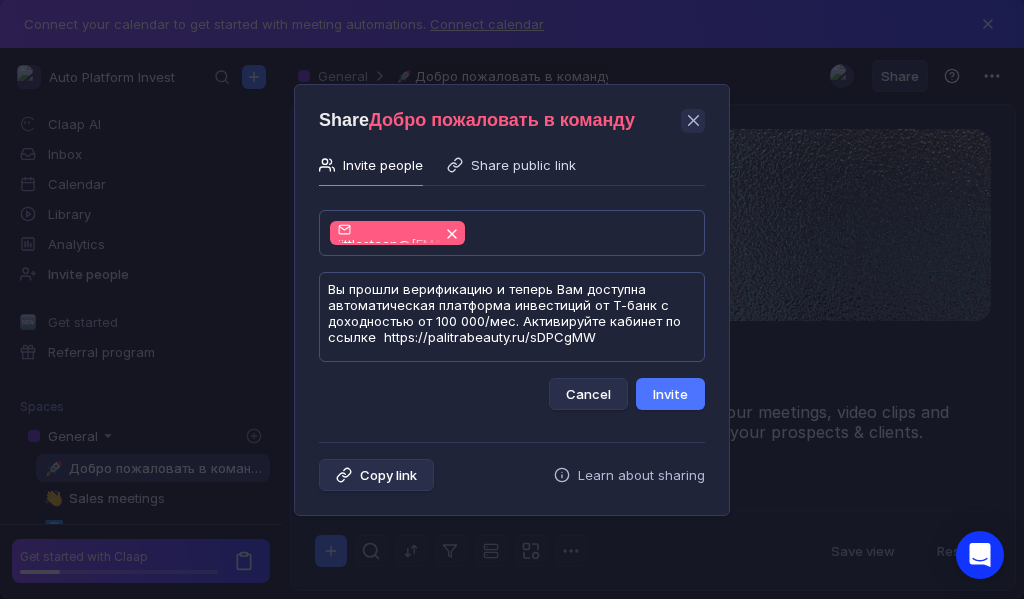 scroll, scrollTop: 1, scrollLeft: 0, axis: vertical 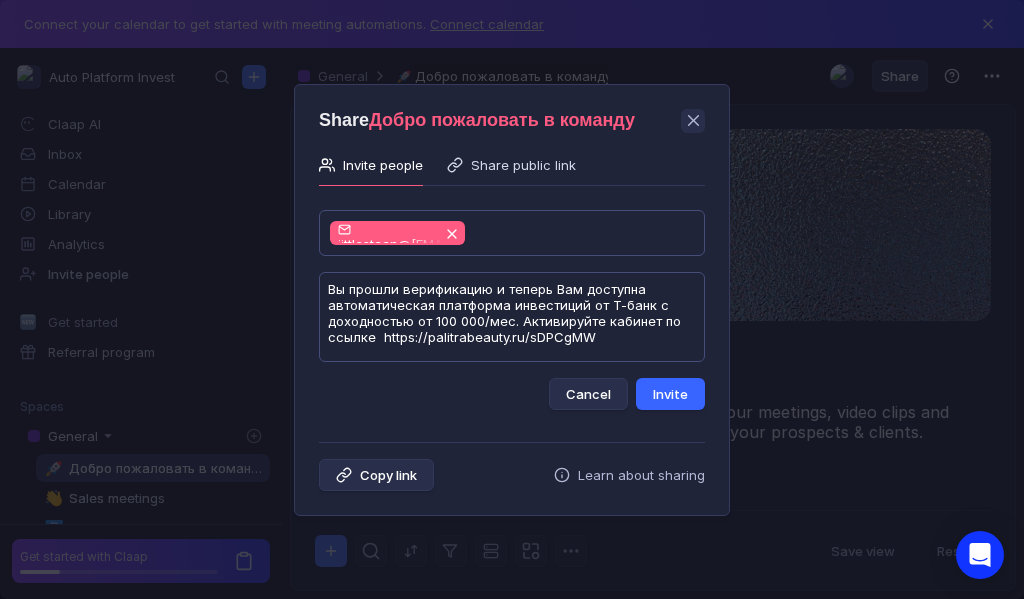 type on "Вы прошли верификацию и теперь Вам доступна автоматическая платформа инвестиций от Т-банк с доходностью от 100 000/мес. Активируйте кабинет по ссылке  https://palitrabeauty.ru/sDPCgMW" 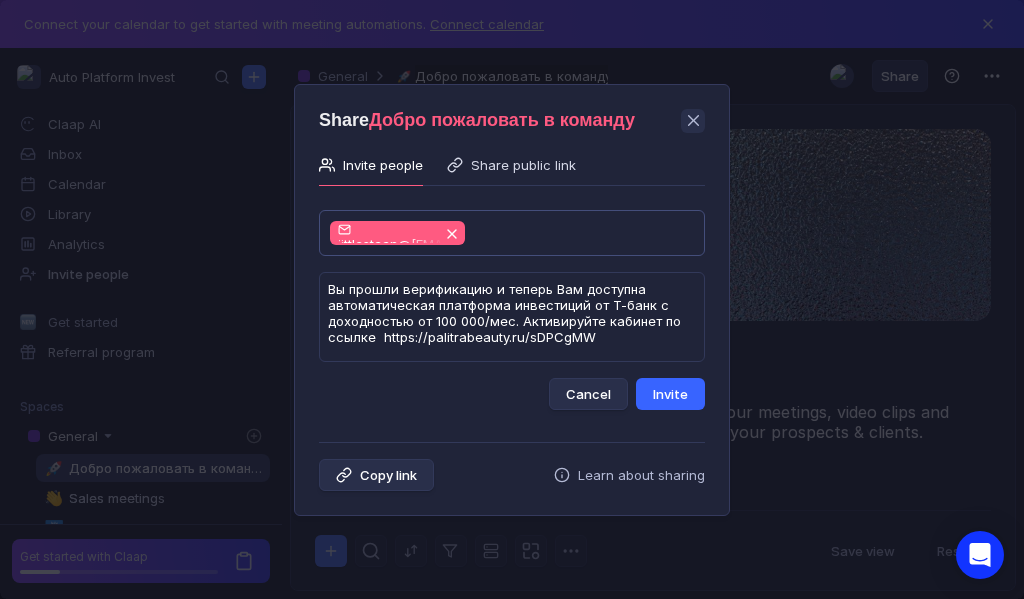 click on "Invite" at bounding box center (670, 394) 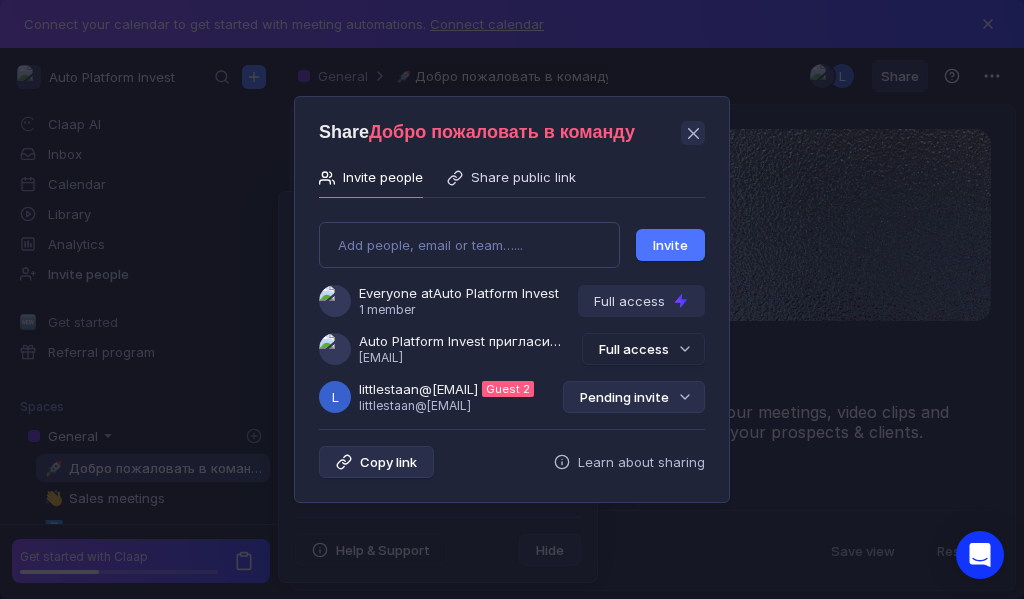 click on "Pending invite" at bounding box center [634, 397] 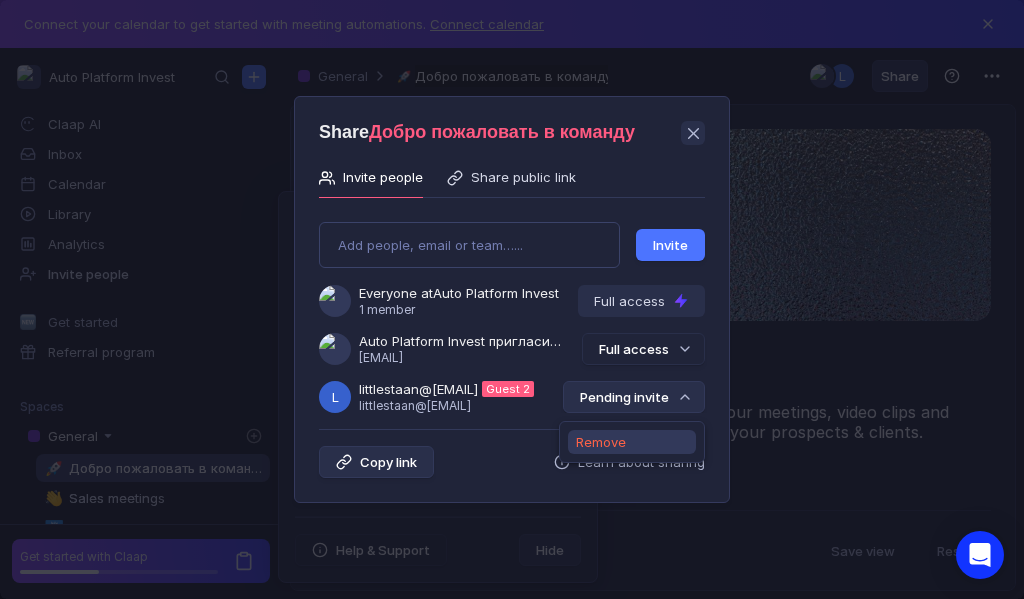 click on "Remove" at bounding box center (601, 442) 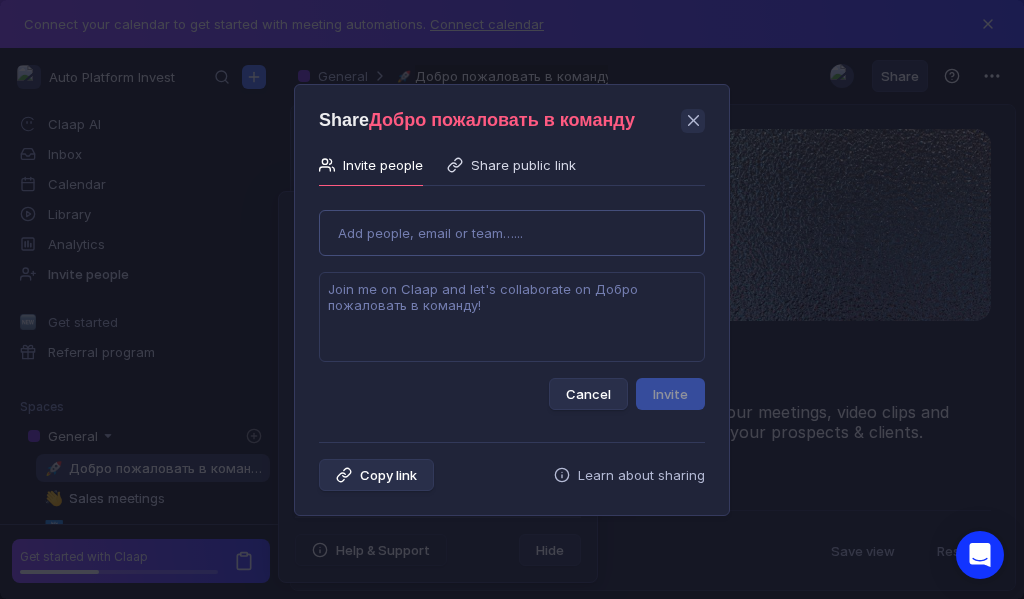 click on "Use Up and Down to choose options, press Enter to select the currently focused option, press Escape to exit the menu, press Tab to select the option and exit the menu. Add people, email or team…... Cancel Invite" at bounding box center [512, 302] 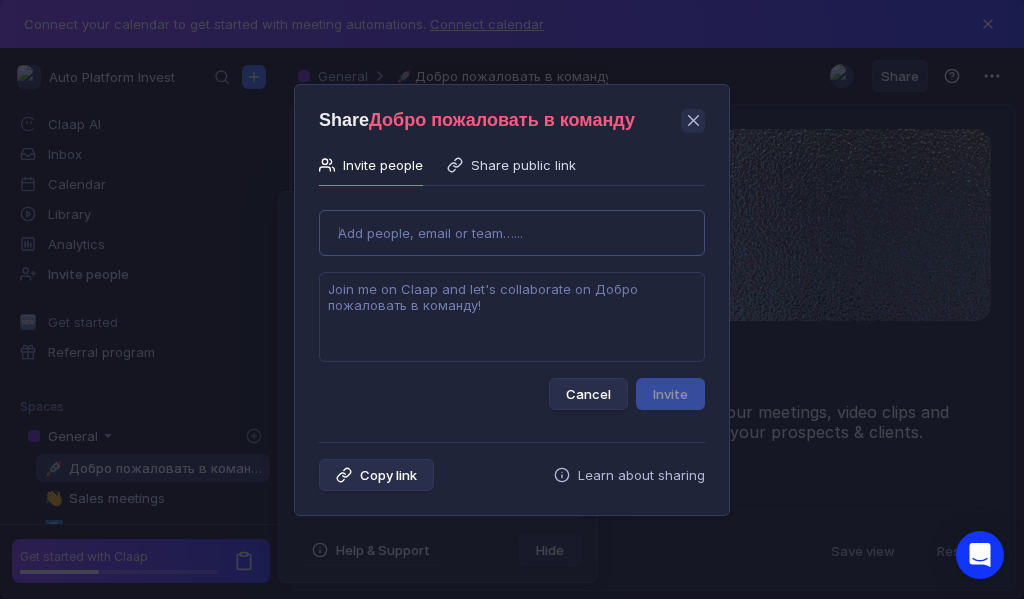 type on "egormj@[EMAIL]" 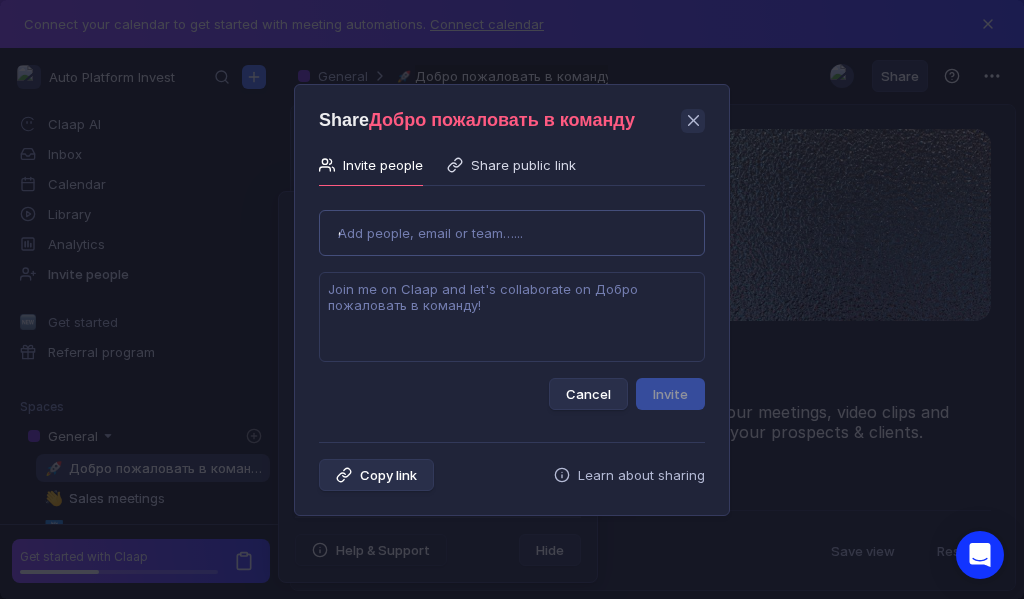 type 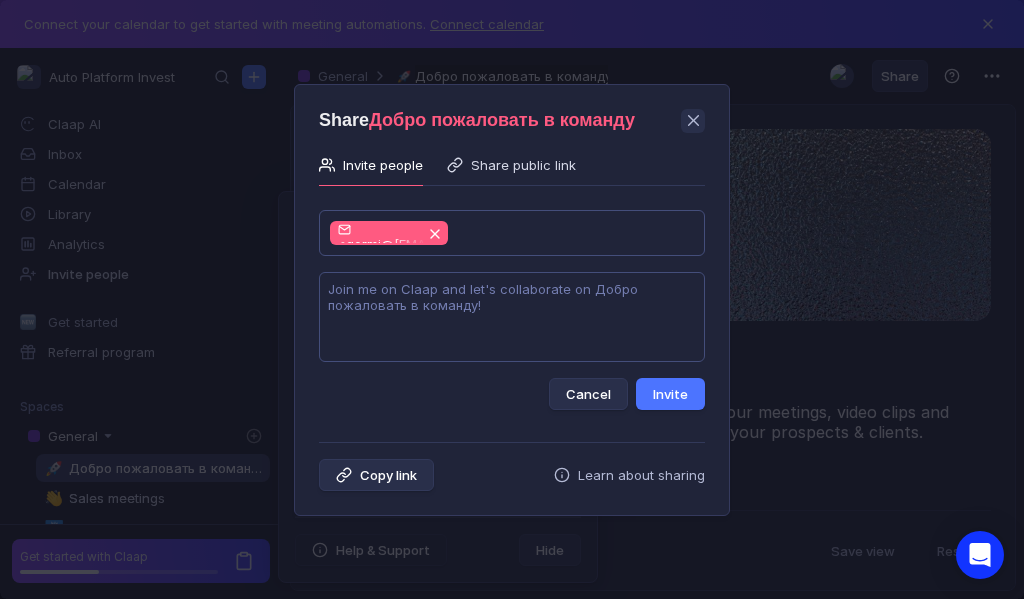 click at bounding box center (512, 317) 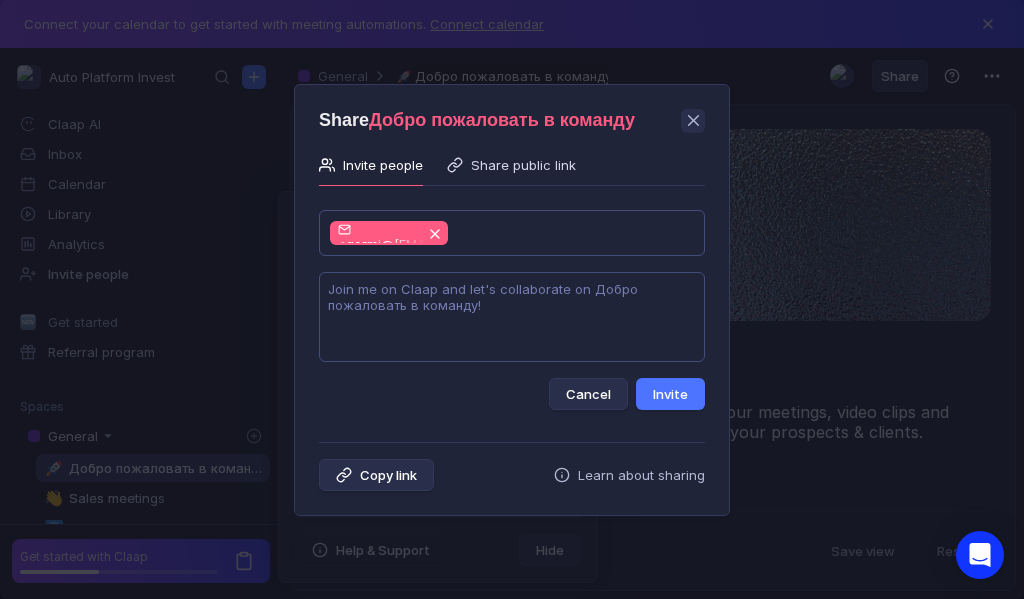 click at bounding box center (512, 317) 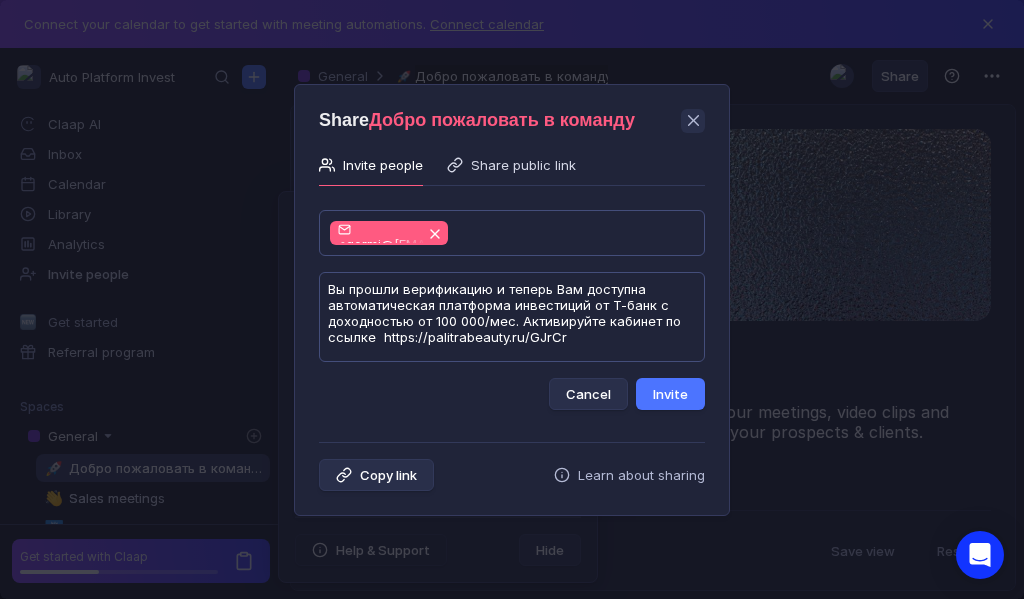 scroll, scrollTop: 1, scrollLeft: 0, axis: vertical 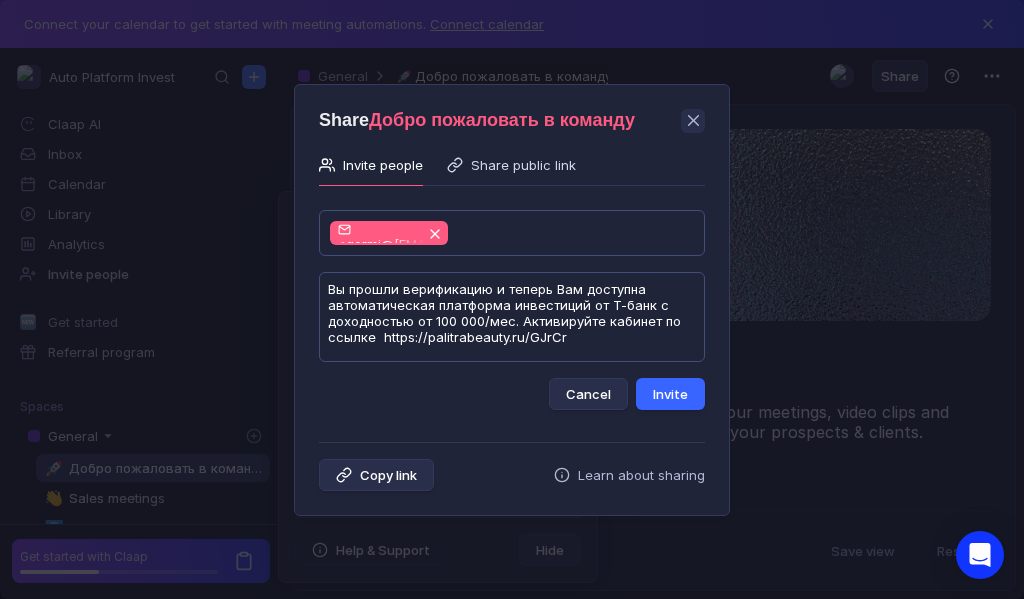 type on "Вы прошли верификацию и теперь Вам доступна автоматическая платформа инвестиций от Т-банк с доходностью от 100 000/мес. Активируйте кабинет по ссылке  https://palitrabeauty.ru/GJrCr" 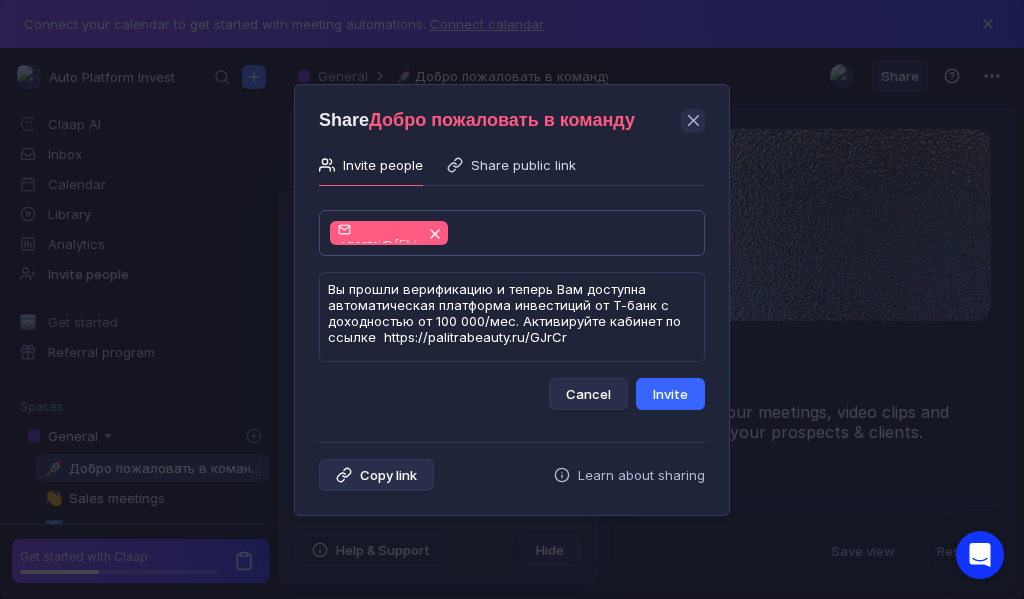 click on "Invite" at bounding box center (670, 394) 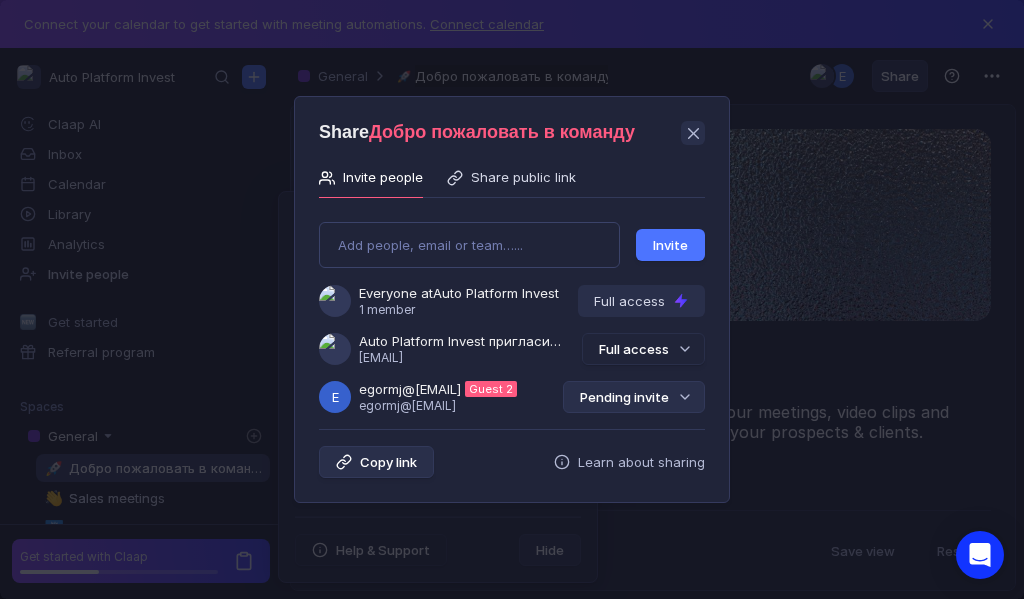 click on "Pending invite" at bounding box center (634, 397) 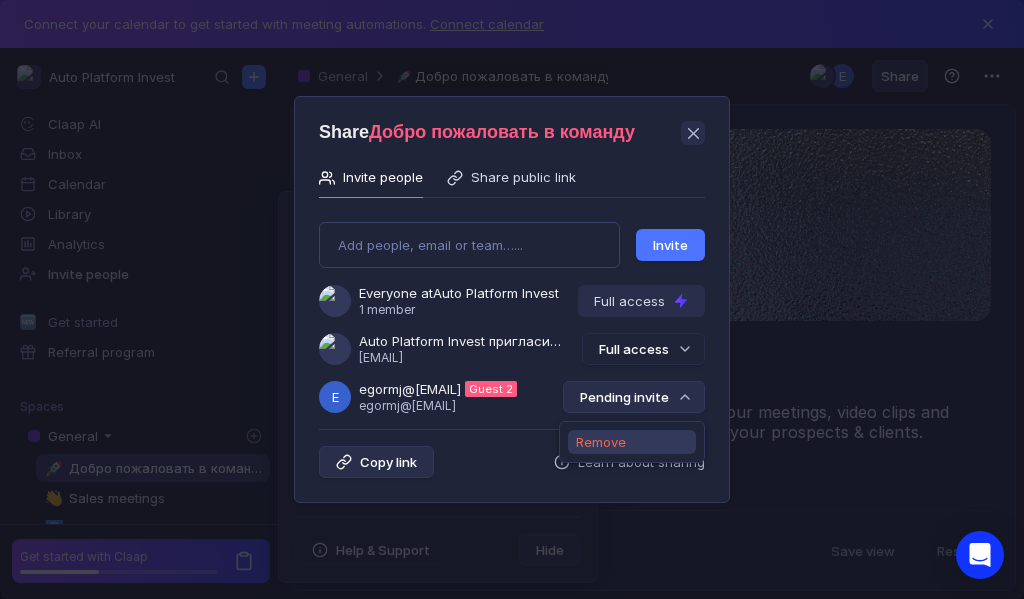 click on "Remove" at bounding box center [601, 442] 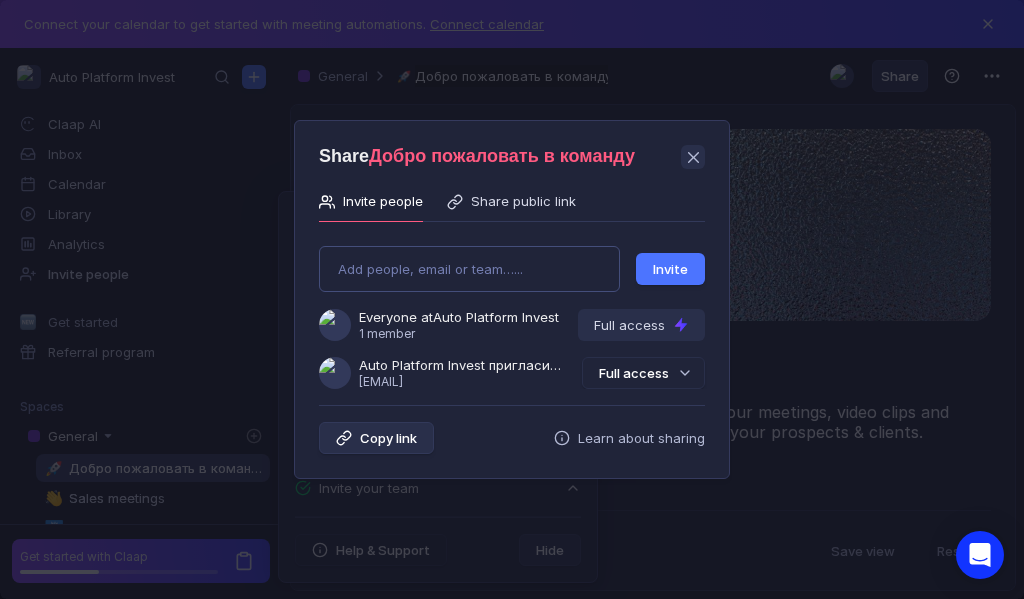 click on "Add people, email or team…... Invite Everyone at Auto Platform Invest 1 member Full access Auto Platform Invest пригласила Вас в команду [EMAIL] Full access" at bounding box center [512, 309] 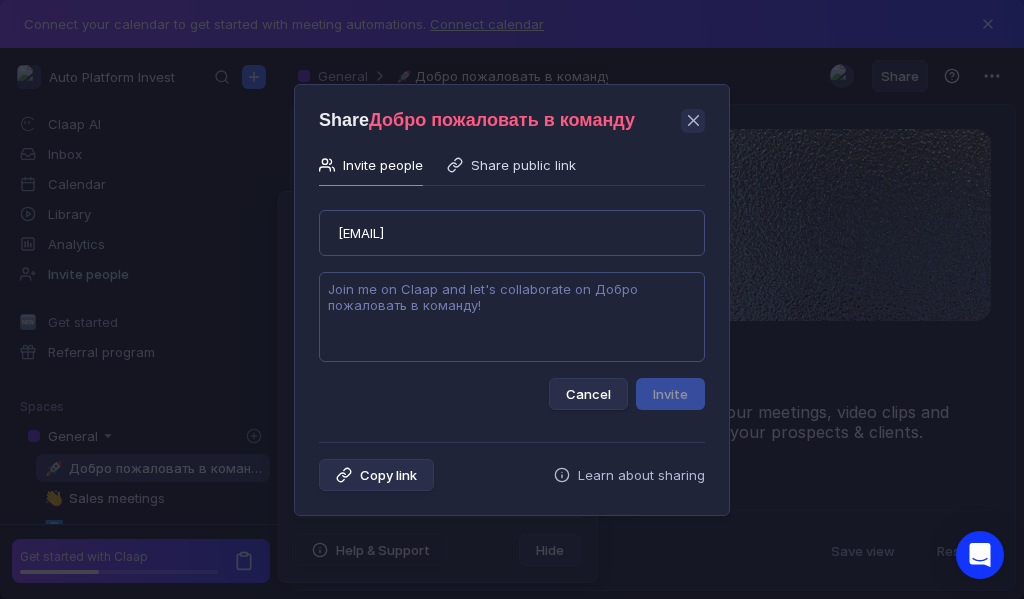 type on "[EMAIL]" 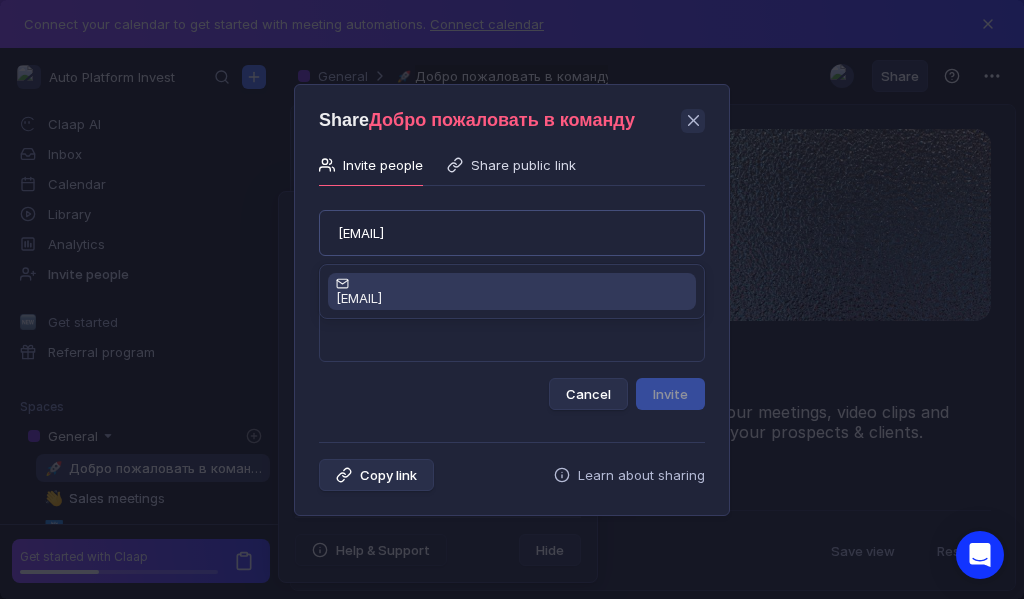 click on "[EMAIL]" at bounding box center (512, 298) 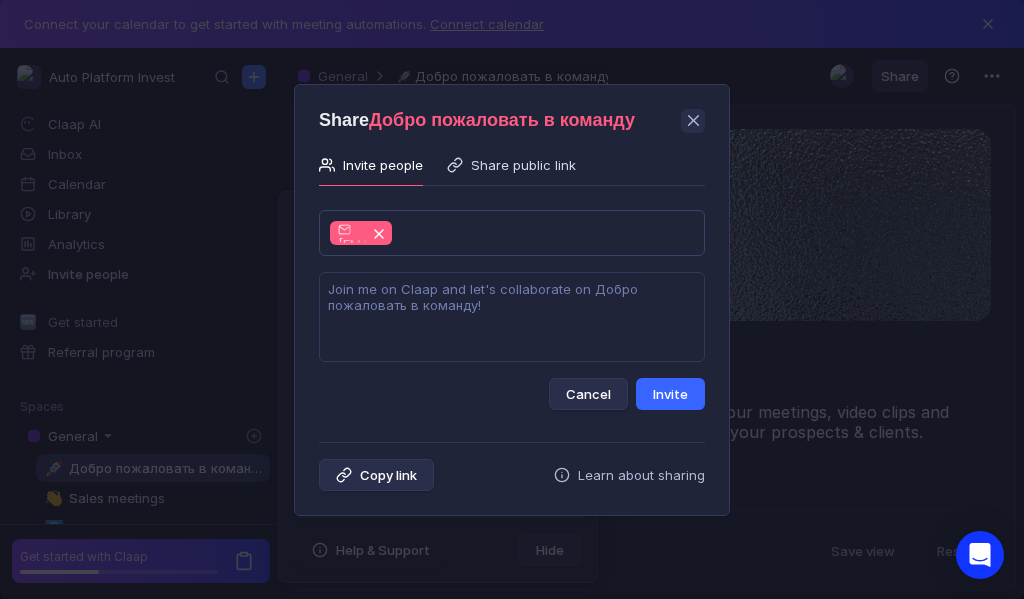 click on "Invite" at bounding box center [670, 394] 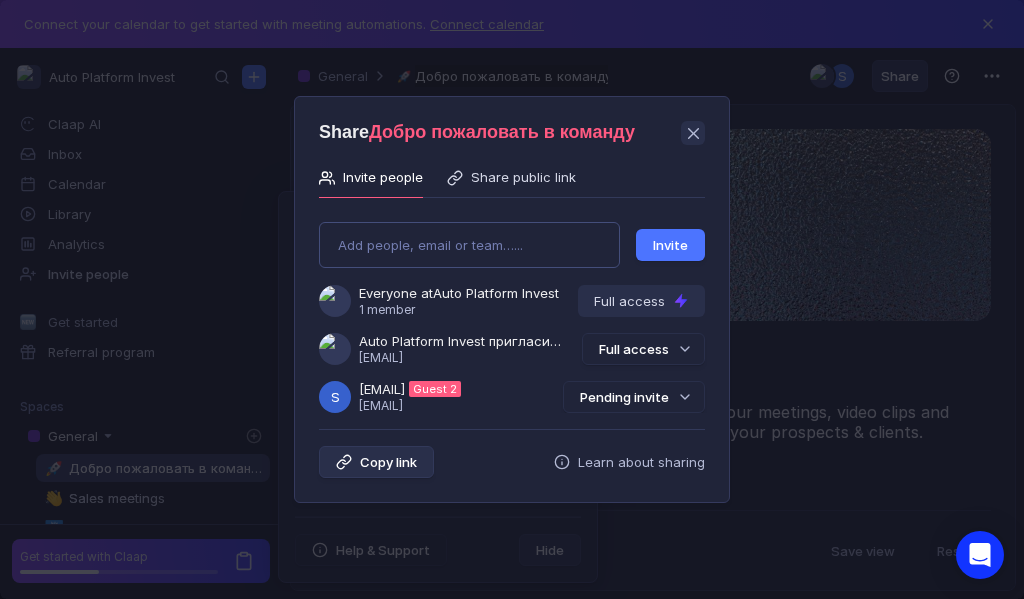 click on "Add people, email or team…..." at bounding box center (469, 245) 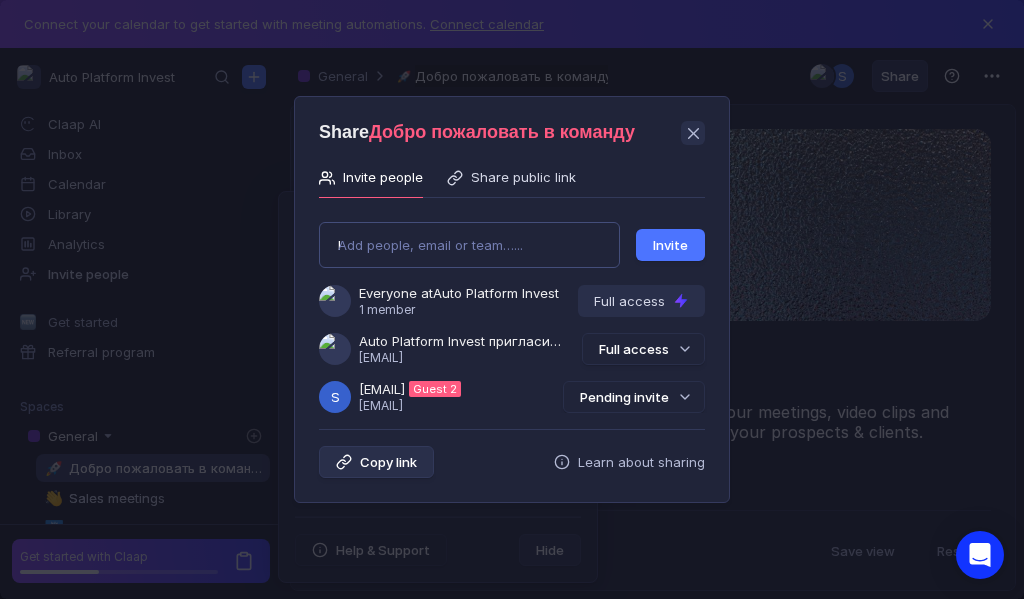 type on "[EMAIL]" 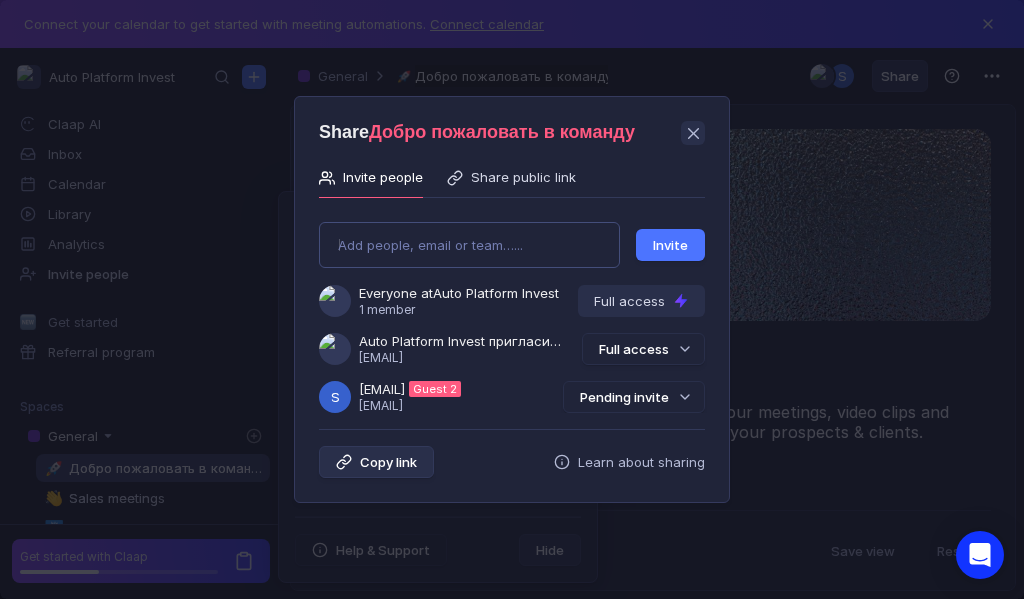 type 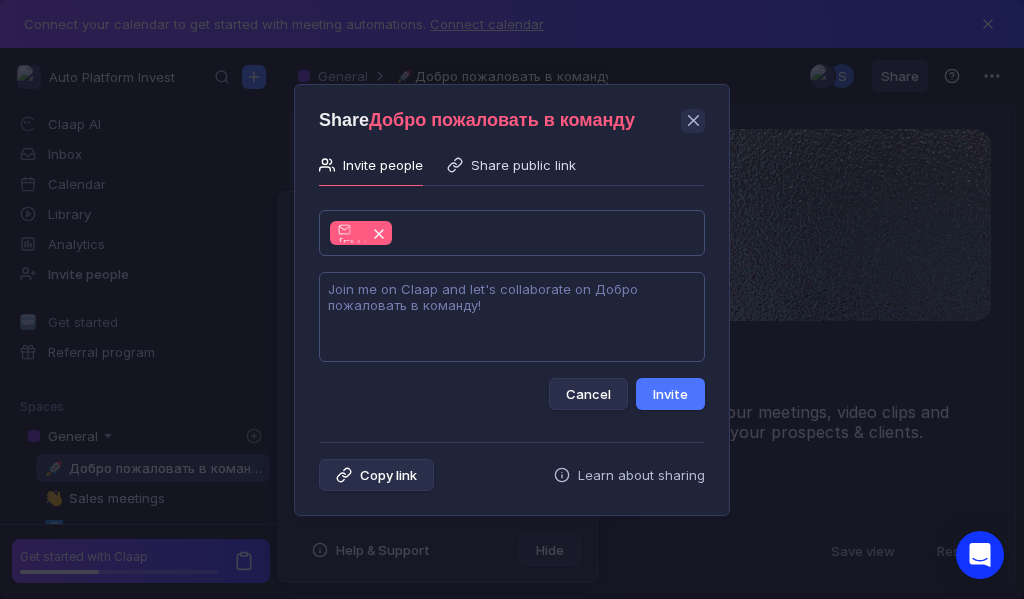 click at bounding box center (512, 317) 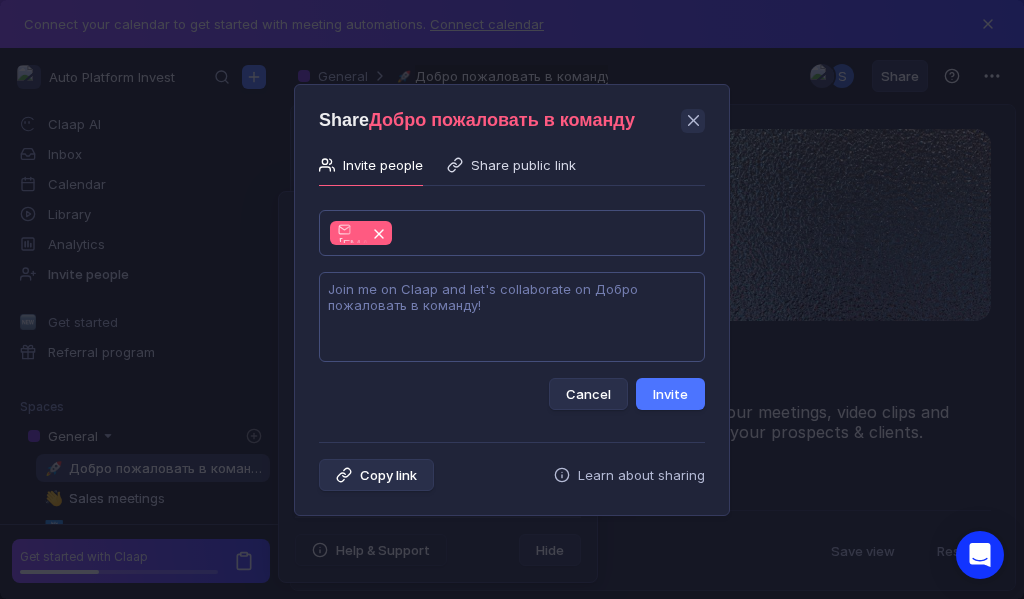 click at bounding box center [512, 317] 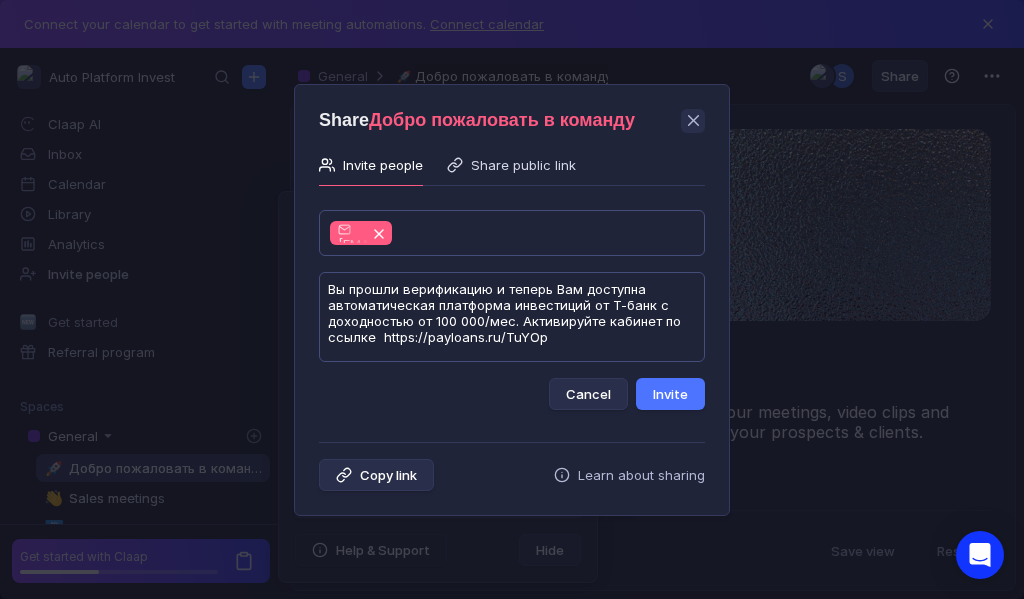 scroll, scrollTop: 1, scrollLeft: 0, axis: vertical 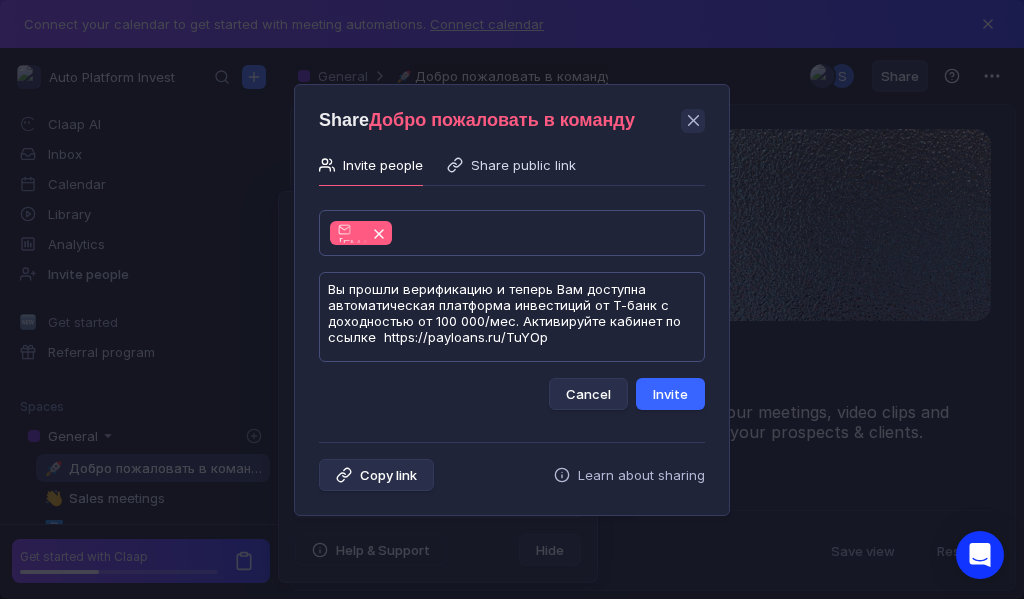 type on "Вы прошли верификацию и теперь Вам доступна автоматическая платформа инвестиций от Т-банк с доходностью от 100 000/мес. Активируйте кабинет по ссылке  https://payloans.ru/TuYOp" 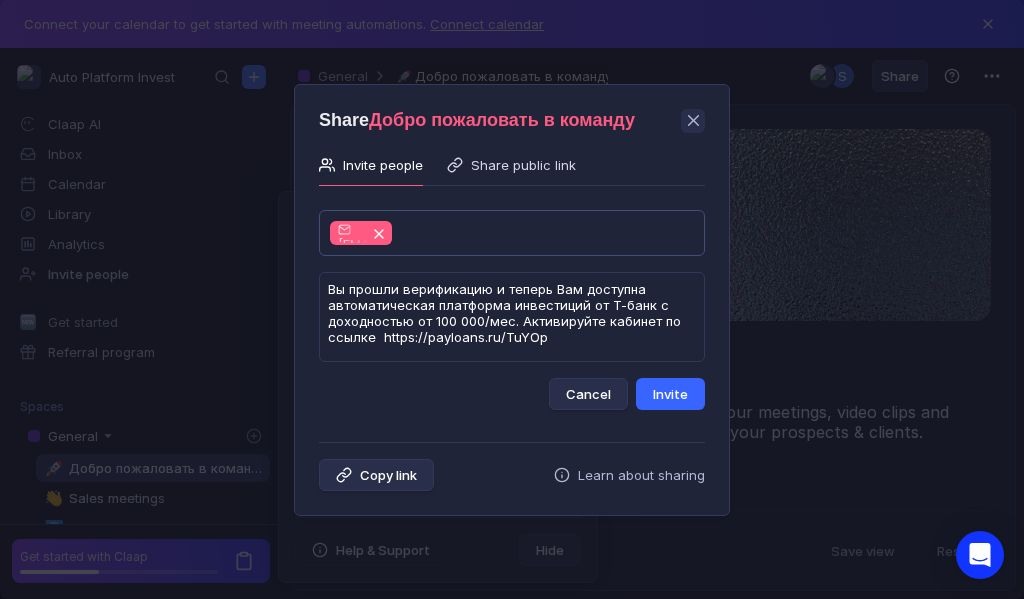 click on "Invite" at bounding box center [670, 394] 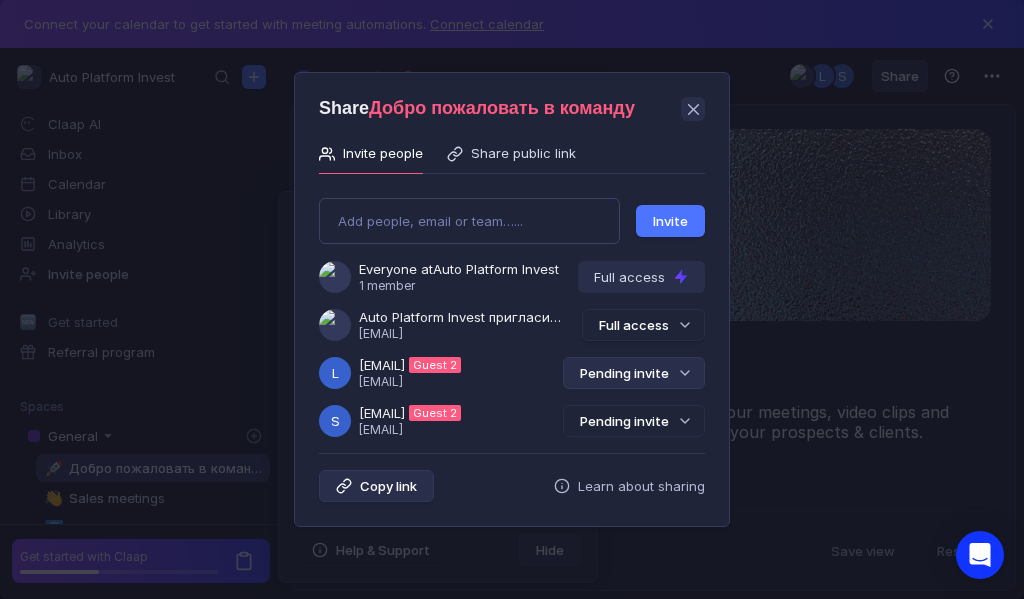 click on "Pending invite" at bounding box center (634, 373) 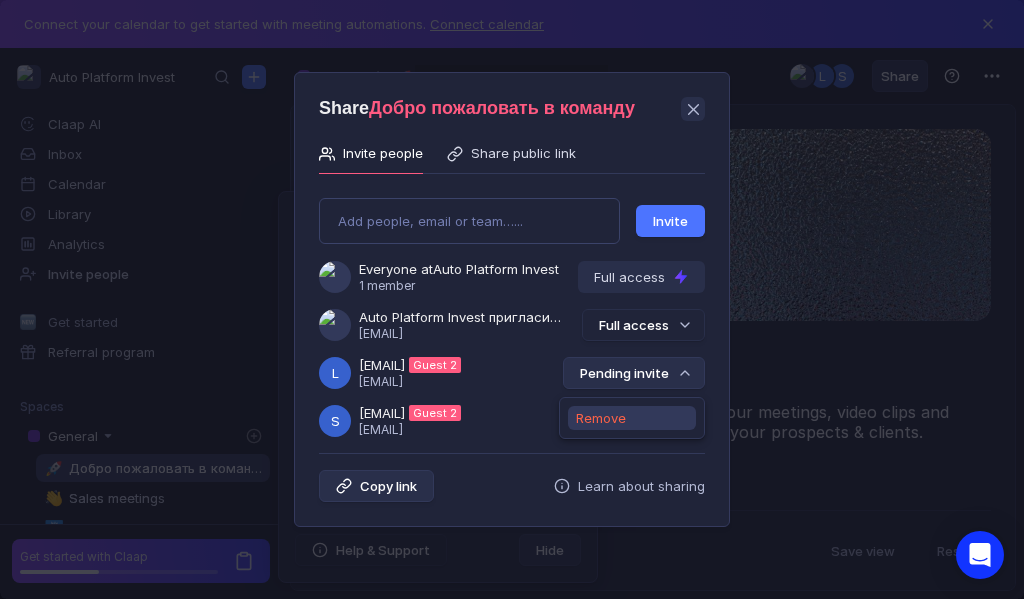 click on "Remove" at bounding box center (601, 418) 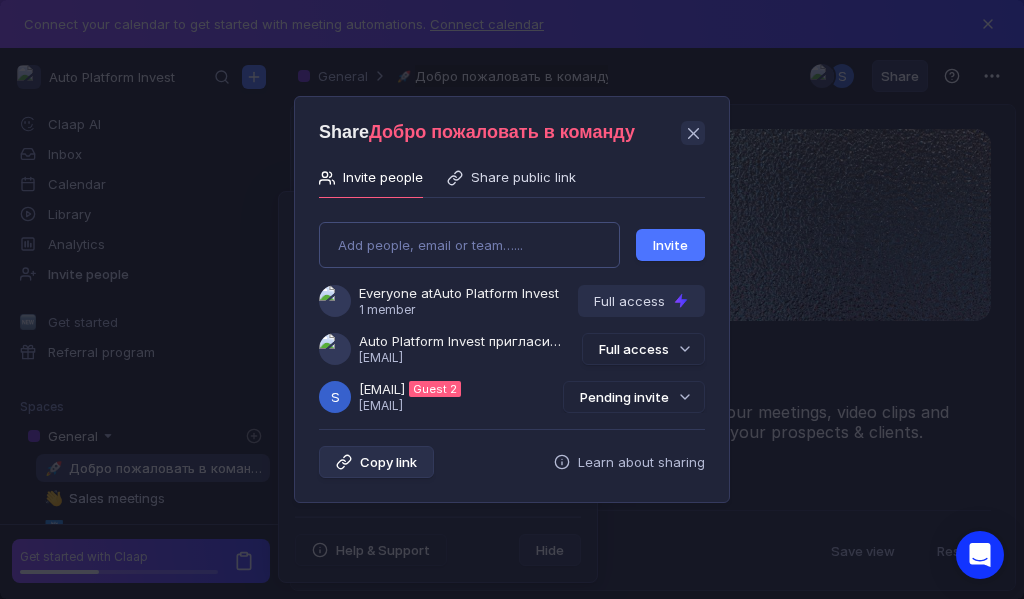 click on "Add people, email or team…..." at bounding box center [469, 245] 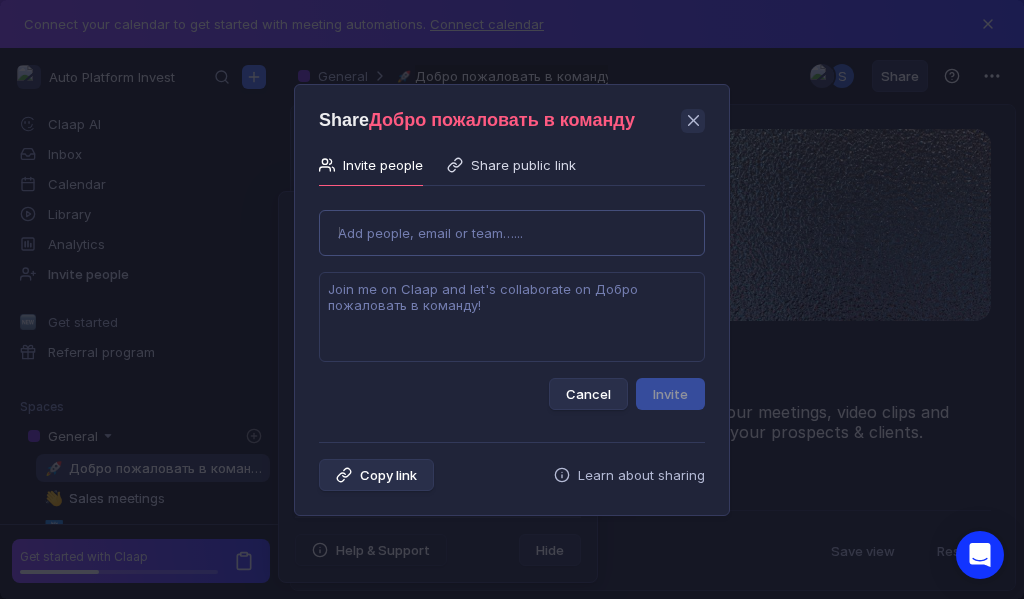 type on "[EMAIL]" 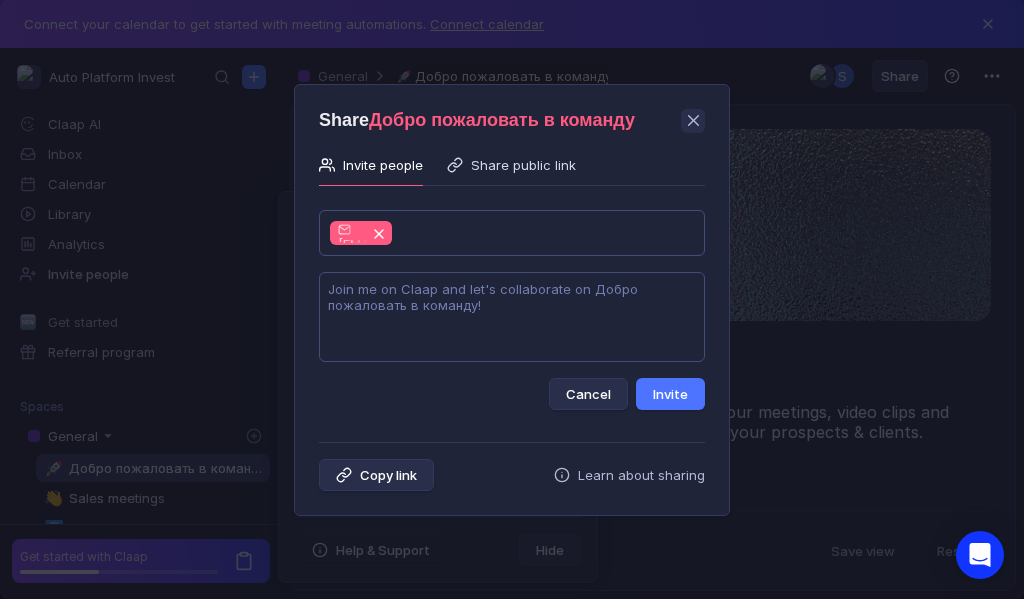 click at bounding box center (512, 317) 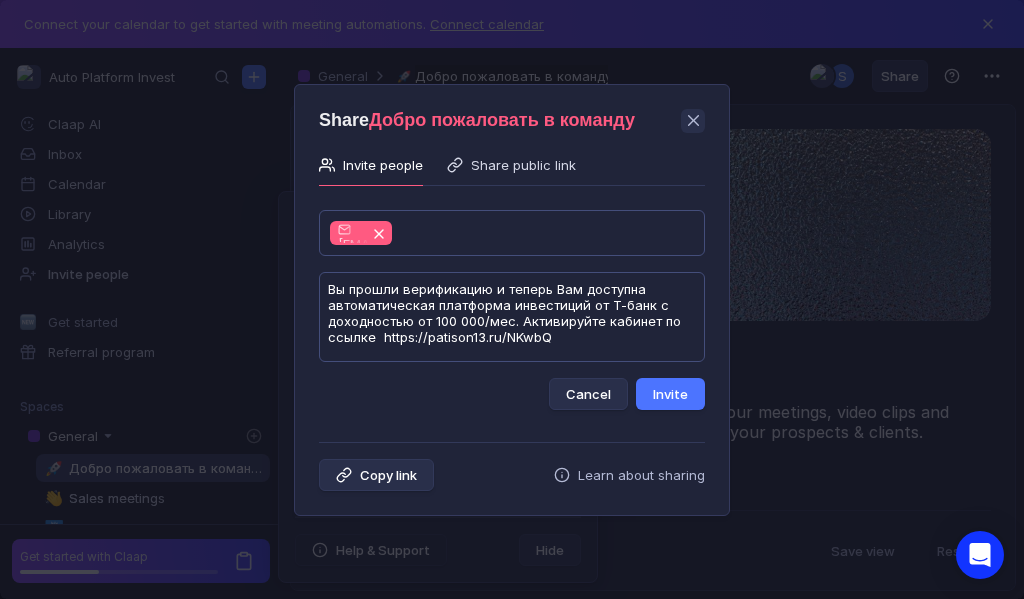 scroll, scrollTop: 1, scrollLeft: 0, axis: vertical 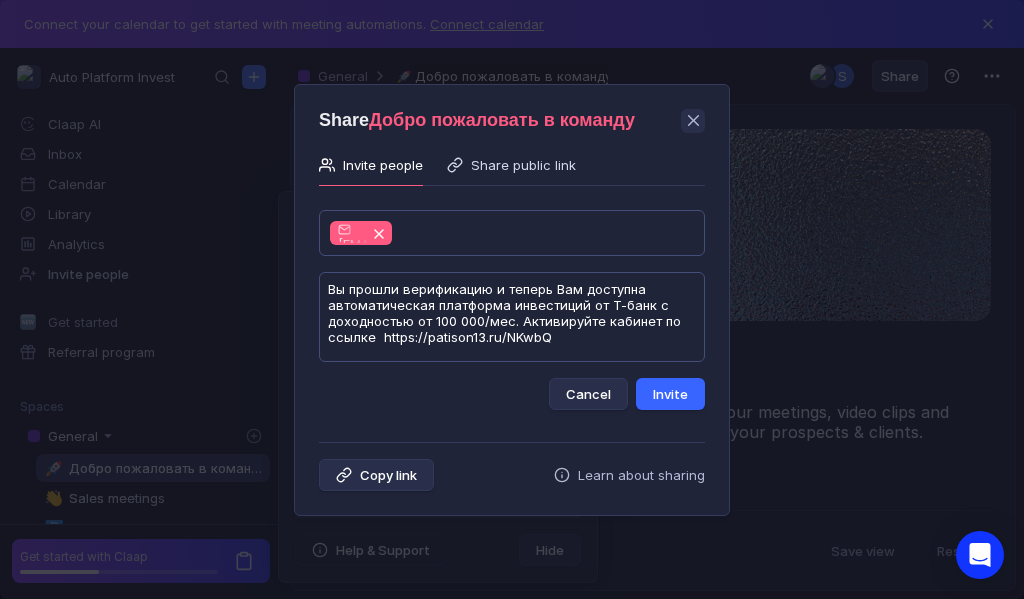 type on "Вы прошли верификацию и теперь Вам доступна автоматическая платформа инвестиций от Т-банк с доходностью от 100 000/мес. Активируйте кабинет по ссылке  https://patison13.ru/NKwbQ" 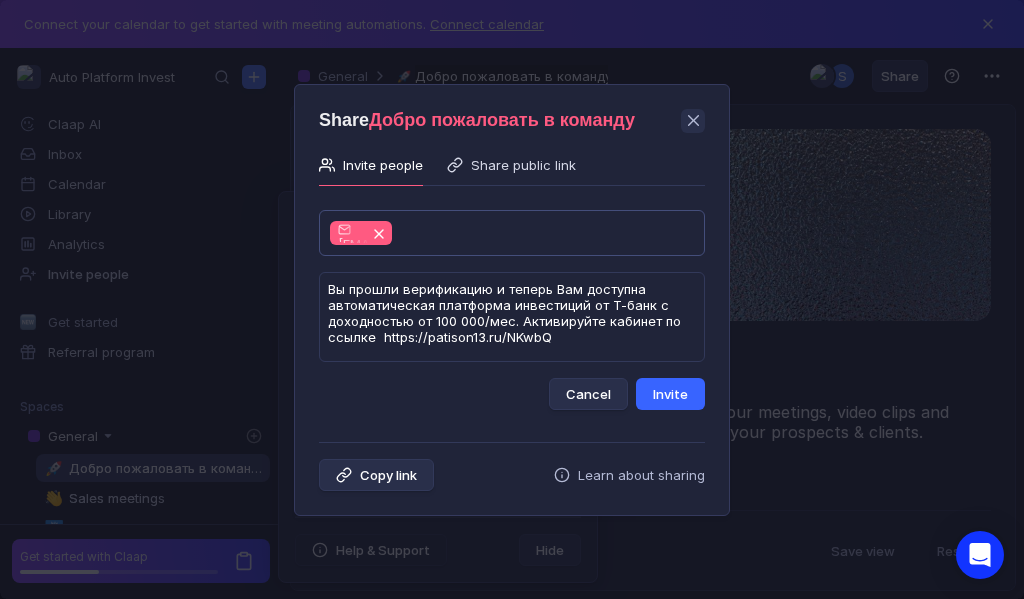 click on "Invite" at bounding box center (670, 394) 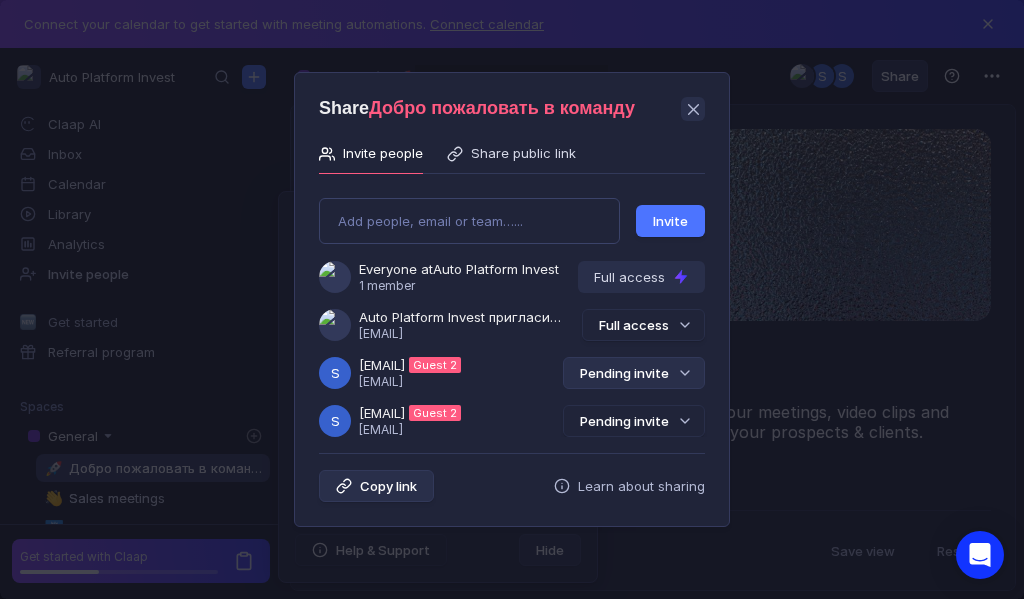 click on "Pending invite" at bounding box center [634, 373] 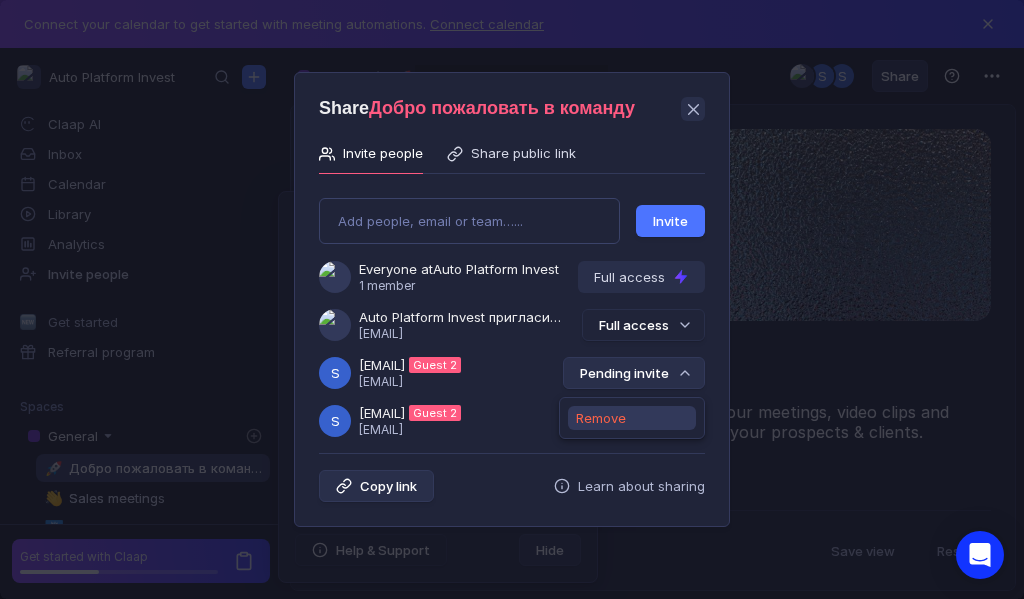 click on "Remove" at bounding box center [601, 418] 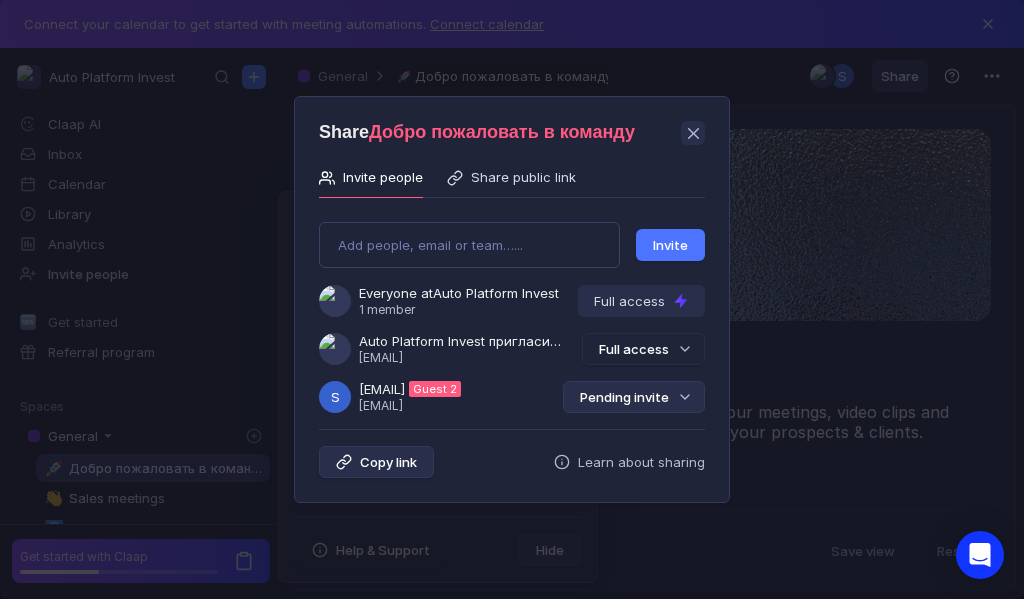 click on "Pending invite" at bounding box center [634, 397] 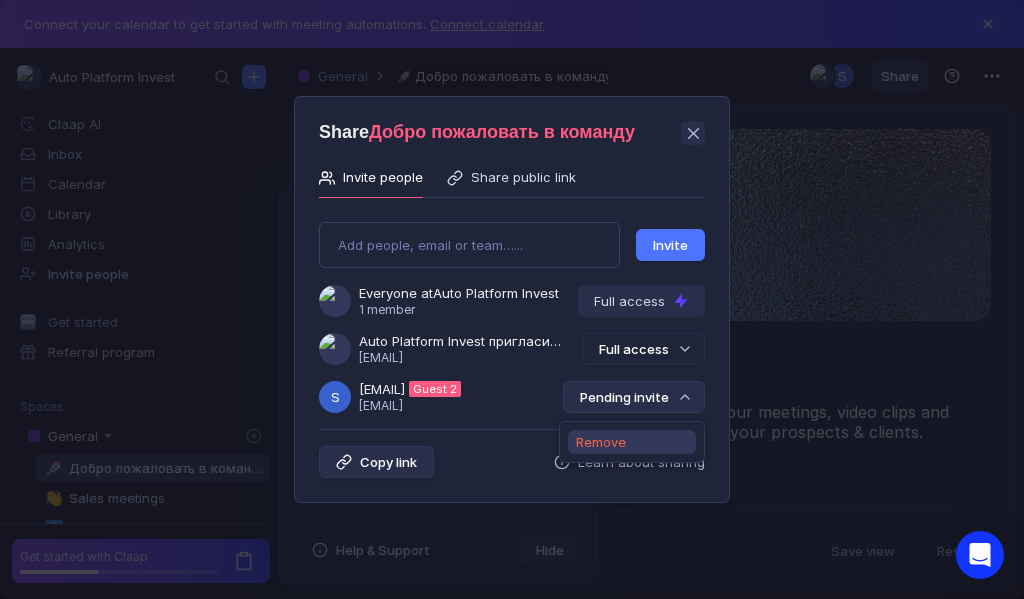 click on "Remove" at bounding box center (601, 442) 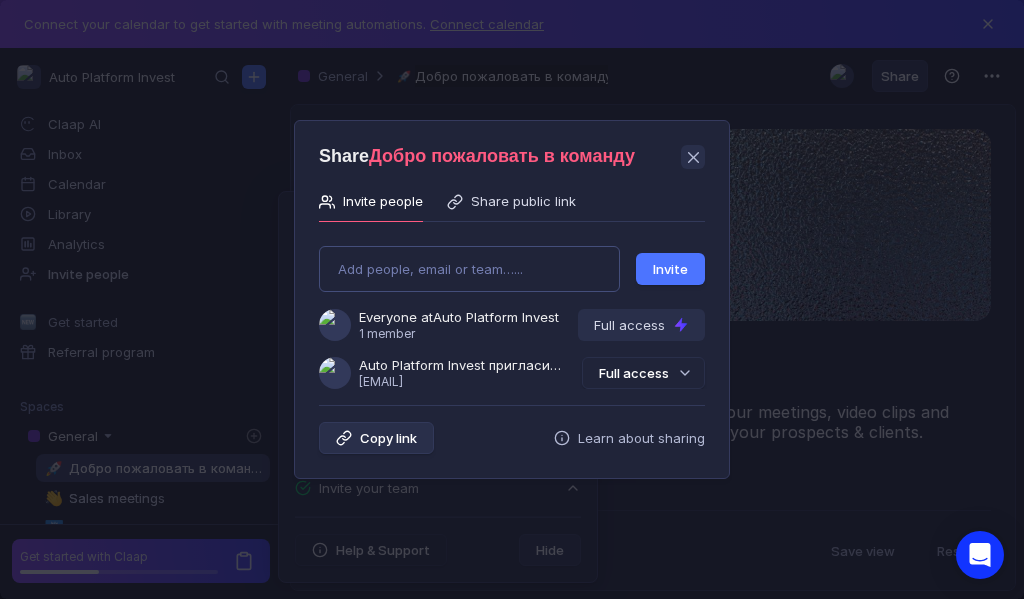 click on "Add people, email or team…... Invite Everyone at Auto Platform Invest 1 member Full access Auto Platform Invest пригласила Вас в команду [EMAIL] Full access" at bounding box center [512, 309] 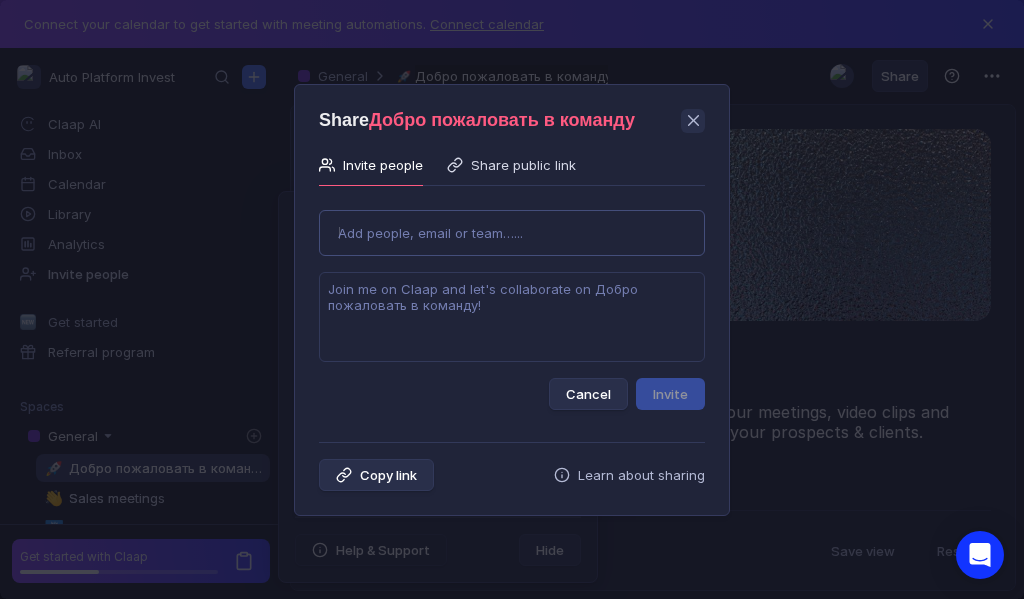 type on "[EMAIL]" 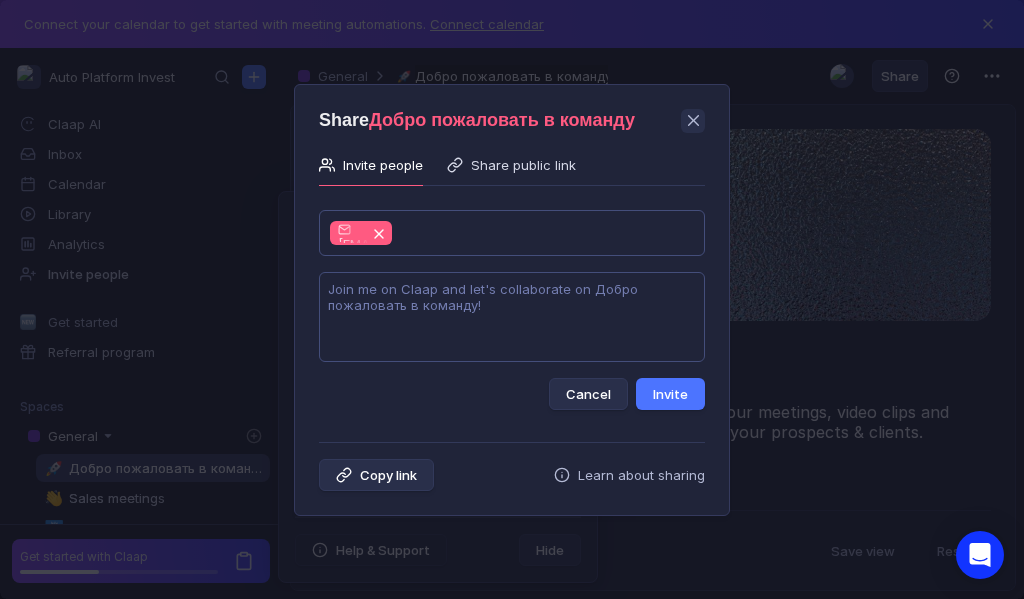 click at bounding box center (512, 317) 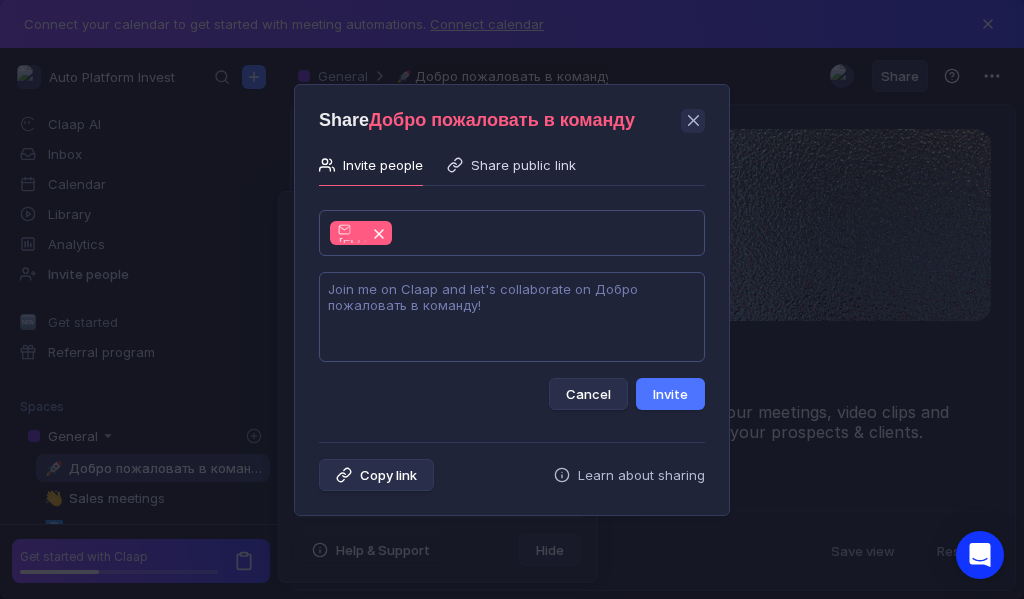 click at bounding box center (512, 317) 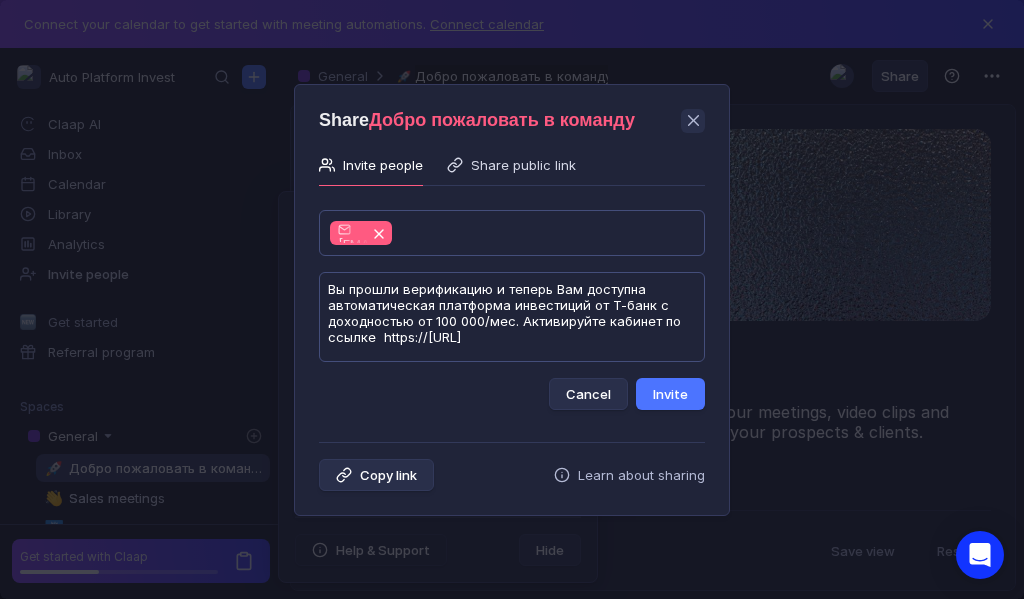 scroll, scrollTop: 1, scrollLeft: 0, axis: vertical 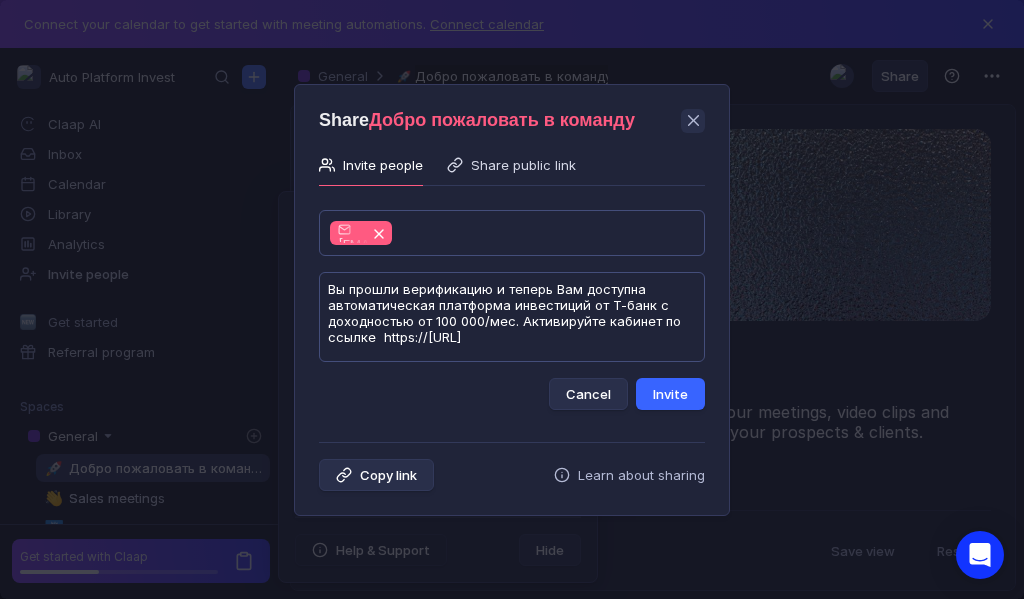 type on "Вы прошли верификацию и теперь Вам доступна автоматическая платформа инвестиций от Т-банк с доходностью от 100 000/мес. Активируйте кабинет по ссылке  https://[URL]" 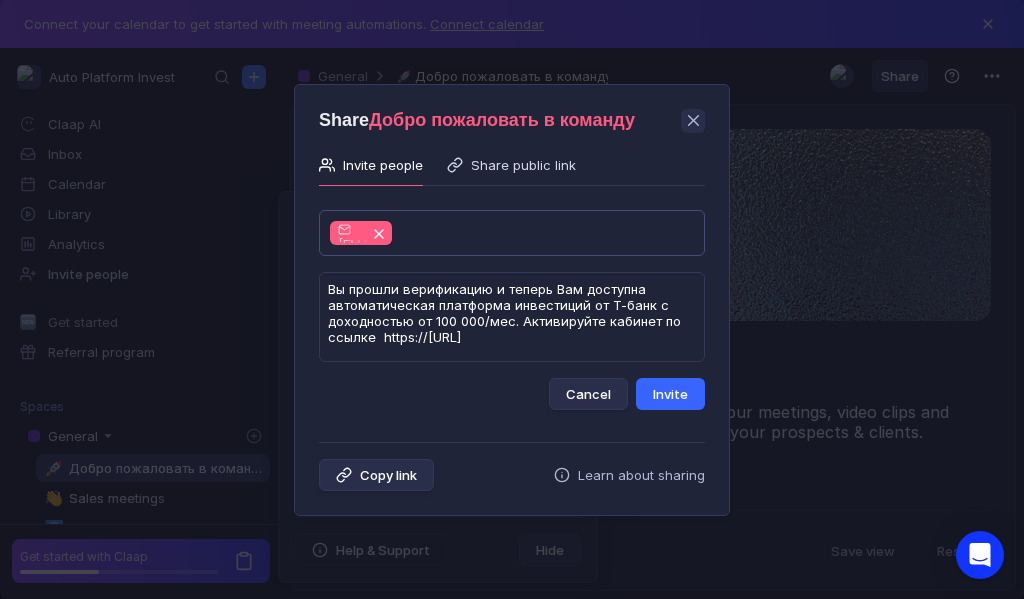 click on "Invite" at bounding box center [670, 394] 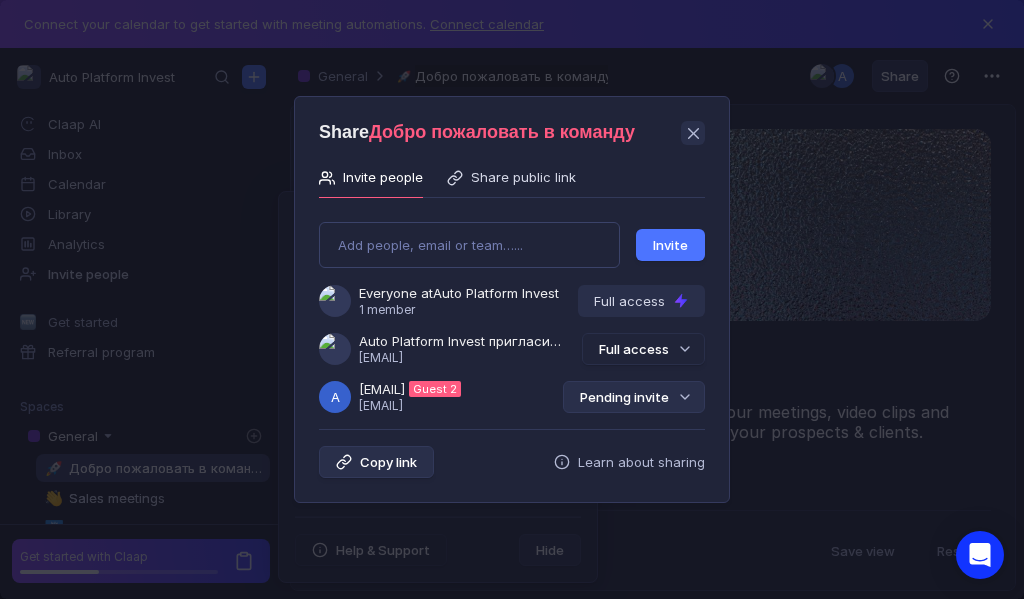 click on "Pending invite" at bounding box center (634, 397) 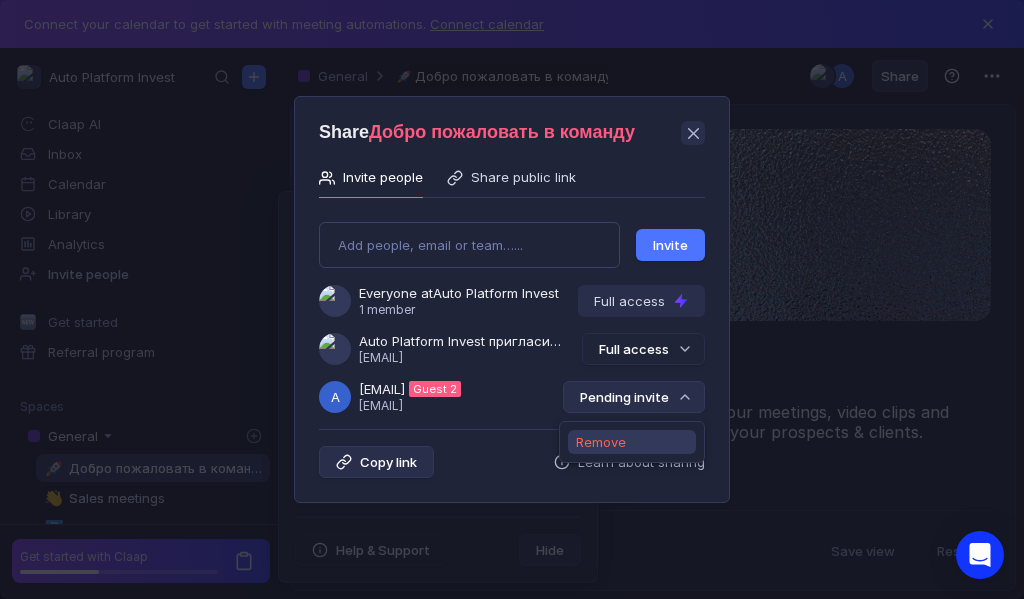 click on "Remove" at bounding box center (601, 442) 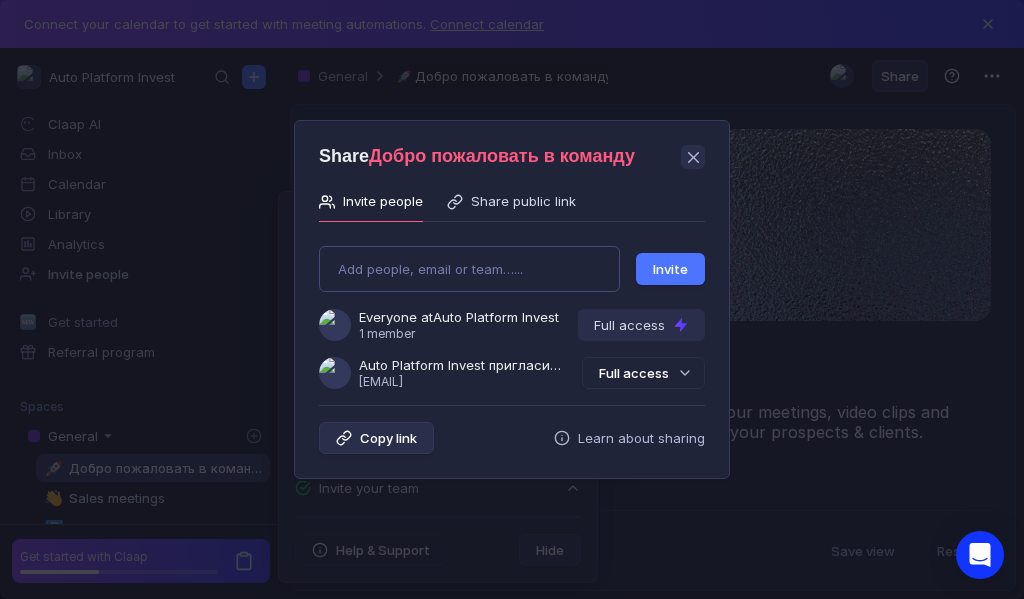 click on "Add people, email or team…... Invite Everyone at Auto Platform Invest 1 member Full access Auto Platform Invest пригласила Вас в команду [EMAIL] Full access" at bounding box center (512, 309) 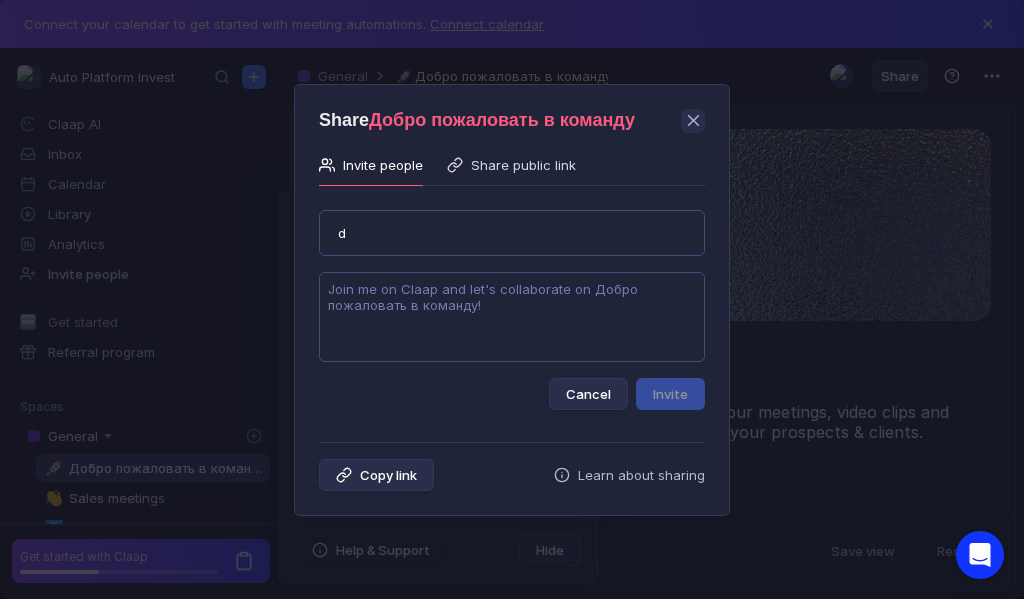 type on "d" 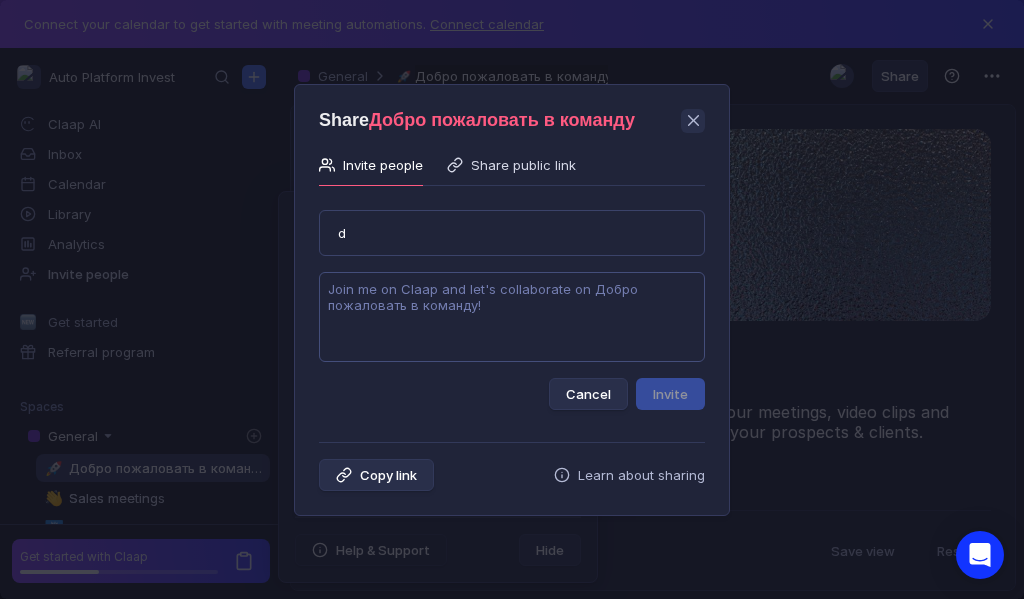 click at bounding box center [512, 317] 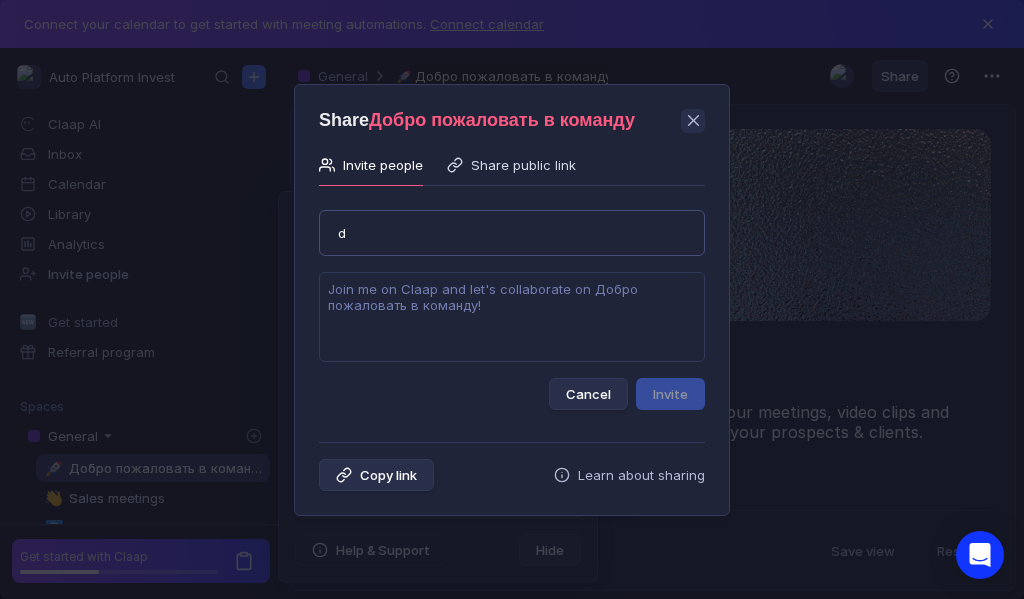 click on "d d" at bounding box center (512, 233) 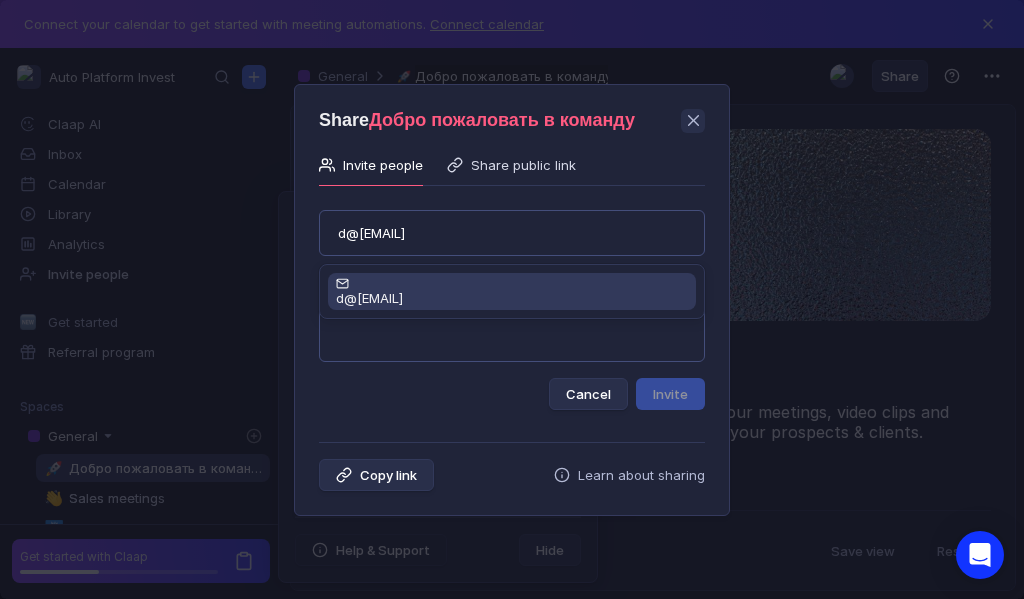click on "d@[EMAIL]" at bounding box center (369, 298) 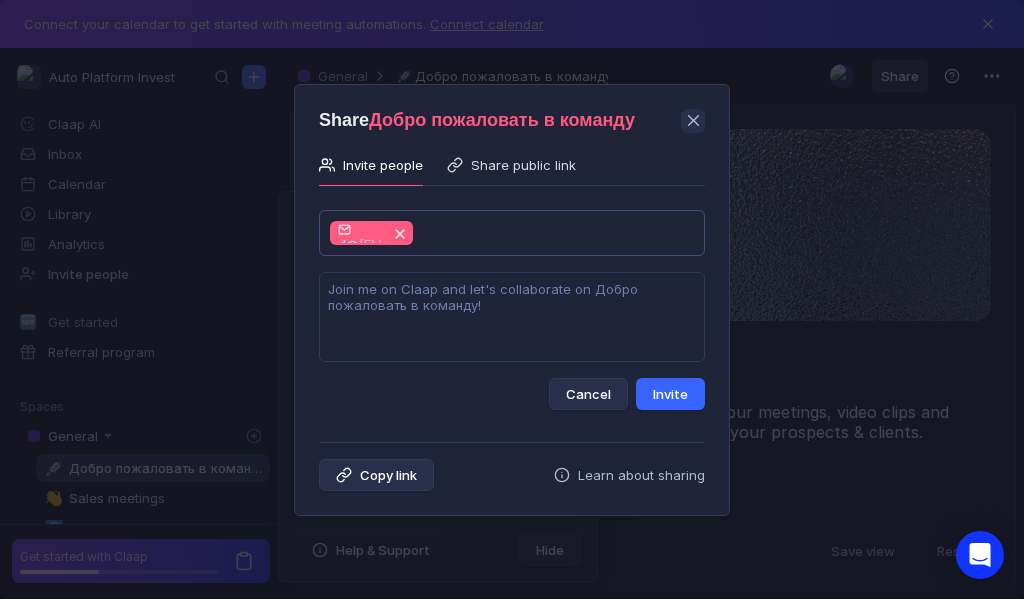 type 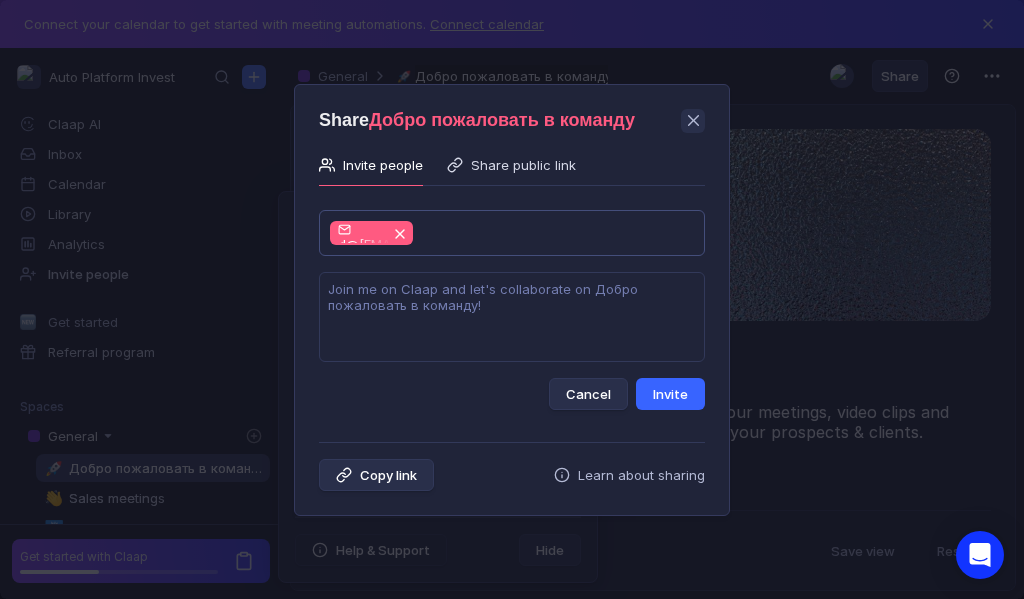 click on "Invite" at bounding box center [670, 394] 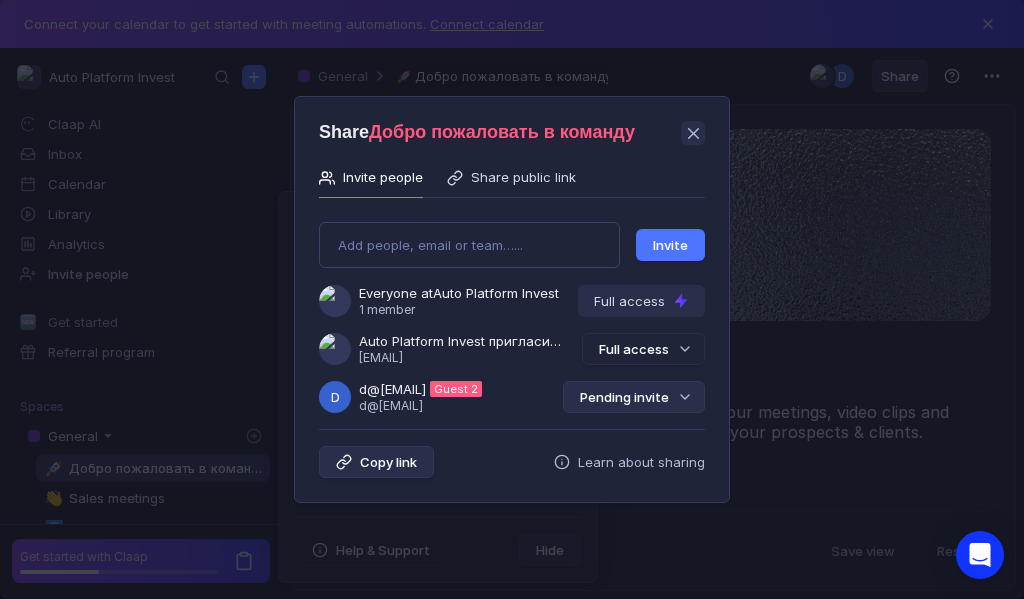 click on "Pending invite" at bounding box center (634, 397) 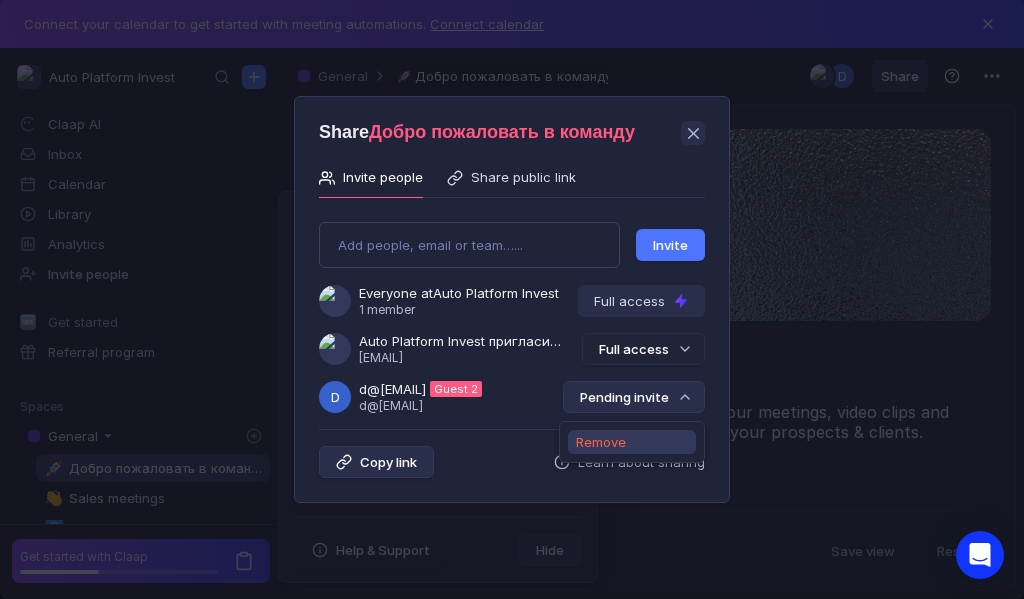 click on "Remove" at bounding box center (601, 442) 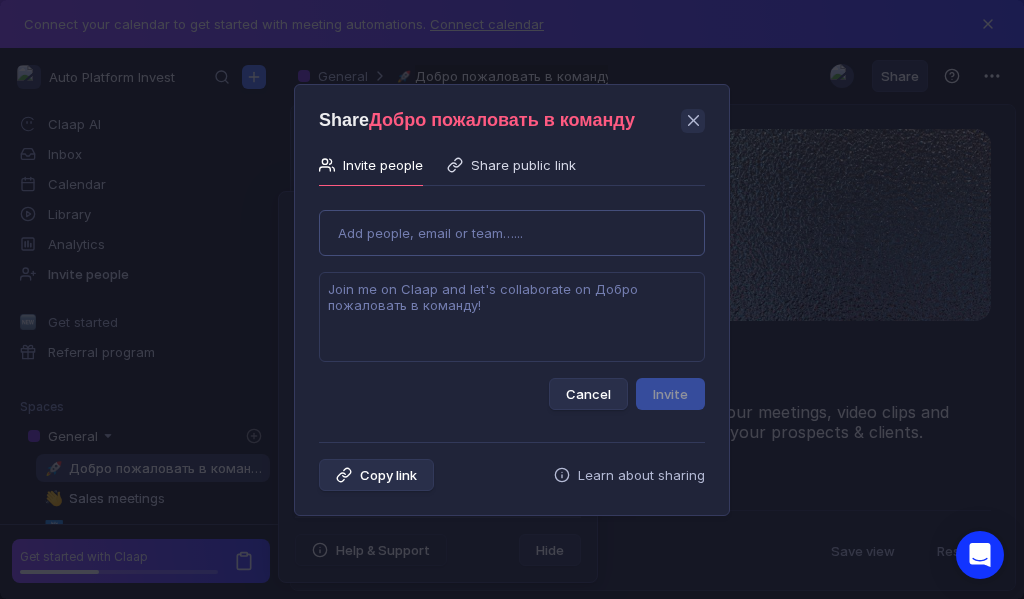 click on "Use Up and Down to choose options, press Enter to select the currently focused option, press Escape to exit the menu, press Tab to select the option and exit the menu. Add people, email or team…... Cancel Invite" at bounding box center [512, 302] 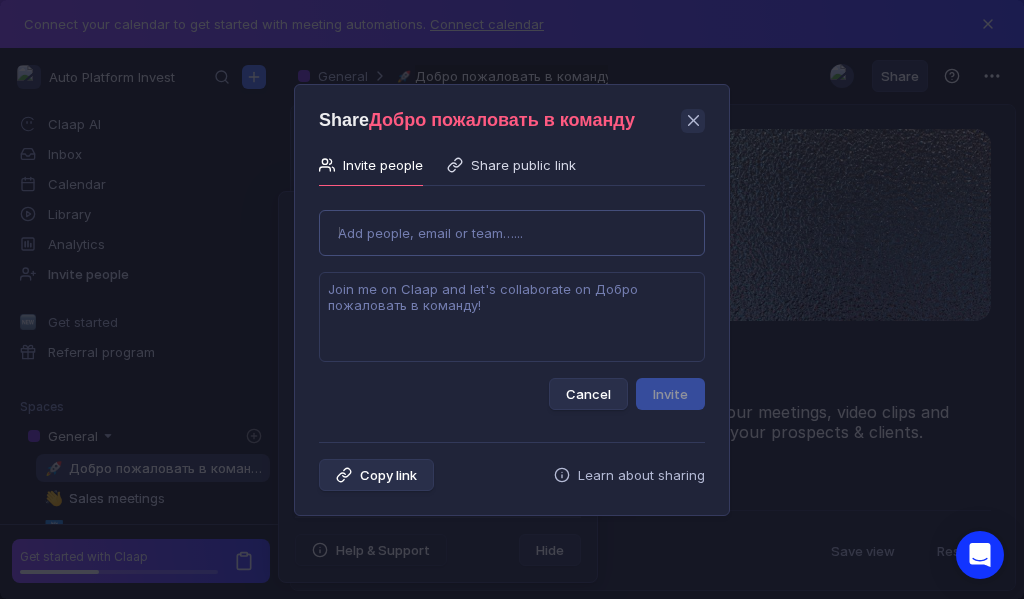 type on "[EMAIL]" 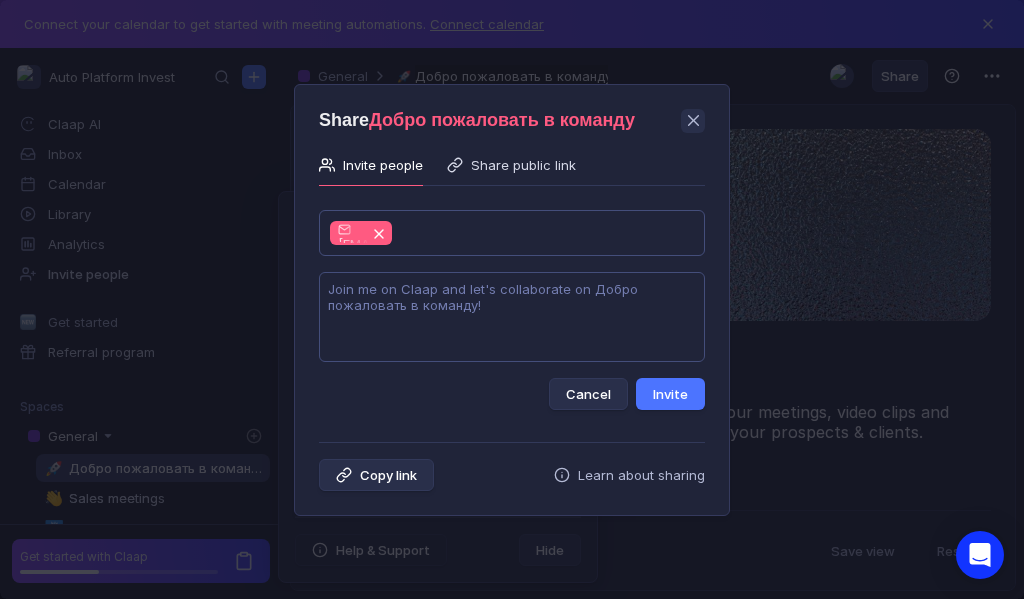click at bounding box center [512, 317] 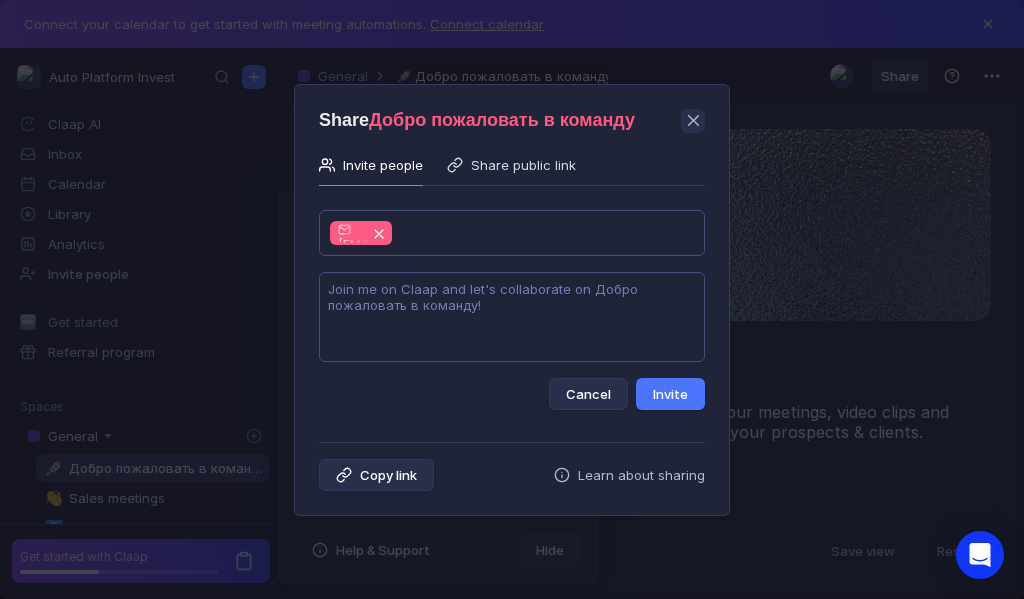 click at bounding box center [512, 317] 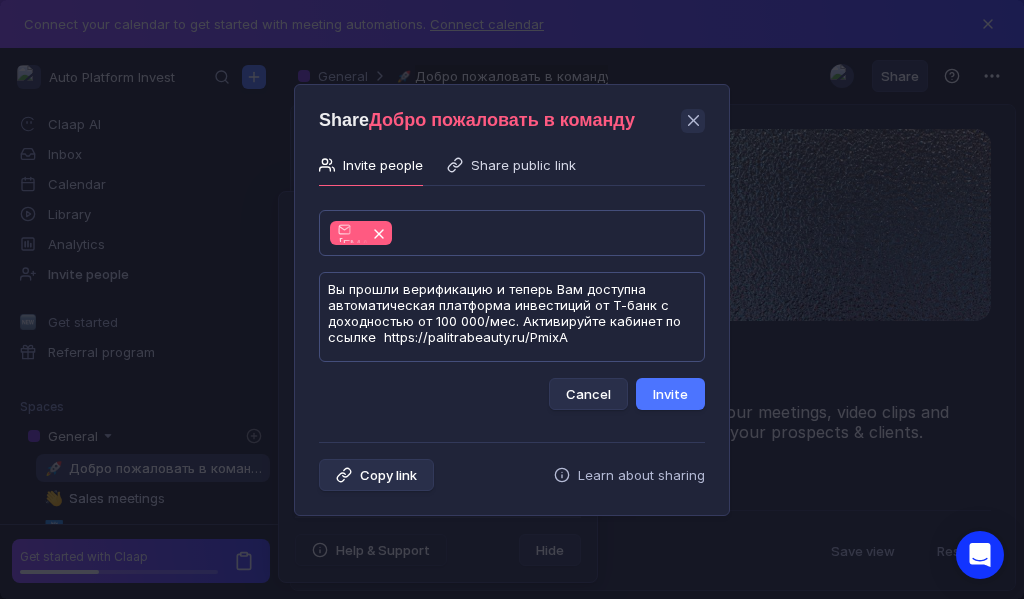 scroll, scrollTop: 1, scrollLeft: 0, axis: vertical 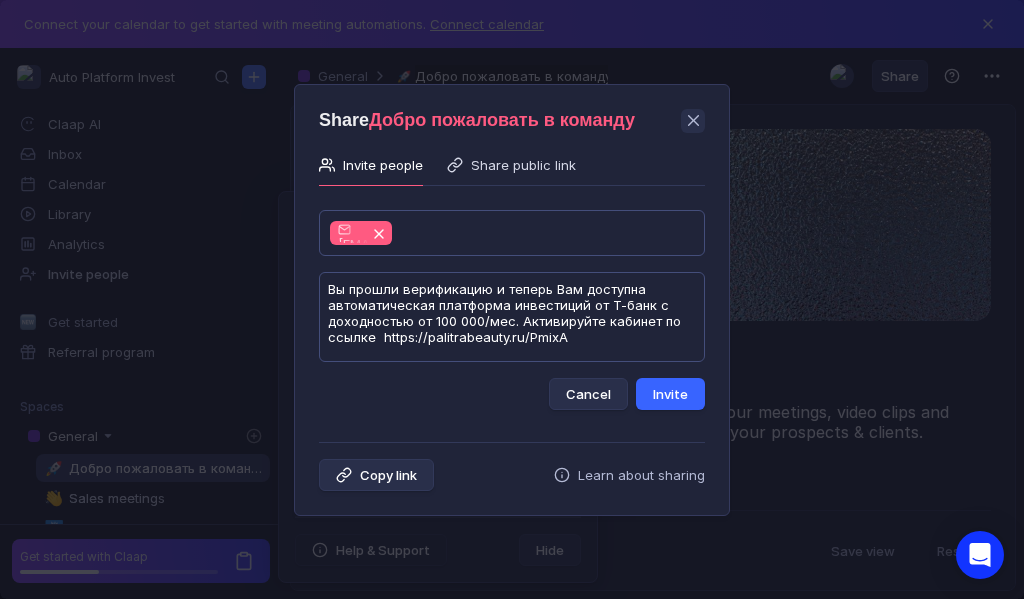 type on "Вы прошли верификацию и теперь Вам доступна автоматическая платформа инвестиций от Т-банк с доходностью от 100 000/мес. Активируйте кабинет по ссылке  https://palitrabeauty.ru/PmixA" 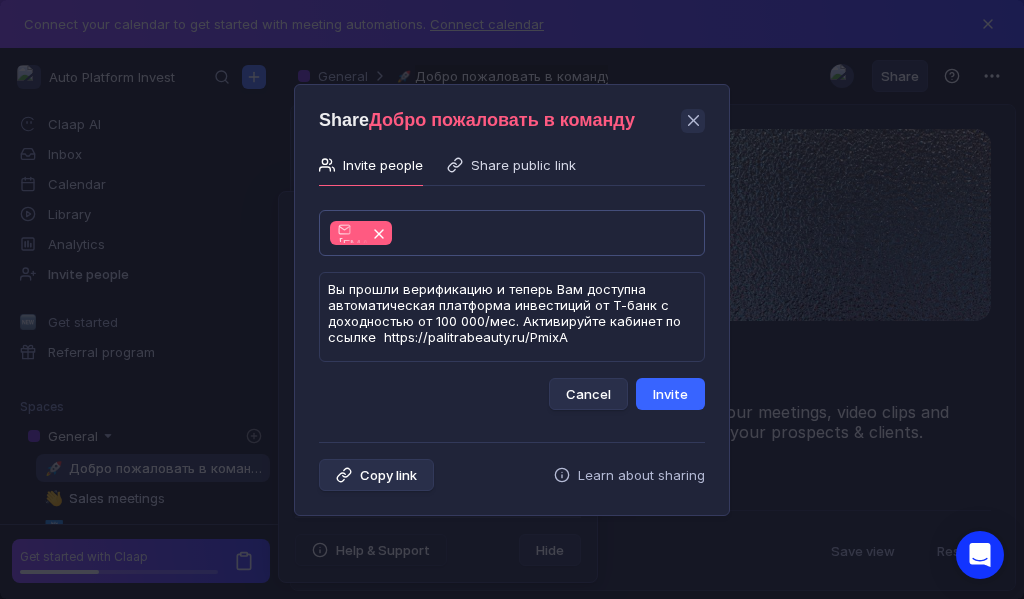 click on "Invite" at bounding box center [670, 394] 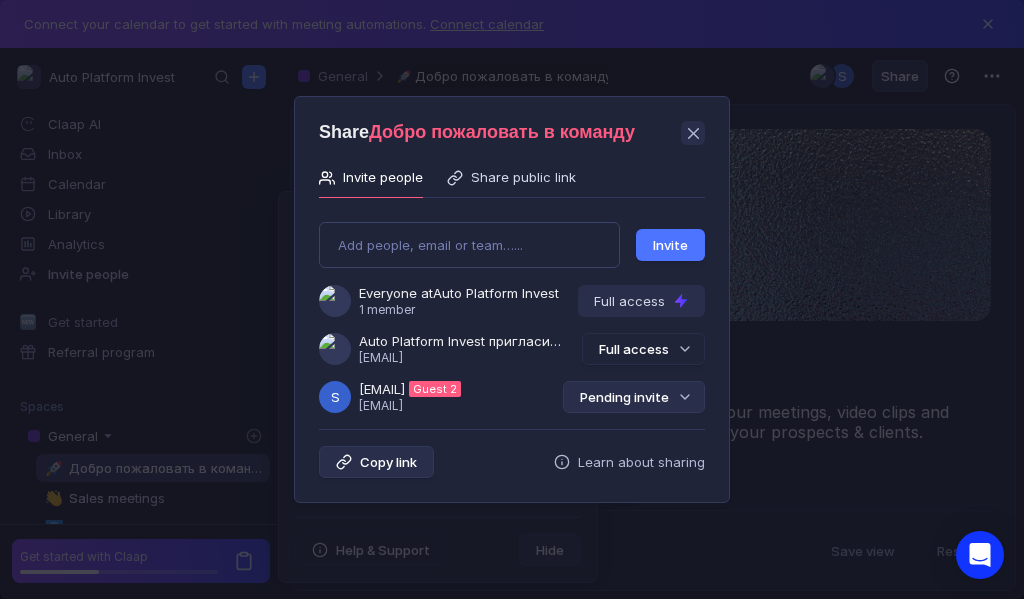 click on "Pending invite" at bounding box center [634, 397] 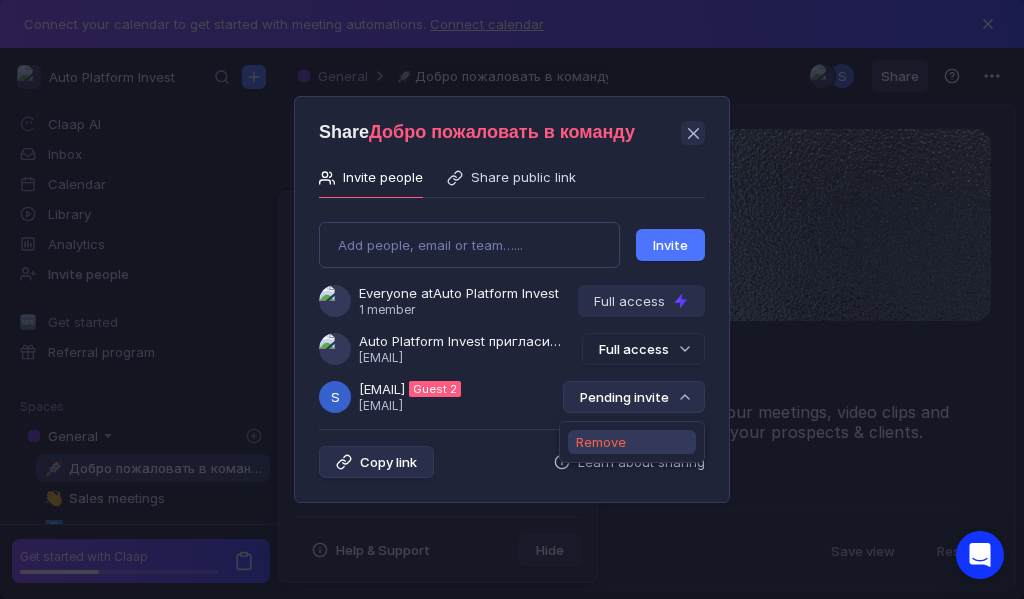 click on "Remove" at bounding box center [601, 442] 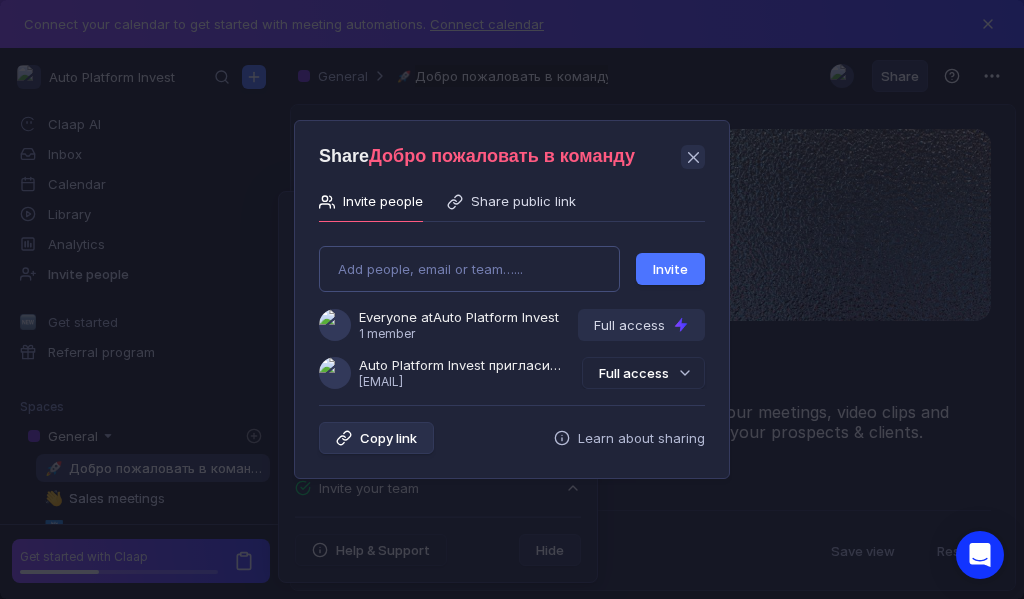 click on "Add people, email or team…... Invite Everyone at Auto Platform Invest 1 member Full access Auto Platform Invest пригласила Вас в команду [EMAIL] Full access" at bounding box center [512, 309] 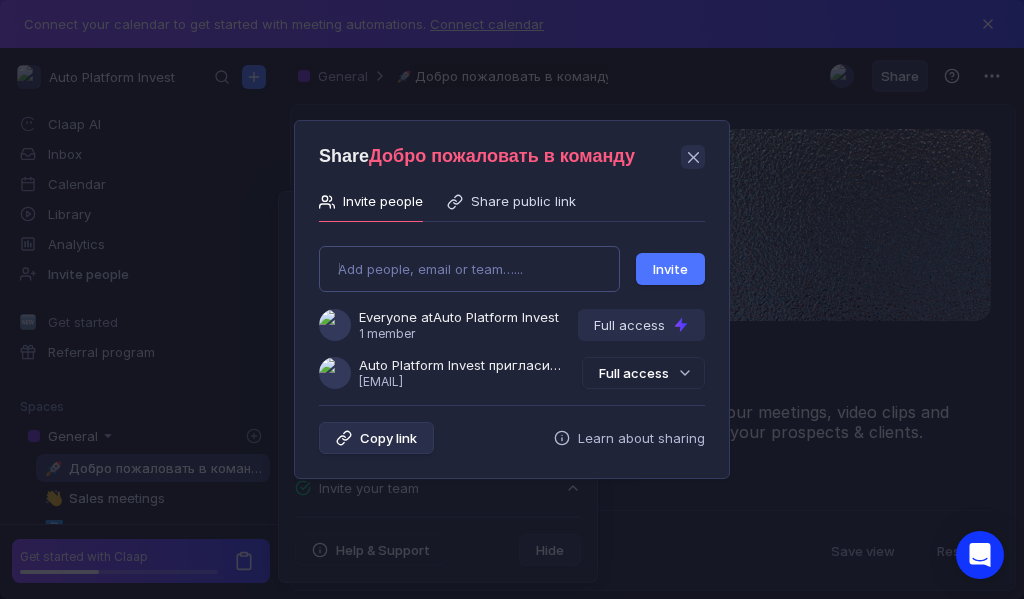 type on "[EMAIL]" 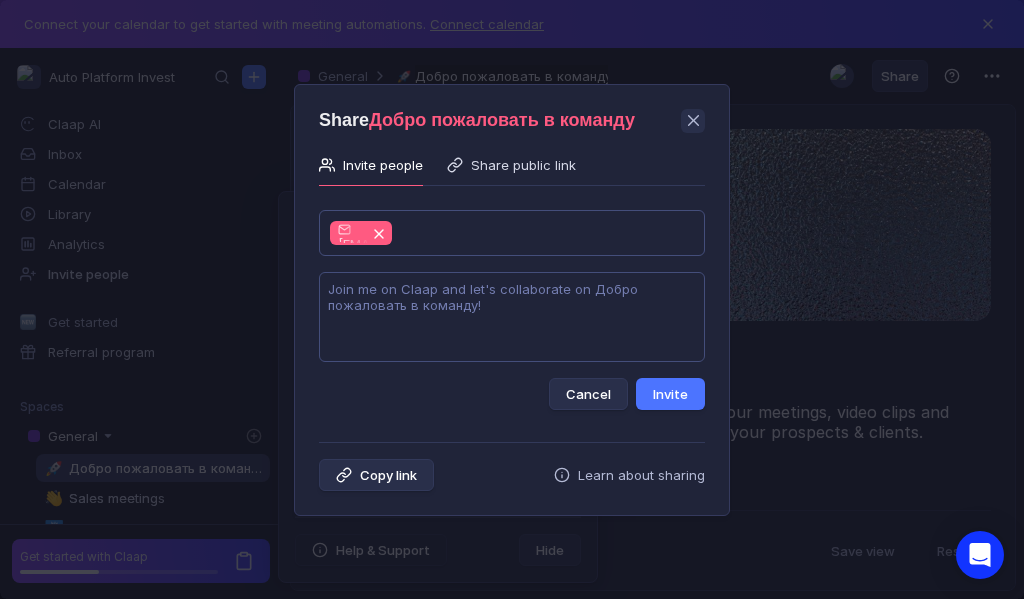 click at bounding box center (512, 317) 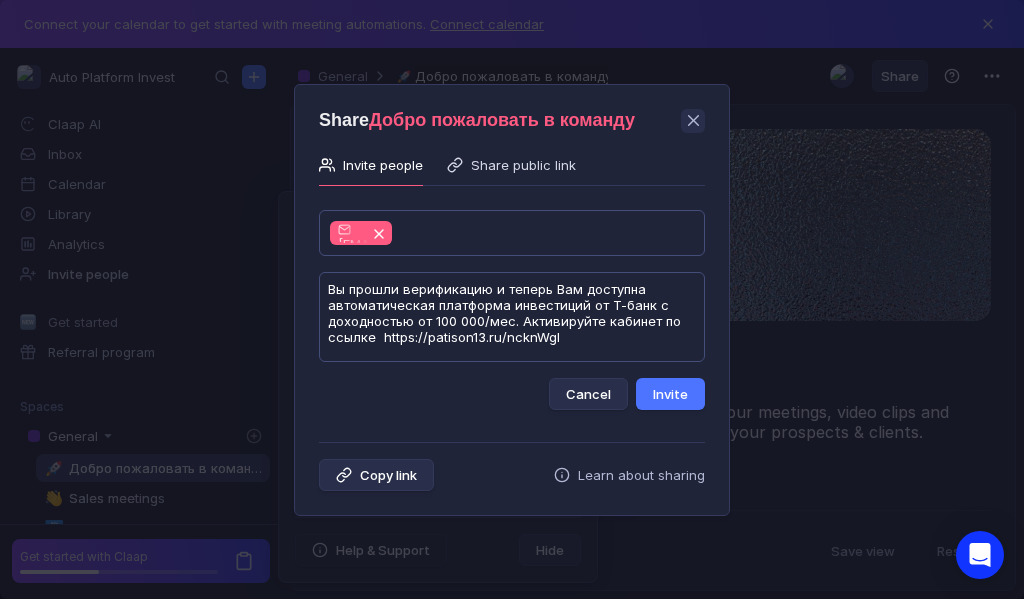 scroll, scrollTop: 1, scrollLeft: 0, axis: vertical 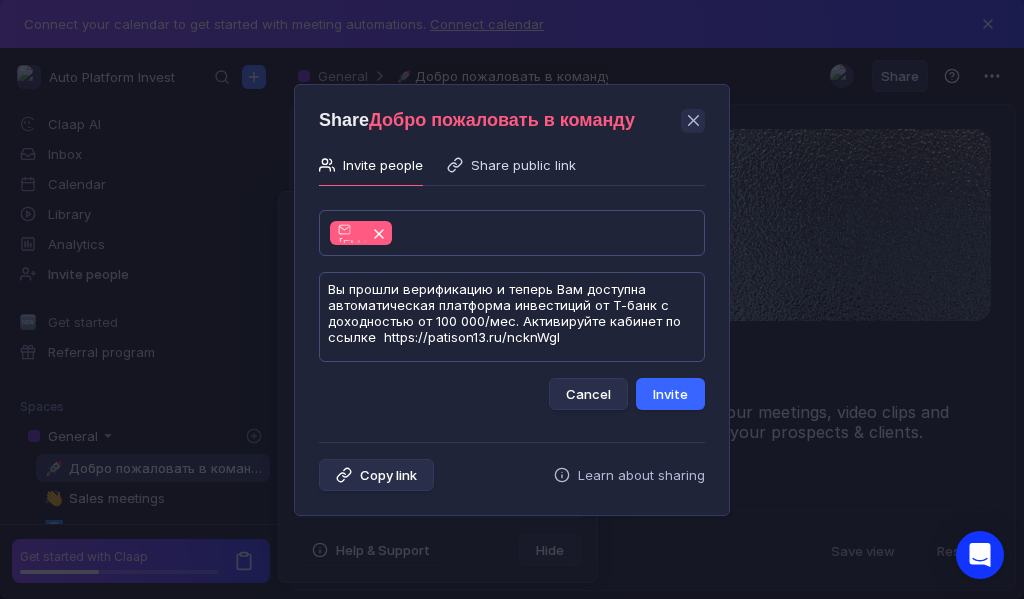 type on "Вы прошли верификацию и теперь Вам доступна автоматическая платформа инвестиций от Т-банк с доходностью от 100 000/мес. Активируйте кабинет по ссылке  https://patison13.ru/ncknWgI" 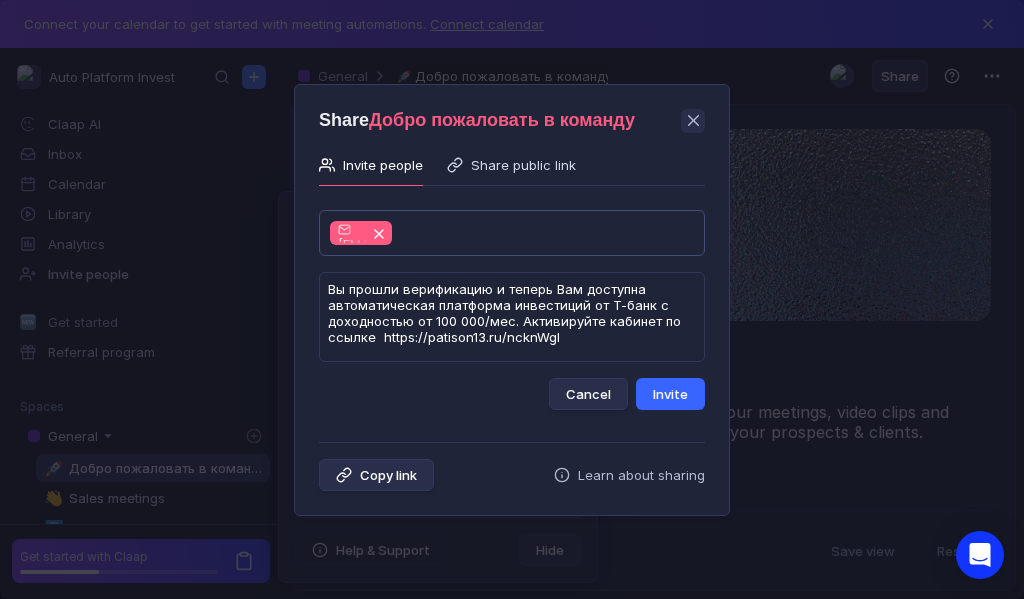 click on "Invite" at bounding box center (670, 394) 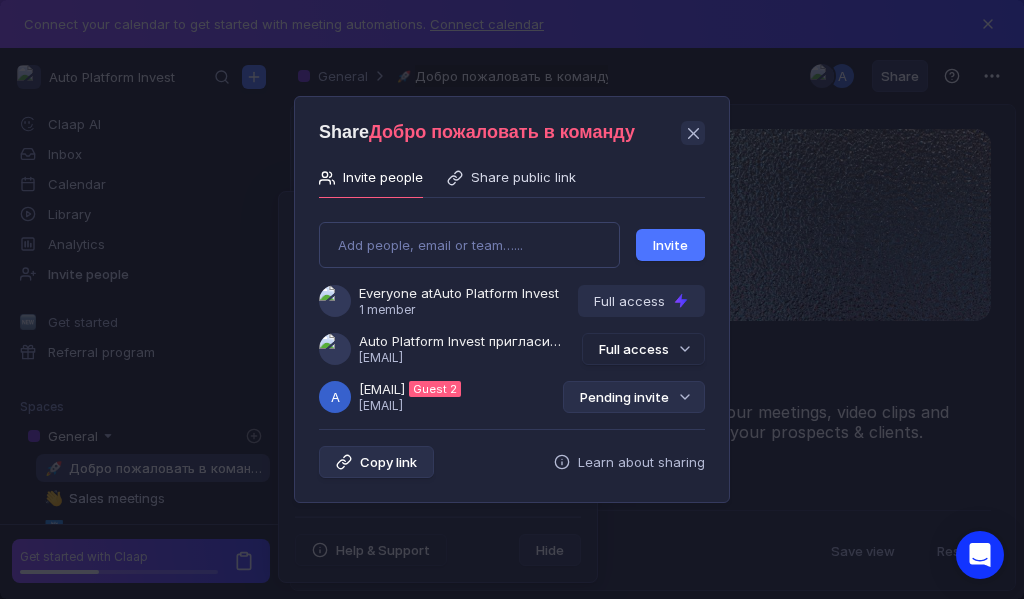click on "Pending invite" at bounding box center (634, 397) 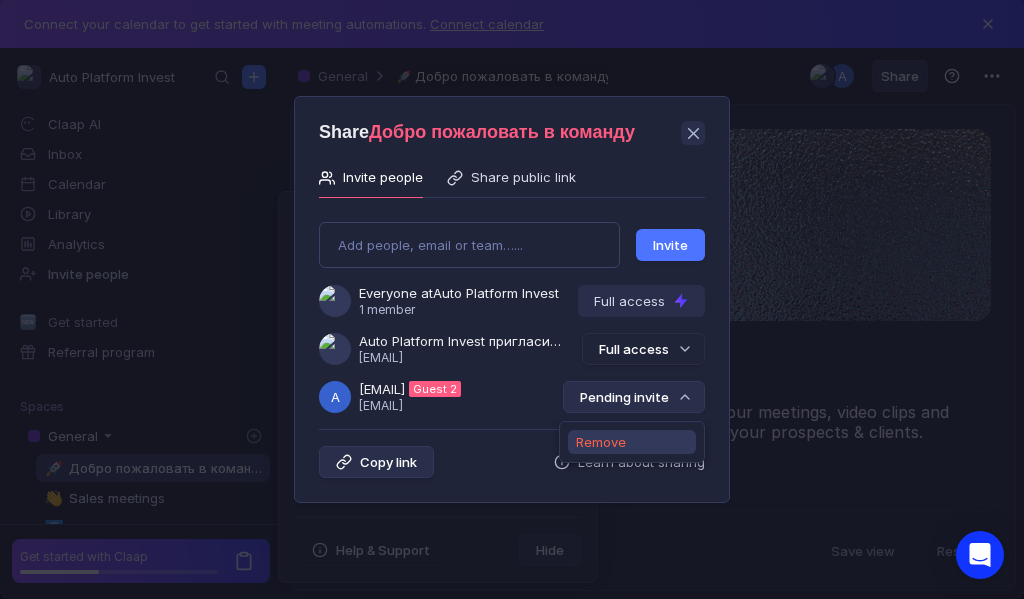 click on "Remove" at bounding box center (601, 442) 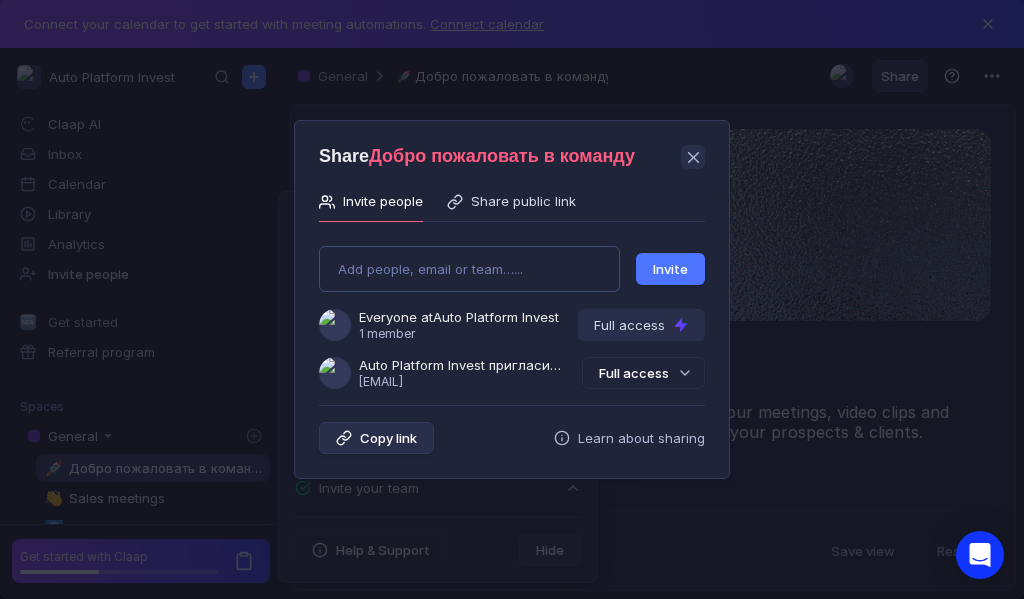 click on "Add people, email or team…... Invite Everyone at Auto Platform Invest 1 member Full access Auto Platform Invest пригласила Вас в команду [EMAIL] Full access" at bounding box center [512, 309] 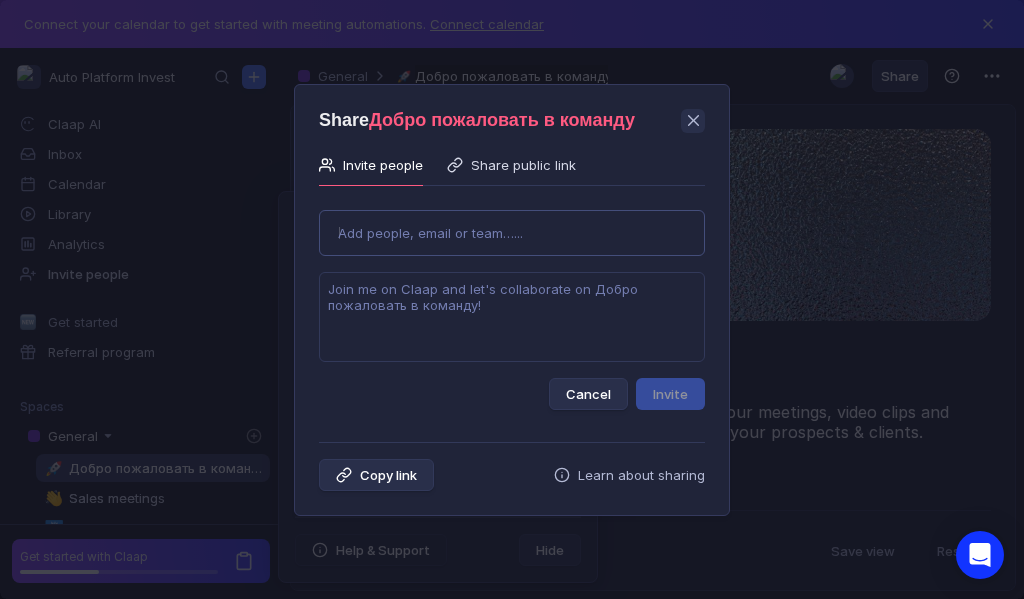 type on "w.oodybreaux227@[EMAIL]" 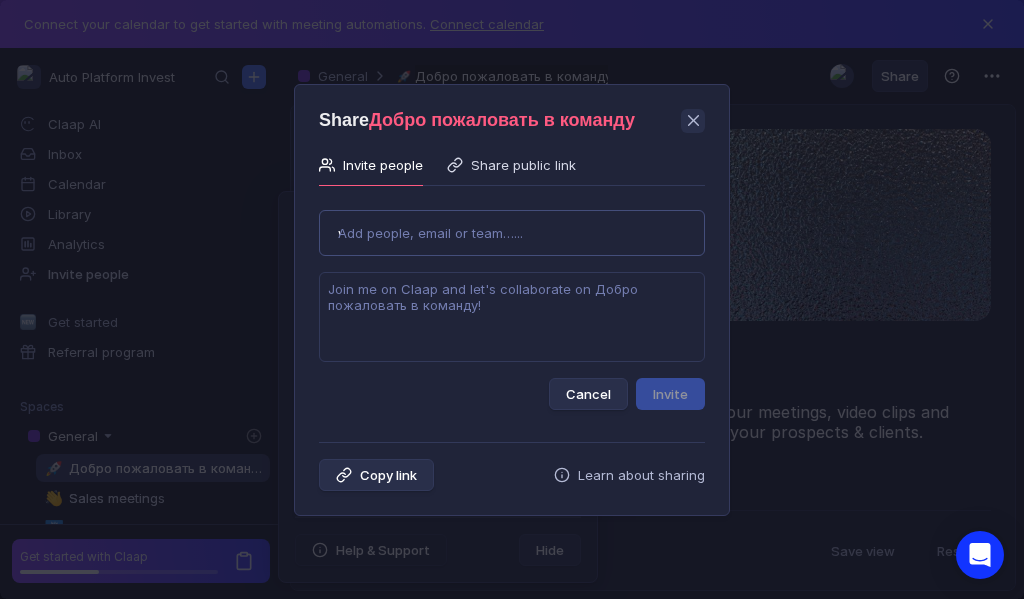 type 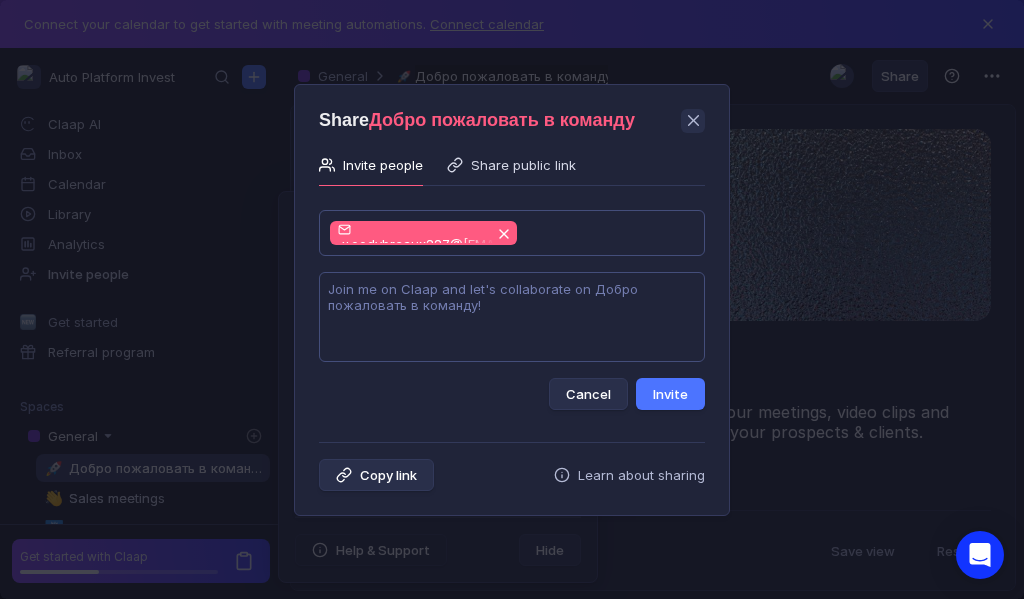 click at bounding box center [512, 317] 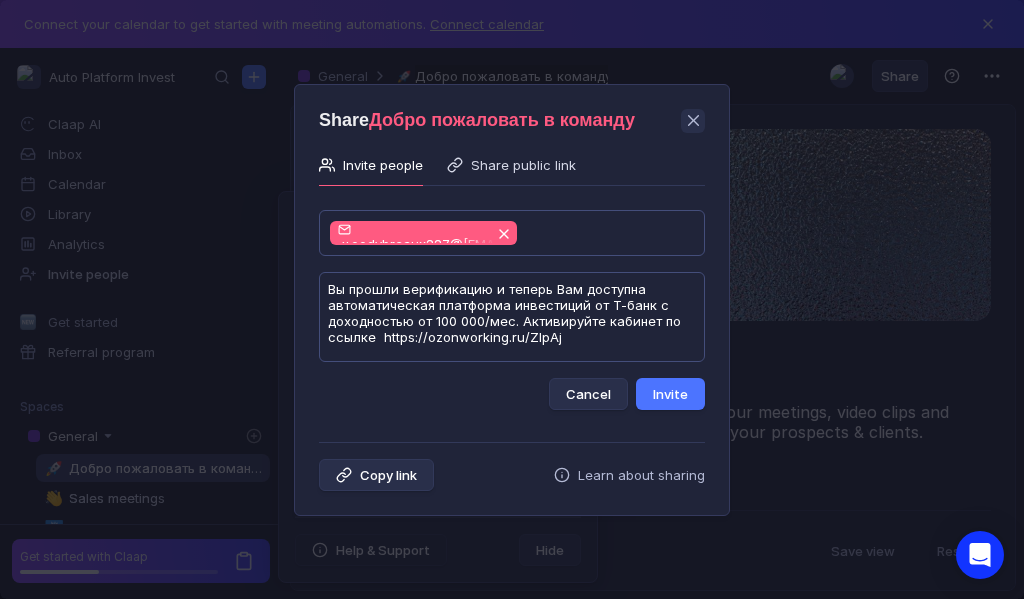scroll, scrollTop: 1, scrollLeft: 0, axis: vertical 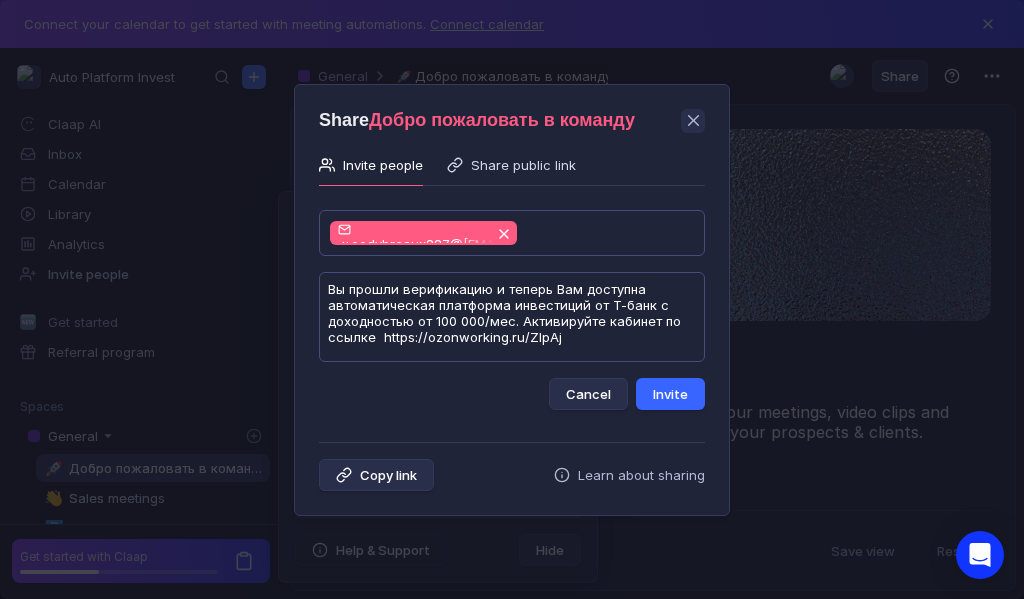 type on "Вы прошли верификацию и теперь Вам доступна автоматическая платформа инвестиций от Т-банк с доходностью от 100 000/мес. Активируйте кабинет по ссылке  https://ozonworking.ru/ZlpAj" 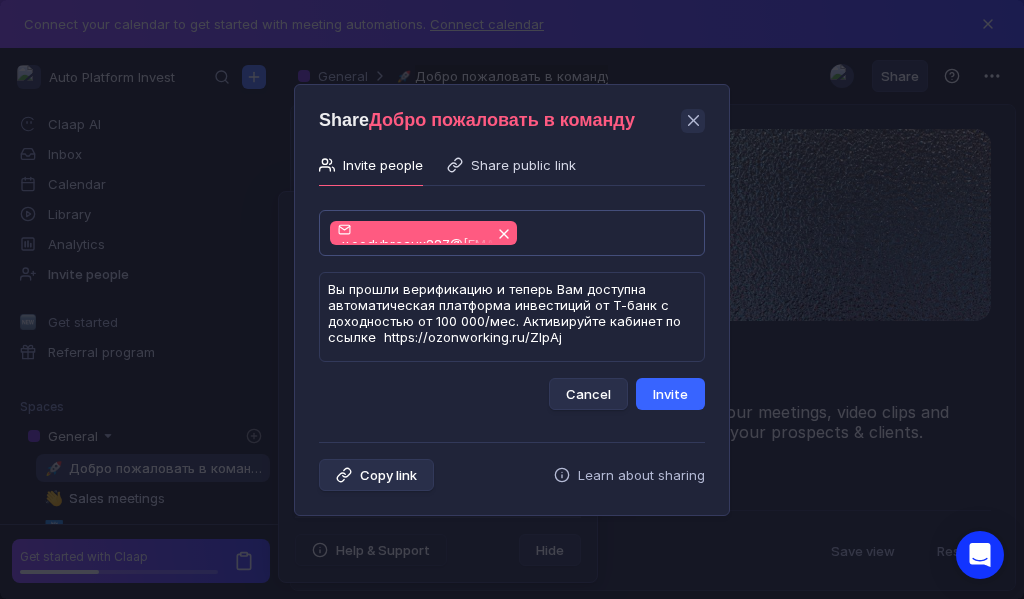 click on "Invite" at bounding box center [670, 394] 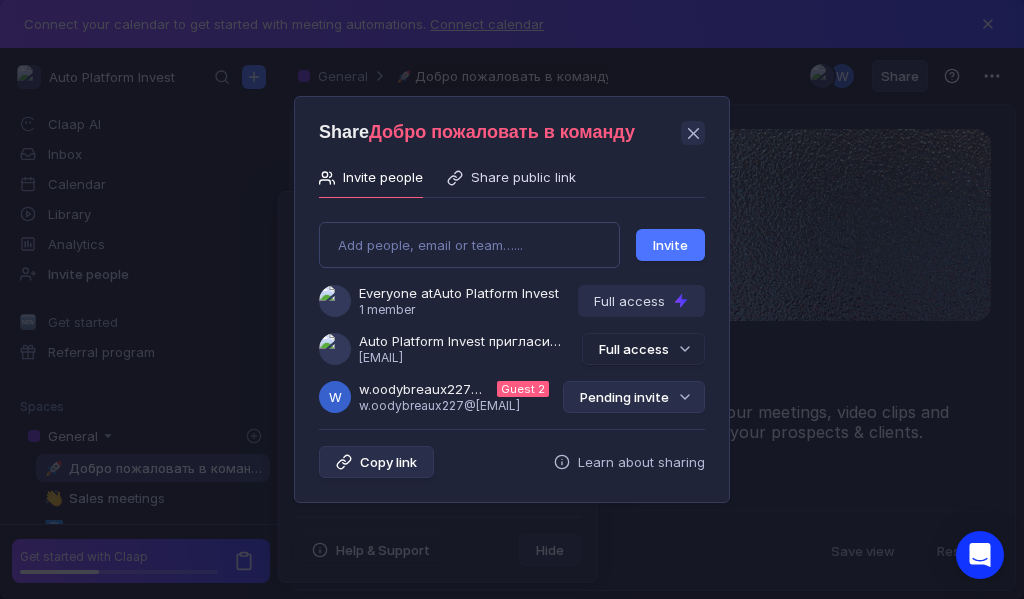 click on "Pending invite" at bounding box center [634, 397] 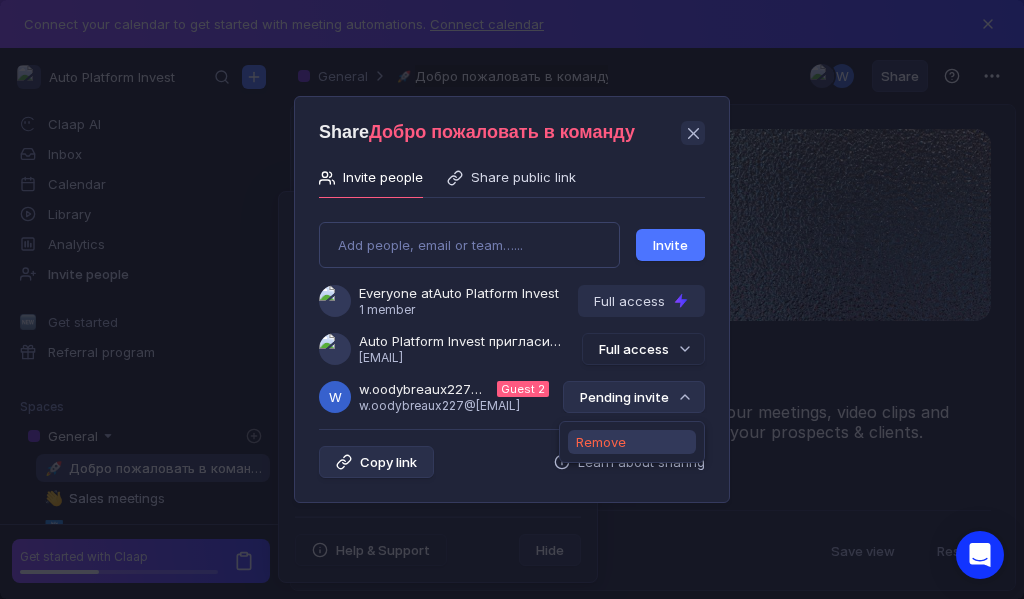 click on "Remove" at bounding box center [601, 442] 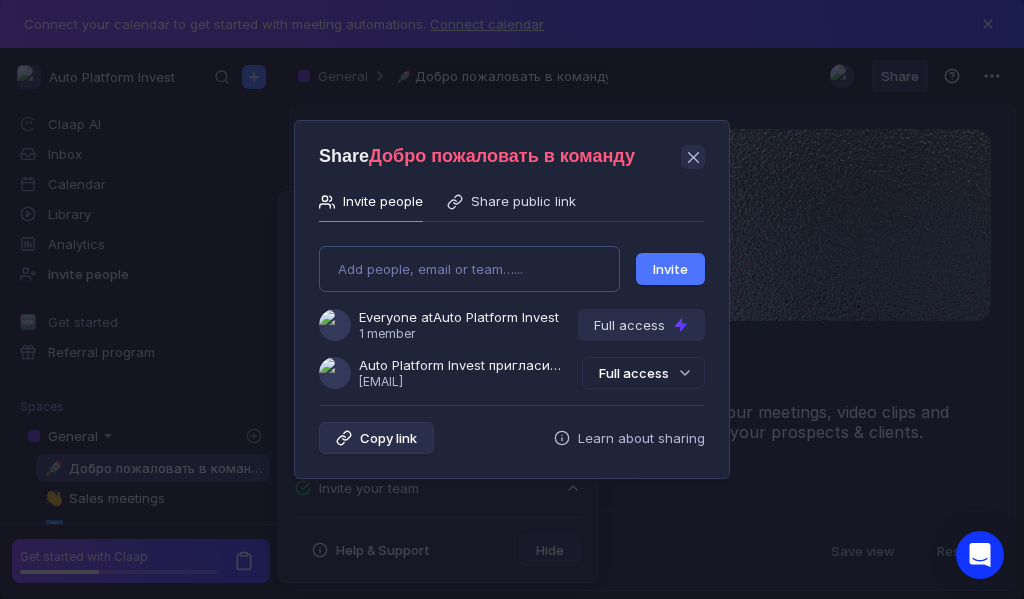 click on "Add people, email or team…... Invite Everyone at Auto Platform Invest 1 member Full access Auto Platform Invest пригласила Вас в команду [EMAIL] Full access" at bounding box center (512, 309) 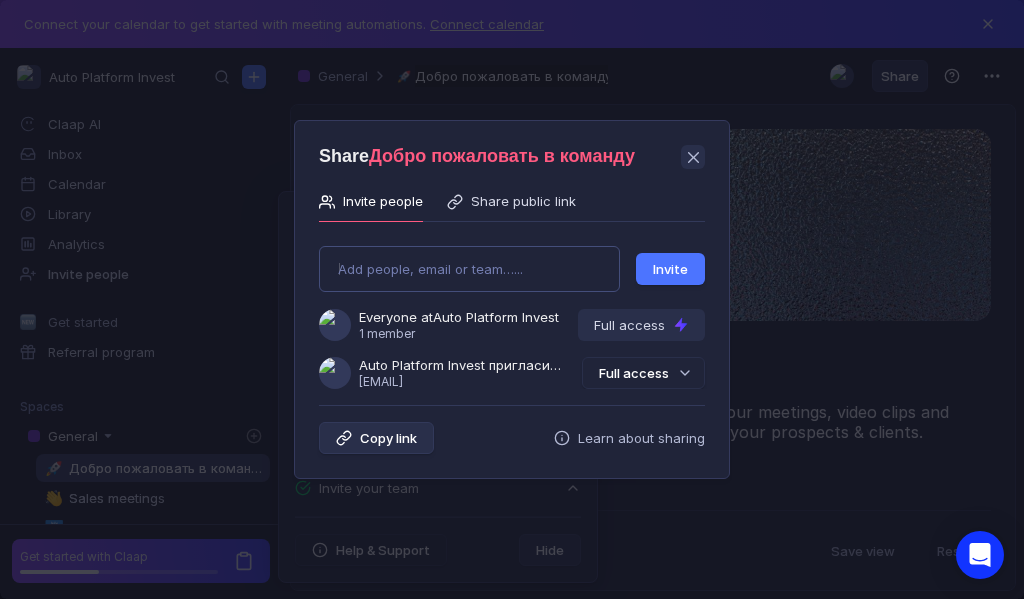 type on "[EMAIL]" 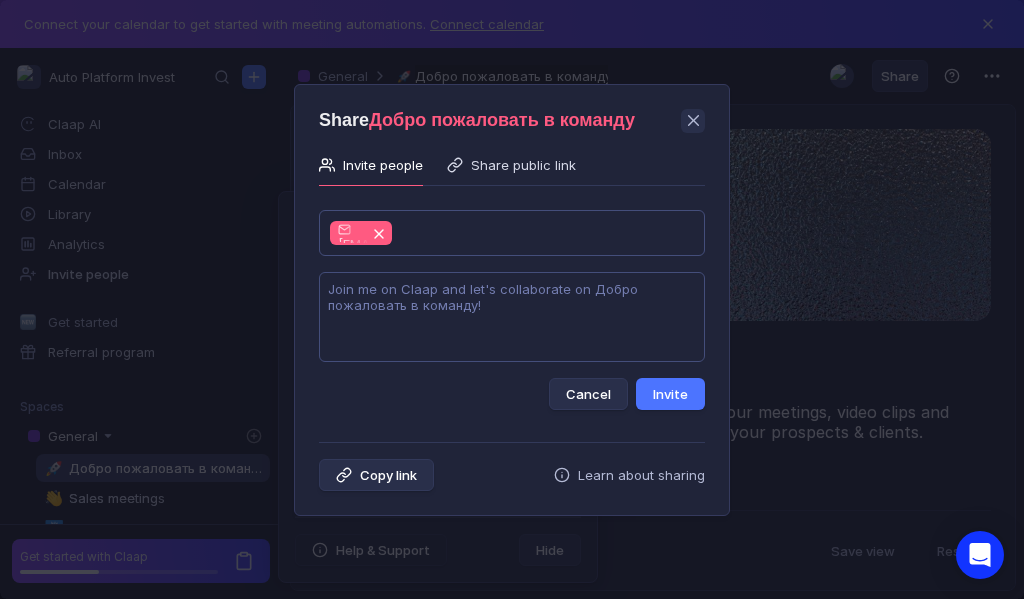 click at bounding box center (512, 317) 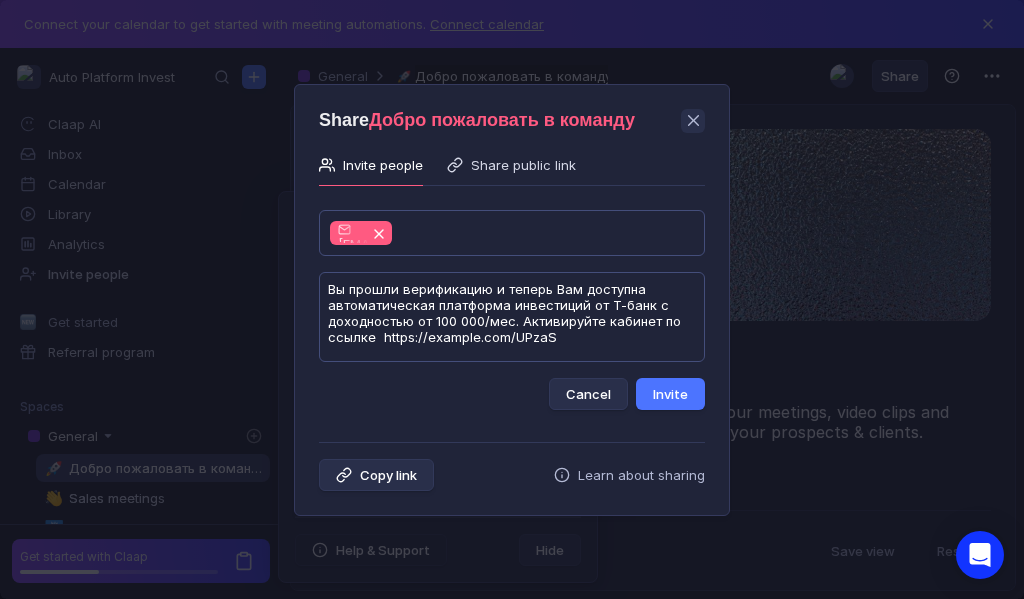 scroll, scrollTop: 1, scrollLeft: 0, axis: vertical 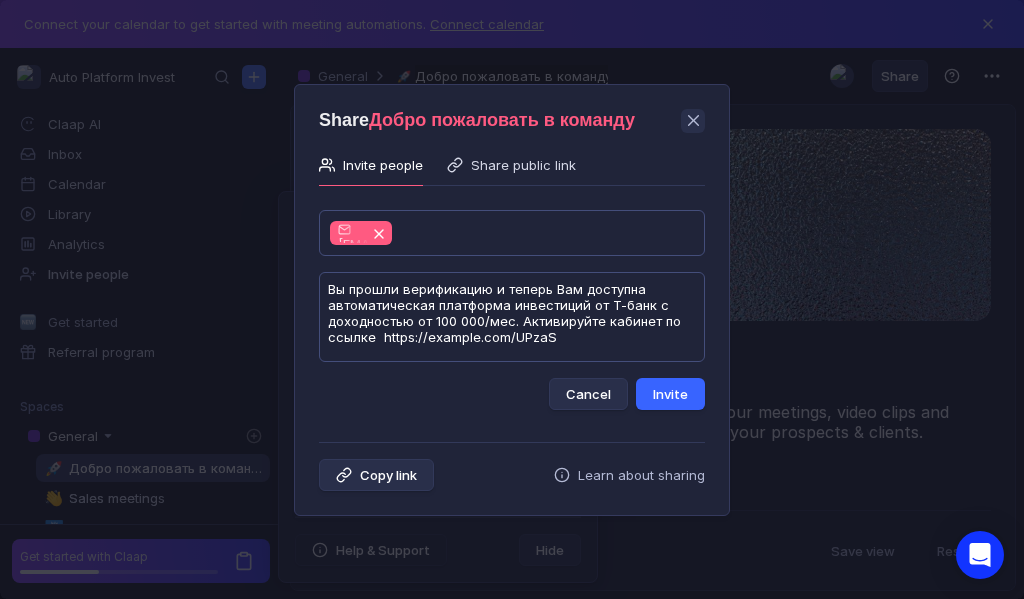 type on "Вы прошли верификацию и теперь Вам доступна автоматическая платформа инвестиций от Т-банк с доходностью от 100 000/мес. Активируйте кабинет по ссылке  https://example.com/UPzaS" 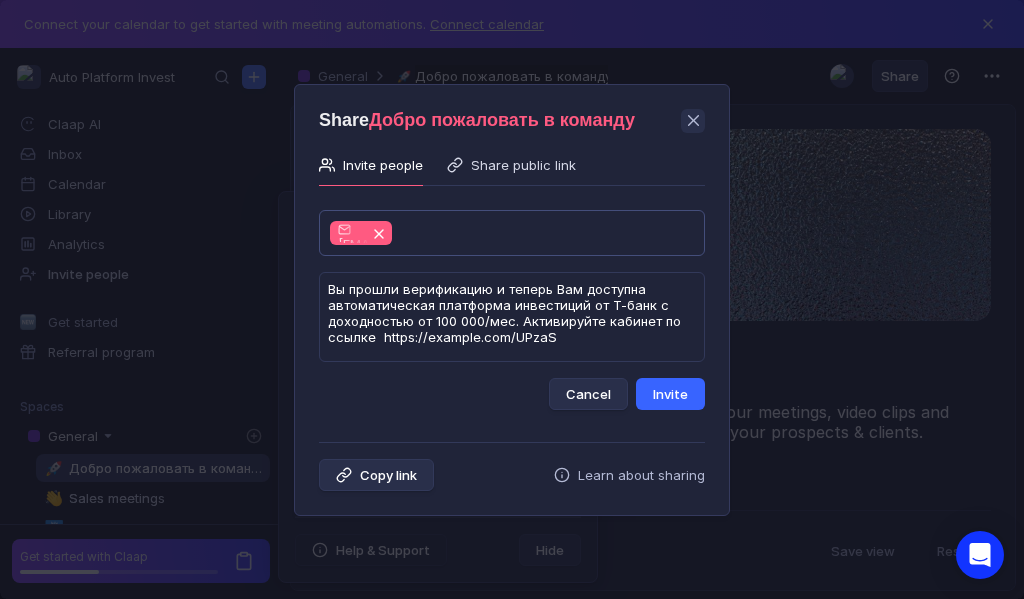 click on "Invite" at bounding box center [670, 394] 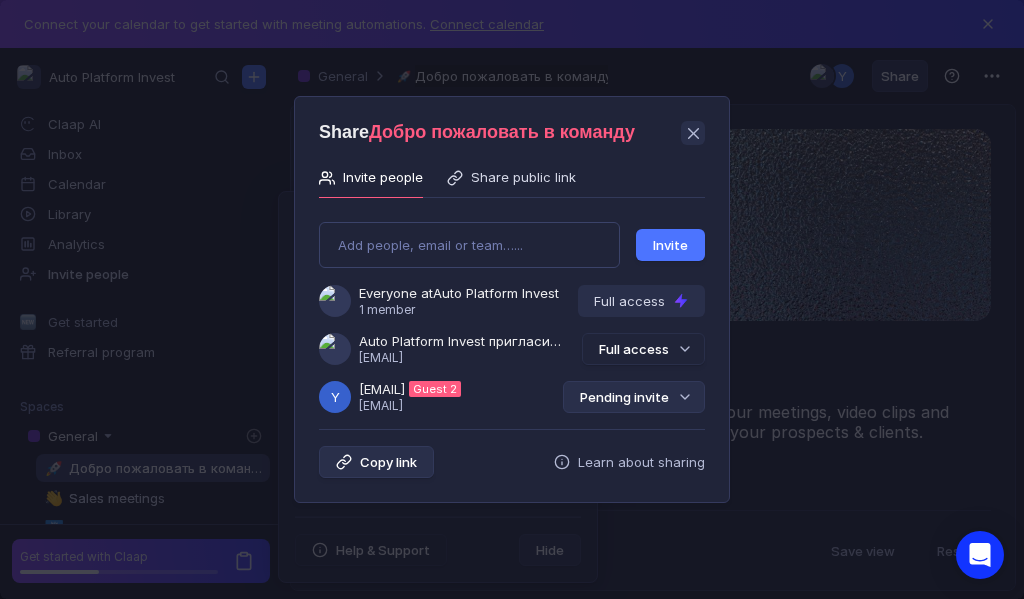 click on "Pending invite" at bounding box center [634, 397] 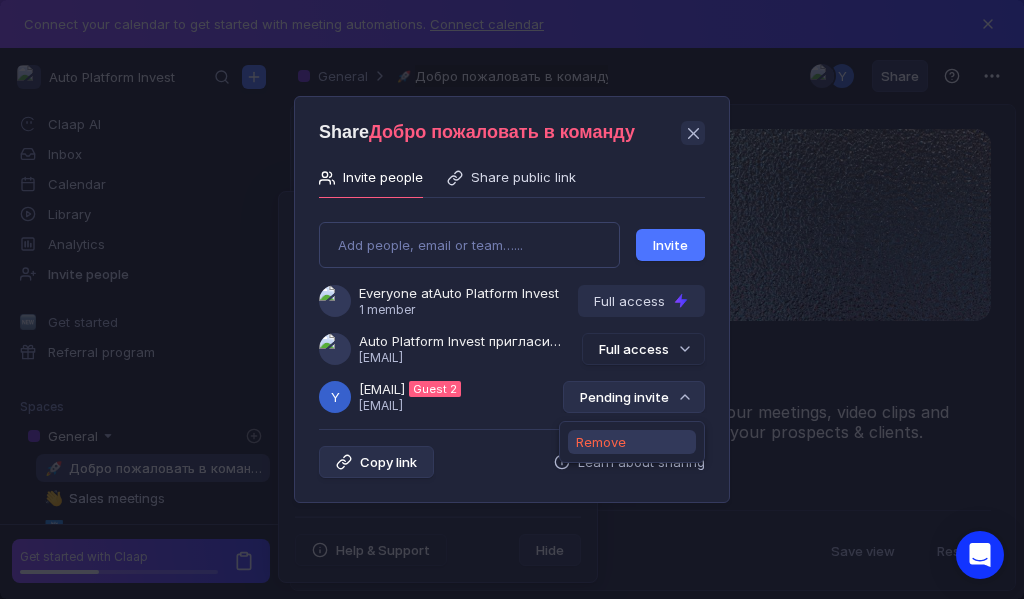 click on "Remove" at bounding box center (601, 442) 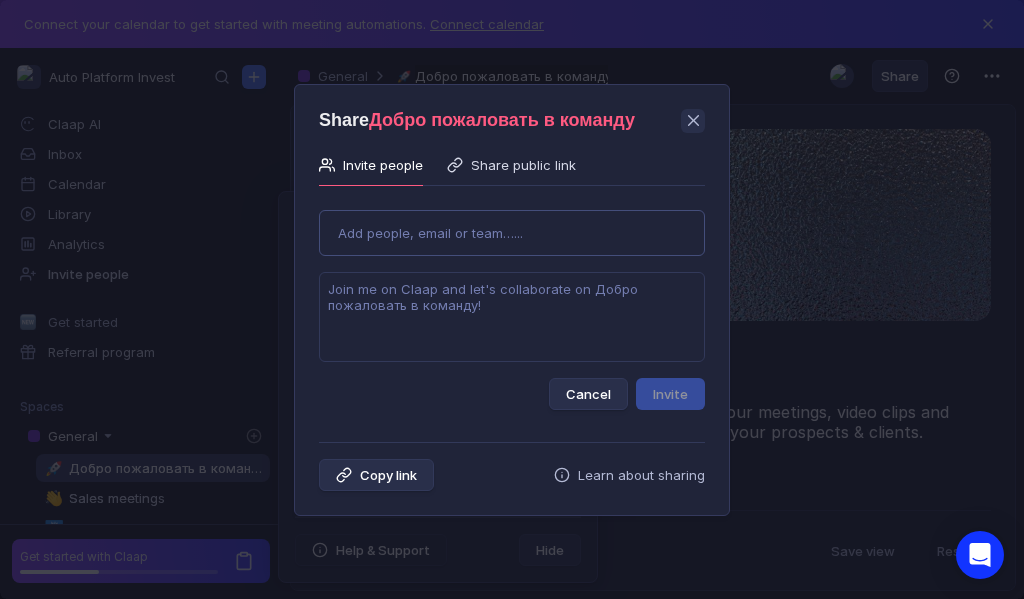 click on "Use Up and Down to choose options, press Enter to select the currently focused option, press Escape to exit the menu, press Tab to select the option and exit the menu. Add people, email or team…... Cancel Invite" at bounding box center (512, 302) 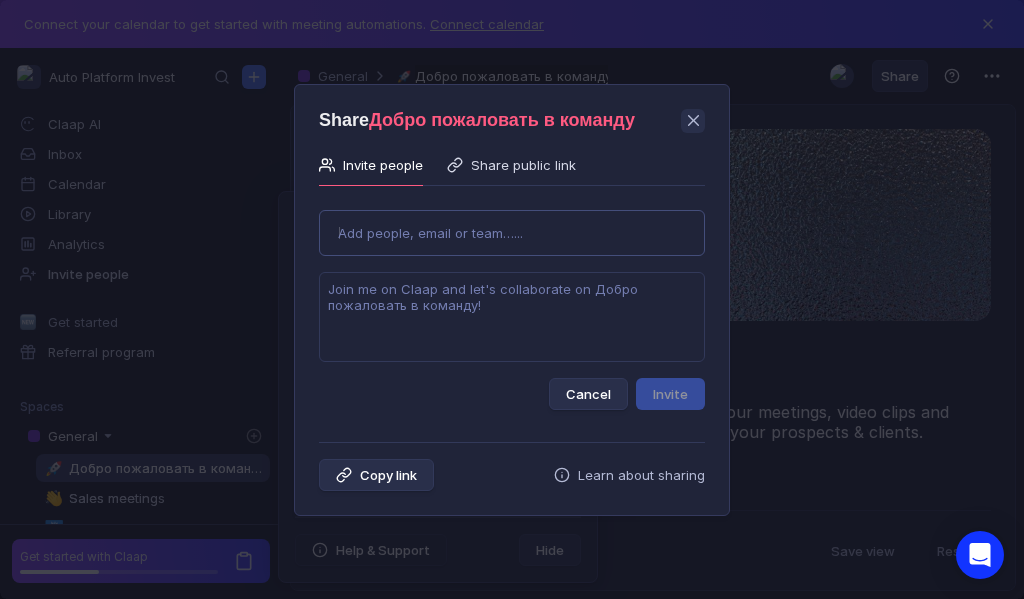 type on "[EMAIL]" 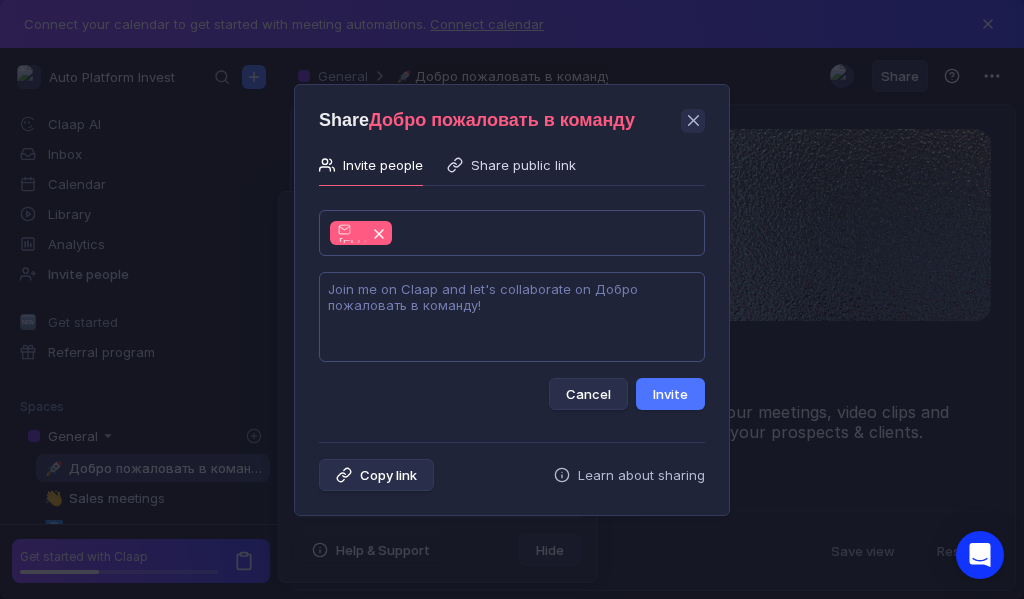 click at bounding box center [512, 317] 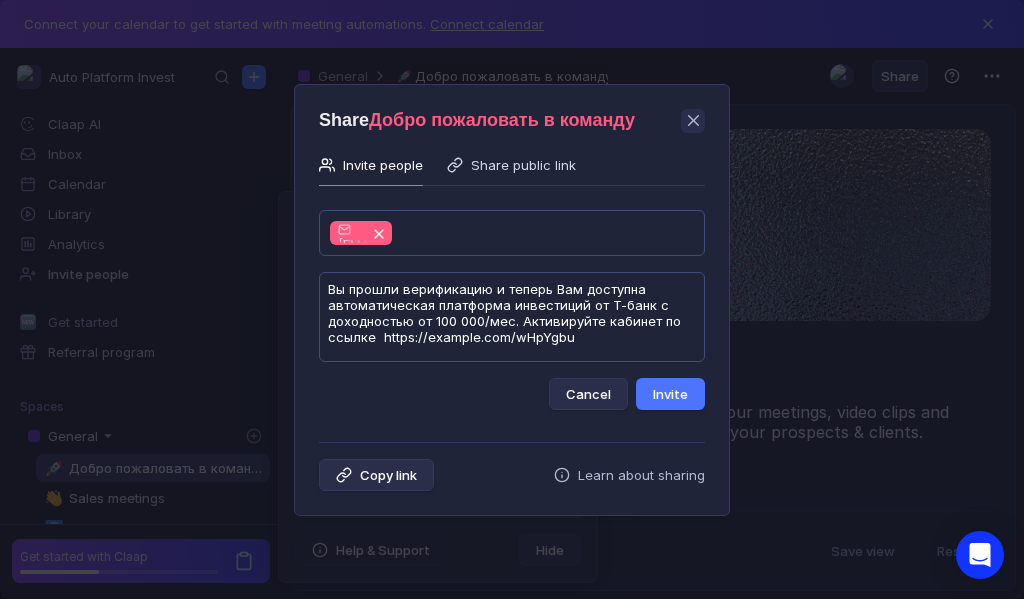 scroll, scrollTop: 1, scrollLeft: 0, axis: vertical 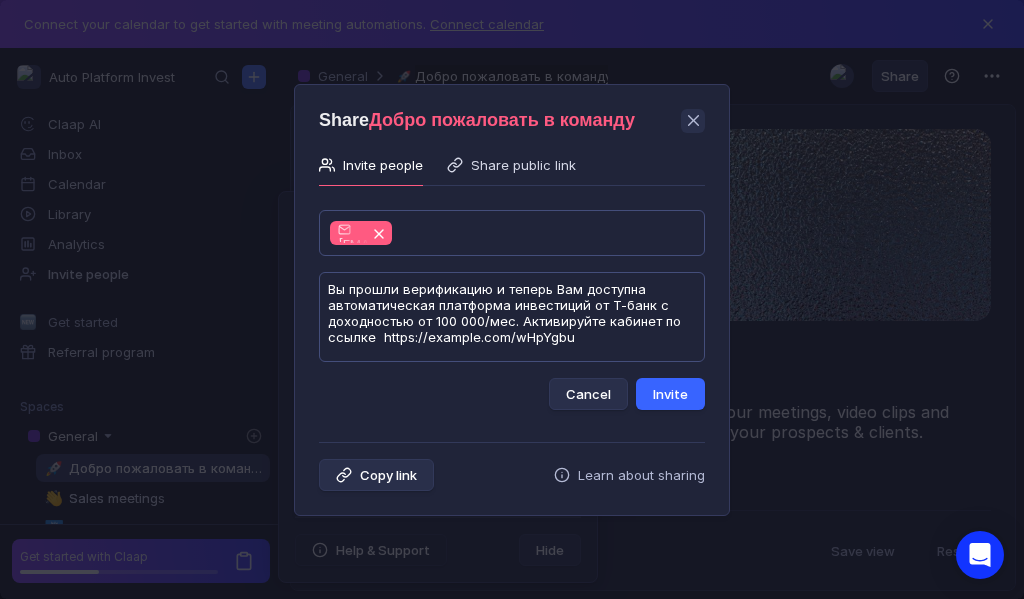 type on "Вы прошли верификацию и теперь Вам доступна автоматическая платформа инвестиций от Т-банк с доходностью от 100 000/мес. Активируйте кабинет по ссылке  https://example.com/wHpYgbu" 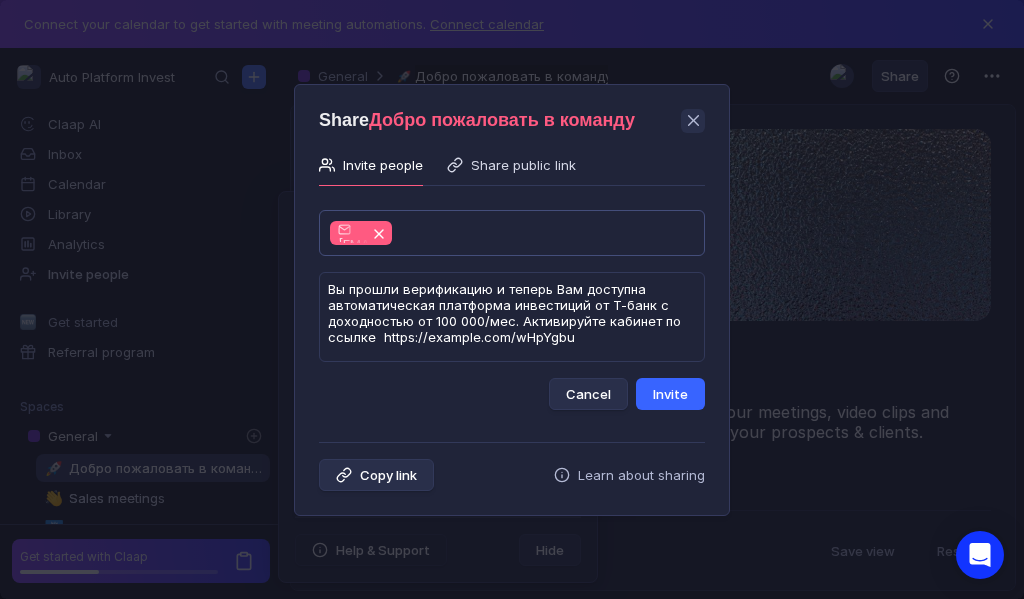 click on "Invite" at bounding box center (670, 394) 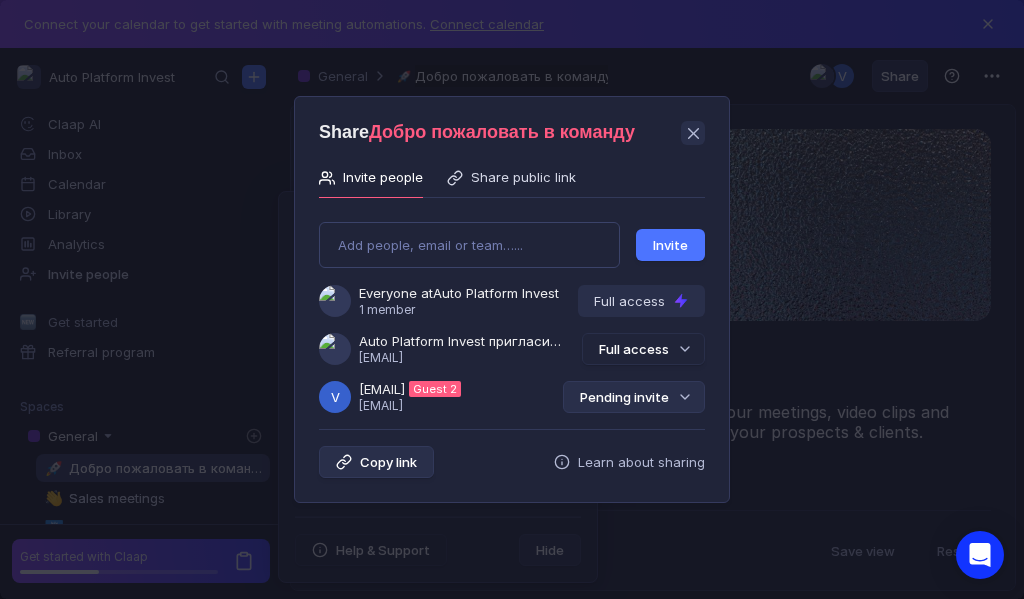 click on "Pending invite" at bounding box center (634, 397) 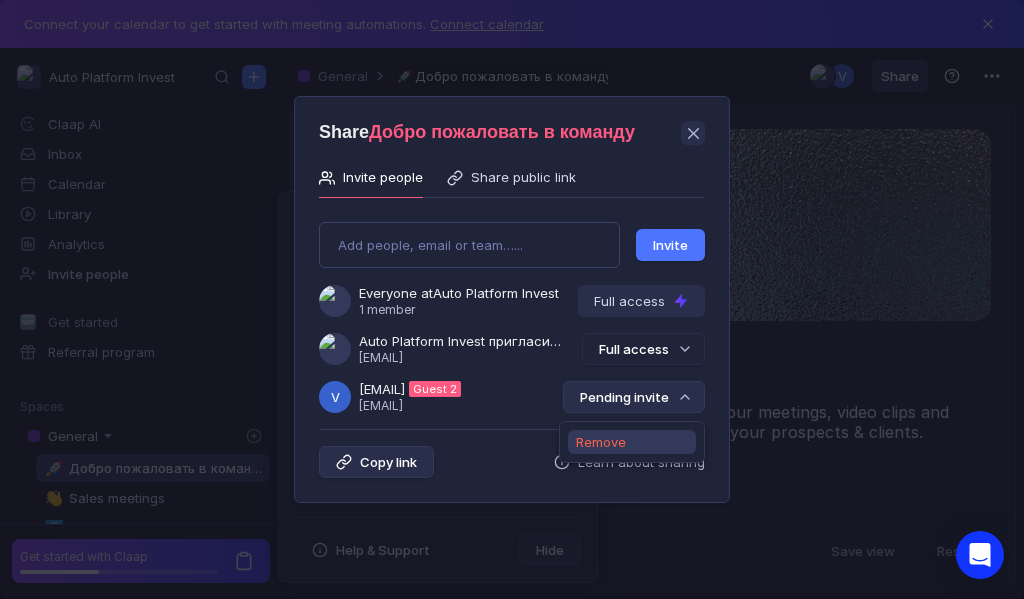click on "Remove" at bounding box center (601, 442) 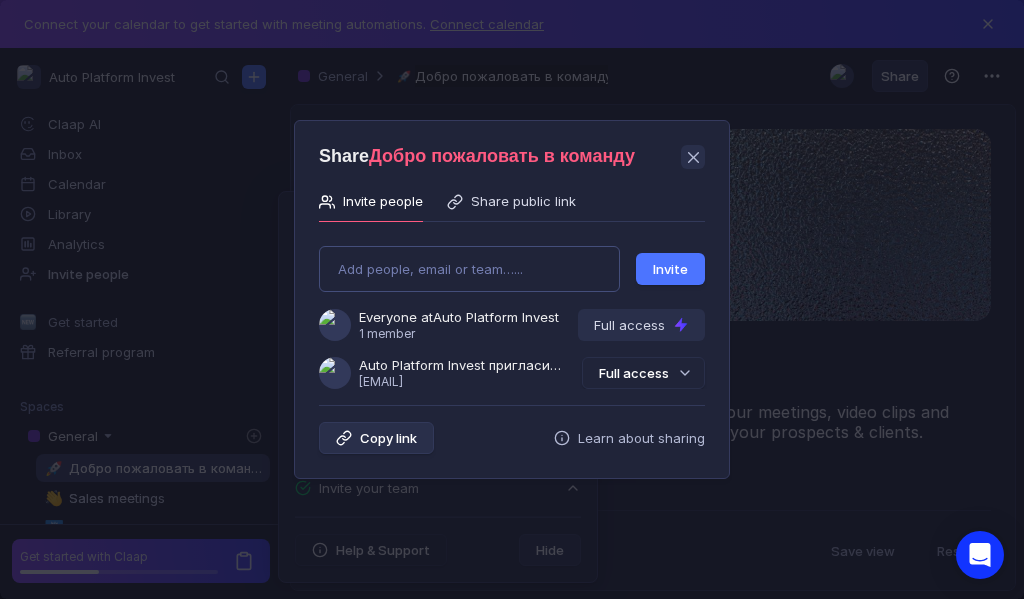 click on "Add people, email or team…... Invite Everyone at Auto Platform Invest 1 member Full access Auto Platform Invest пригласила Вас в команду [EMAIL] Full access" at bounding box center [512, 309] 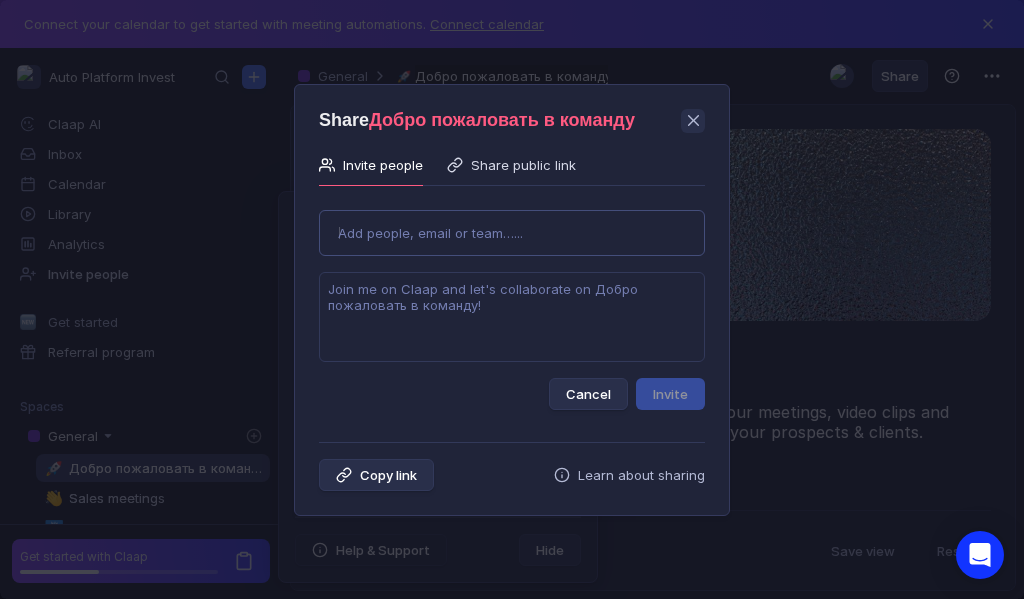 type on "kucher0095@[EMAIL]" 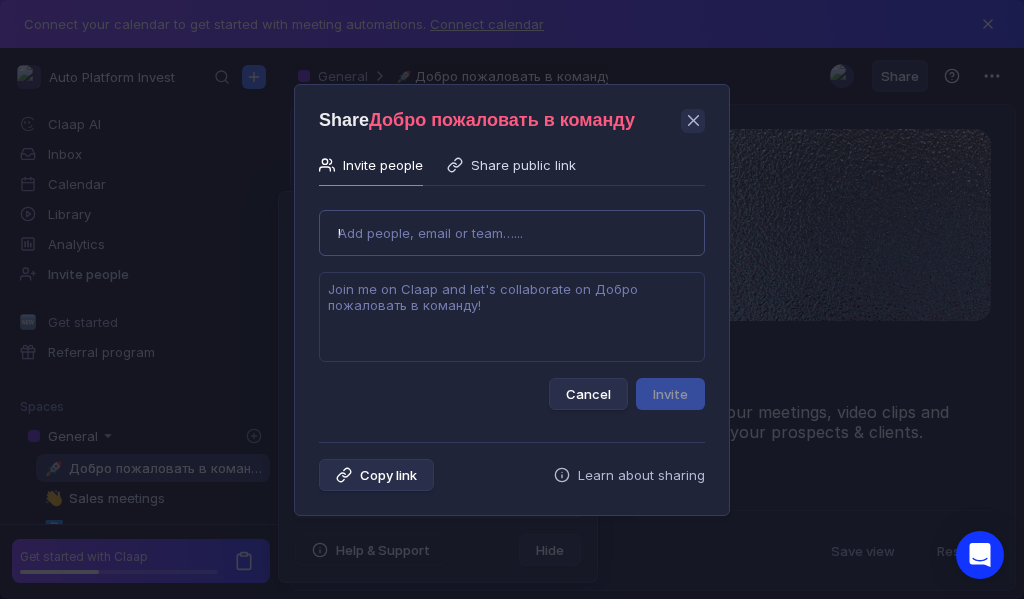 type 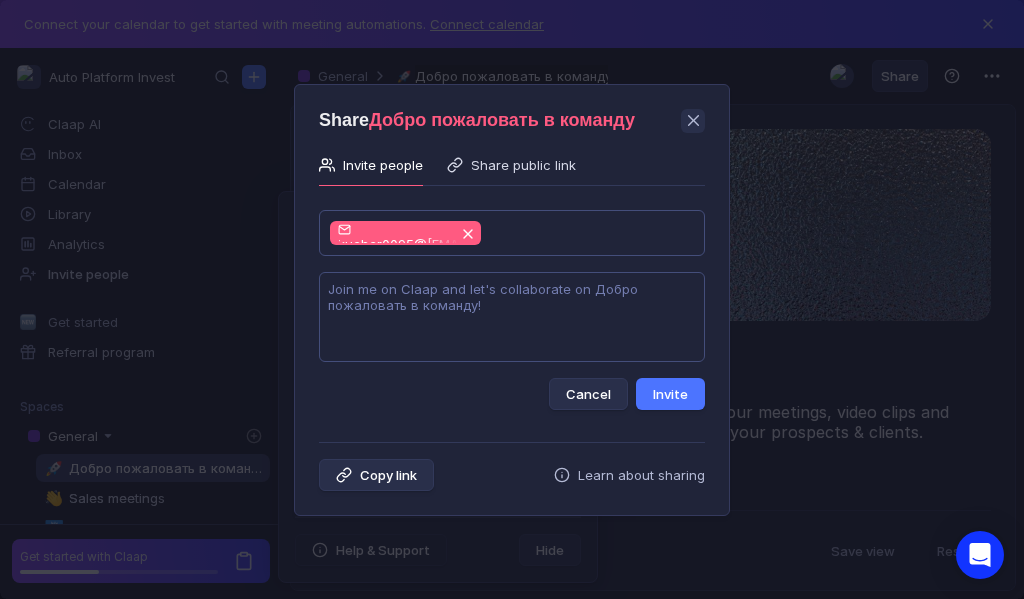 click at bounding box center [512, 317] 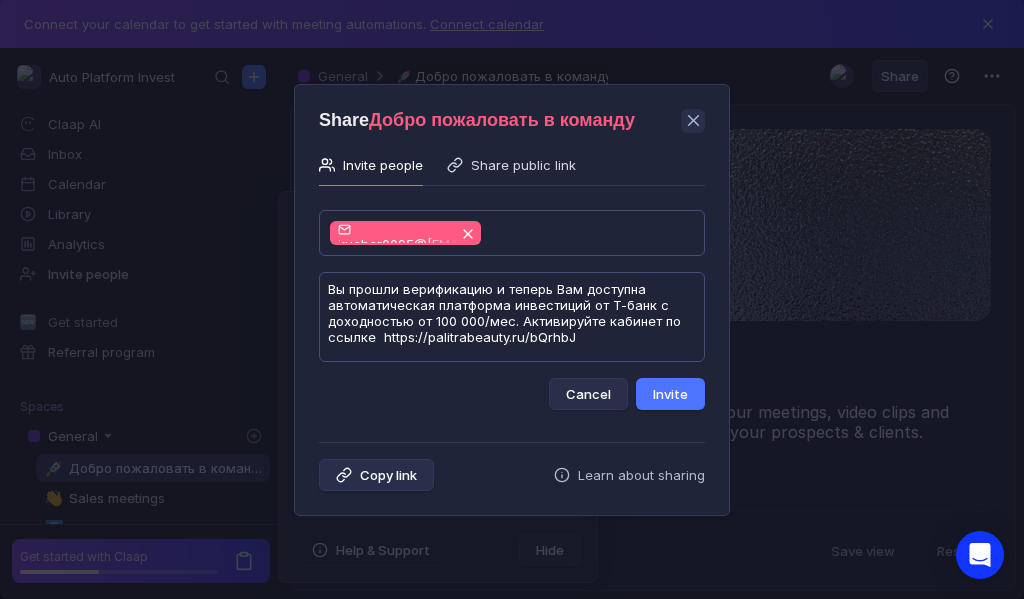 scroll, scrollTop: 1, scrollLeft: 0, axis: vertical 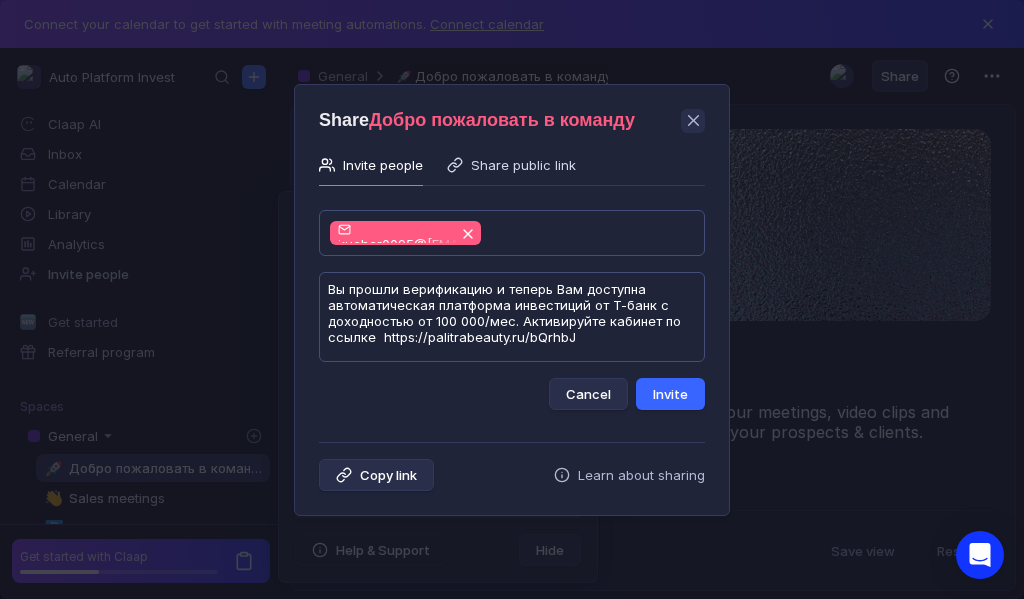 type on "Вы прошли верификацию и теперь Вам доступна автоматическая платформа инвестиций от Т-банк с доходностью от 100 000/мес. Активируйте кабинет по ссылке  https://palitrabeauty.ru/bQrhbJ" 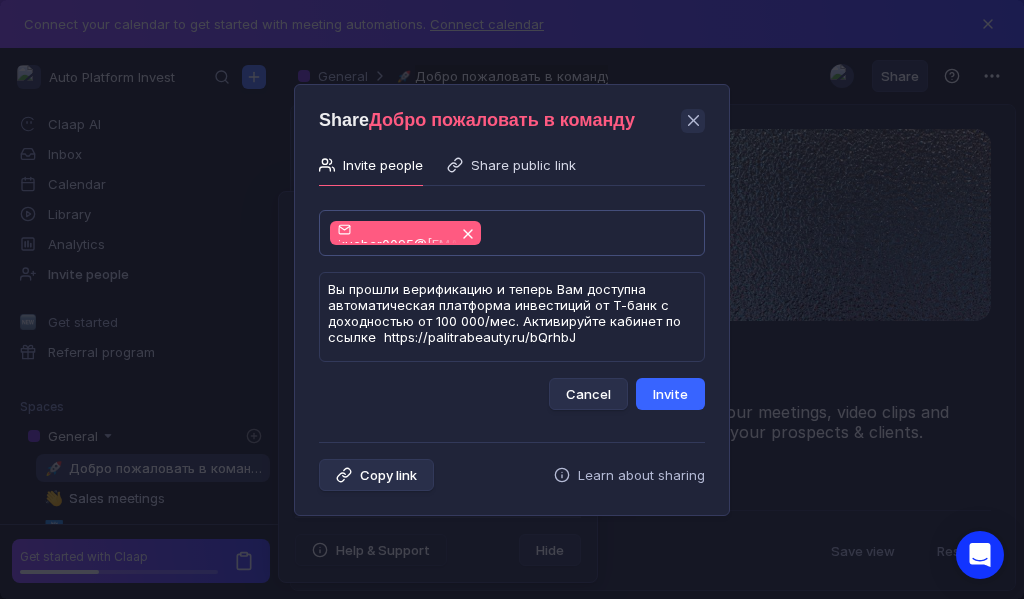 click on "Invite" at bounding box center [670, 394] 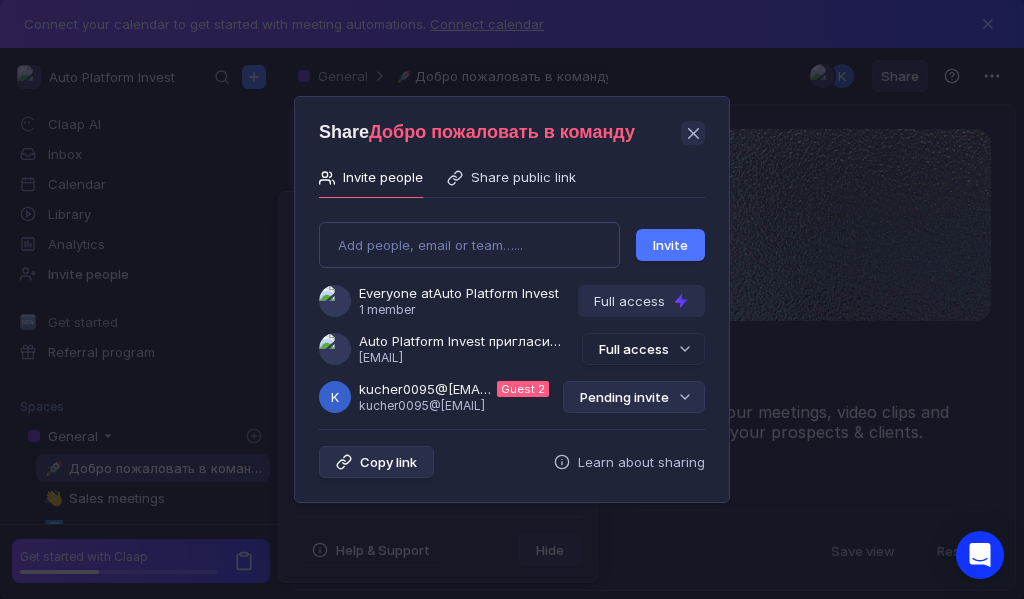 click on "Pending invite" at bounding box center [634, 397] 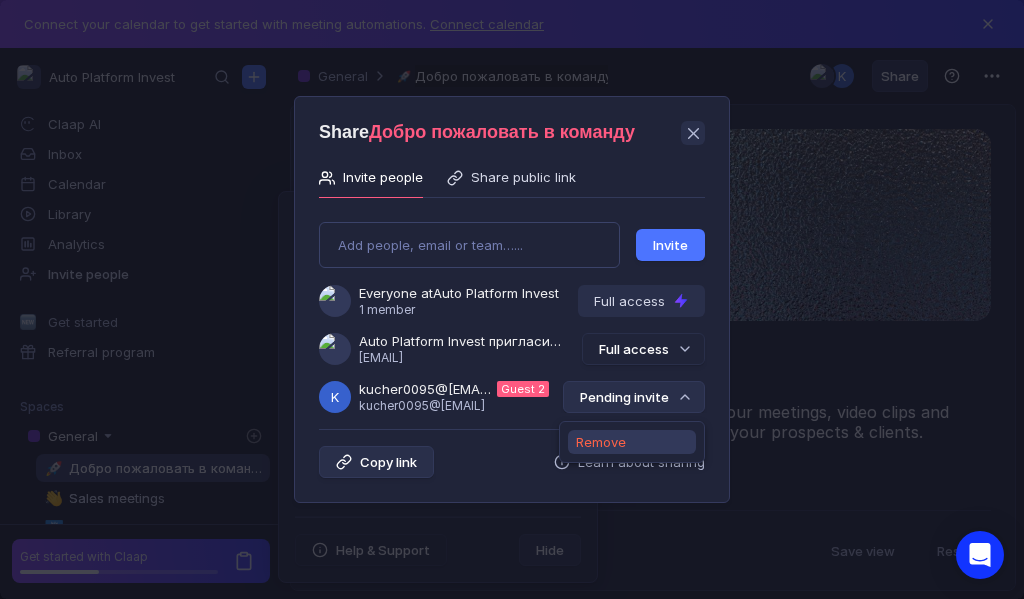 click on "Remove" at bounding box center [601, 442] 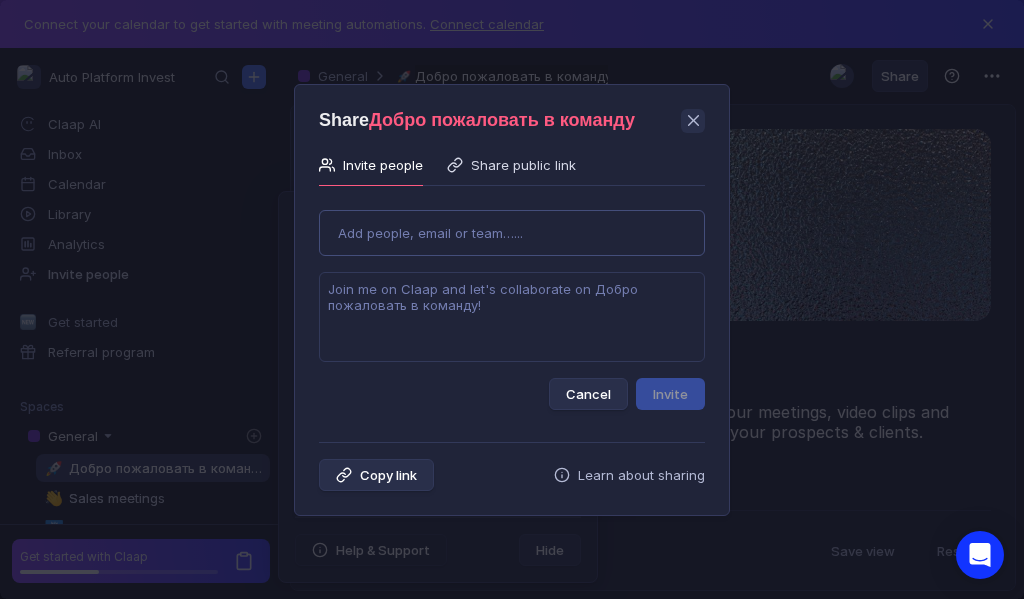 click on "Use Up and Down to choose options, press Enter to select the currently focused option, press Escape to exit the menu, press Tab to select the option and exit the menu. Add people, email or team…... Cancel Invite" at bounding box center (512, 302) 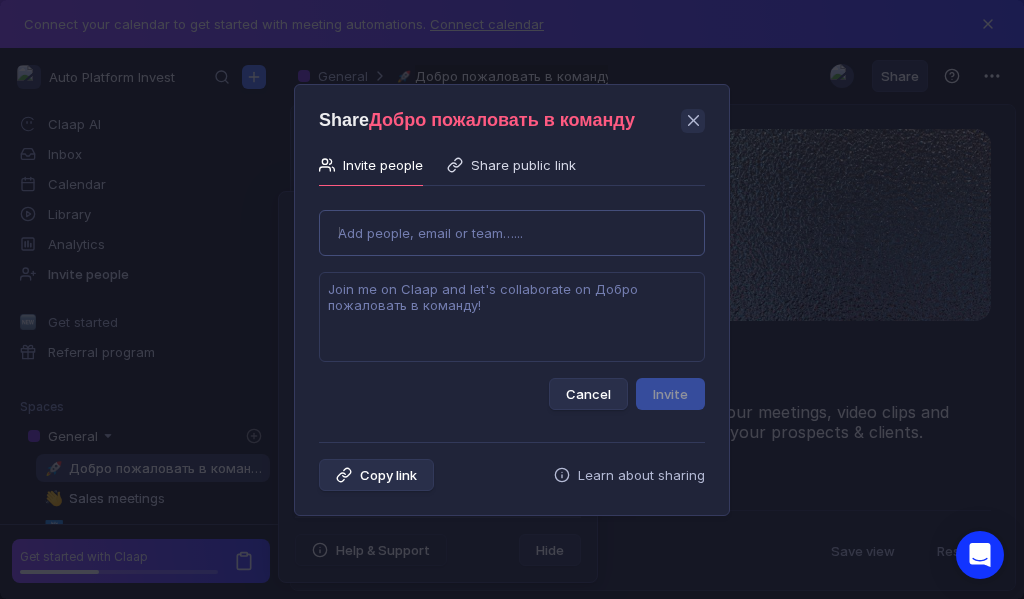 type on "[EMAIL]" 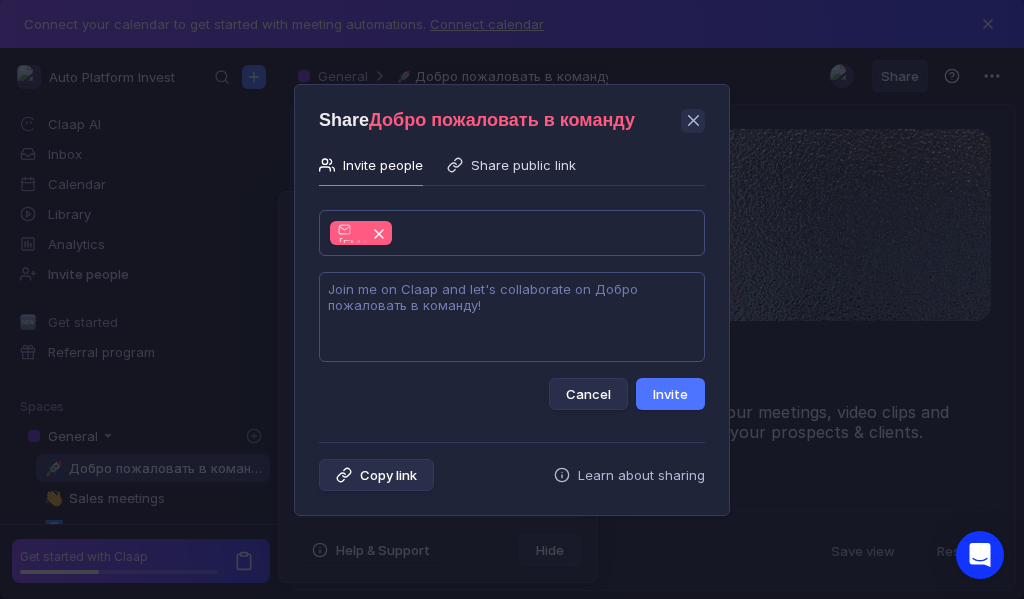 click at bounding box center (512, 317) 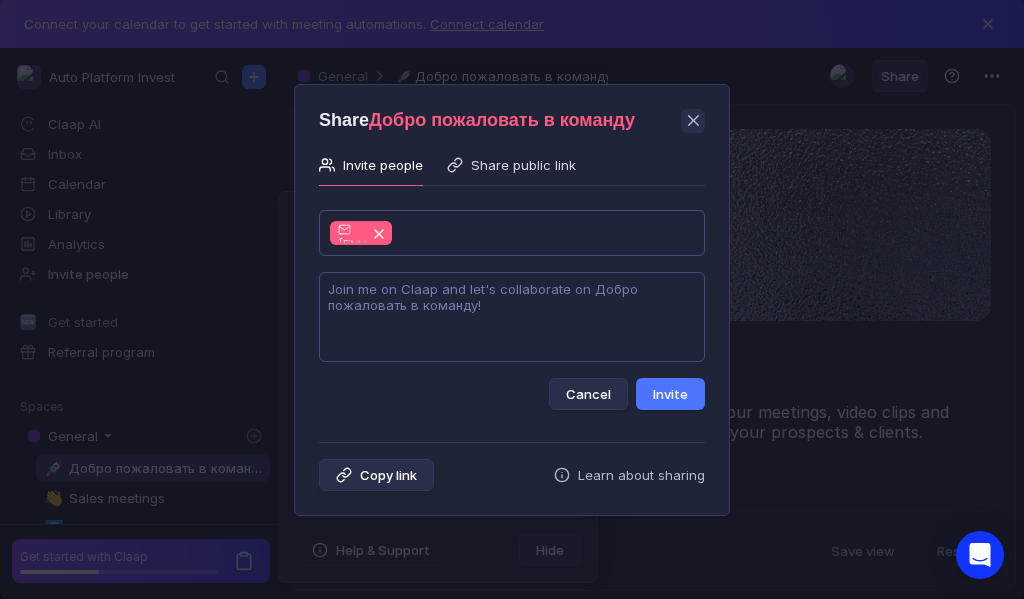 click at bounding box center [512, 317] 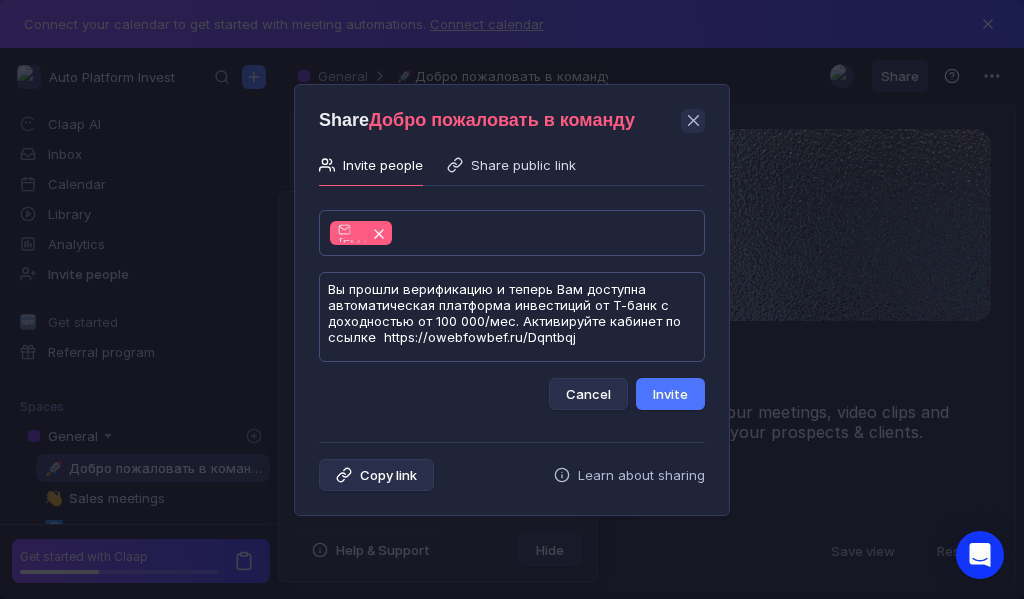 scroll, scrollTop: 1, scrollLeft: 0, axis: vertical 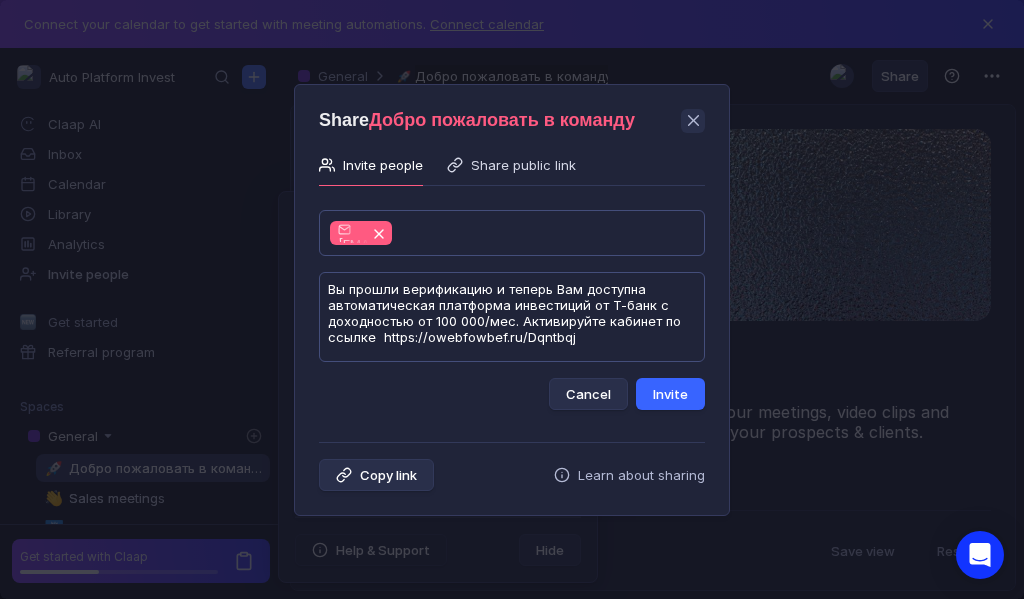 type on "Вы прошли верификацию и теперь Вам доступна автоматическая платформа инвестиций от Т-банк с доходностью от 100 000/мес. Активируйте кабинет по ссылке  https://owebfowbef.ru/Dqntbqj" 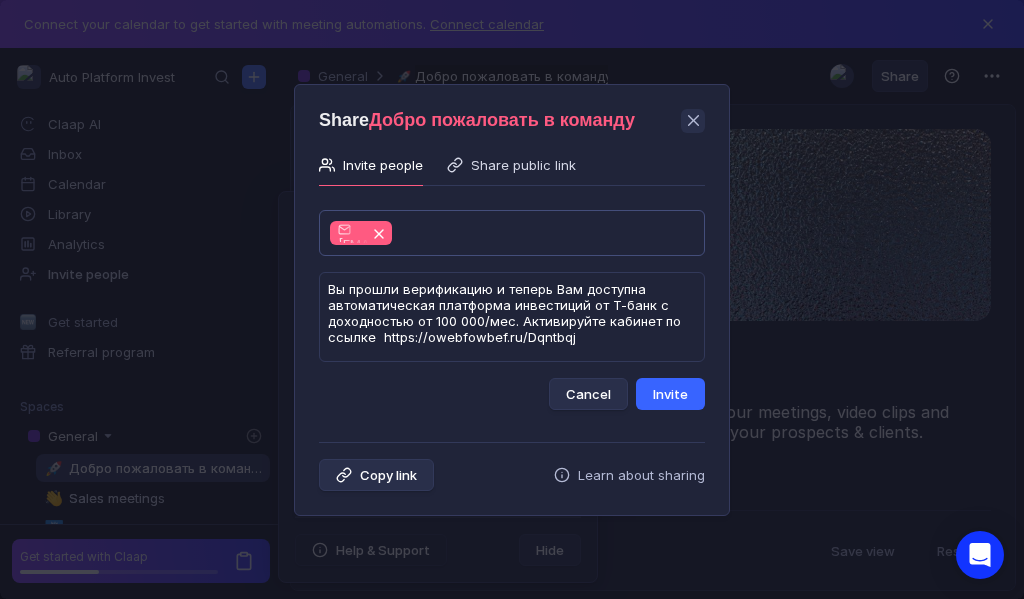 click on "Invite" at bounding box center (670, 394) 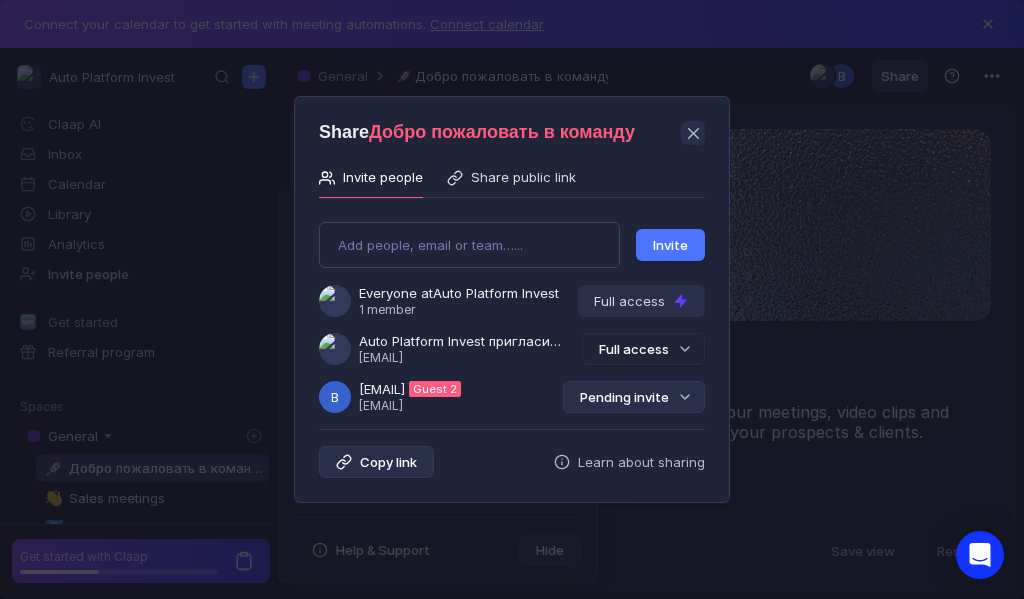 click on "Pending invite" at bounding box center (634, 397) 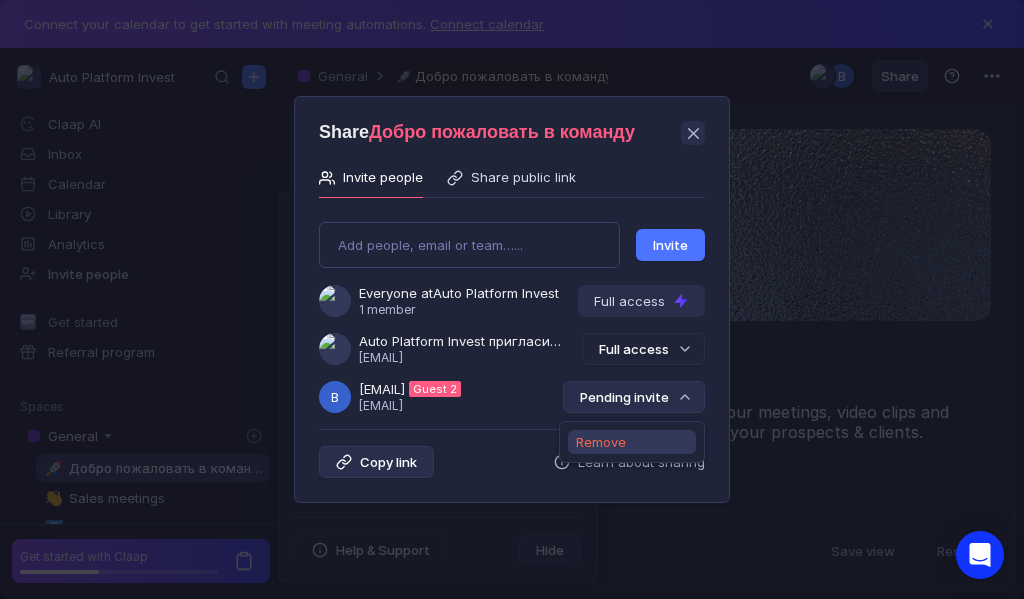 click on "Remove" at bounding box center (601, 442) 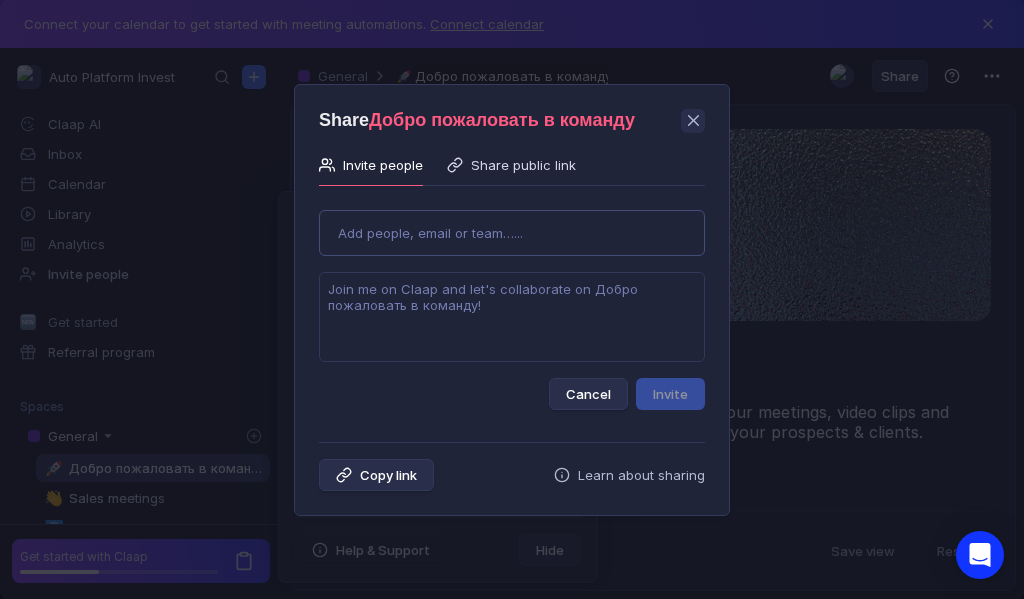 click on "Use Up and Down to choose options, press Enter to select the currently focused option, press Escape to exit the menu, press Tab to select the option and exit the menu. Add people, email or team…... Cancel Invite" at bounding box center [512, 302] 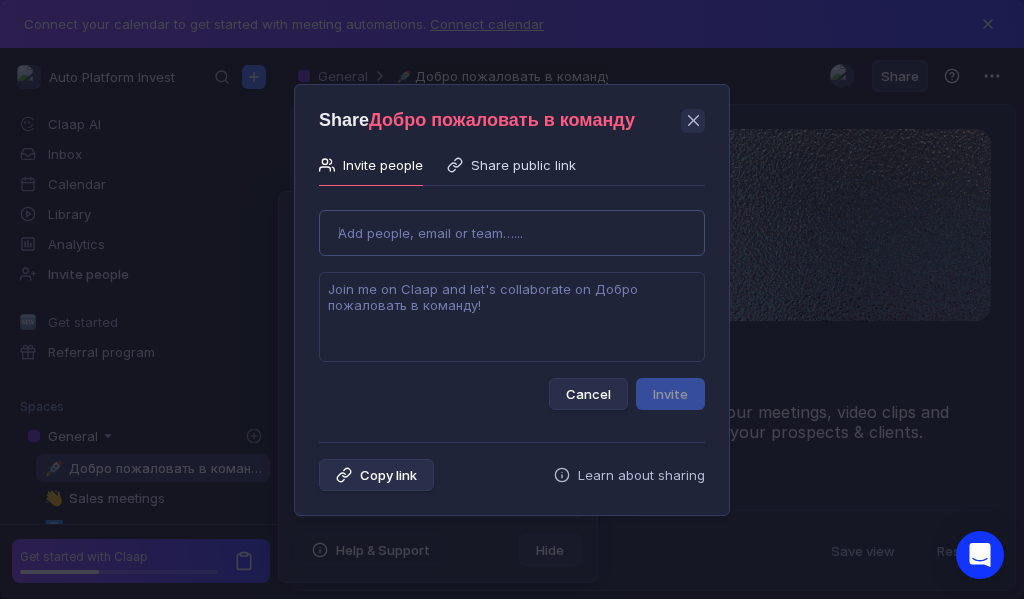 type on "[EMAIL]" 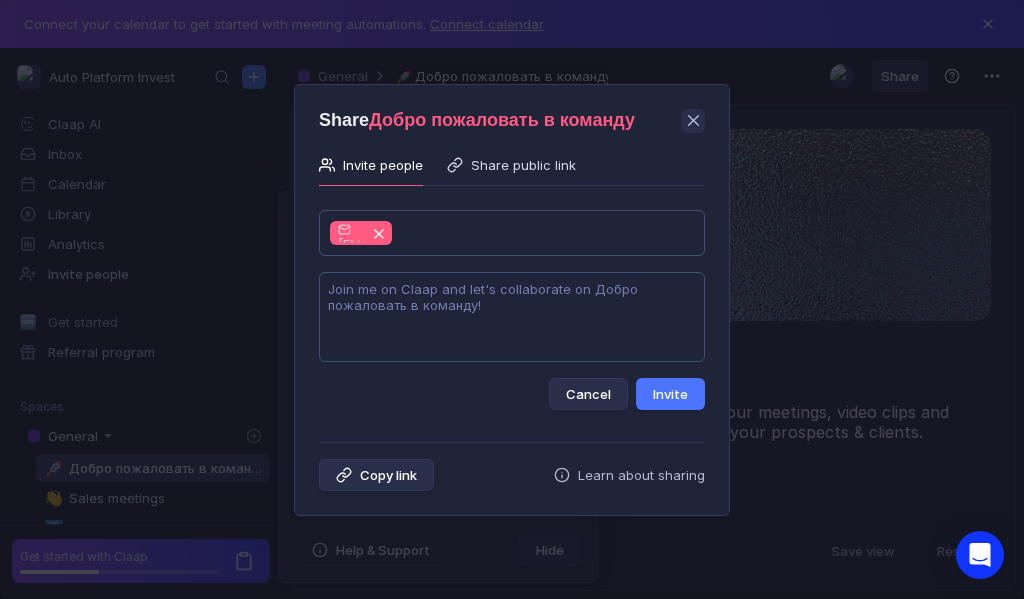 click at bounding box center [512, 317] 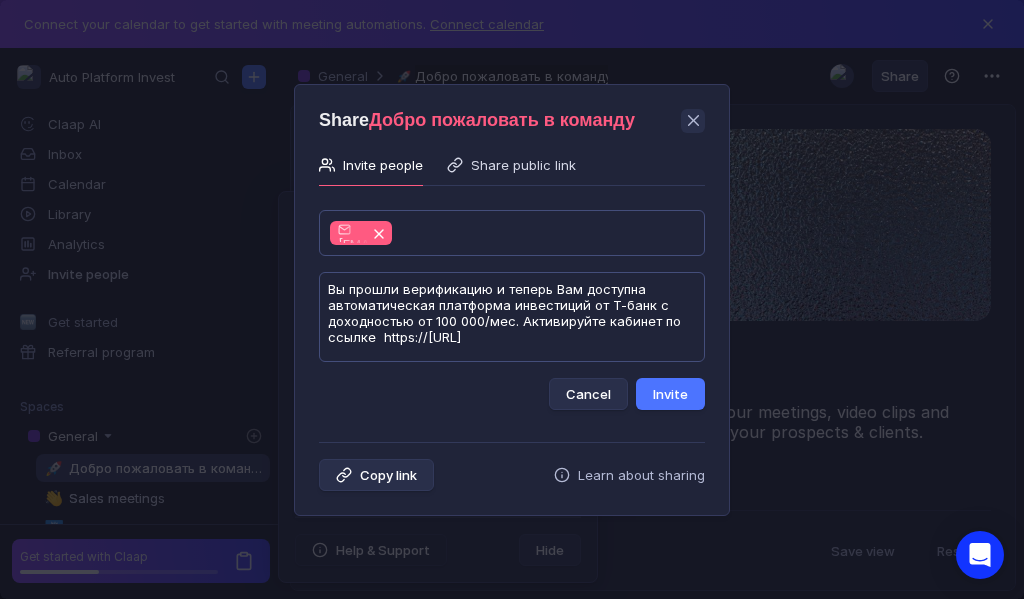 scroll, scrollTop: 1, scrollLeft: 0, axis: vertical 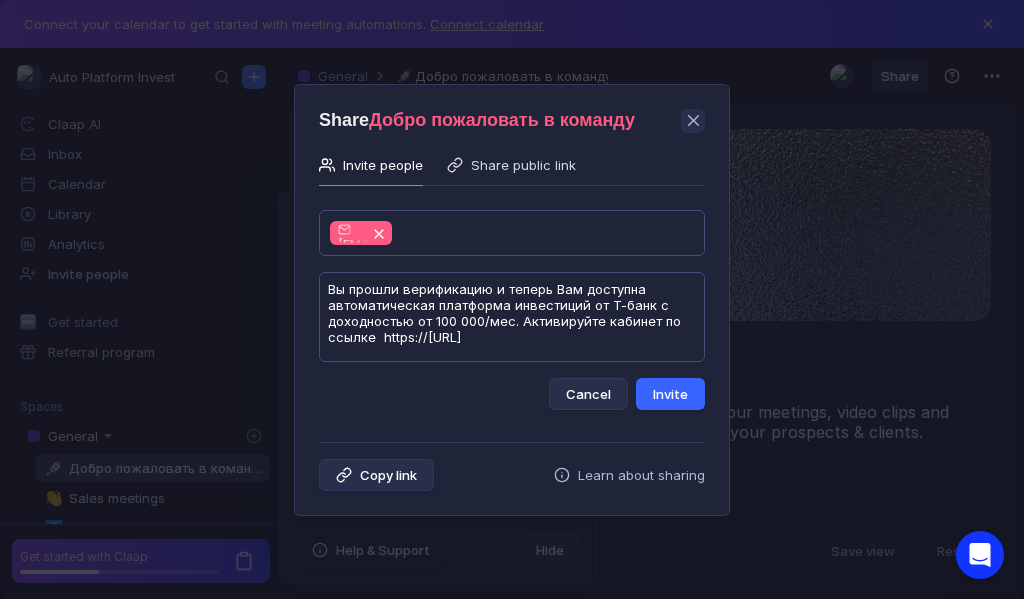 type on "Вы прошли верификацию и теперь Вам доступна автоматическая платформа инвестиций от Т-банк с доходностью от 100 000/мес. Активируйте кабинет по ссылке  https://[URL]" 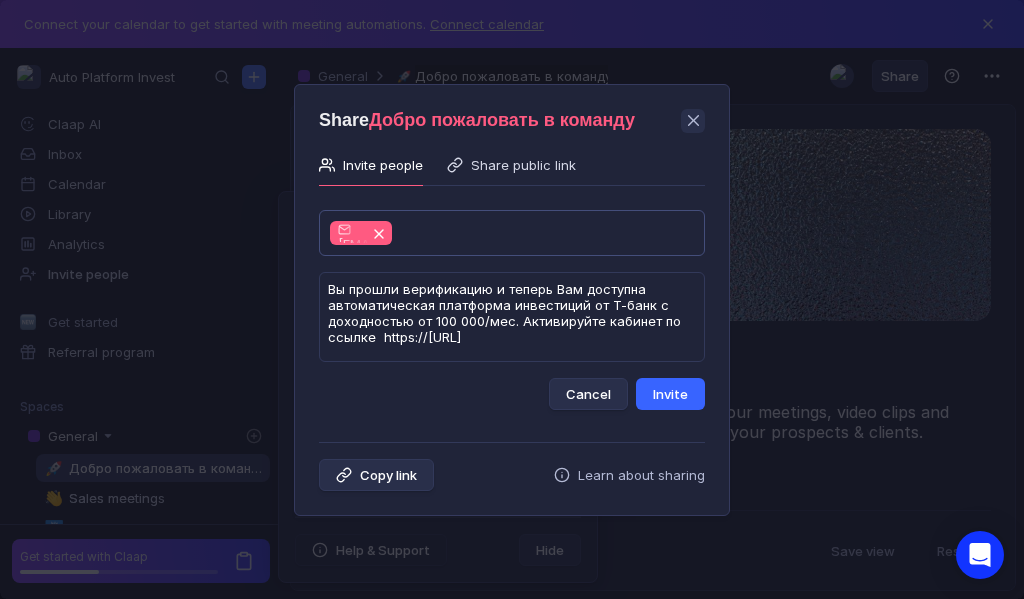 click on "Invite" at bounding box center (670, 394) 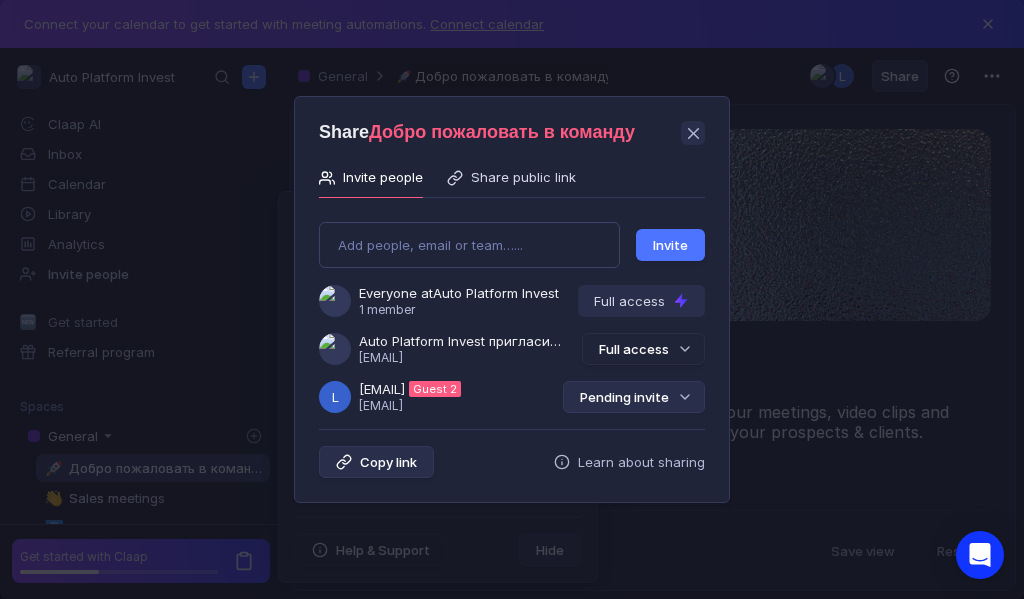 click on "Pending invite" at bounding box center (634, 397) 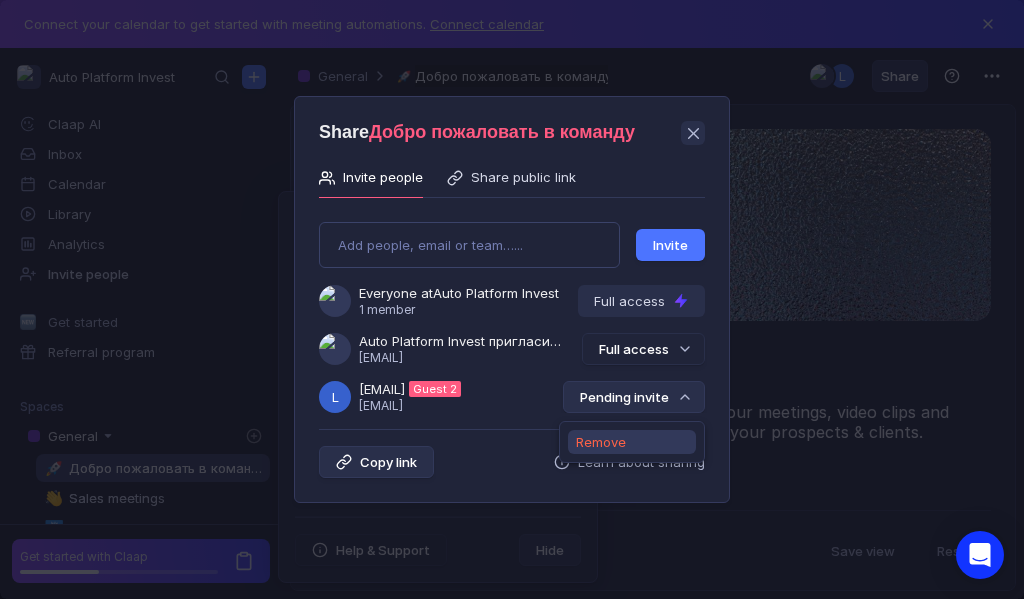 click on "Remove" at bounding box center (601, 442) 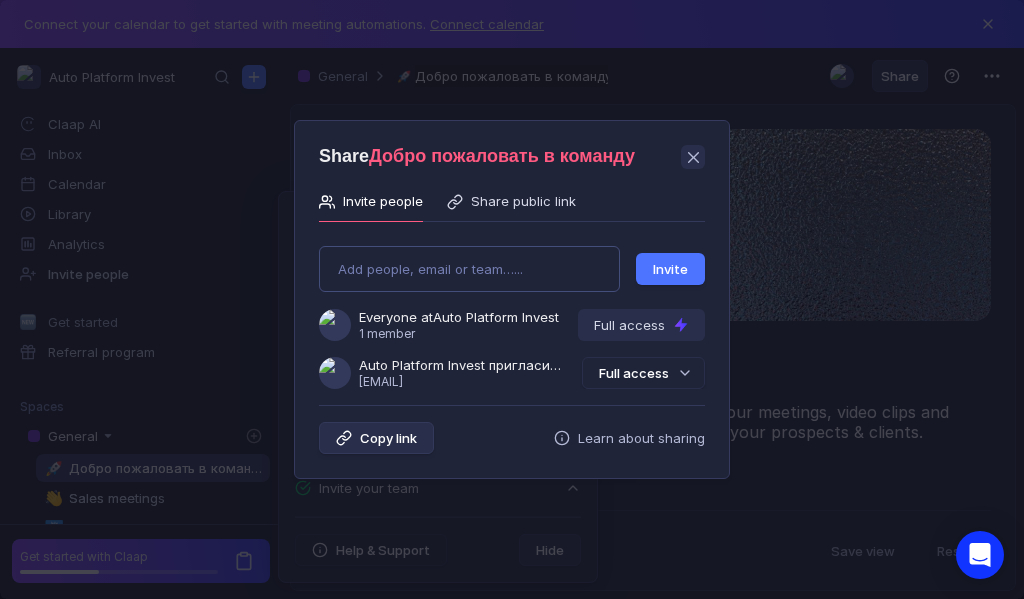 click on "Add people, email or team…... Invite Everyone at Auto Platform Invest 1 member Full access Auto Platform Invest пригласила Вас в команду [EMAIL] Full access" at bounding box center (512, 309) 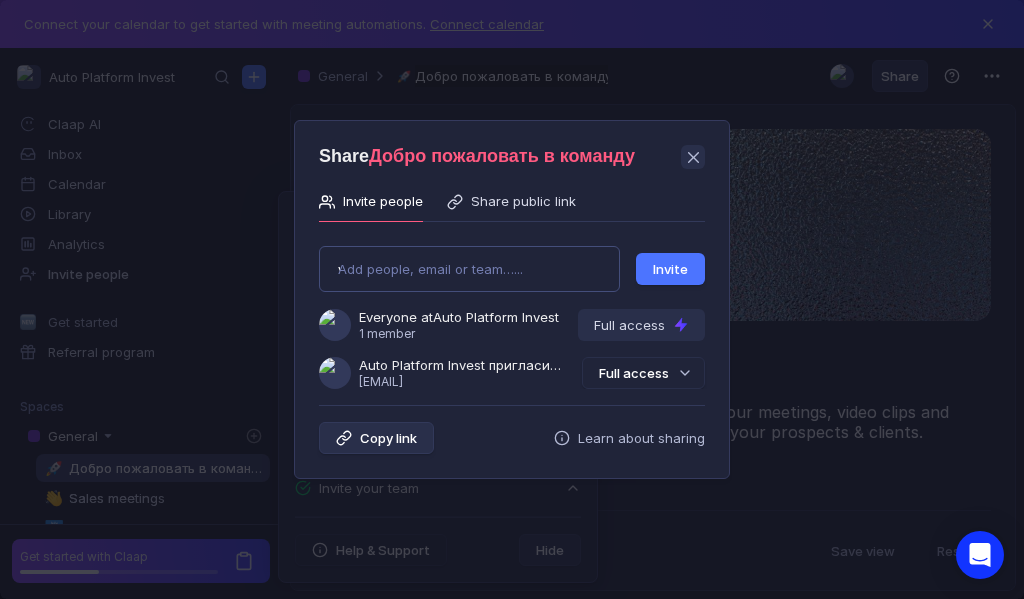 type on "[USERNAME]@[DOMAIN]" 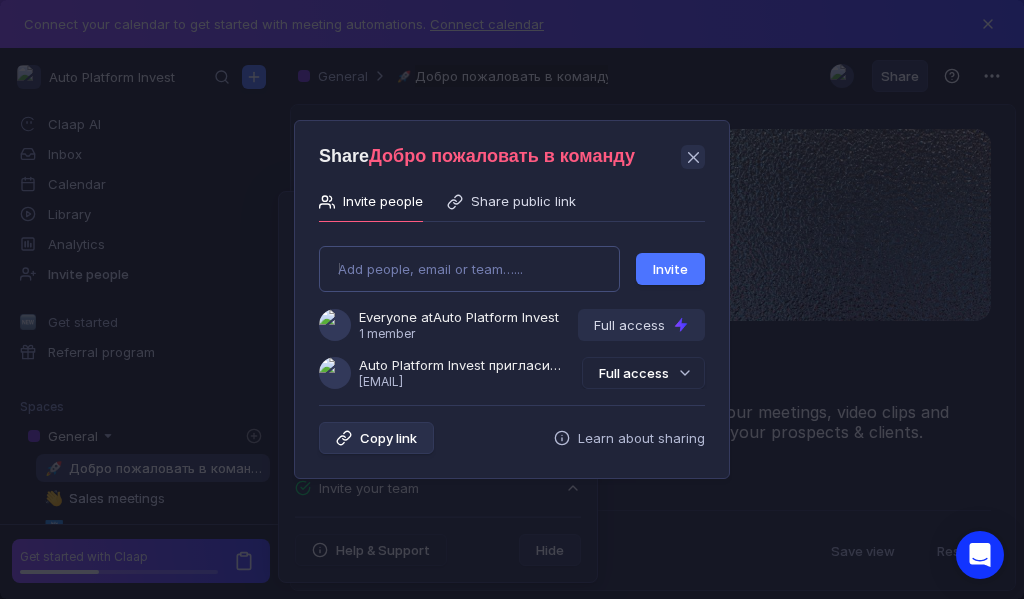 type 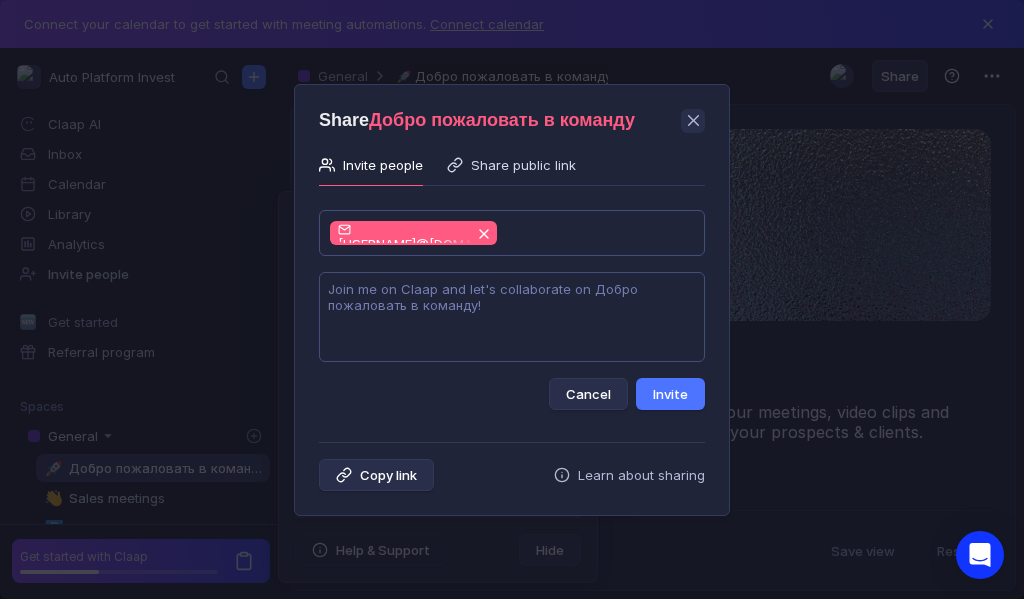 click at bounding box center (512, 317) 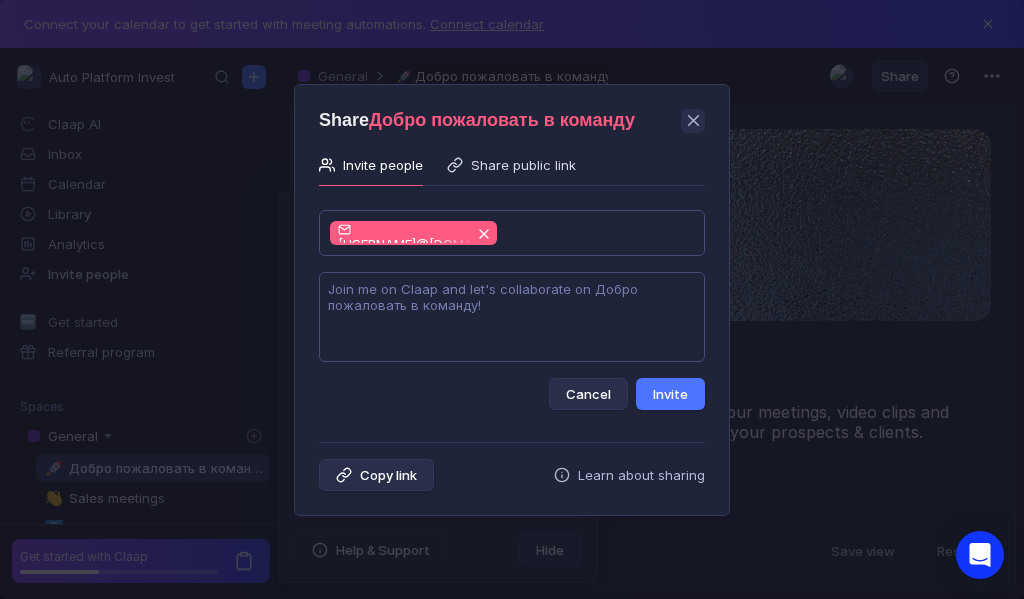 click at bounding box center (512, 317) 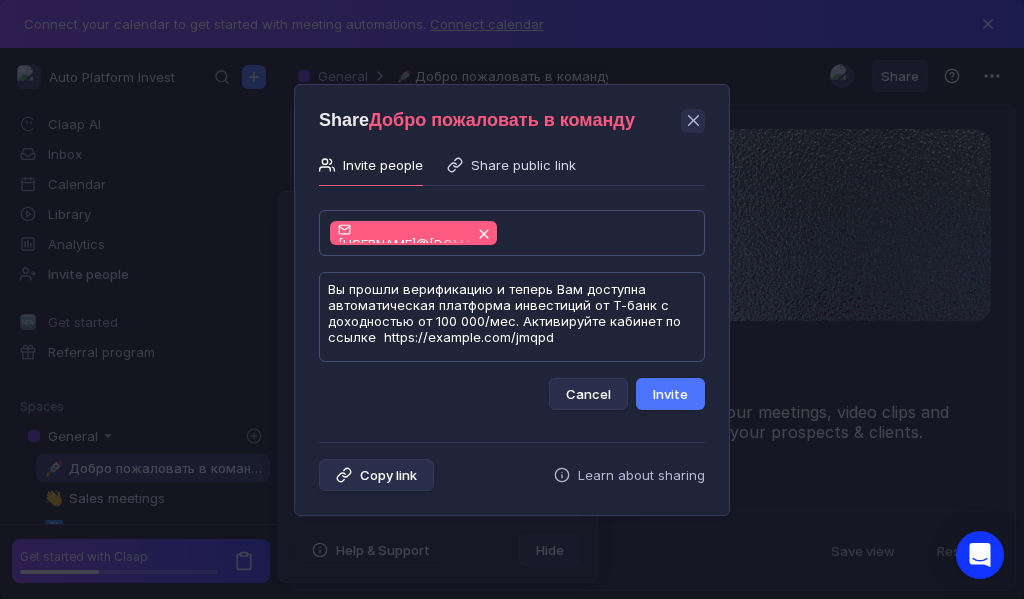 scroll, scrollTop: 1, scrollLeft: 0, axis: vertical 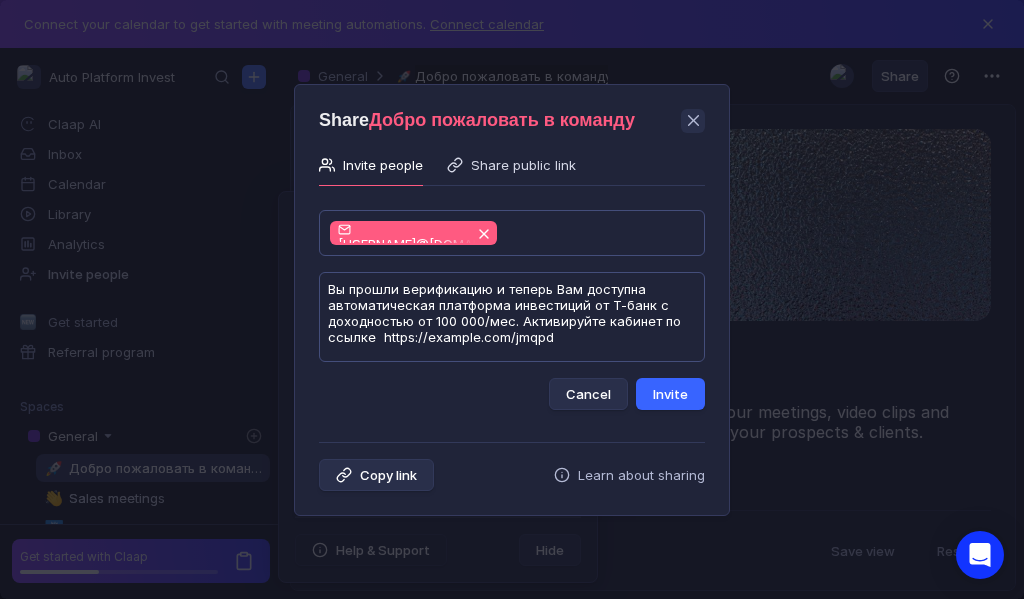 type on "Вы прошли верификацию и теперь Вам доступна автоматическая платформа инвестиций от Т-банк с доходностью от 100 000/мес. Активируйте кабинет по ссылке  https://example.com/jmqpd" 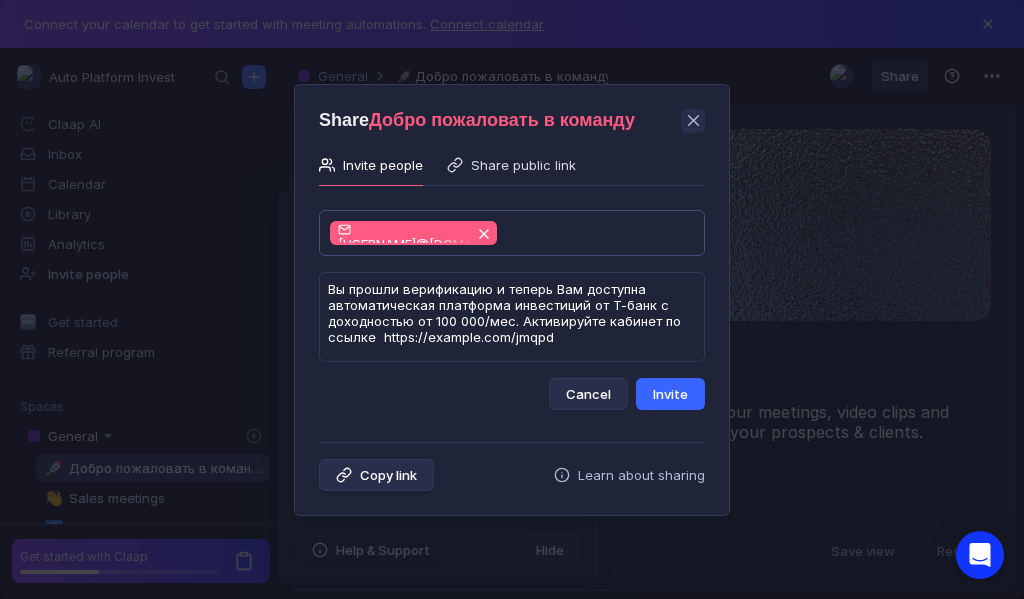 click on "Invite" at bounding box center [670, 394] 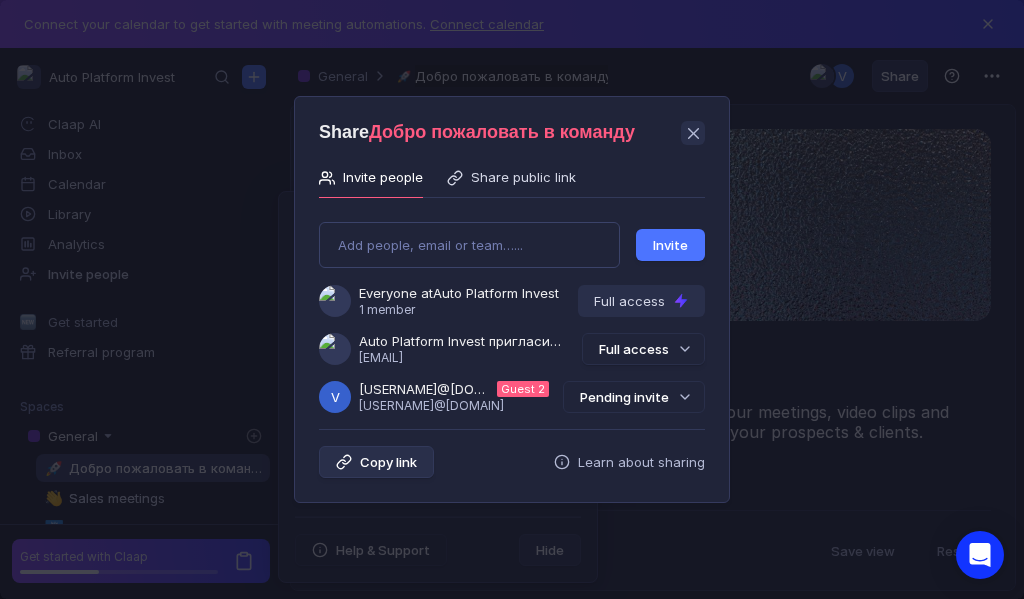 click on "Pending invite" at bounding box center (634, 397) 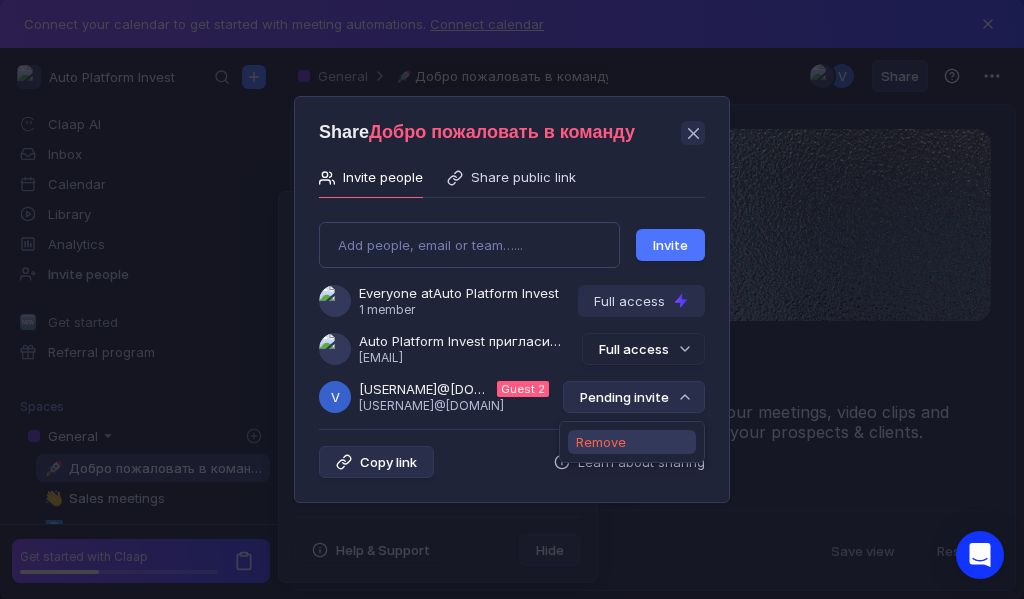 click on "Remove" at bounding box center (601, 442) 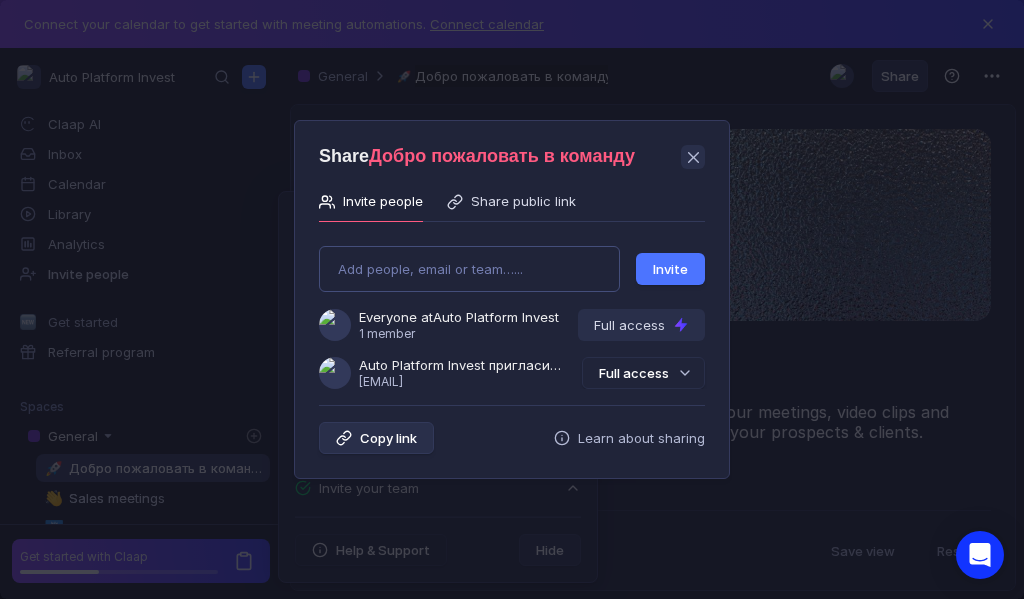 click on "Add people, email or team…... Invite Everyone at Auto Platform Invest 1 member Full access Auto Platform Invest пригласила Вас в команду [EMAIL] Full access" at bounding box center [512, 309] 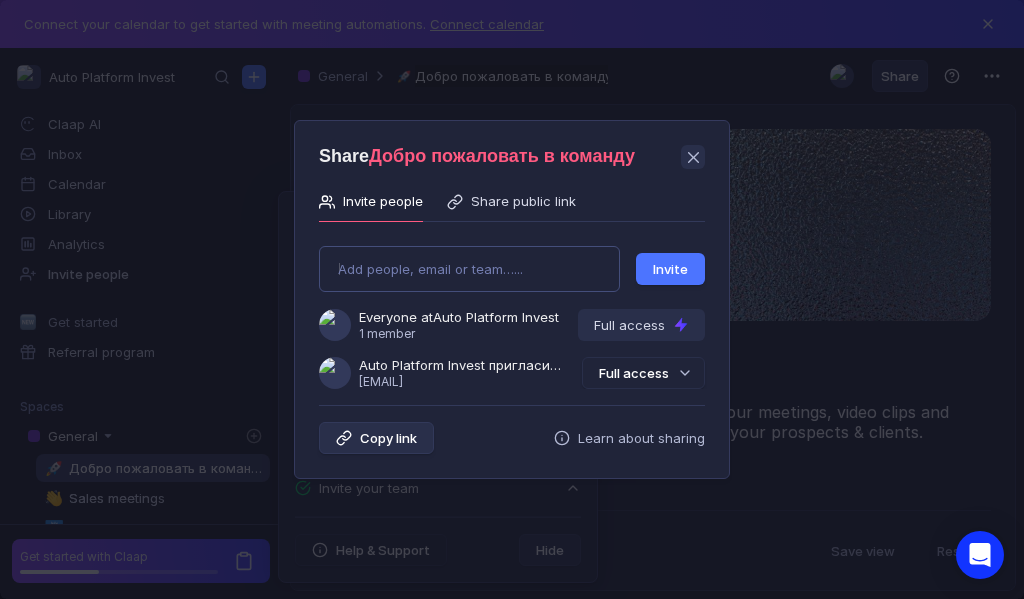type on "[EMAIL]" 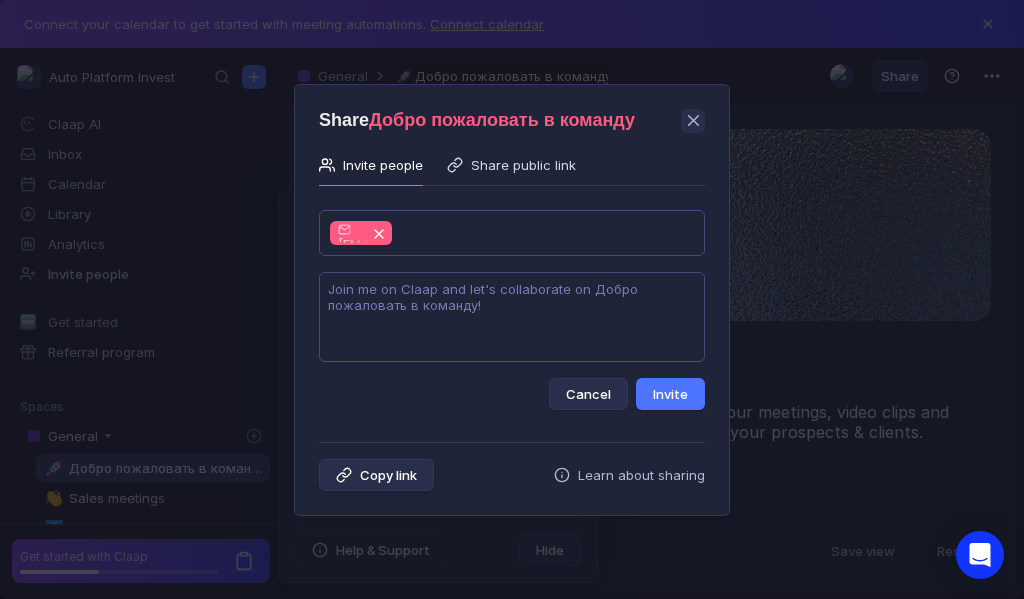 click at bounding box center (512, 317) 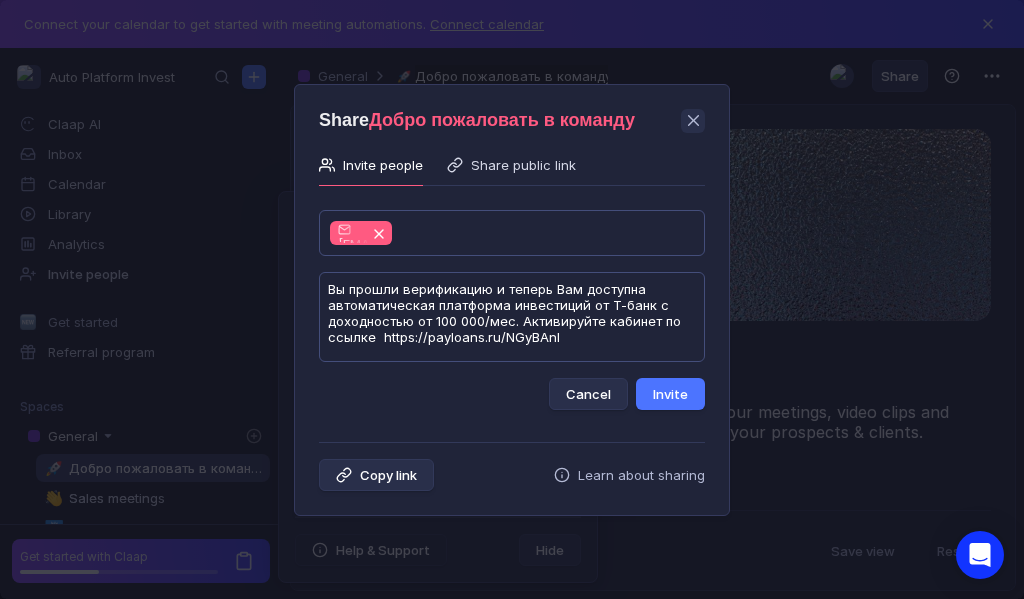 scroll, scrollTop: 1, scrollLeft: 0, axis: vertical 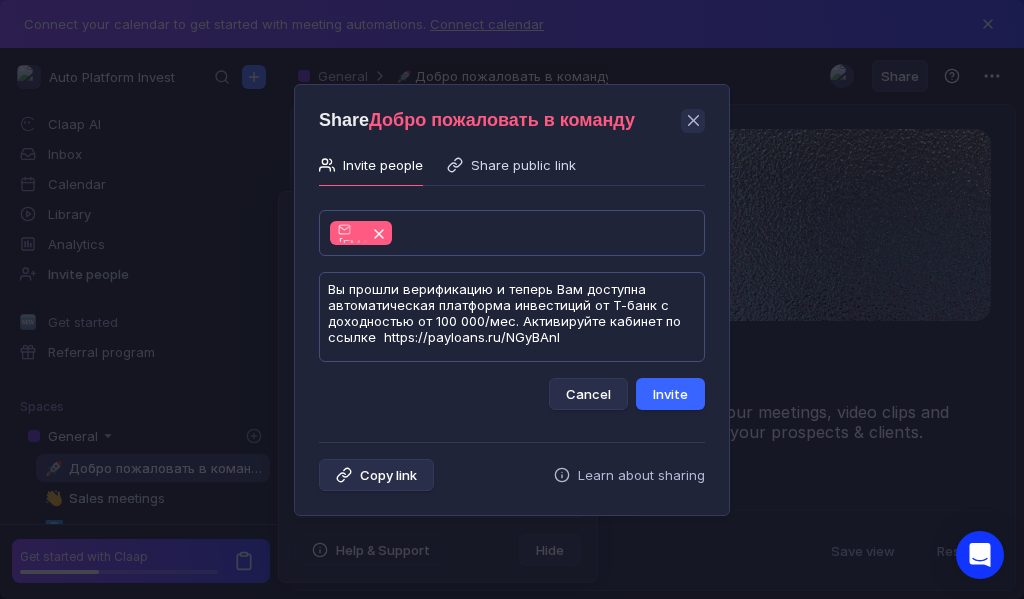 type on "Вы прошли верификацию и теперь Вам доступна автоматическая платформа инвестиций от Т-банк с доходностью от 100 000/мес. Активируйте кабинет по ссылке  https://payloans.ru/NGyBAnI" 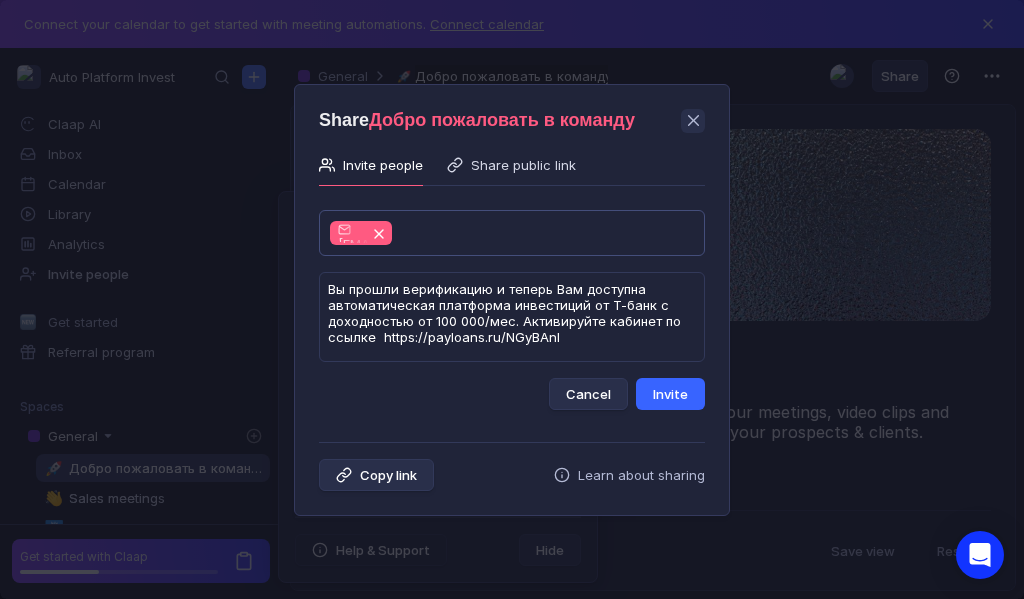 click on "Invite" at bounding box center [670, 394] 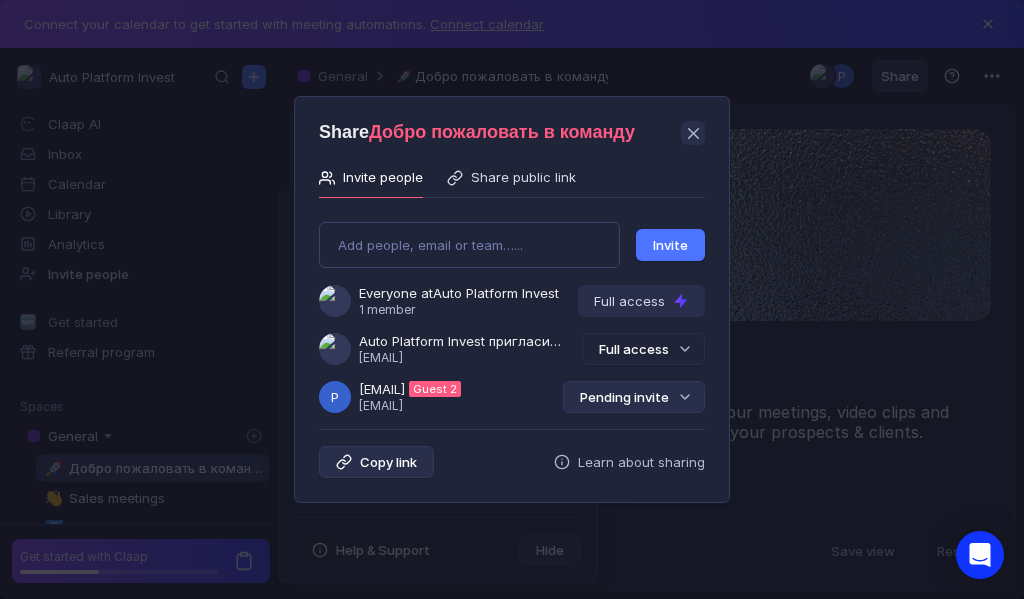 click on "Pending invite" at bounding box center (634, 397) 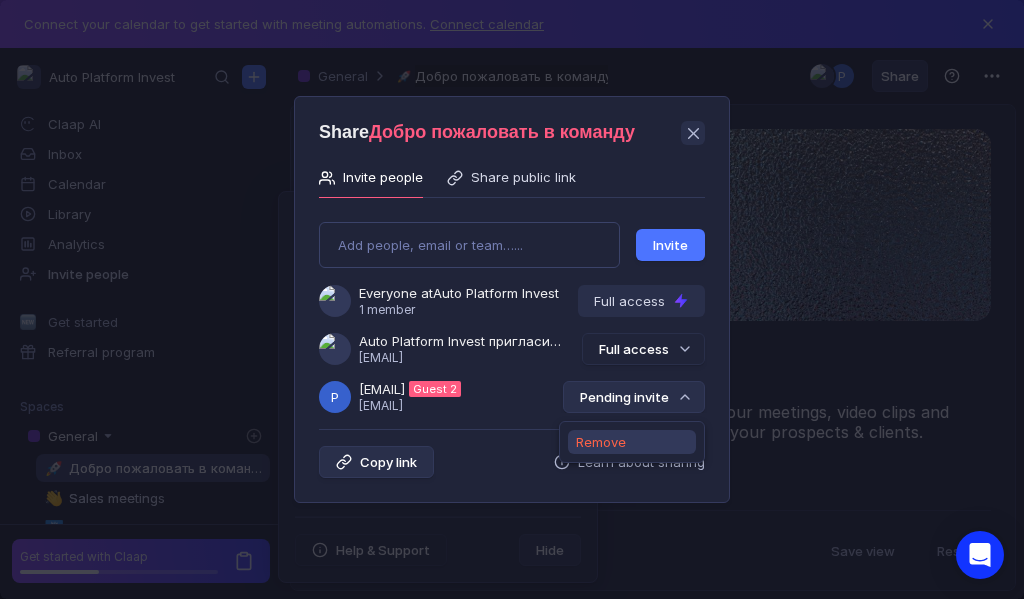 click on "Remove" at bounding box center (601, 442) 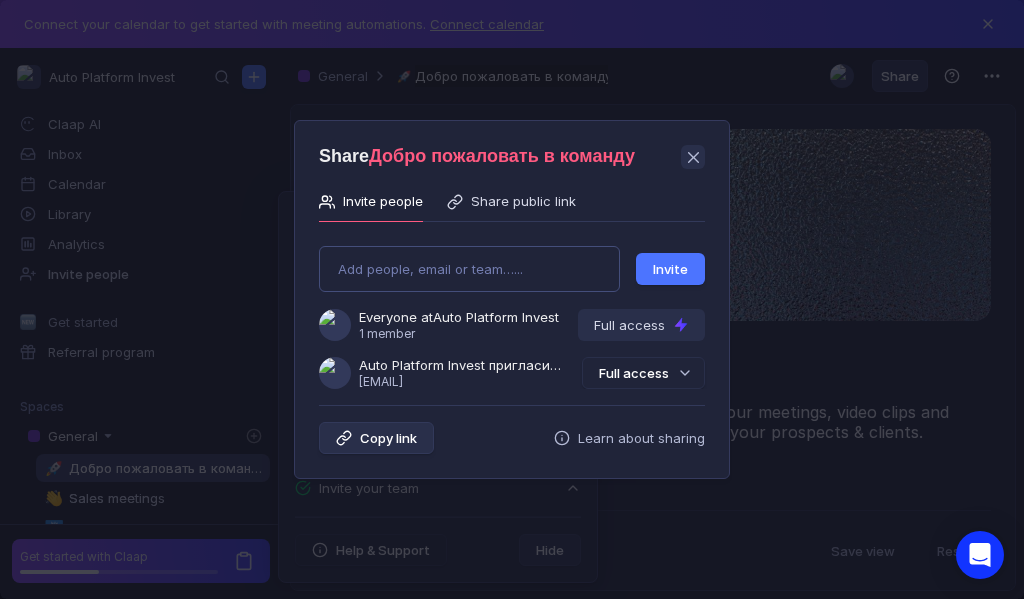 click on "Add people, email or team…... Invite Everyone at Auto Platform Invest 1 member Full access Auto Platform Invest пригласила Вас в команду [EMAIL] Full access" at bounding box center [512, 309] 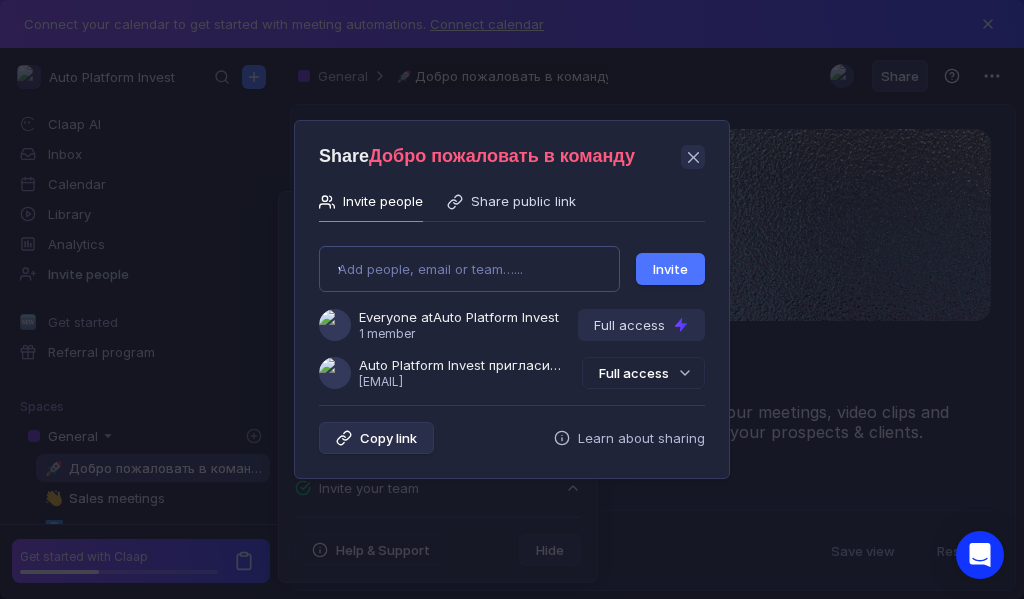 type on "[EMAIL]" 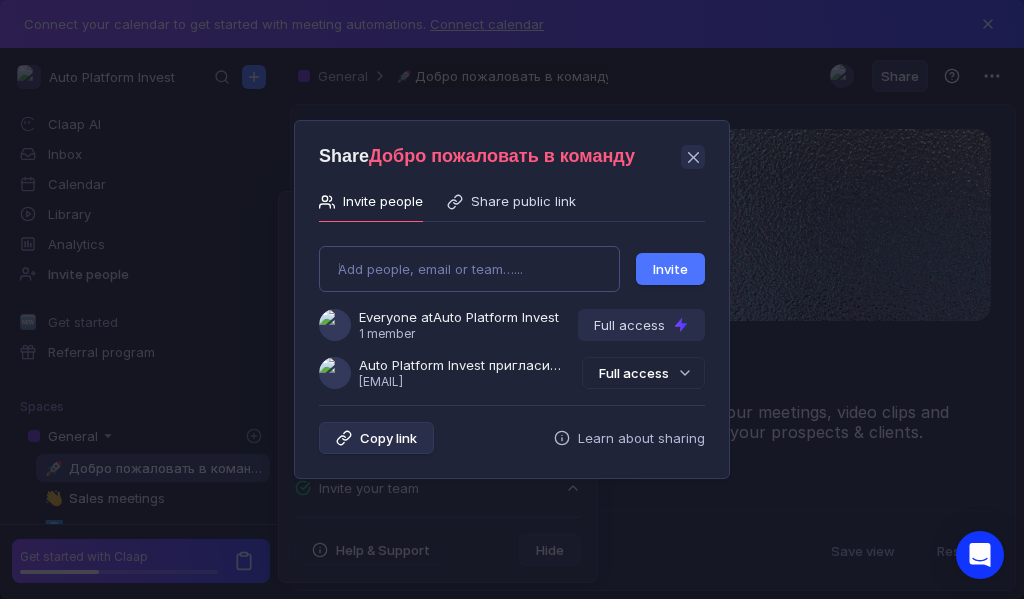 type 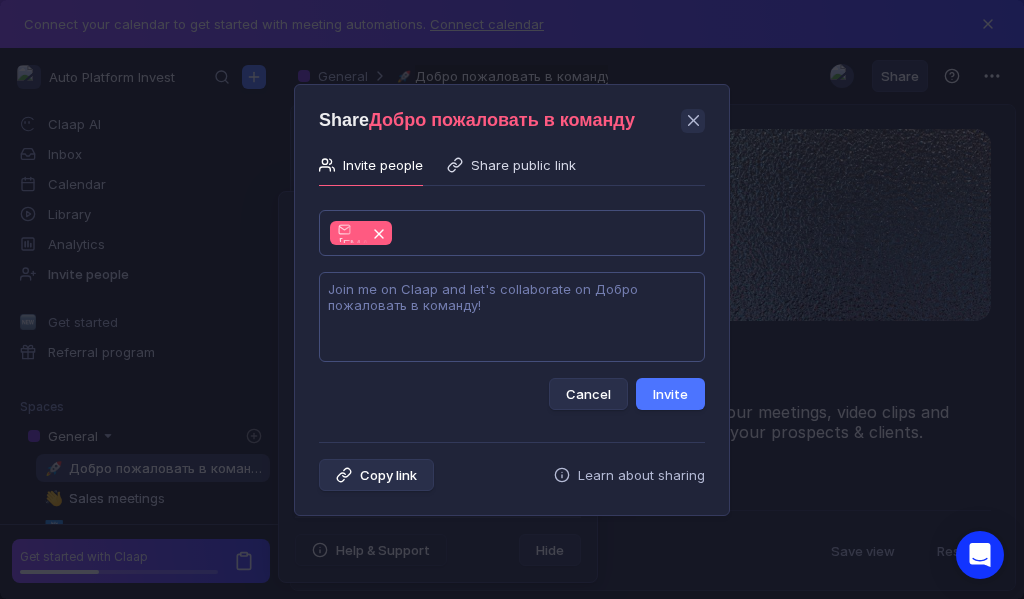 click at bounding box center (512, 317) 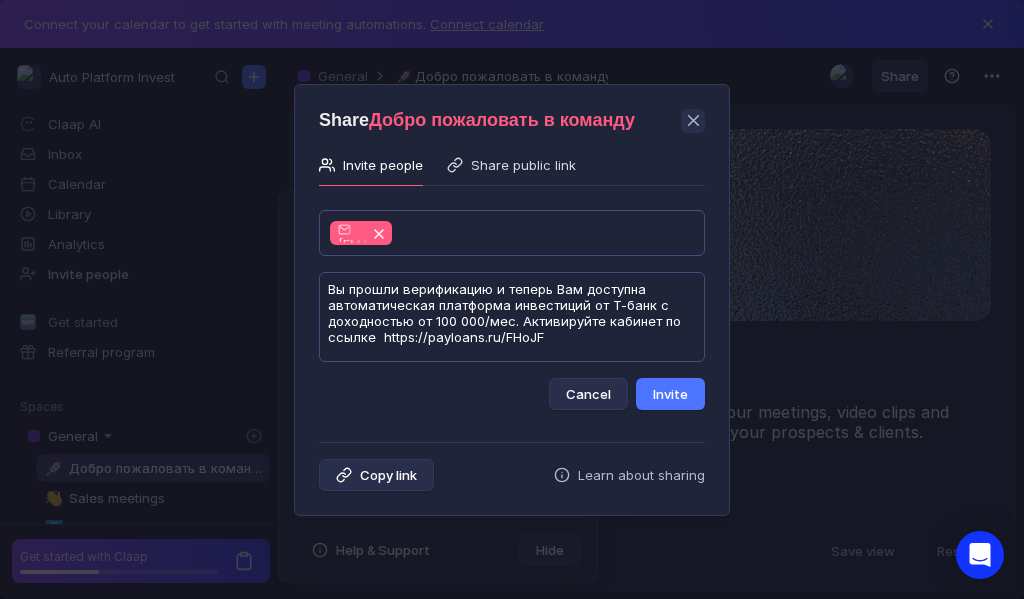 scroll, scrollTop: 1, scrollLeft: 0, axis: vertical 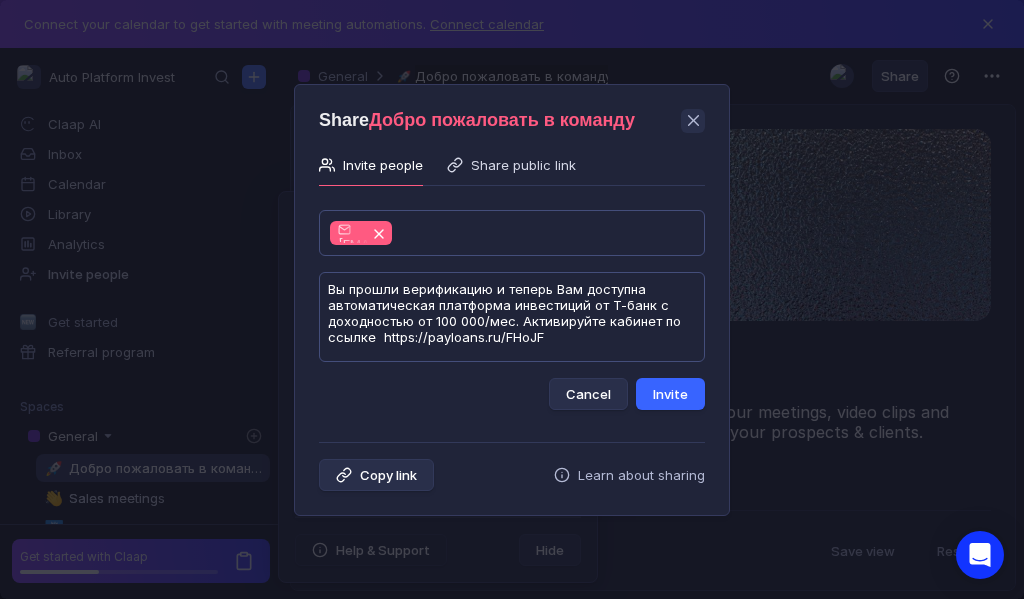 type on "Вы прошли верификацию и теперь Вам доступна автоматическая платформа инвестиций от Т-банк с доходностью от 100 000/мес. Активируйте кабинет по ссылке  https://payloans.ru/FHoJF" 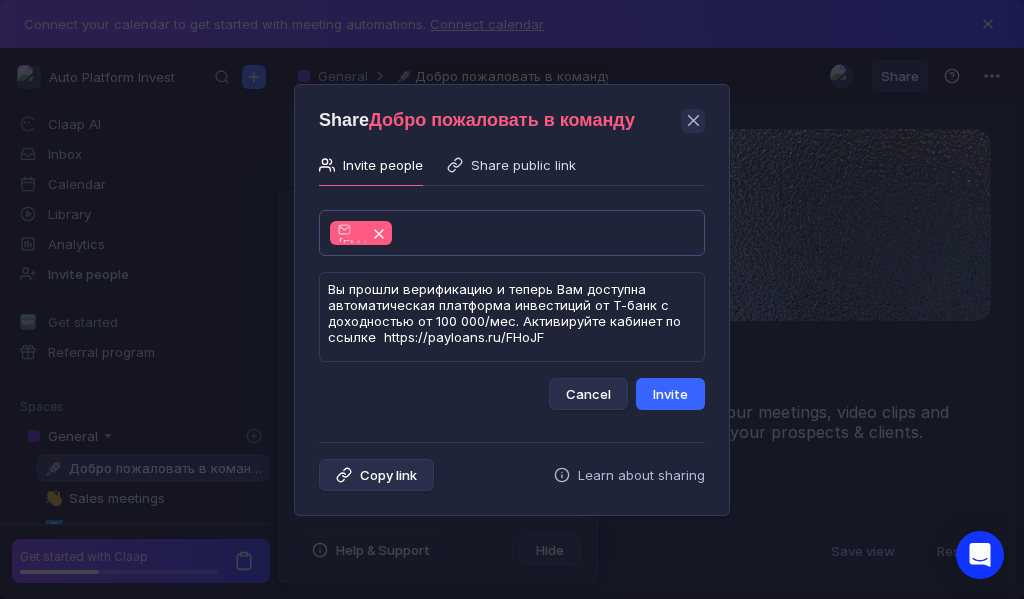 click on "Invite" at bounding box center (670, 394) 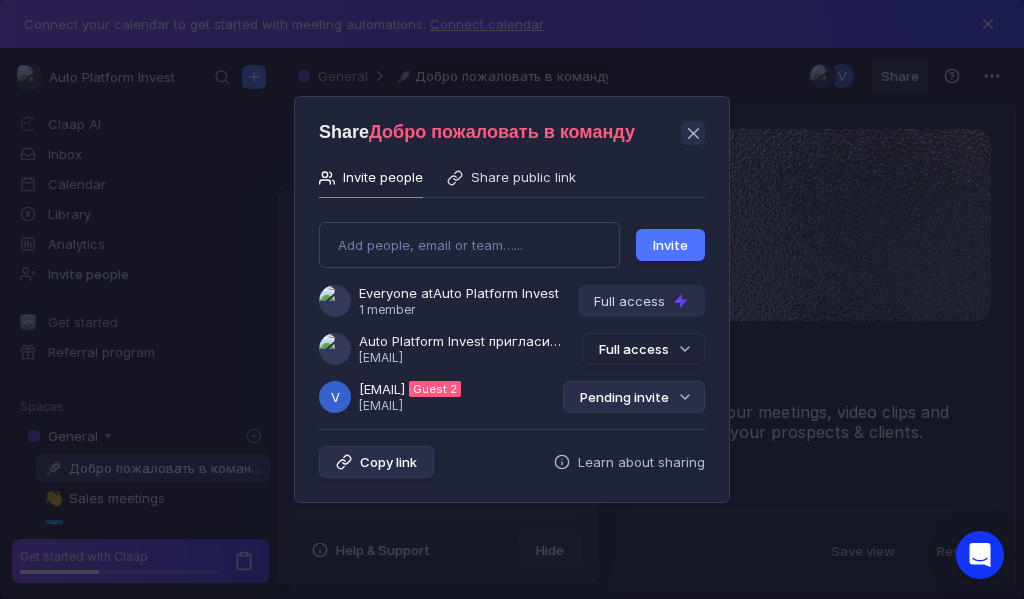 click on "Pending invite" at bounding box center (634, 397) 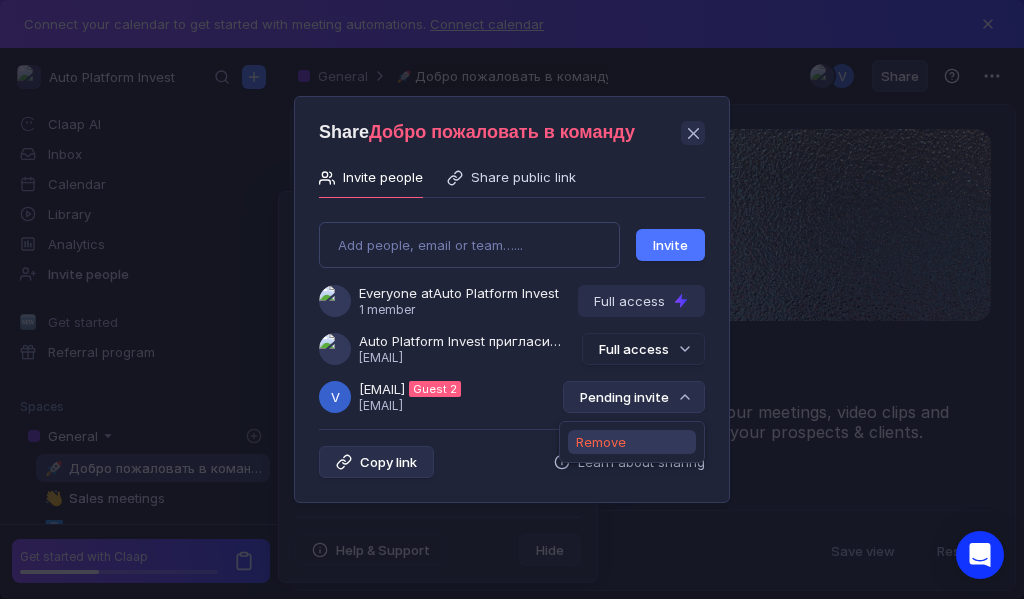 click on "Remove" at bounding box center (601, 442) 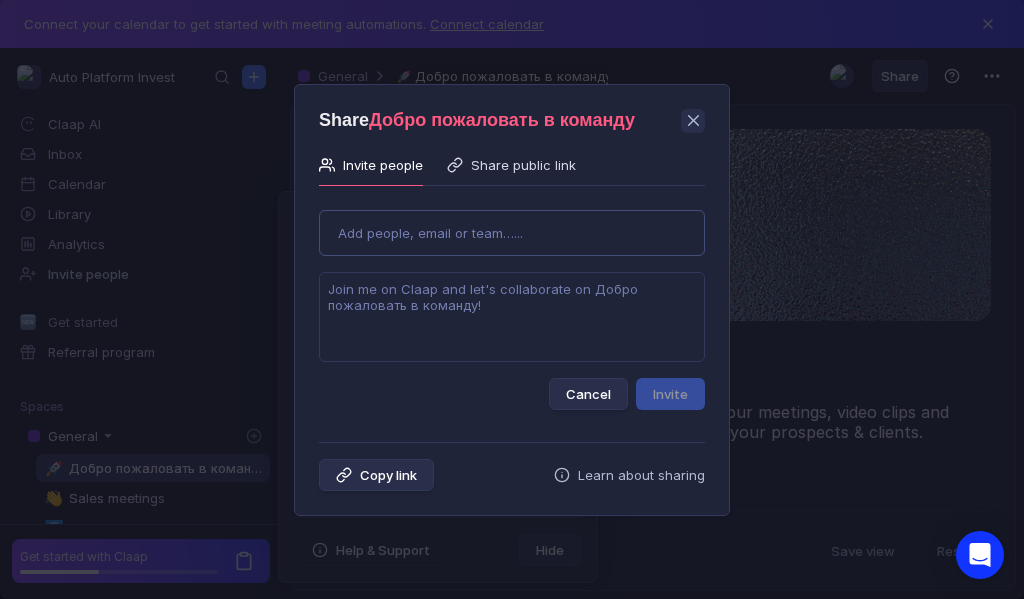 click on "Use Up and Down to choose options, press Enter to select the currently focused option, press Escape to exit the menu, press Tab to select the option and exit the menu. Add people, email or team…... Cancel Invite" at bounding box center (512, 302) 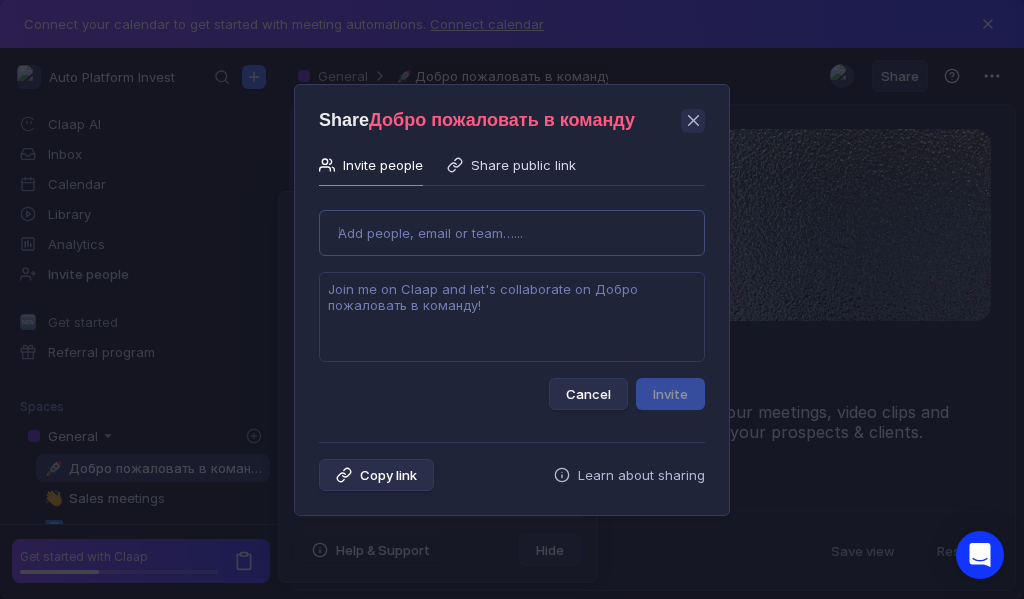 type on "[EMAIL]" 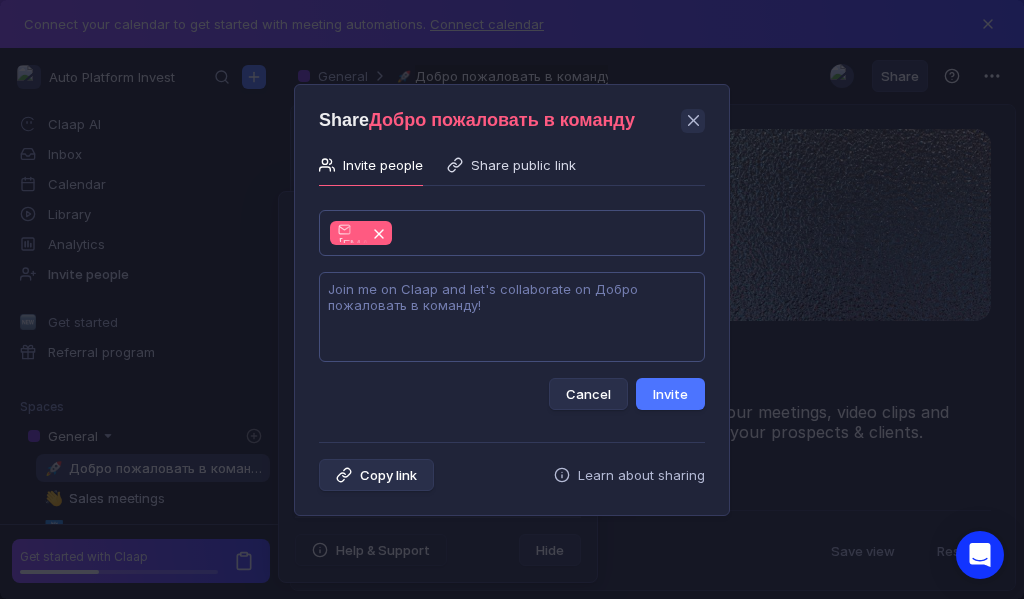 click at bounding box center [512, 317] 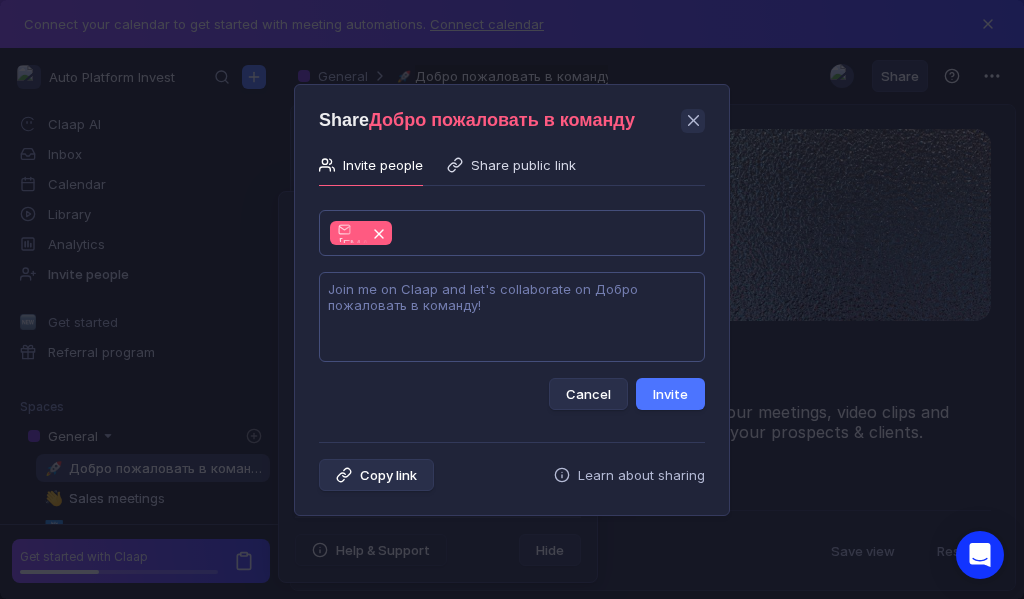 click at bounding box center (512, 317) 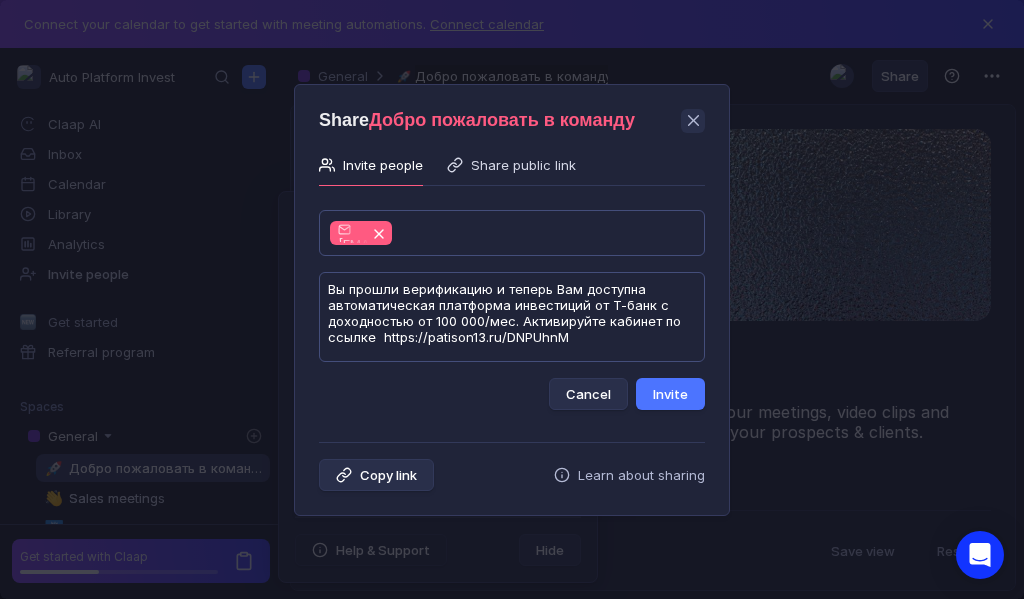 scroll, scrollTop: 1, scrollLeft: 0, axis: vertical 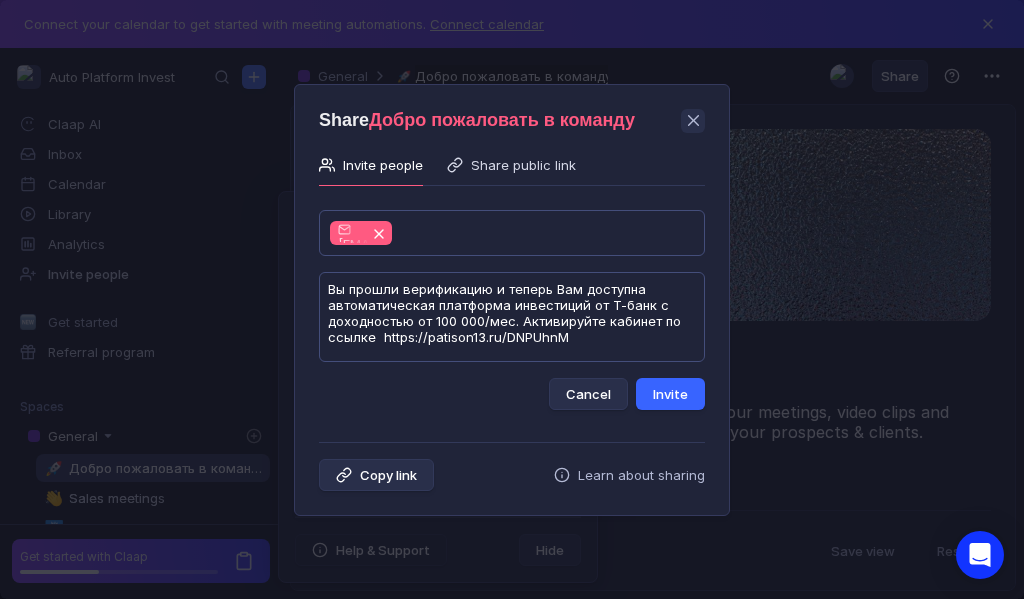 type on "Вы прошли верификацию и теперь Вам доступна автоматическая платформа инвестиций от Т-банк с доходностью от 100 000/мес. Активируйте кабинет по ссылке  https://patison13.ru/DNPUhnM" 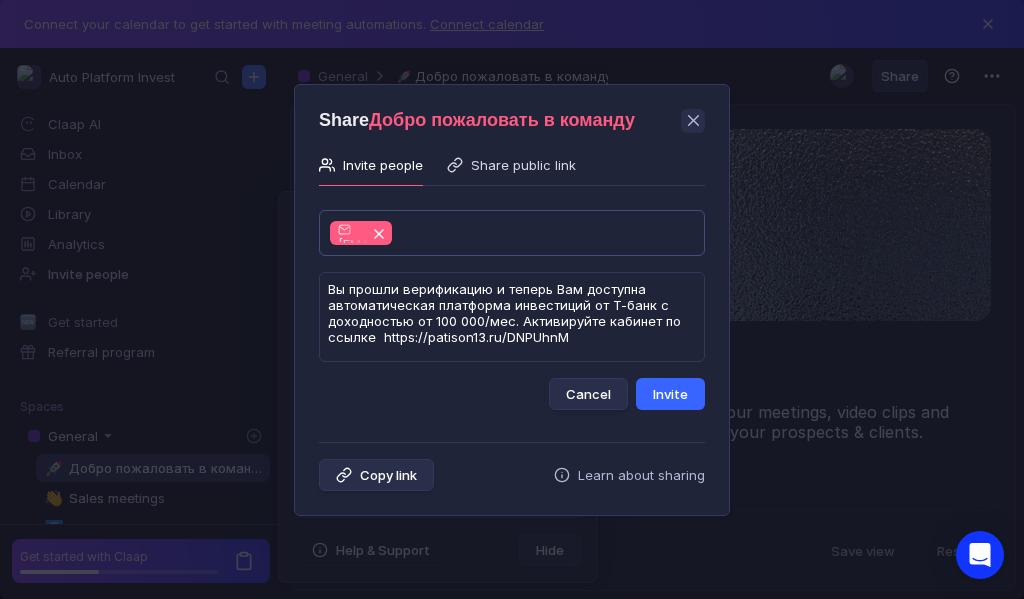 click on "Invite" at bounding box center (670, 394) 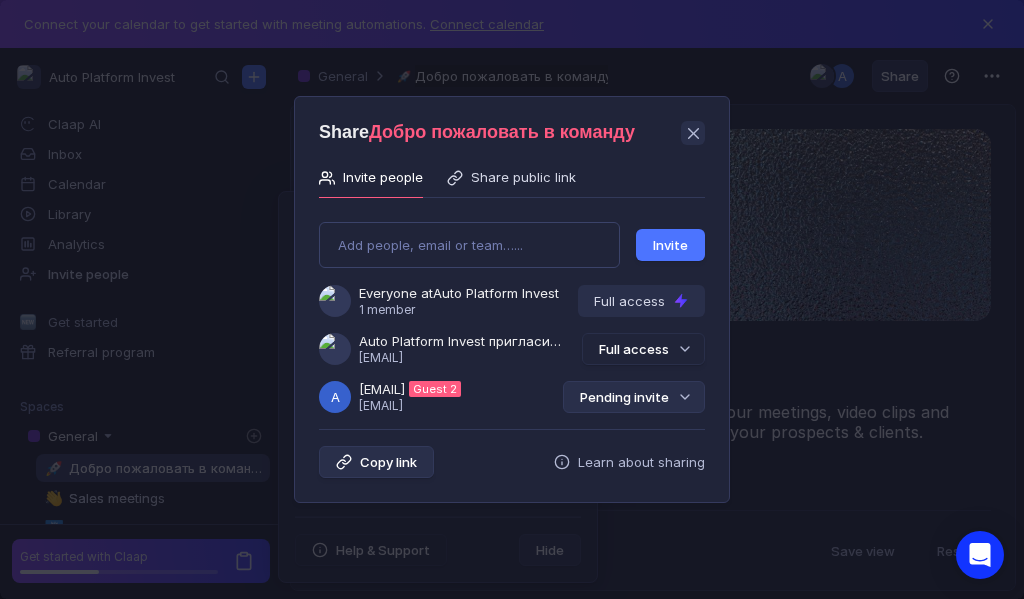 click on "Pending invite" at bounding box center [634, 397] 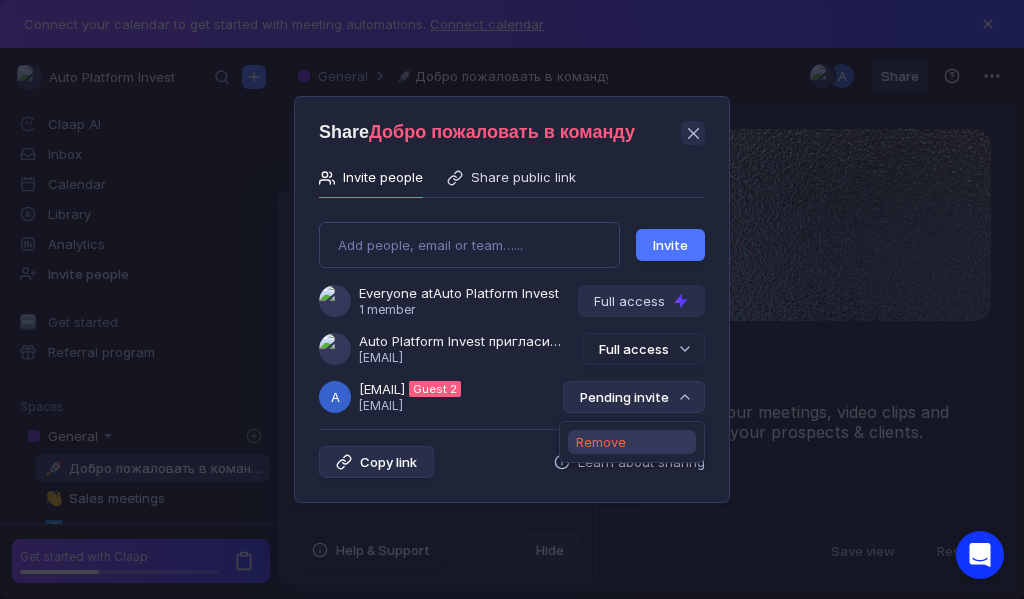 click on "Remove" at bounding box center [601, 442] 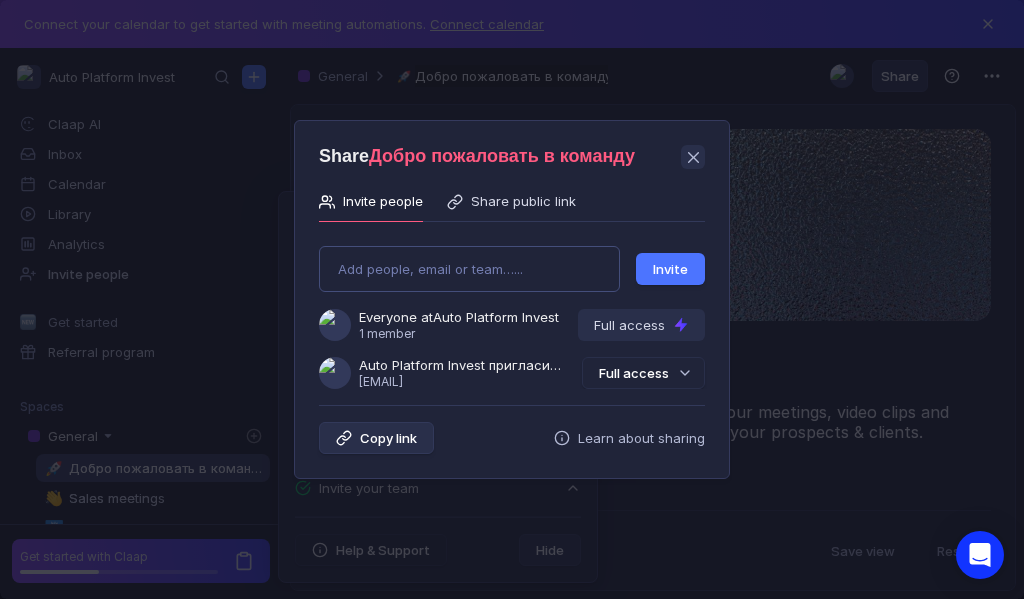 click on "Add people, email or team…... Invite Everyone at Auto Platform Invest 1 member Full access Auto Platform Invest пригласила Вас в команду [EMAIL] Full access" at bounding box center [512, 309] 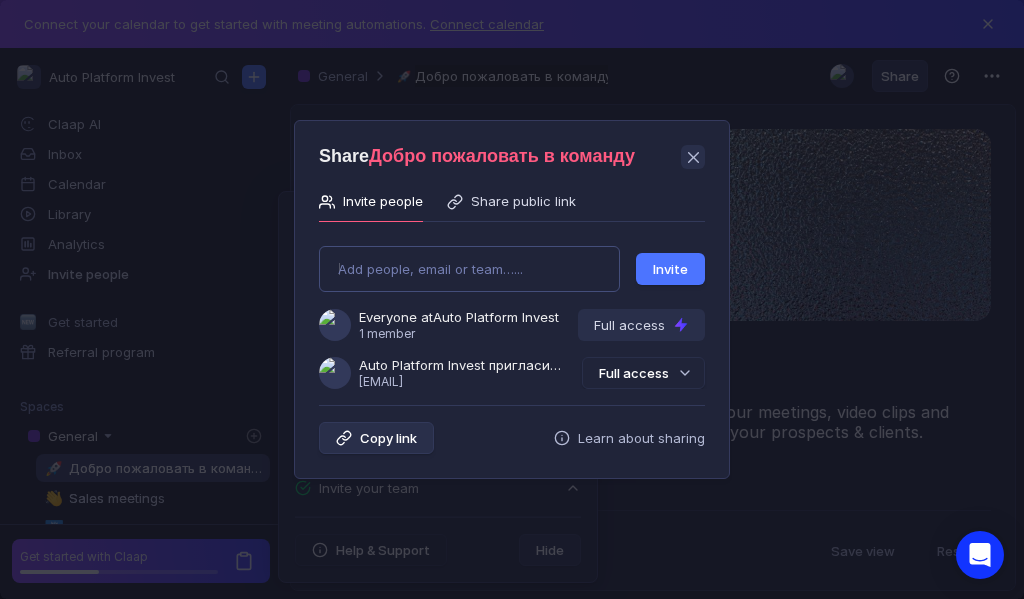 type on "[EMAIL]" 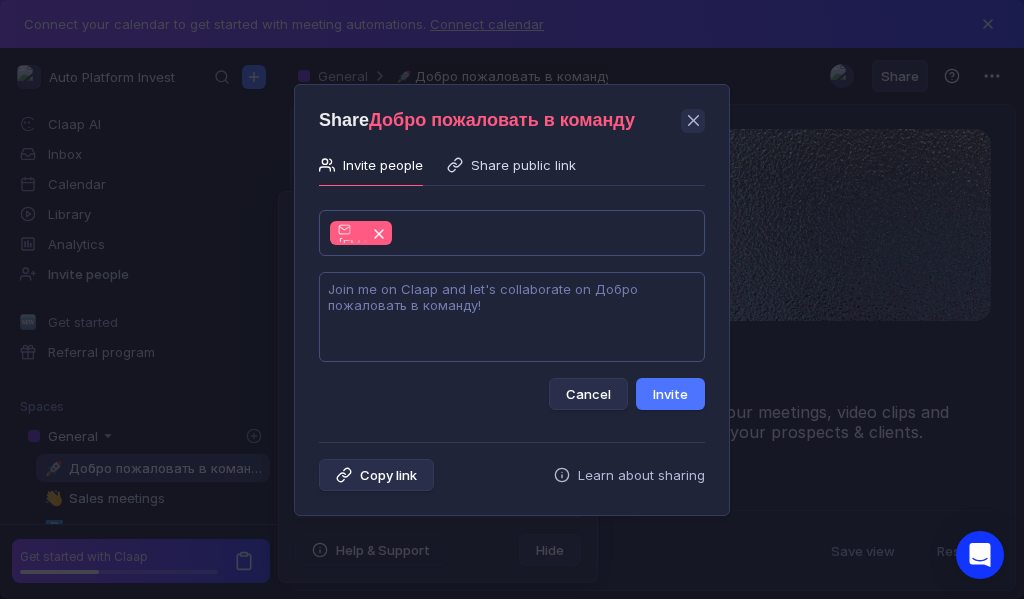 click at bounding box center [512, 317] 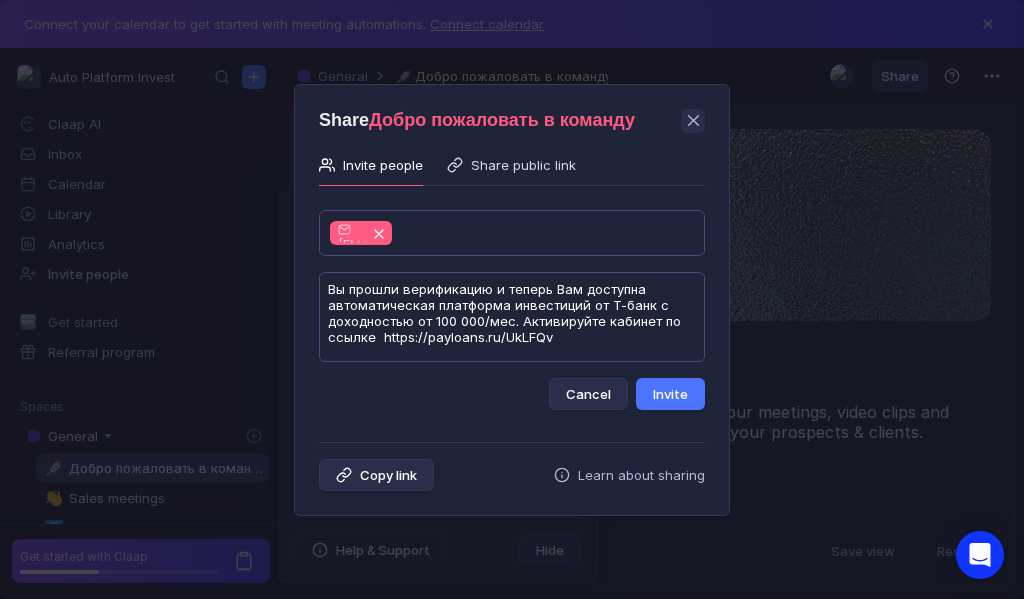scroll, scrollTop: 1, scrollLeft: 0, axis: vertical 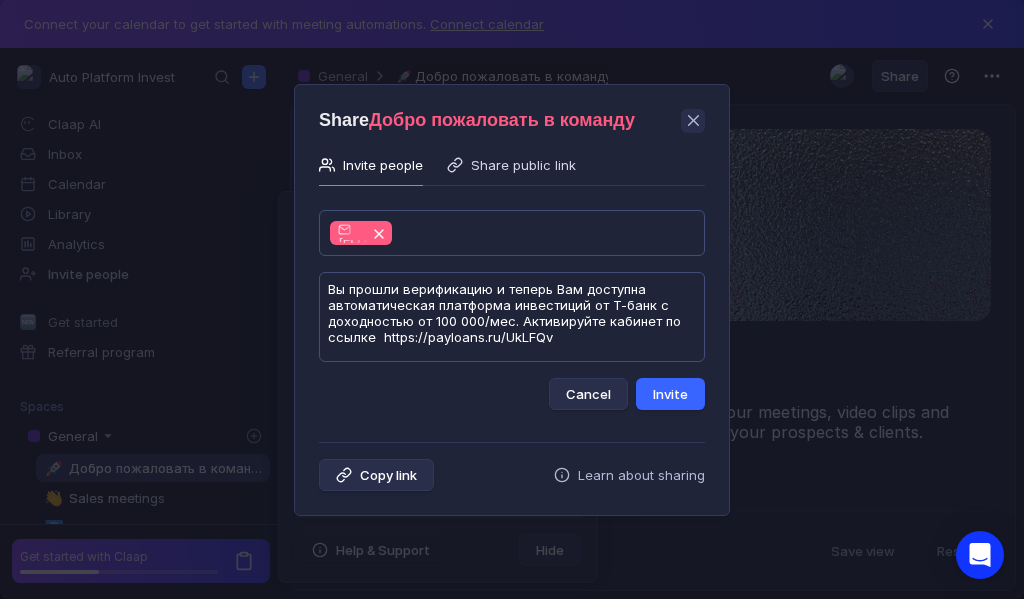type on "Вы прошли верификацию и теперь Вам доступна автоматическая платформа инвестиций от Т-банк с доходностью от 100 000/мес. Активируйте кабинет по ссылке  https://payloans.ru/UkLFQv" 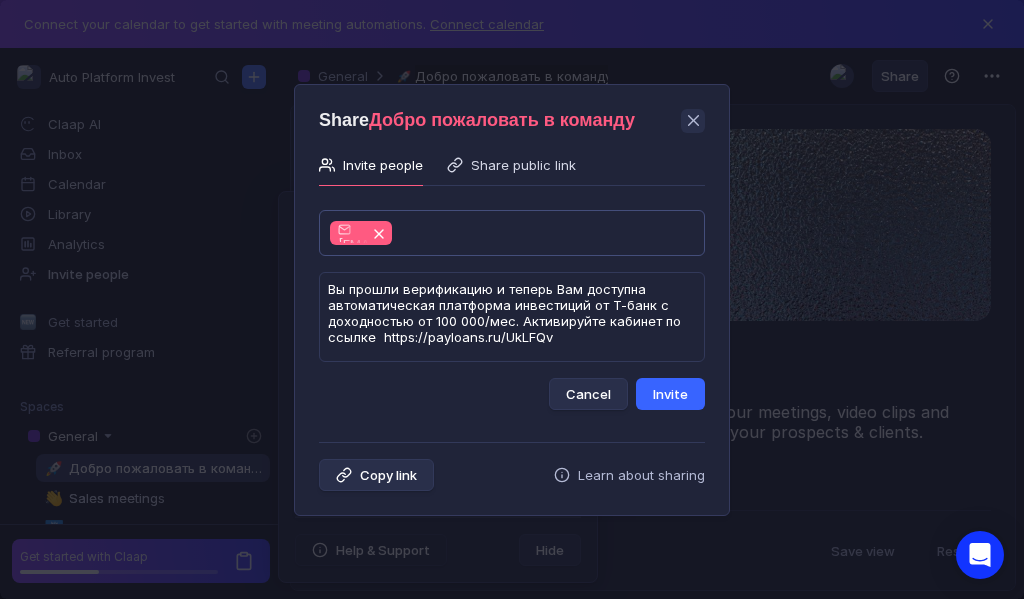 click on "Invite" at bounding box center [670, 394] 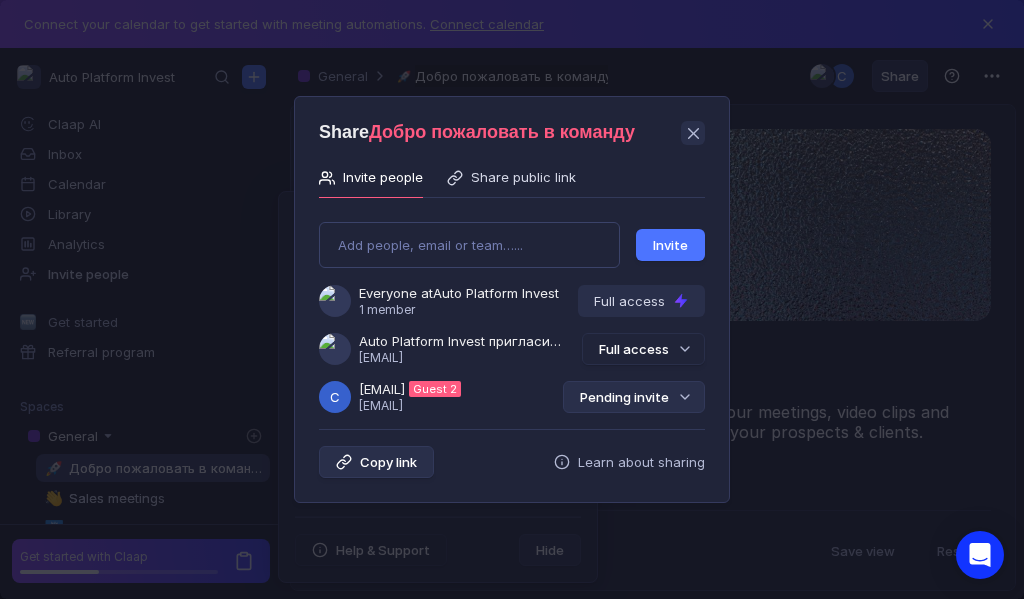 click on "Pending invite" at bounding box center (634, 397) 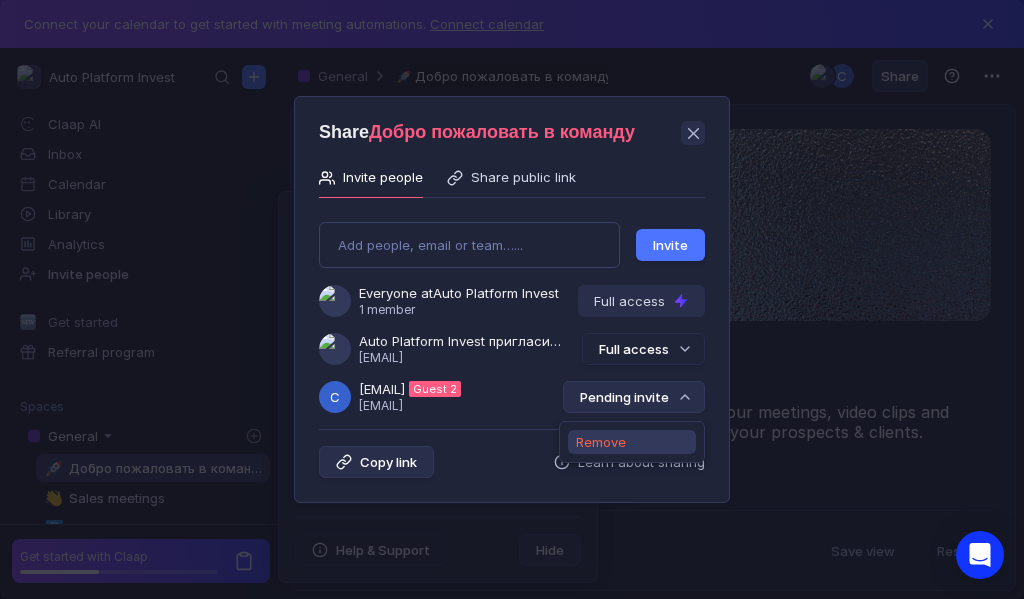 click on "Remove" at bounding box center (601, 442) 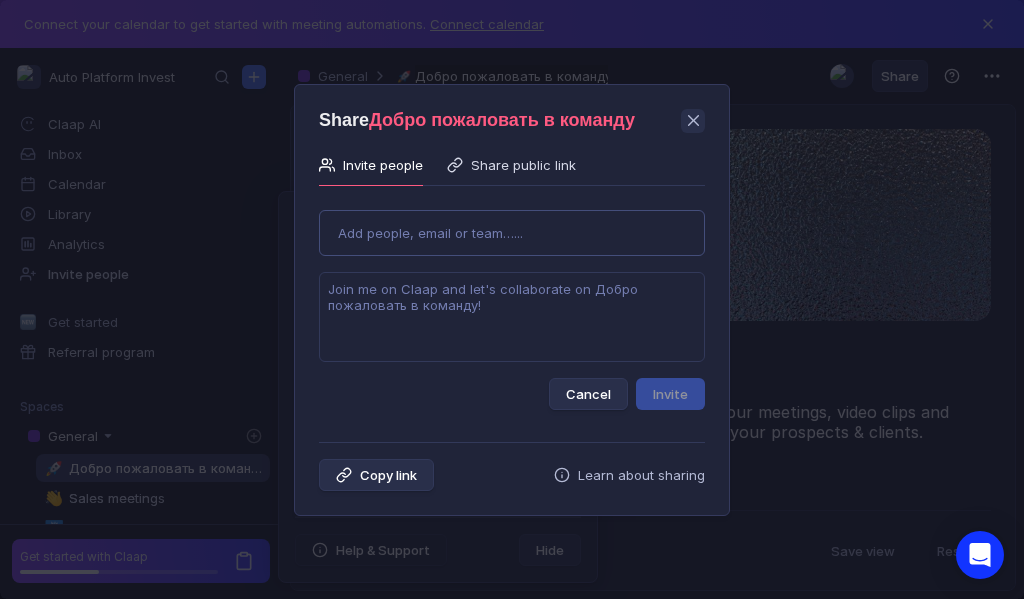 click on "Use Up and Down to choose options, press Enter to select the currently focused option, press Escape to exit the menu, press Tab to select the option and exit the menu. Add people, email or team…... Cancel Invite" at bounding box center (512, 302) 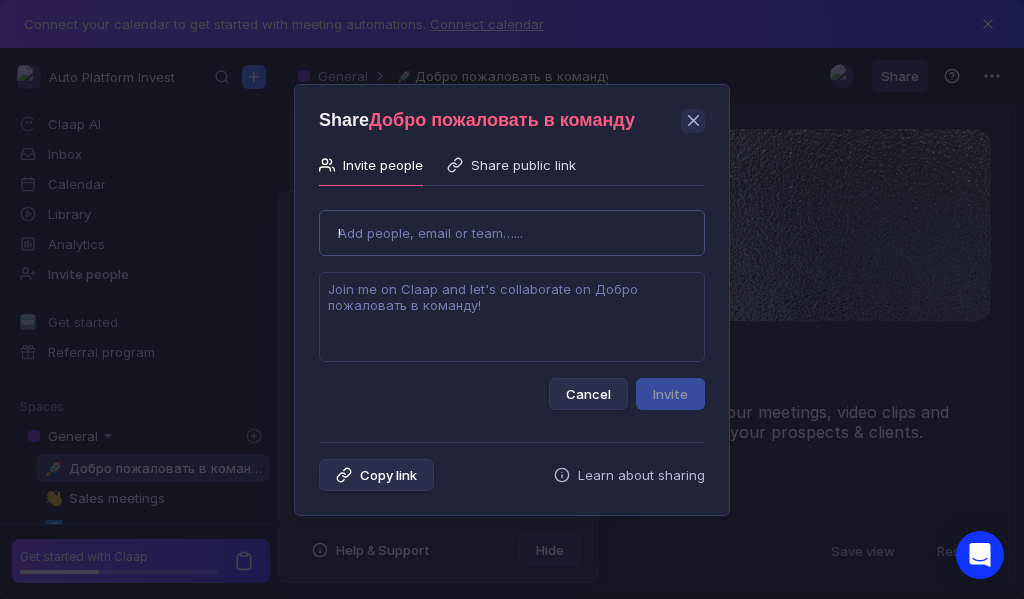 type on "berresse@[EMAIL]" 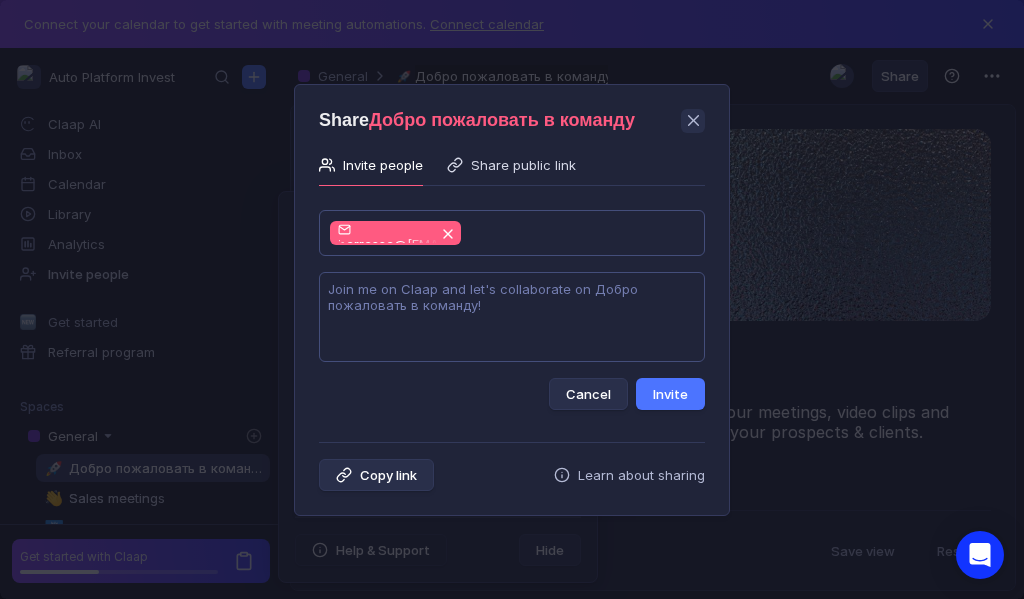 click at bounding box center [512, 317] 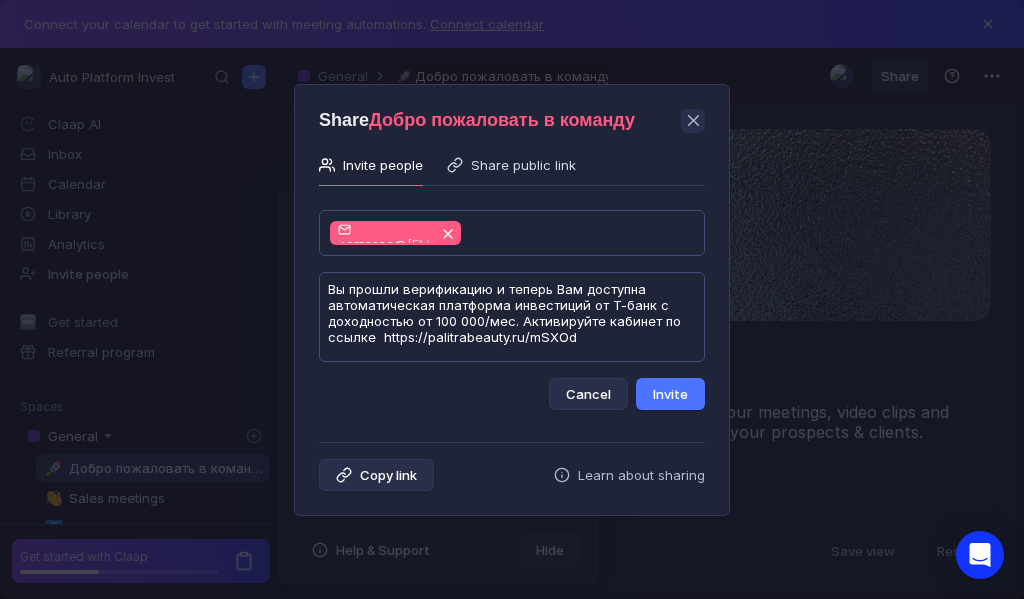 scroll, scrollTop: 1, scrollLeft: 0, axis: vertical 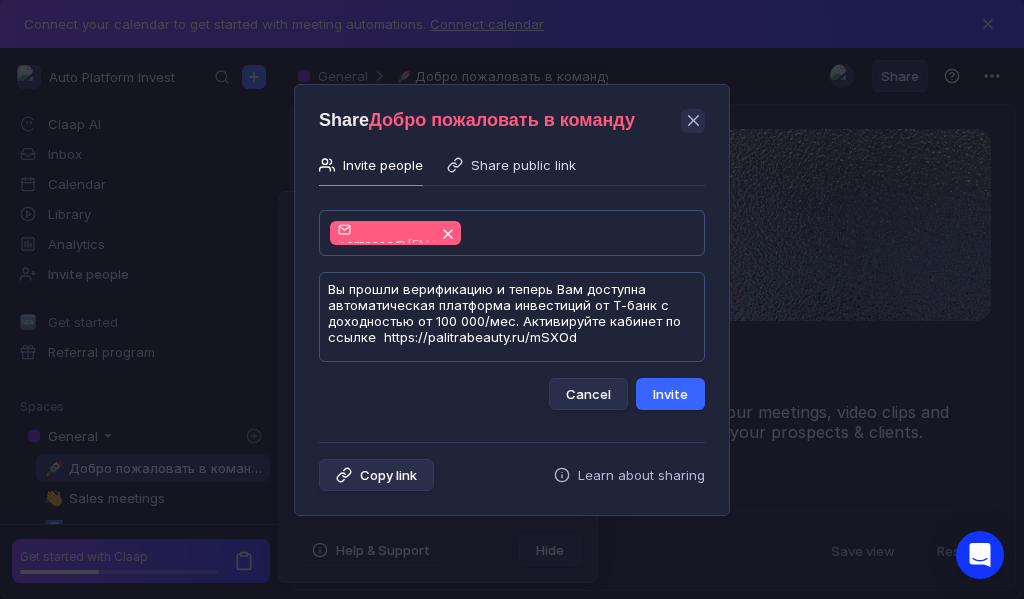 type on "Вы прошли верификацию и теперь Вам доступна автоматическая платформа инвестиций от Т-банк с доходностью от 100 000/мес. Активируйте кабинет по ссылке  https://palitrabeauty.ru/mSXOd" 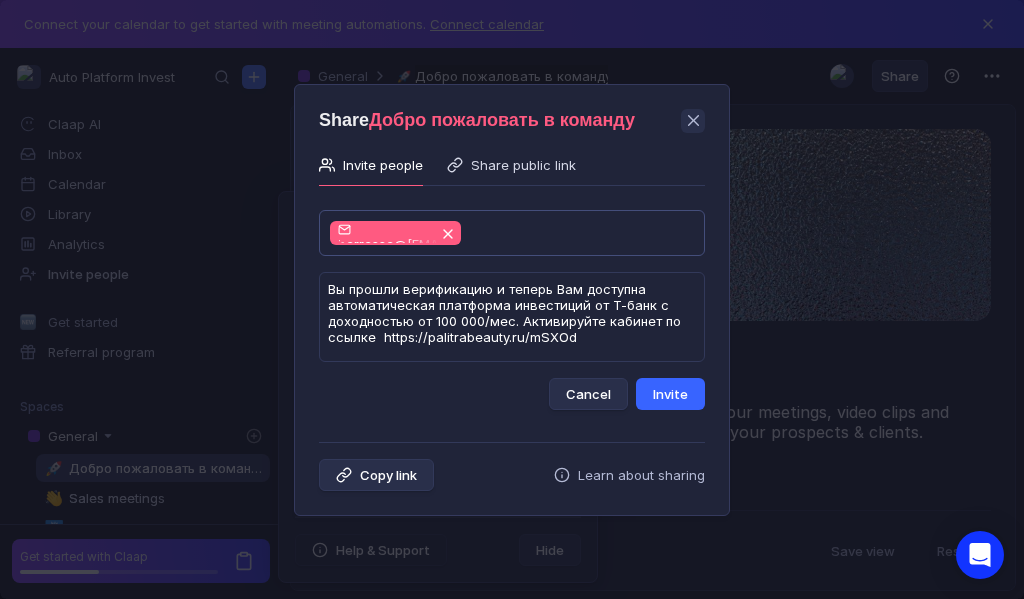 click on "Invite" at bounding box center (670, 394) 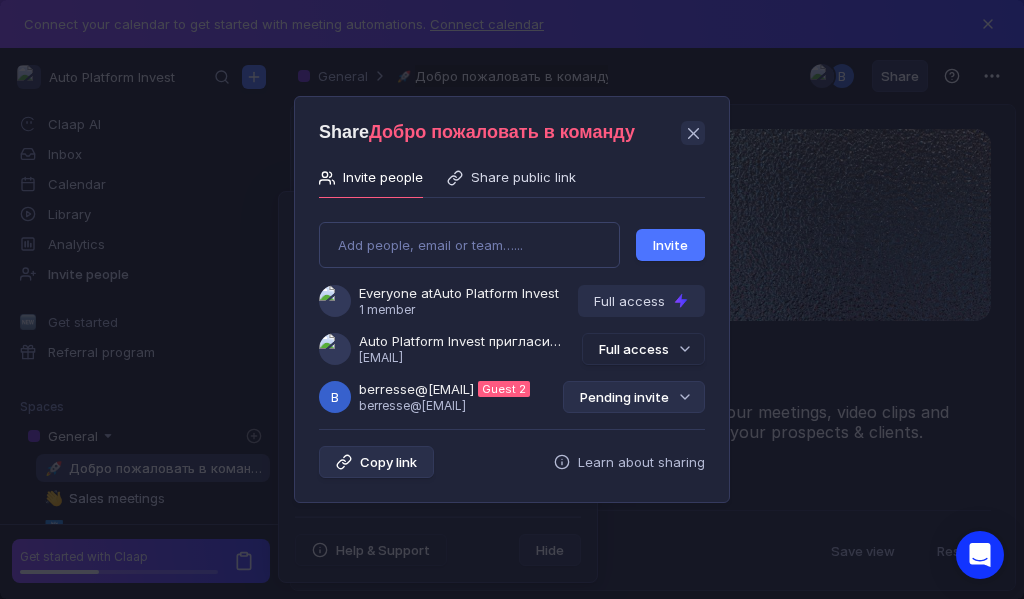 click on "Pending invite" at bounding box center (634, 397) 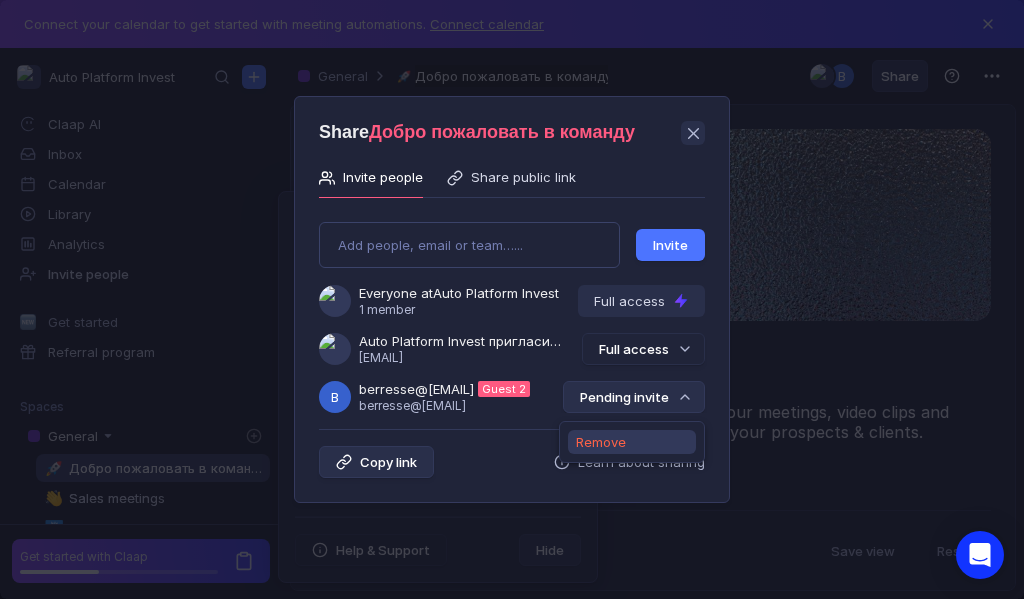 click on "Remove" at bounding box center [601, 442] 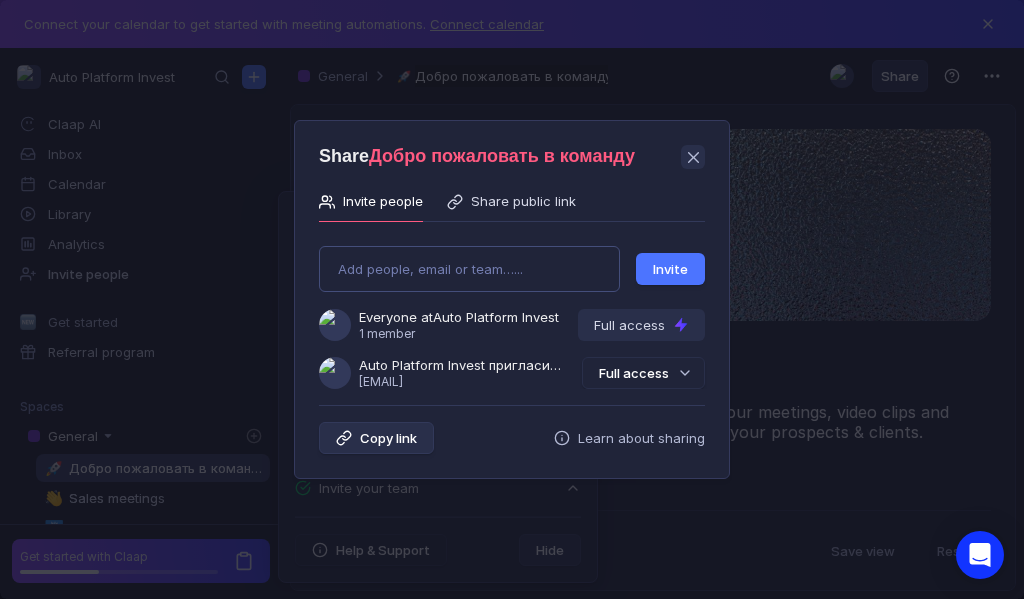 click on "Add people, email or team…... Invite Everyone at Auto Platform Invest 1 member Full access Auto Platform Invest пригласила Вас в команду [EMAIL] Full access" at bounding box center (512, 309) 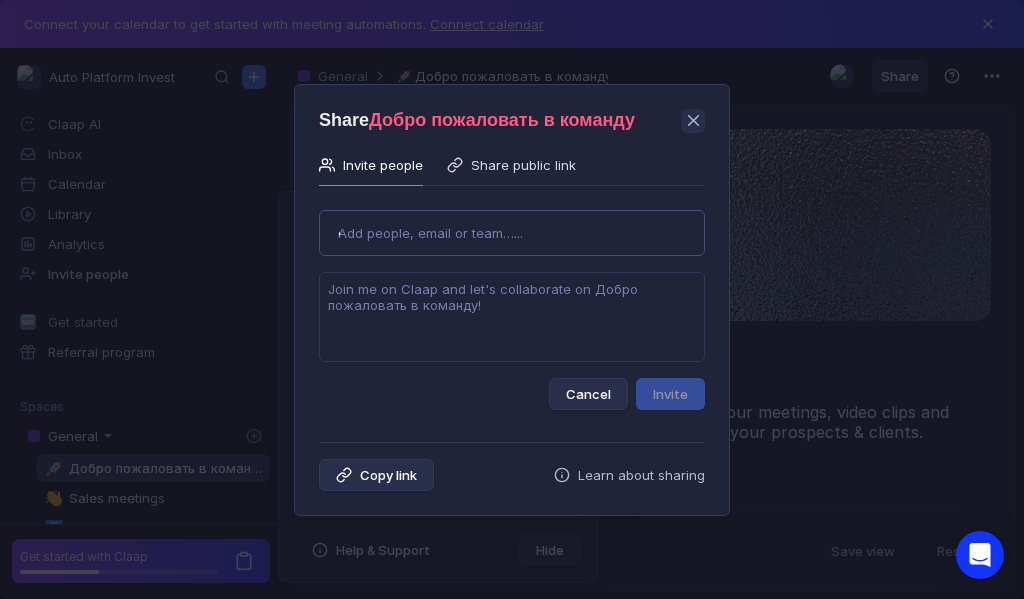 type on "olgarusina899@[EMAIL]" 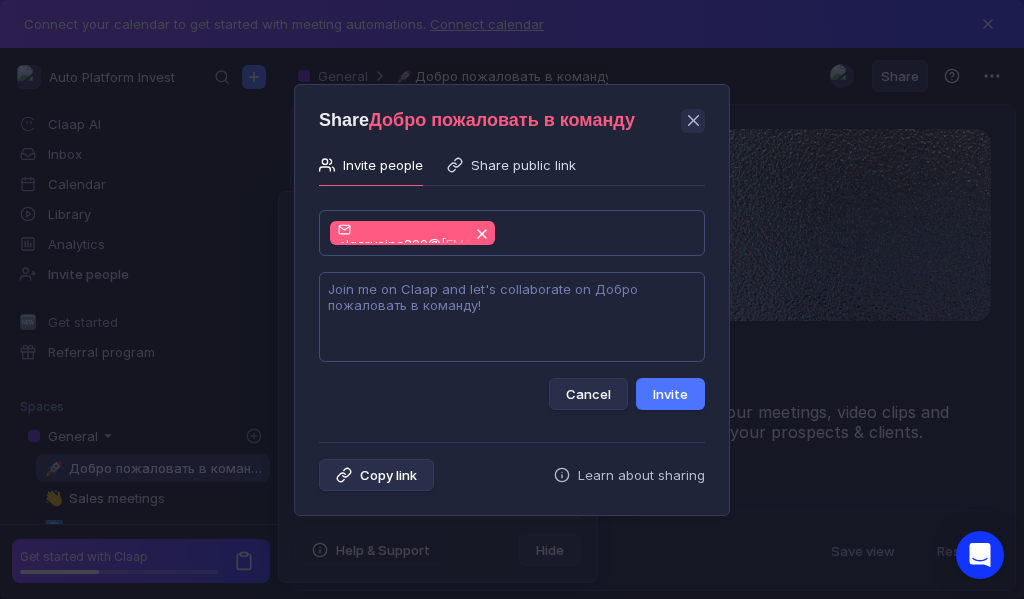 click at bounding box center (512, 317) 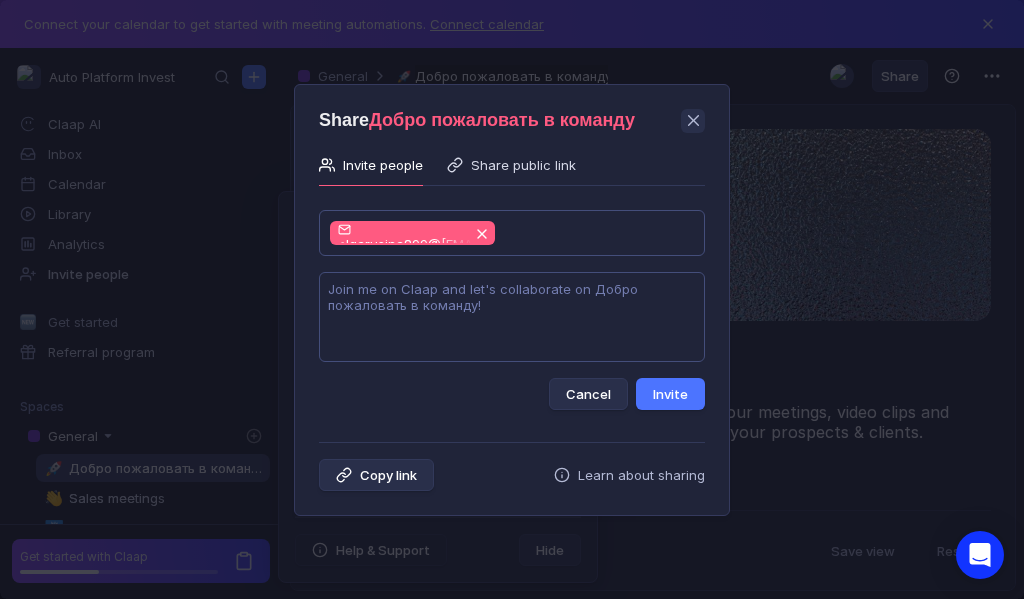 click at bounding box center (512, 317) 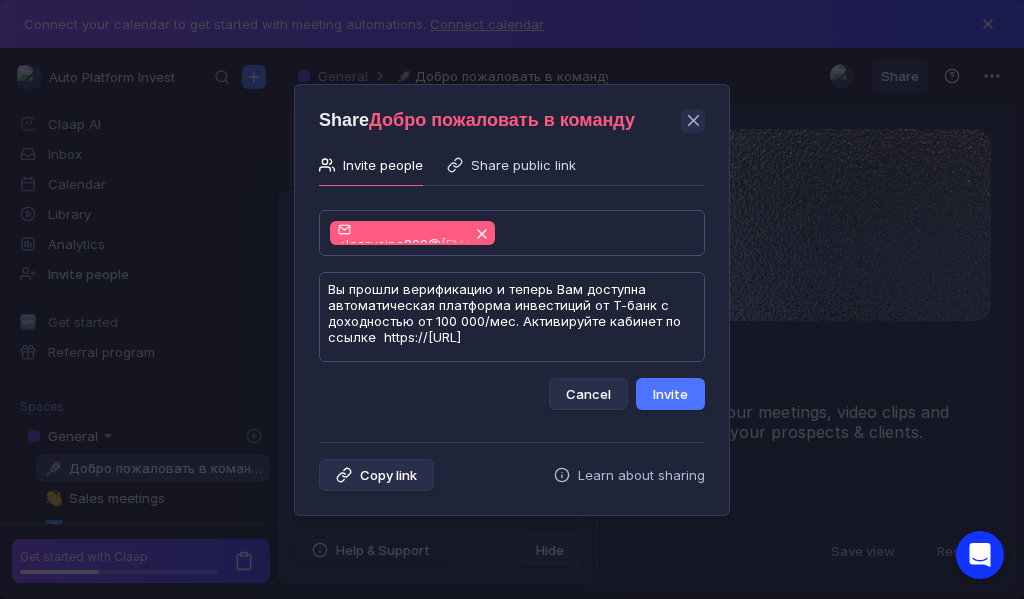 scroll, scrollTop: 1, scrollLeft: 0, axis: vertical 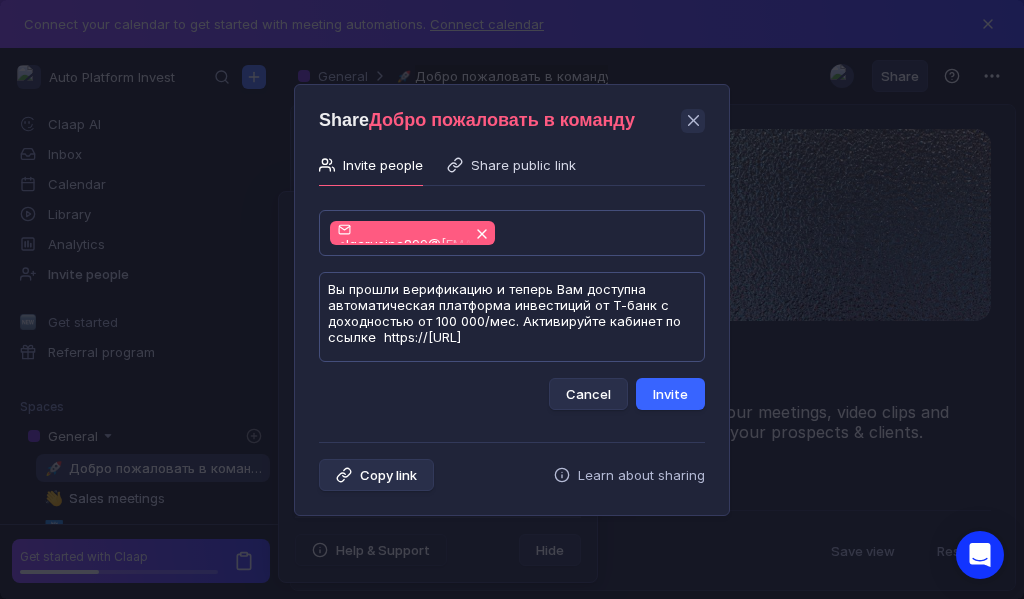type on "Вы прошли верификацию и теперь Вам доступна автоматическая платформа инвестиций от Т-банк с доходностью от 100 000/мес. Активируйте кабинет по ссылке  https://[URL]" 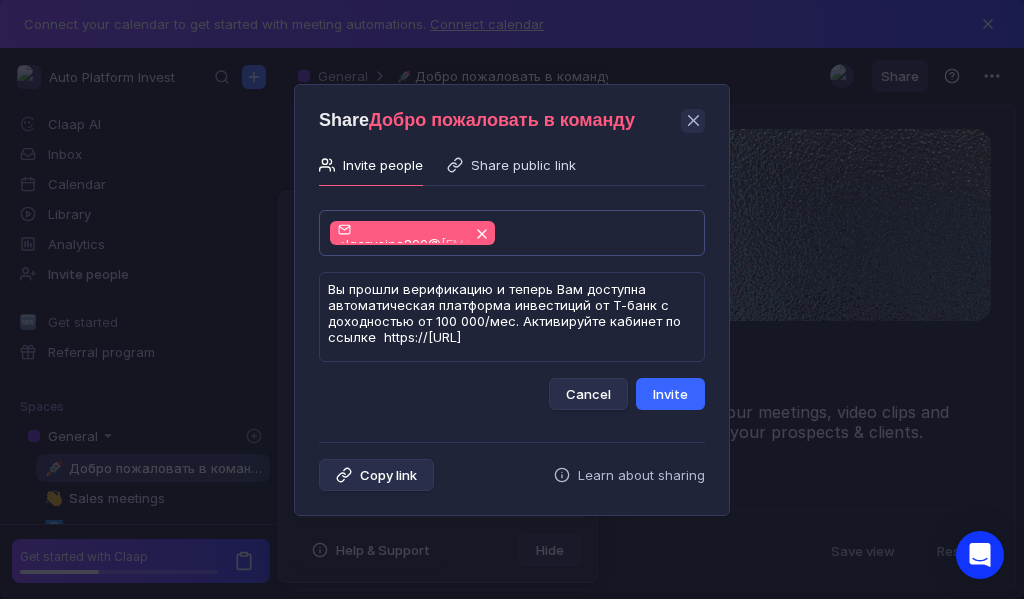 click on "Invite" at bounding box center [670, 394] 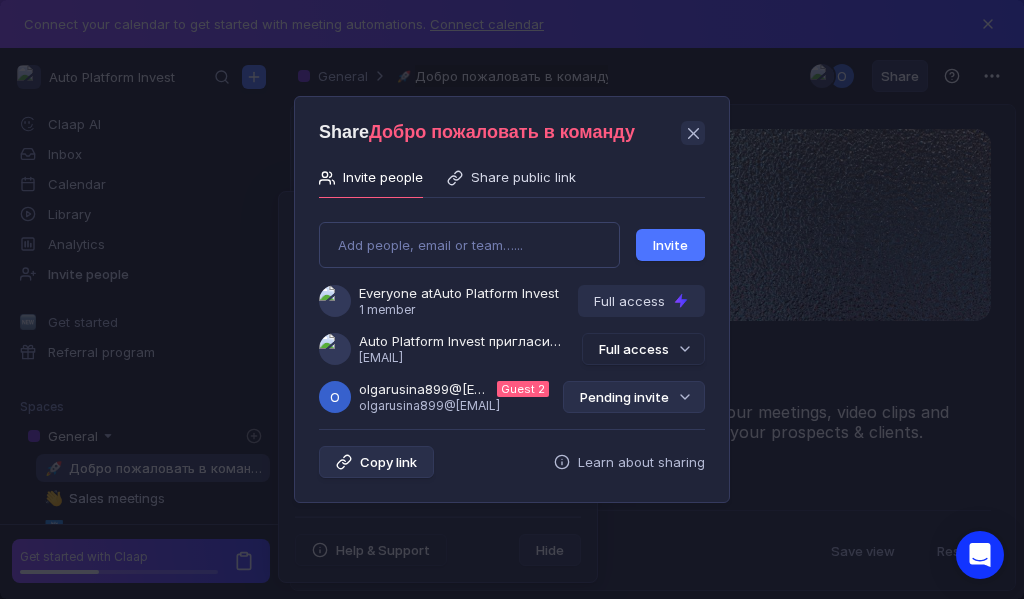 click on "Pending invite" at bounding box center (634, 397) 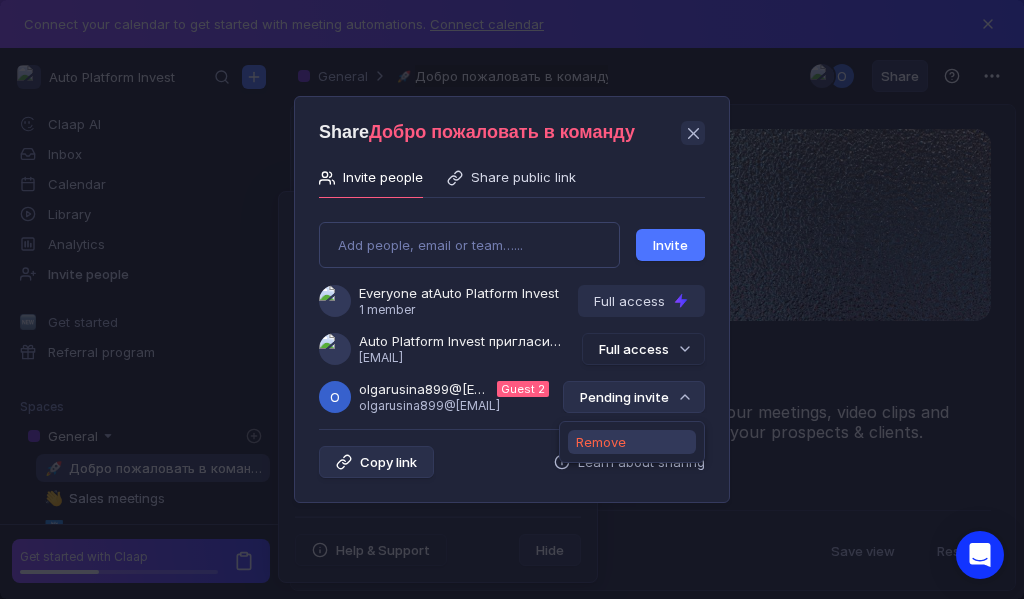 click on "Remove" at bounding box center [601, 442] 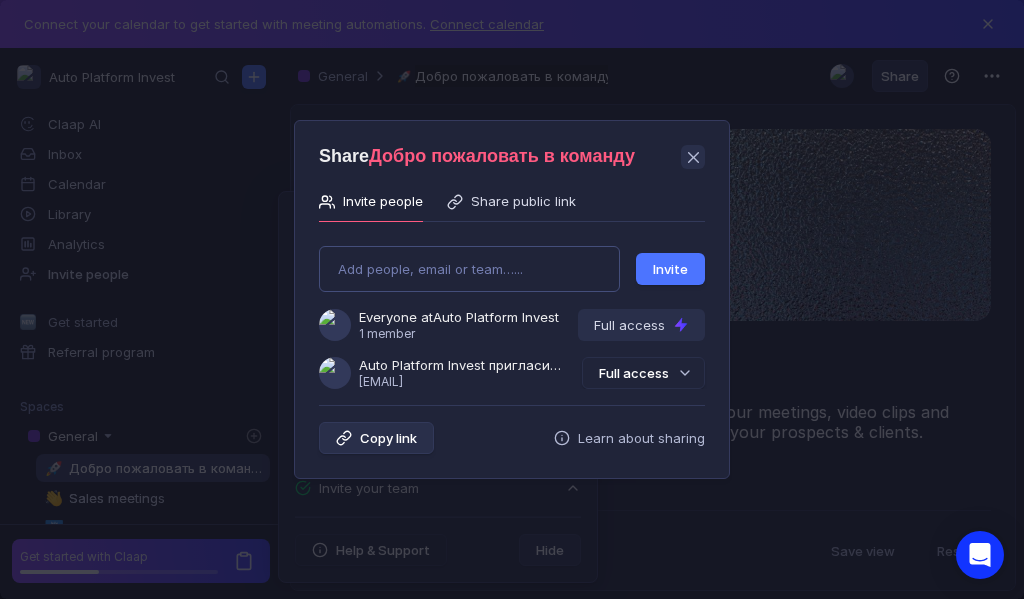 click on "Add people, email or team…... Invite Everyone at Auto Platform Invest 1 member Full access Auto Platform Invest пригласила Вас в команду [EMAIL] Full access" at bounding box center [512, 309] 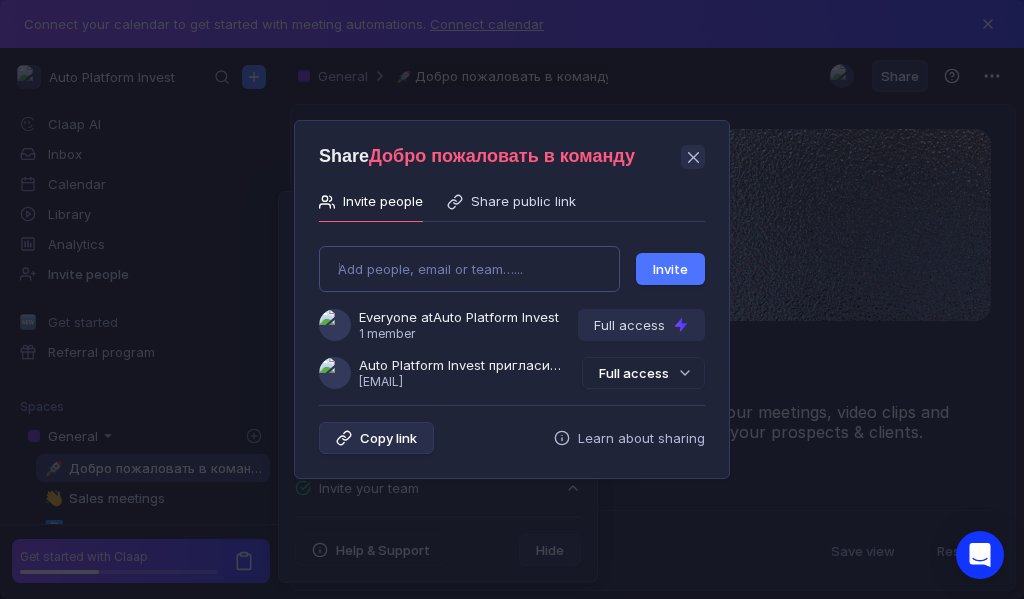 type on "[EMAIL]" 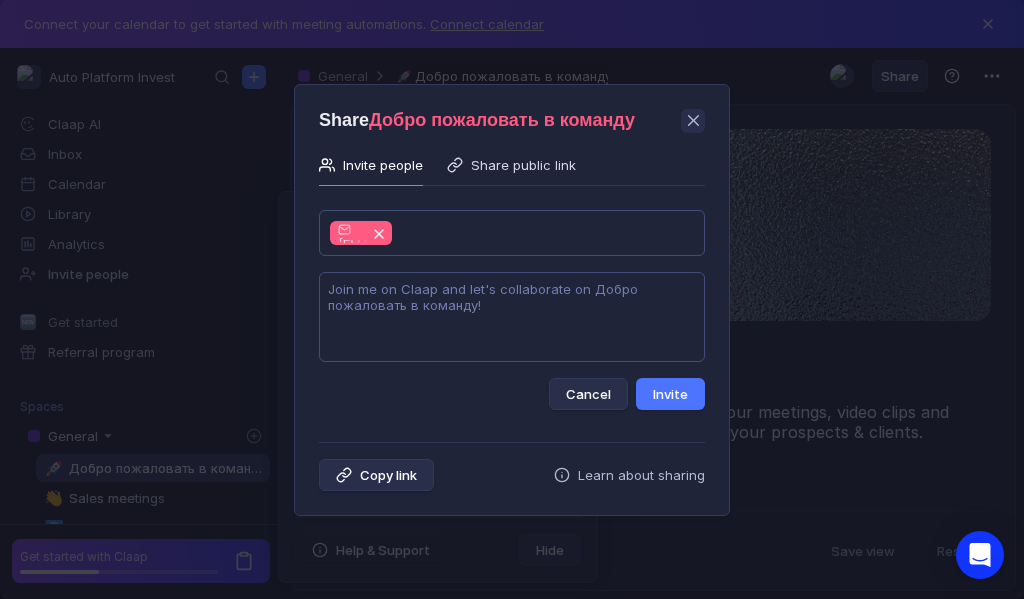 click at bounding box center [512, 317] 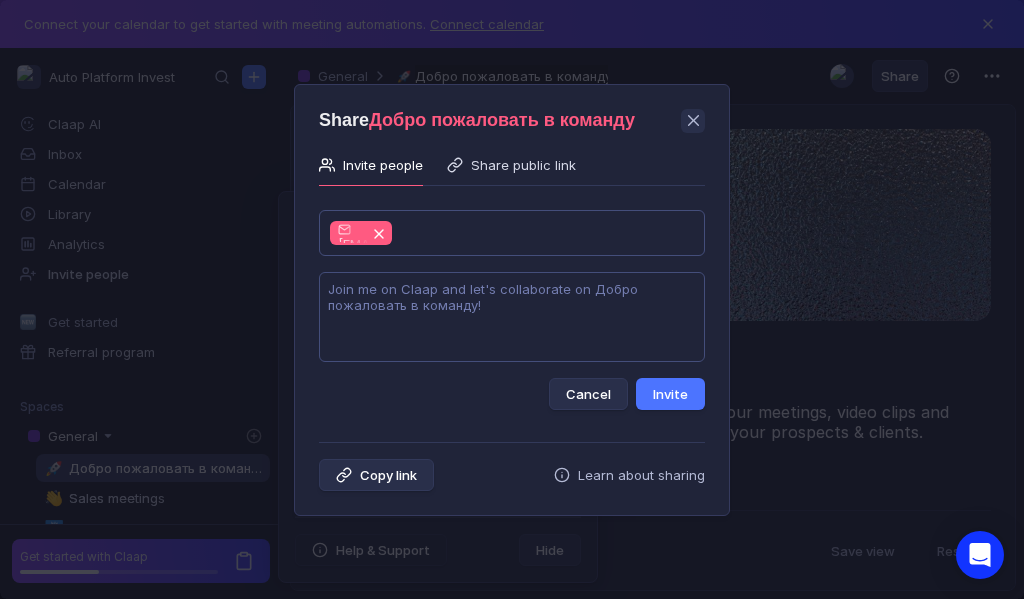 click at bounding box center [512, 317] 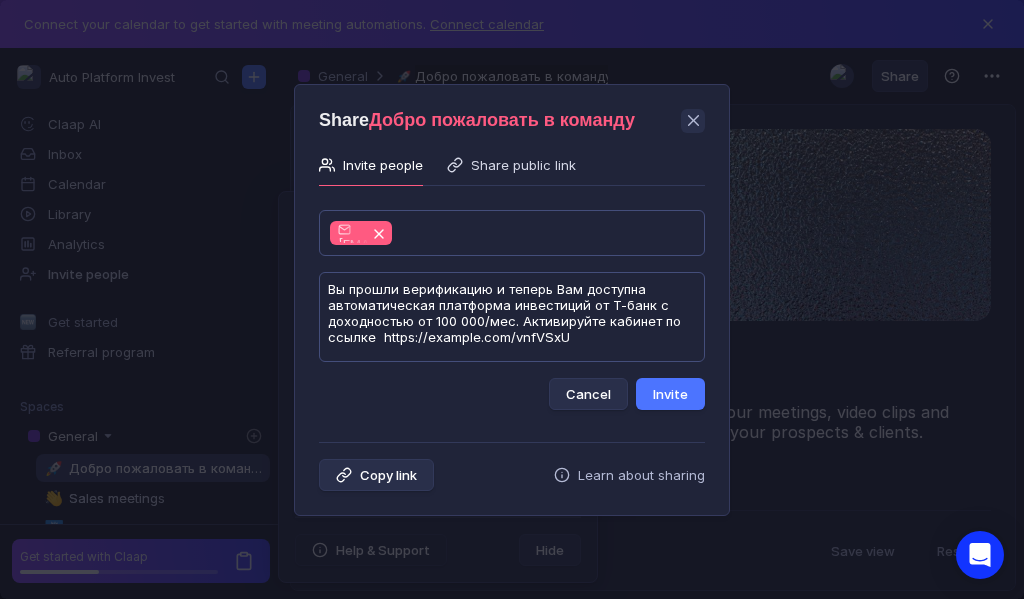 scroll, scrollTop: 1, scrollLeft: 0, axis: vertical 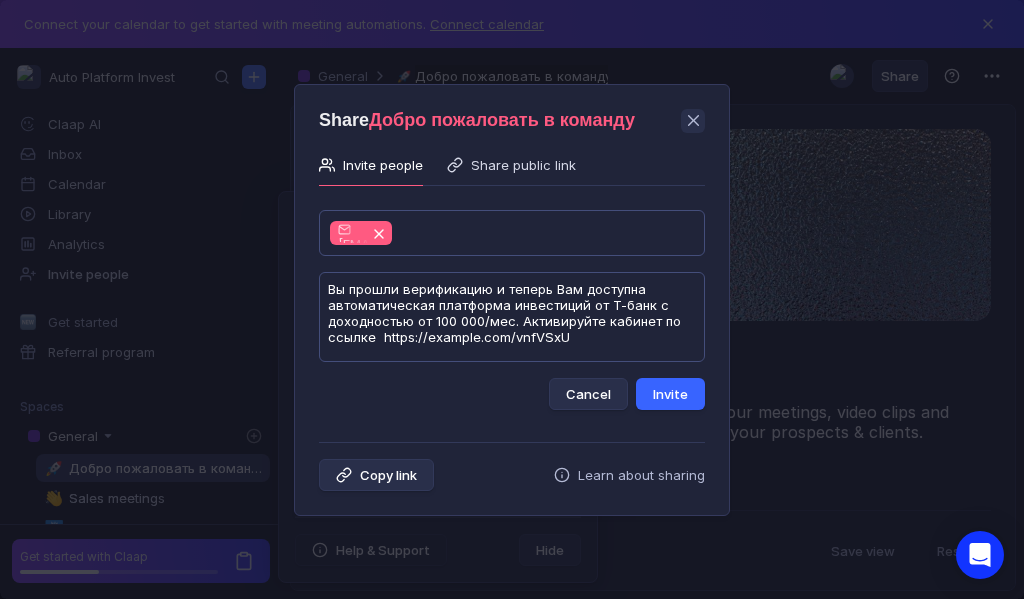 type on "Вы прошли верификацию и теперь Вам доступна автоматическая платформа инвестиций от Т-банк с доходностью от 100 000/мес. Активируйте кабинет по ссылке  https://example.com/vnfVSxU" 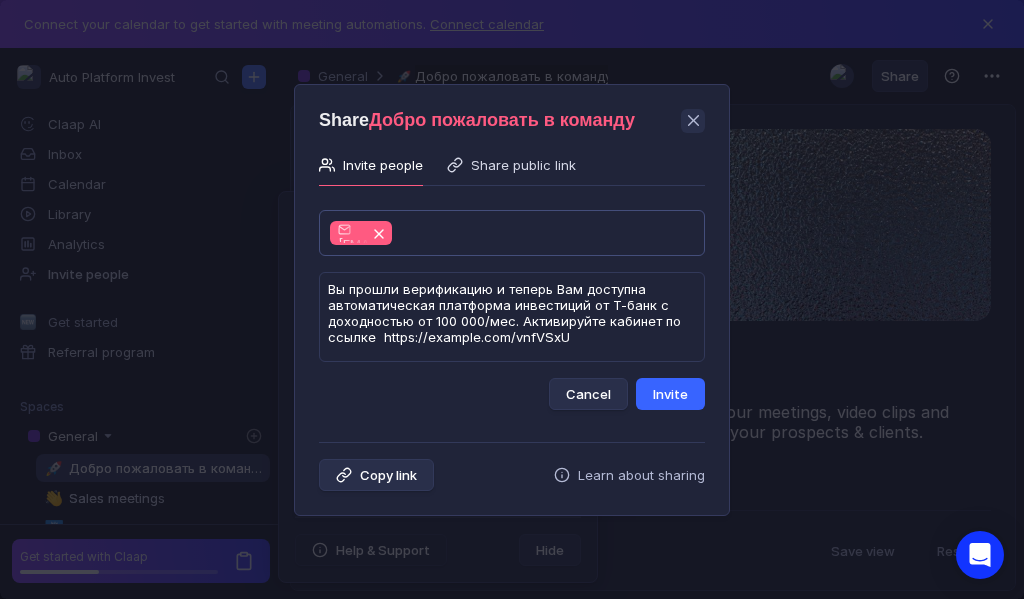 click on "Invite" at bounding box center [670, 394] 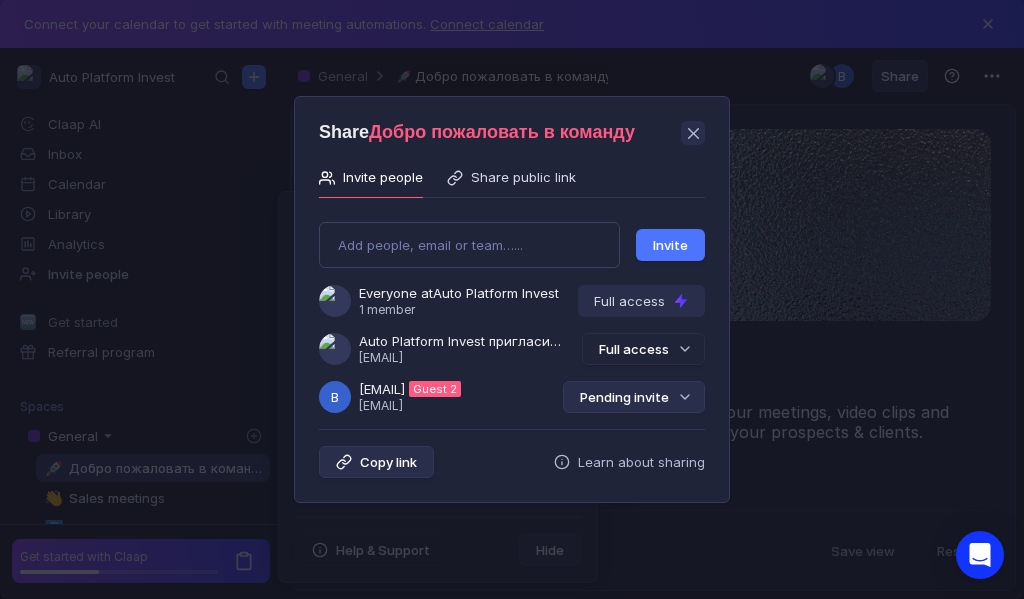 click on "Pending invite" at bounding box center [634, 397] 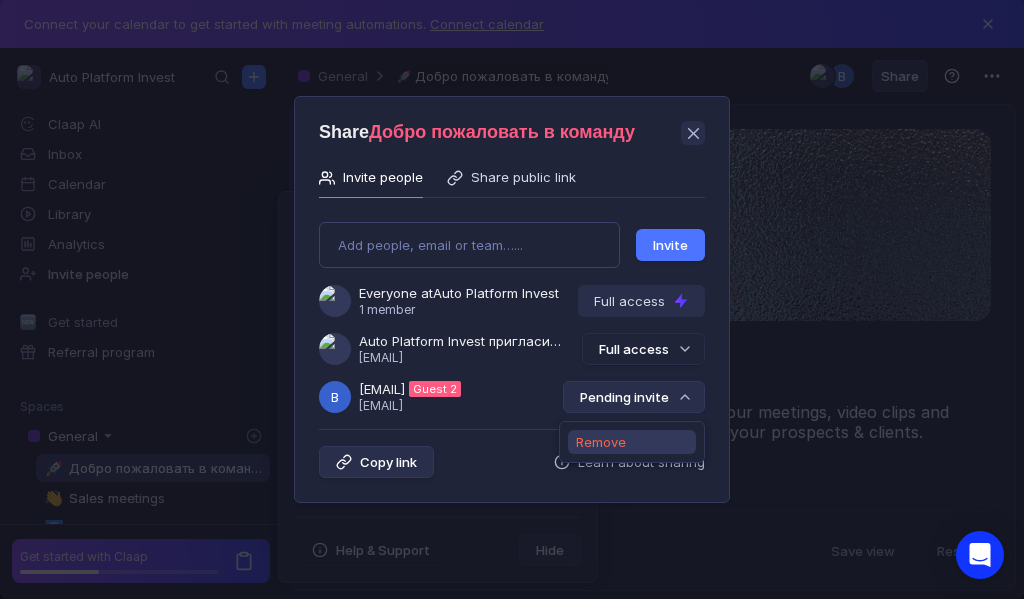 click on "Remove" at bounding box center [601, 442] 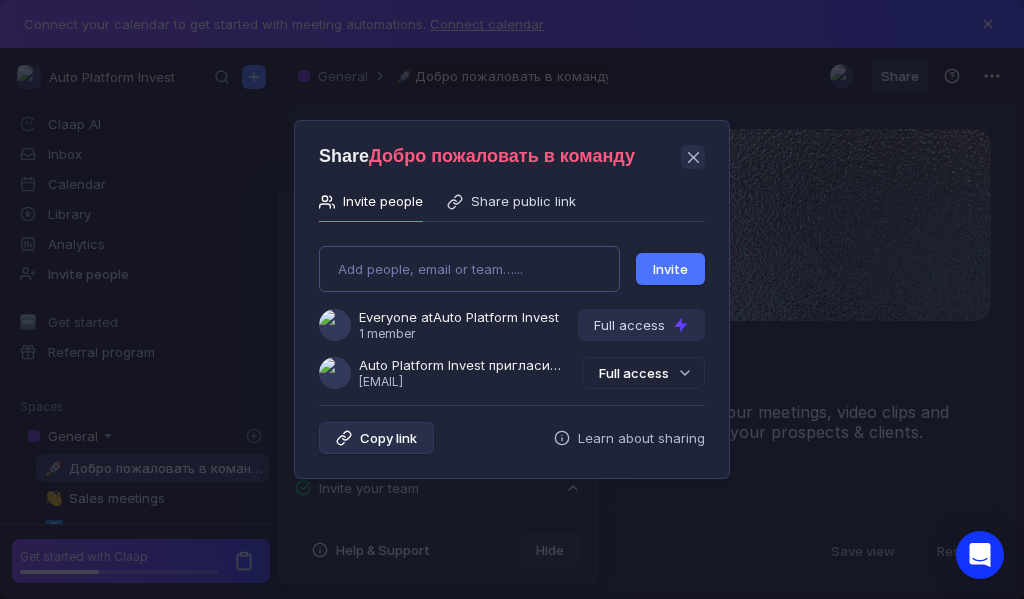 click on "Add people, email or team…... Invite Everyone at Auto Platform Invest 1 member Full access Auto Platform Invest пригласила Вас в команду [EMAIL] Full access" at bounding box center [512, 309] 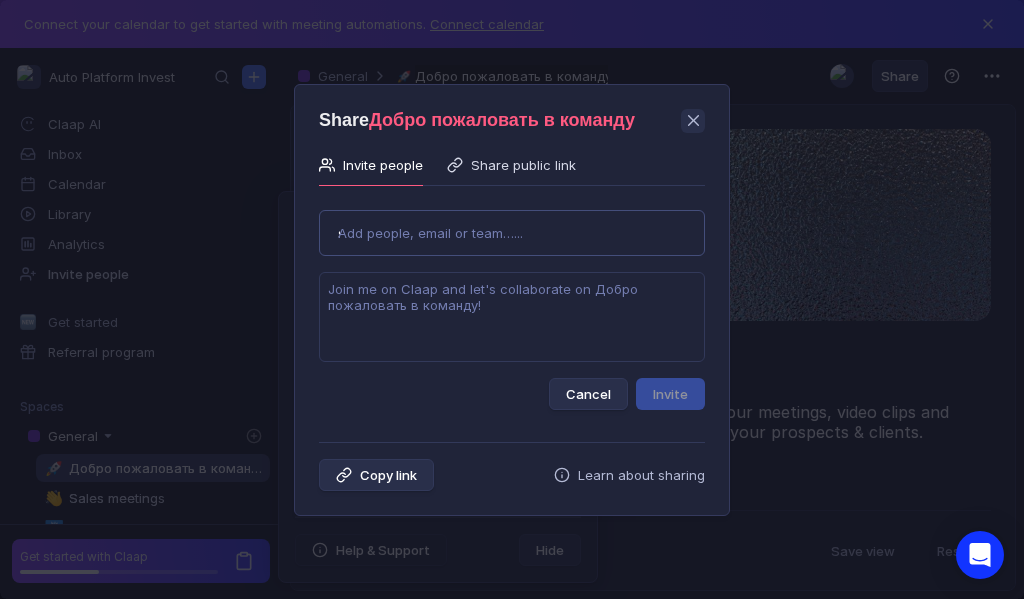 type on "sedun.di@[EMAIL]" 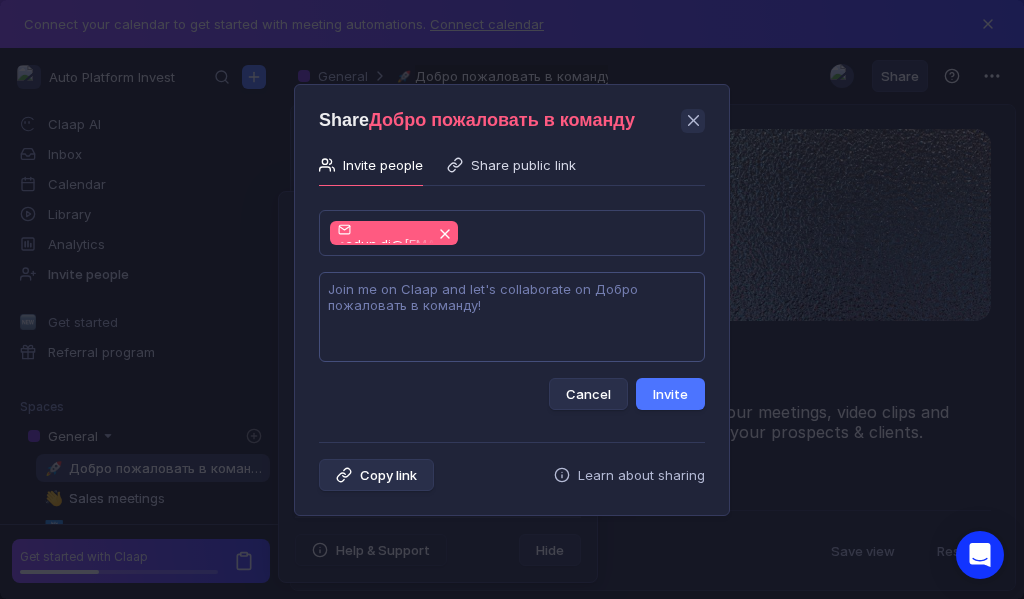 click at bounding box center [512, 317] 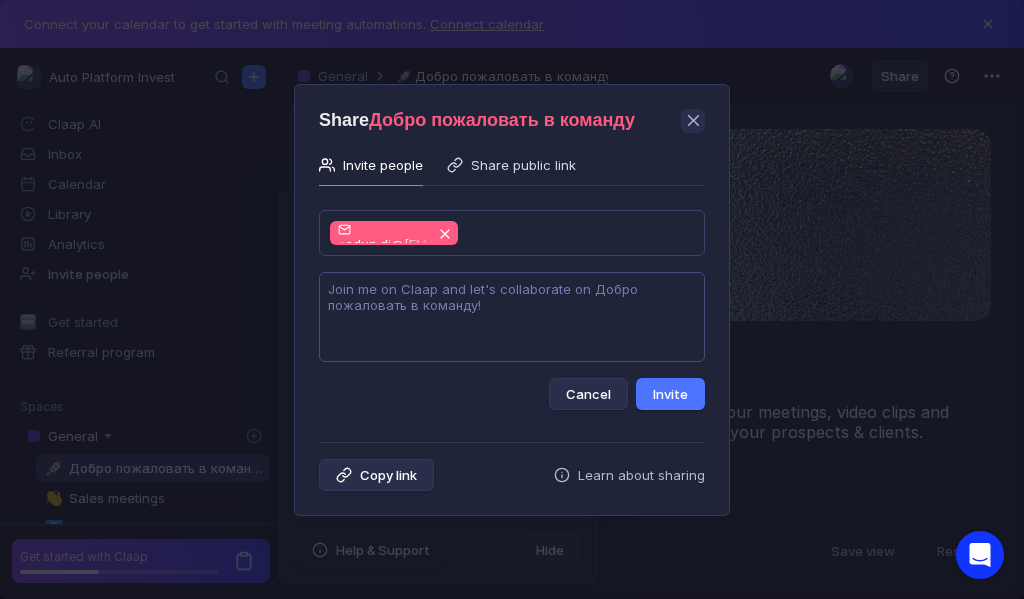 click at bounding box center (512, 317) 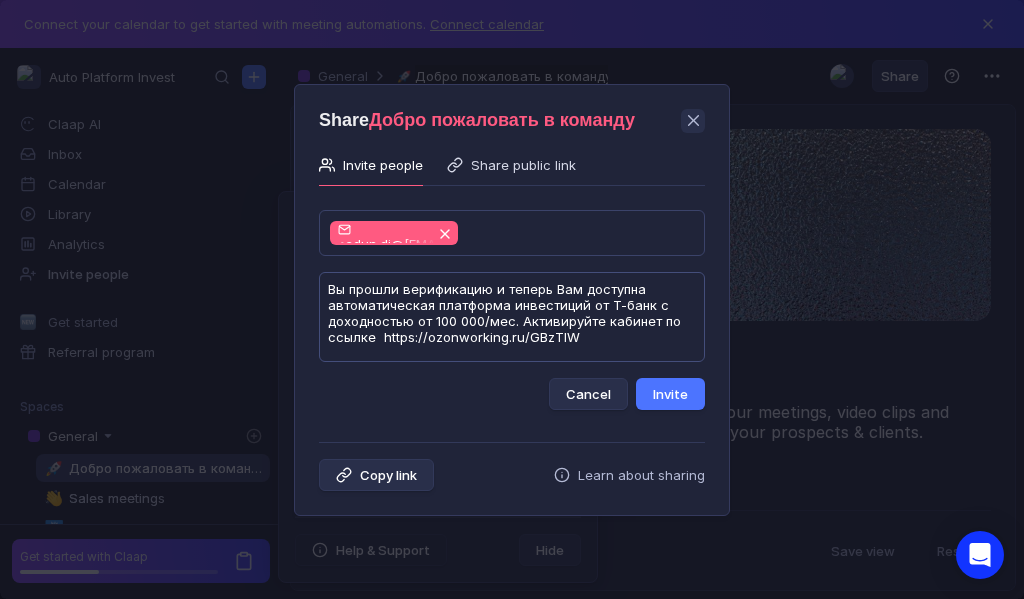 scroll, scrollTop: 1, scrollLeft: 0, axis: vertical 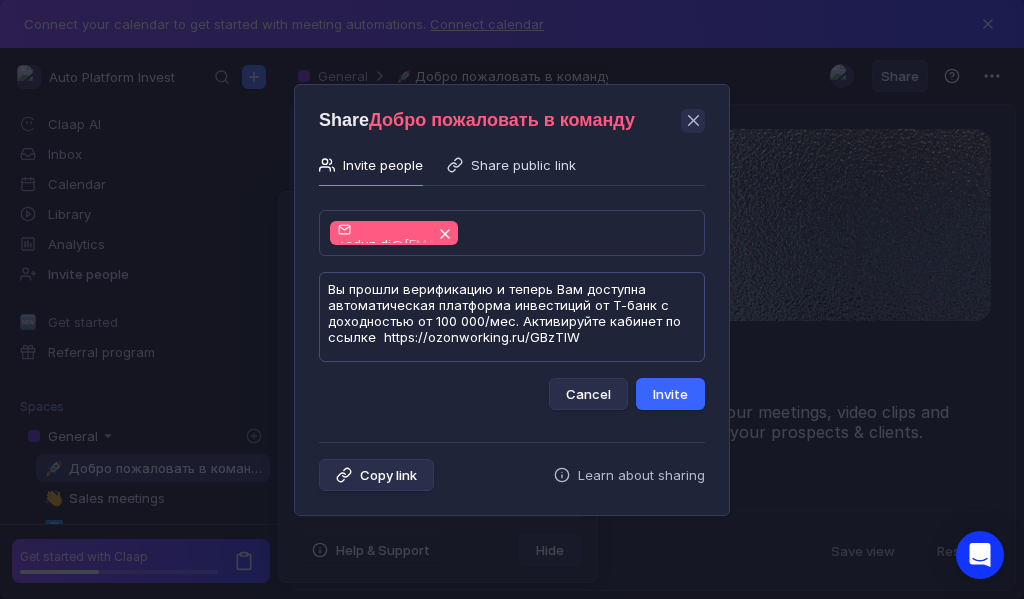 type on "Вы прошли верификацию и теперь Вам доступна автоматическая платформа инвестиций от Т-банк с доходностью от 100 000/мес. Активируйте кабинет по ссылке  https://ozonworking.ru/GBzTlW" 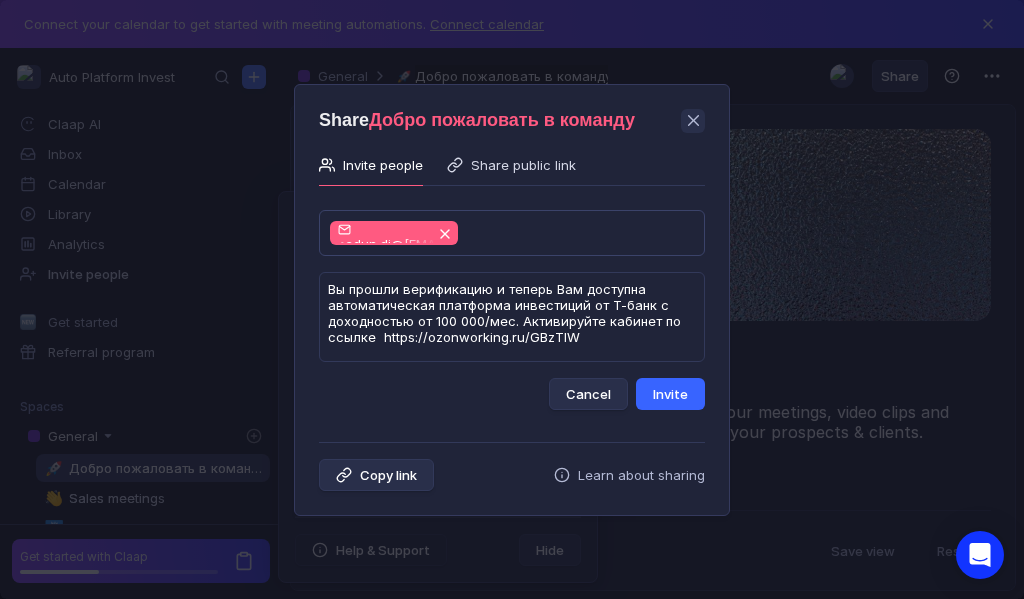 click on "Invite" at bounding box center [670, 394] 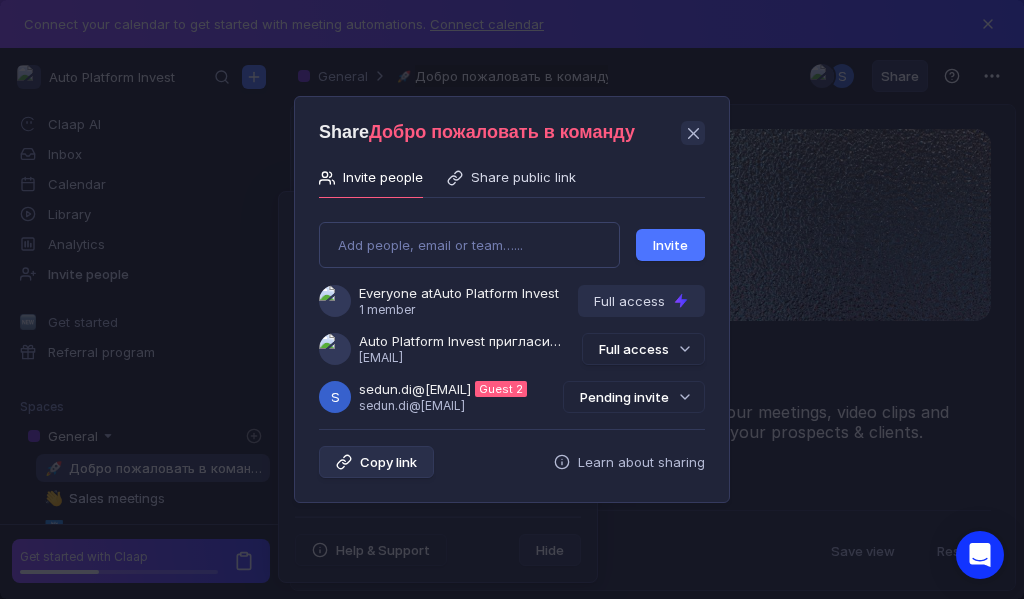 click on "Pending invite" at bounding box center [634, 397] 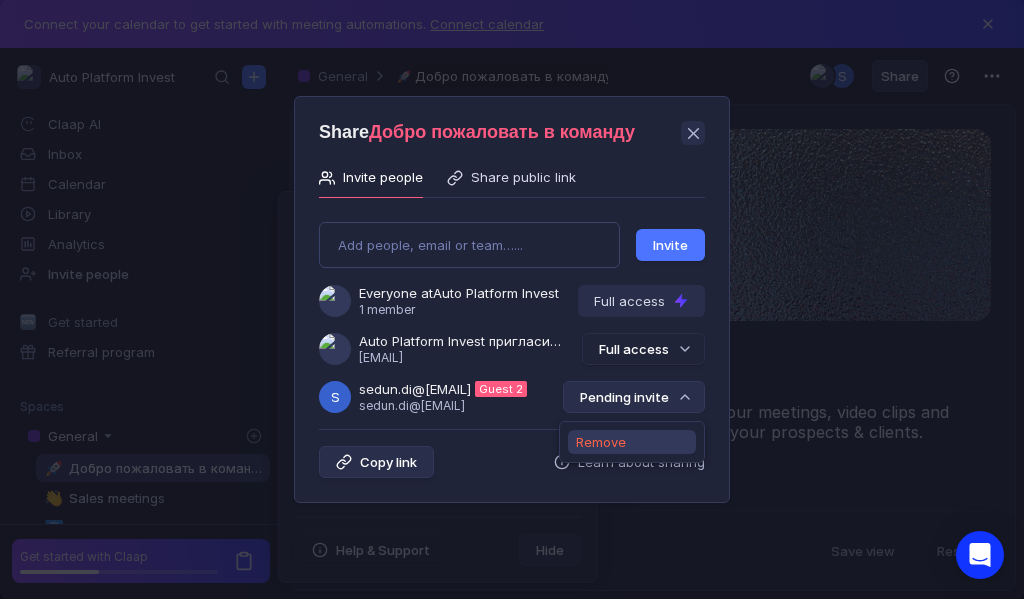 click on "Remove" at bounding box center (601, 442) 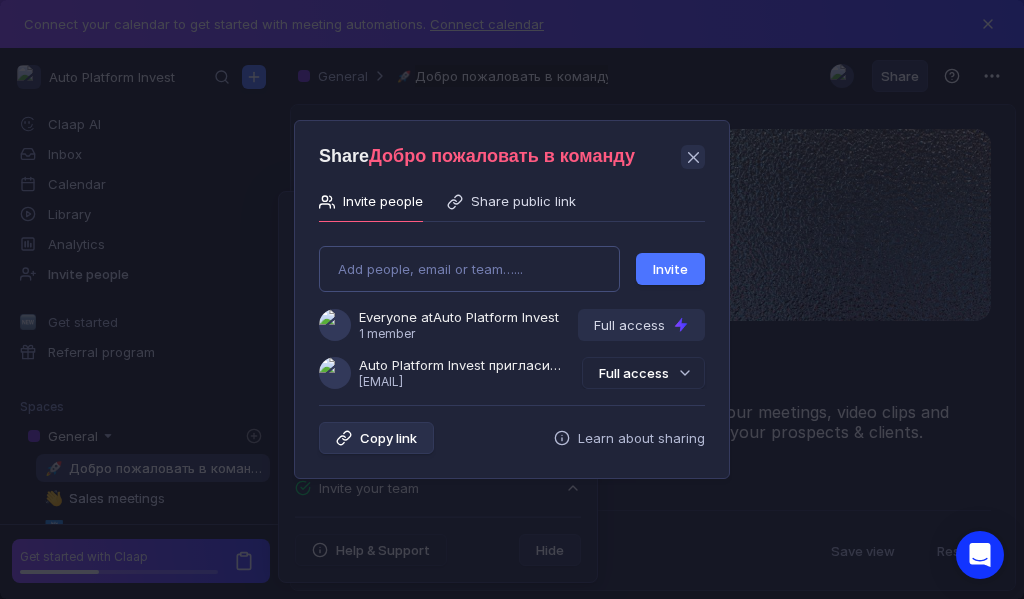 click on "Add people, email or team…... Invite Everyone at Auto Platform Invest 1 member Full access Auto Platform Invest пригласила Вас в команду [EMAIL] Full access" at bounding box center [512, 309] 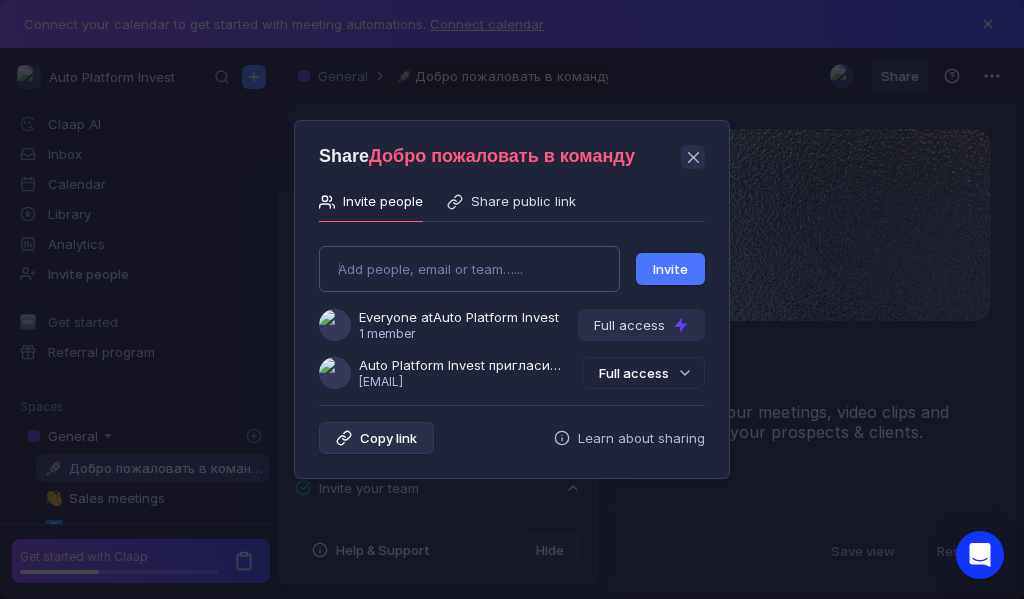 type on "[EMAIL]" 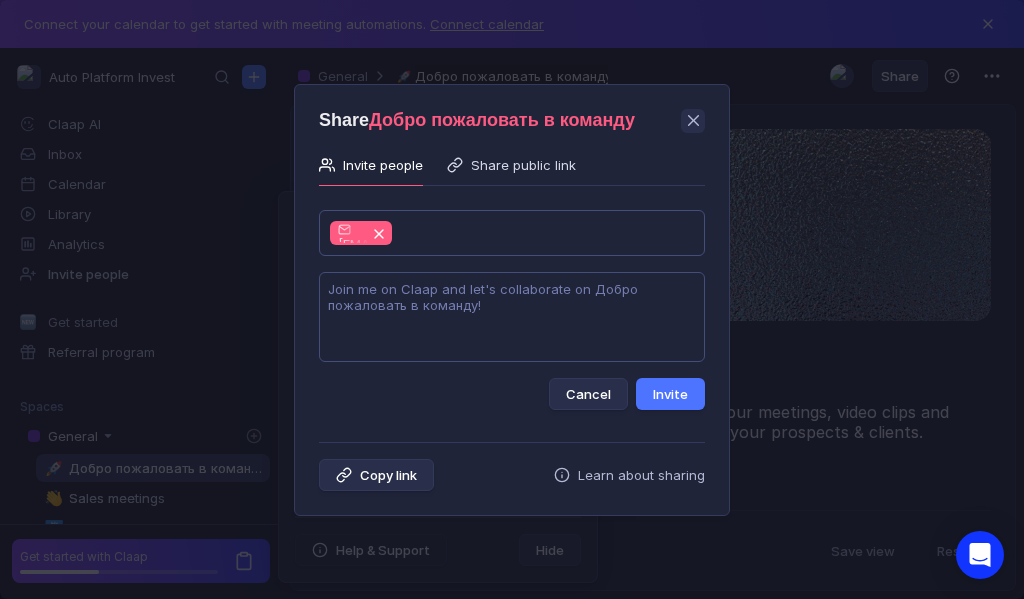 click at bounding box center (512, 317) 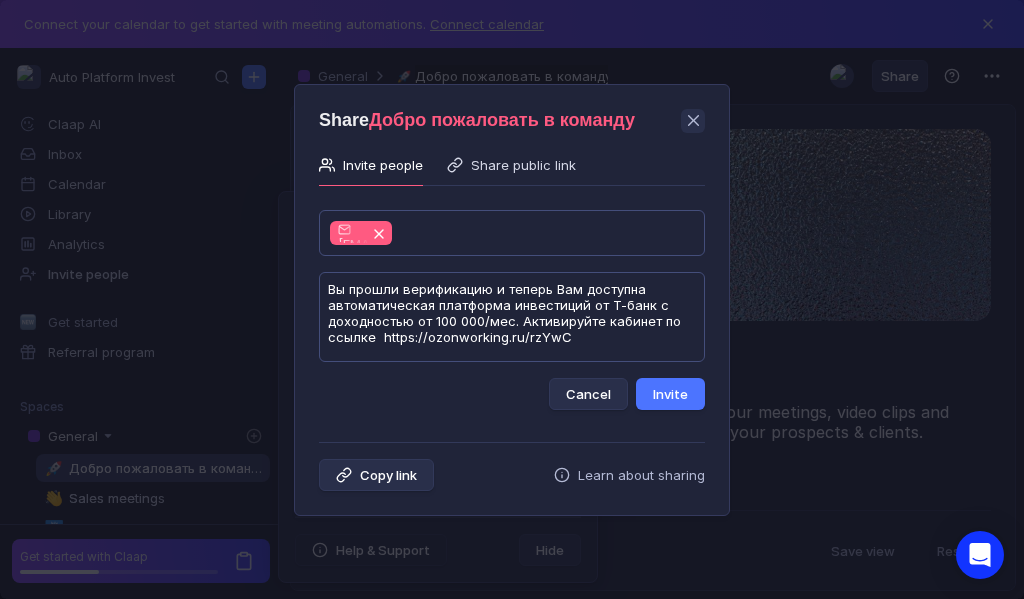 scroll, scrollTop: 1, scrollLeft: 0, axis: vertical 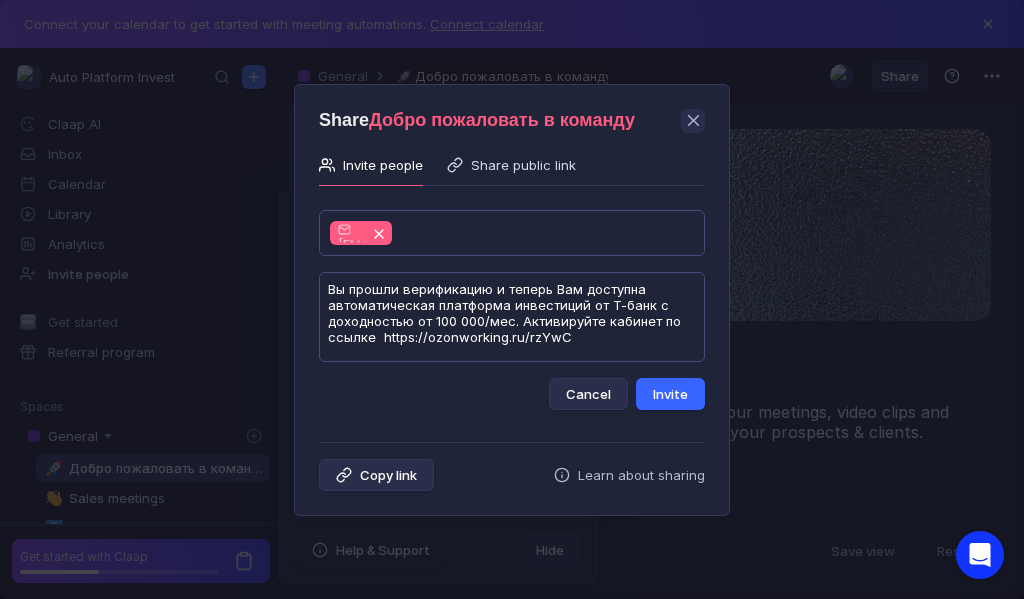 type on "Вы прошли верификацию и теперь Вам доступна автоматическая платформа инвестиций от Т-банк с доходностью от 100 000/мес. Активируйте кабинет по ссылке  https://ozonworking.ru/rzYwC" 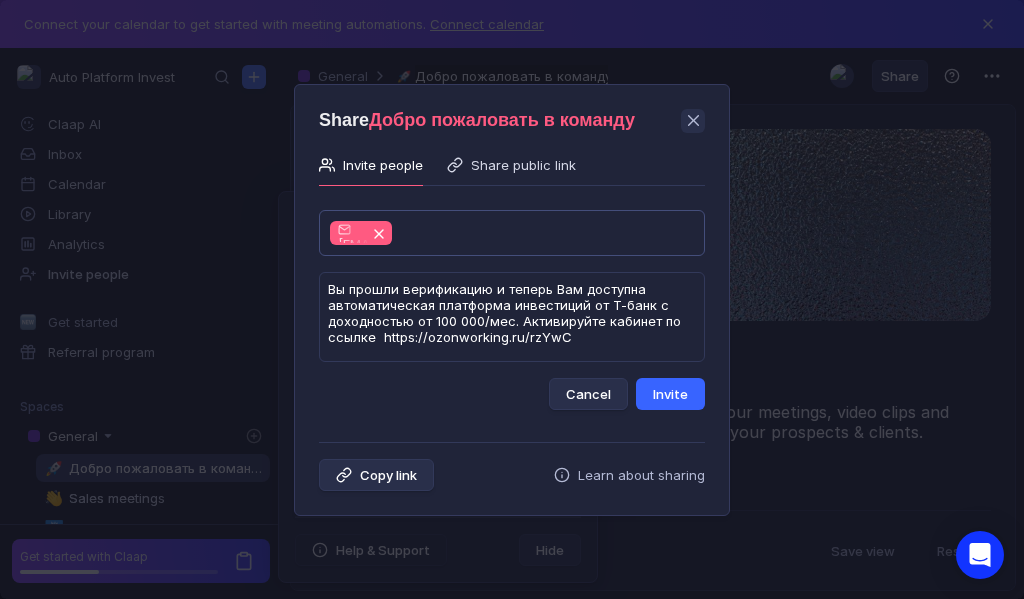 click on "Invite" at bounding box center (670, 394) 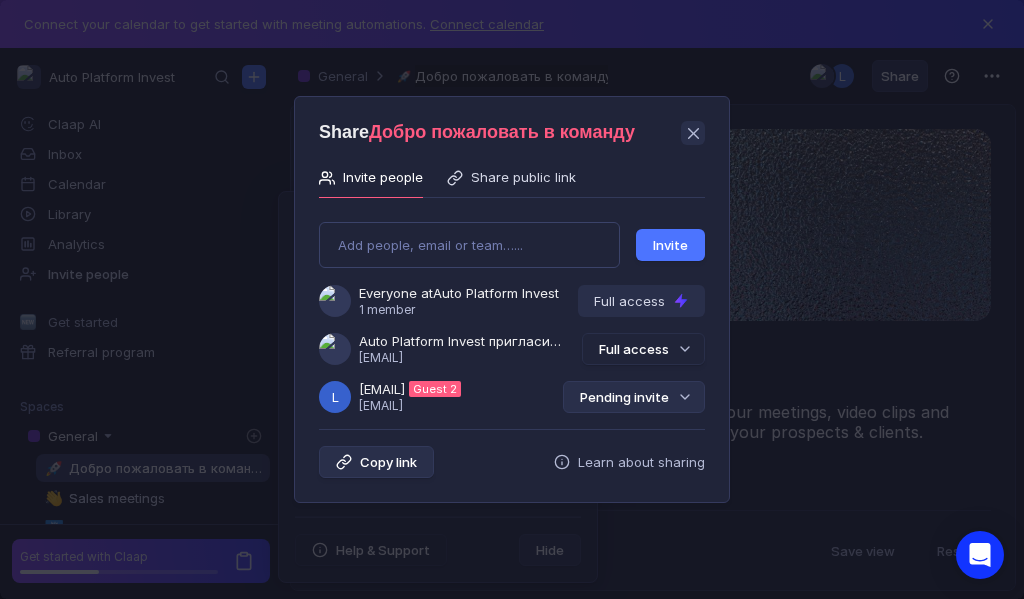 click on "Pending invite" at bounding box center (634, 397) 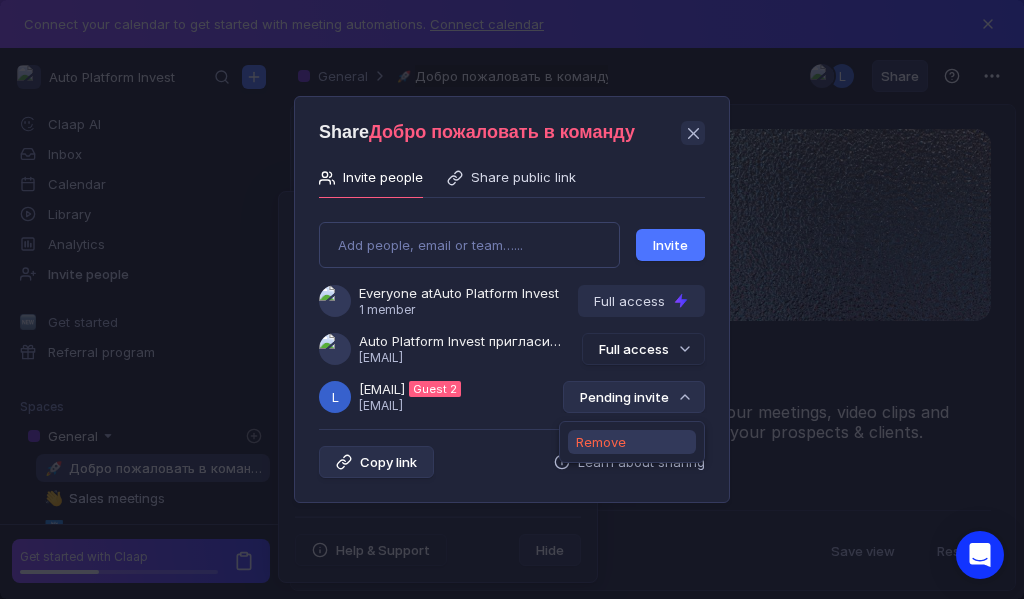 click on "Remove" at bounding box center [601, 442] 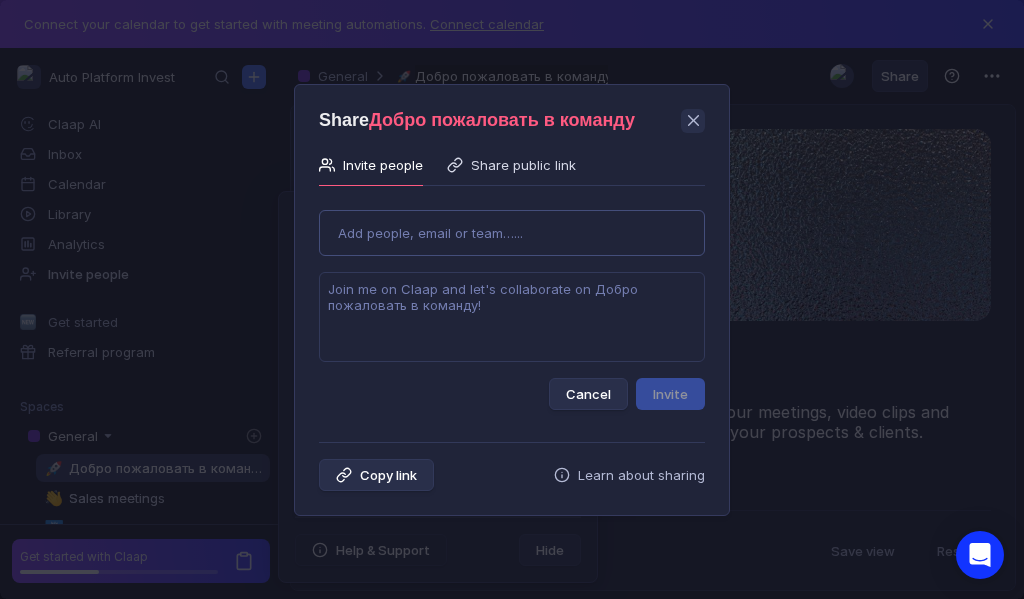 click on "Use Up and Down to choose options, press Enter to select the currently focused option, press Escape to exit the menu, press Tab to select the option and exit the menu. Add people, email or team…... Cancel Invite" at bounding box center (512, 302) 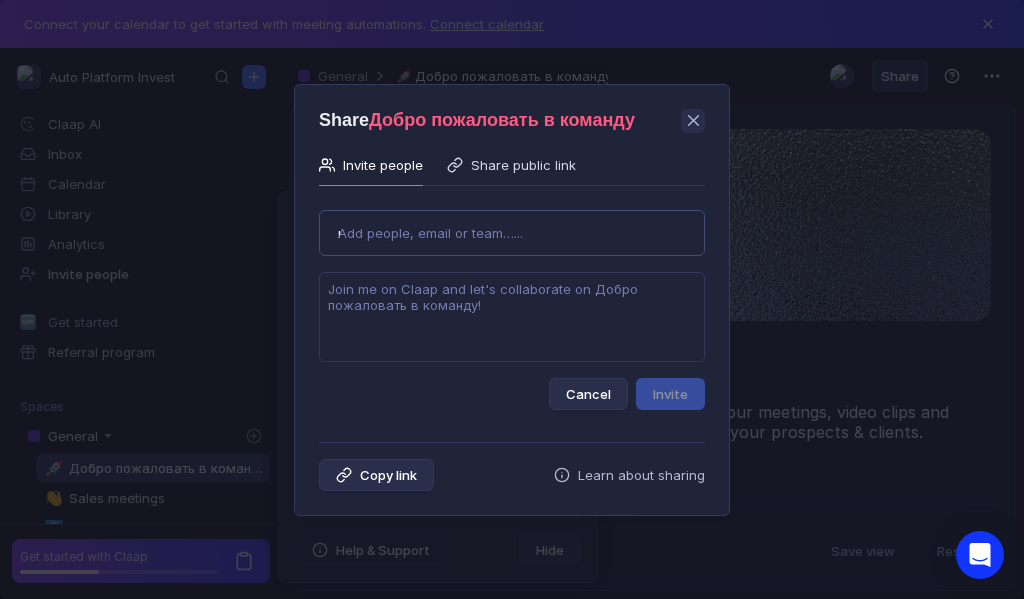 type on "[EMAIL]" 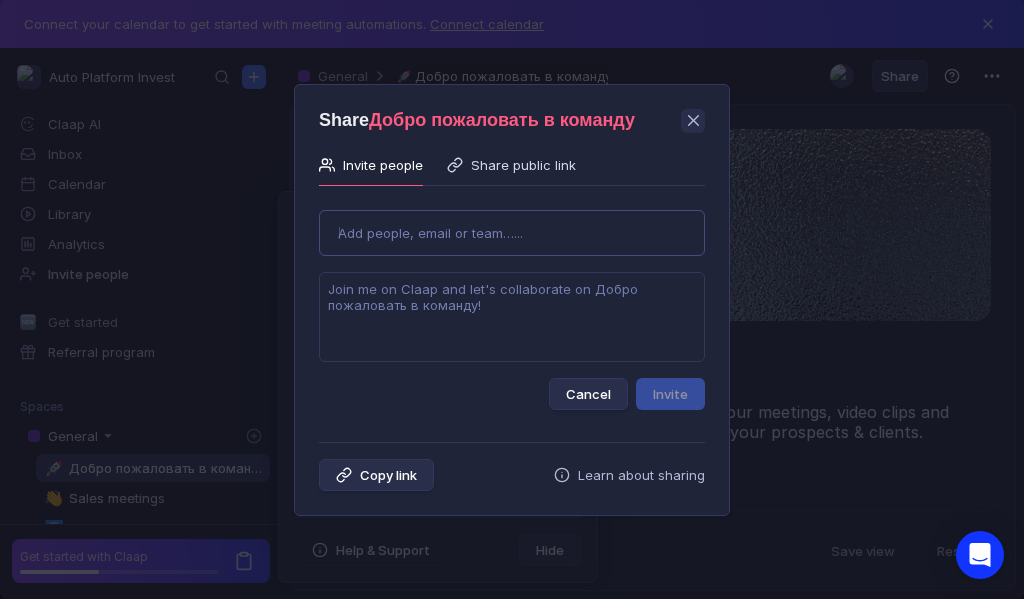 type 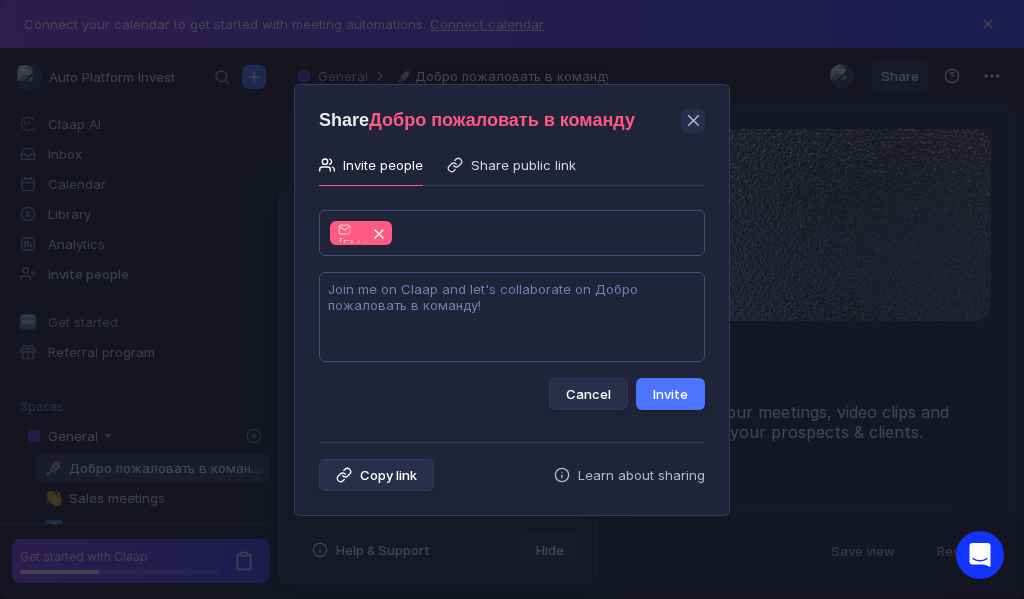 click at bounding box center (512, 317) 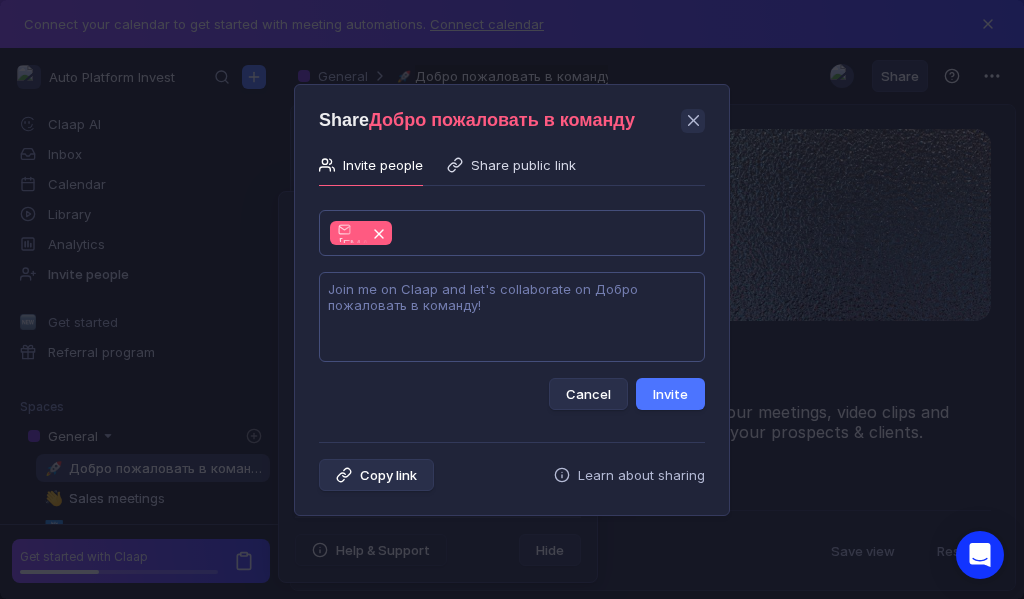 click at bounding box center (512, 317) 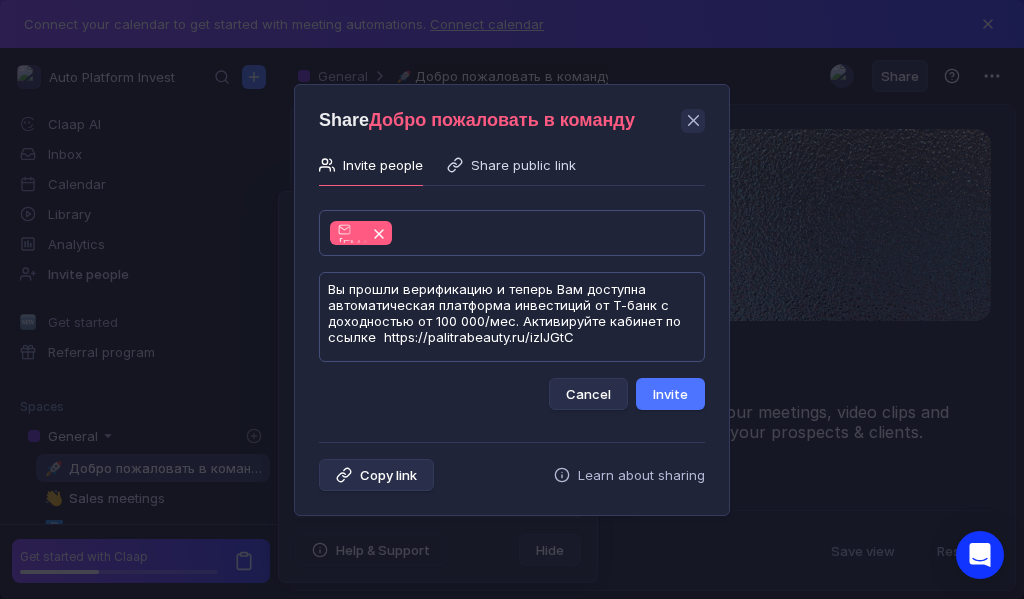 scroll, scrollTop: 1, scrollLeft: 0, axis: vertical 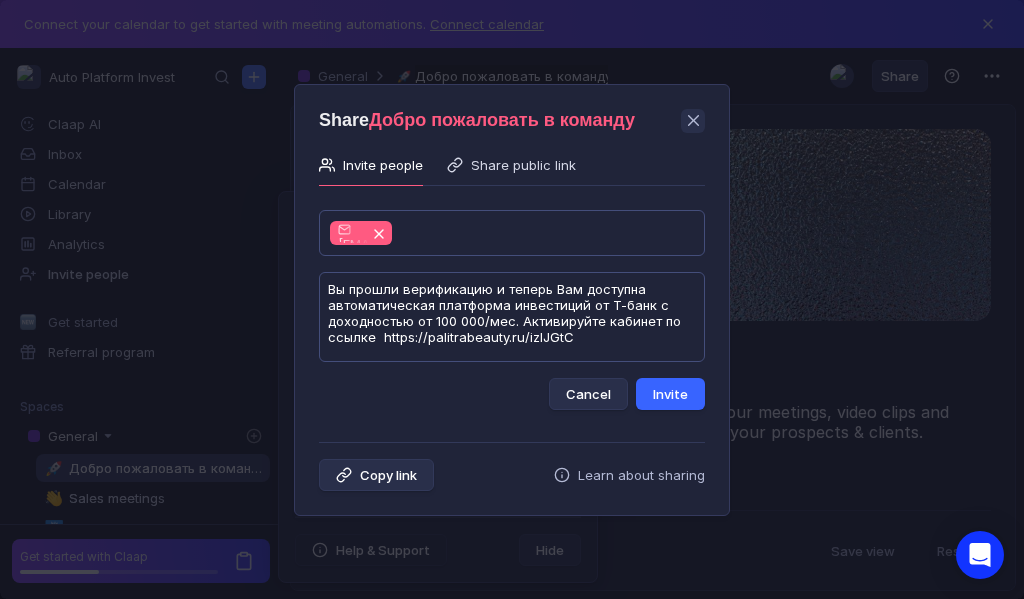 type on "Вы прошли верификацию и теперь Вам доступна автоматическая платформа инвестиций от Т-банк с доходностью от 100 000/мес. Активируйте кабинет по ссылке  https://palitrabeauty.ru/izlJGtC" 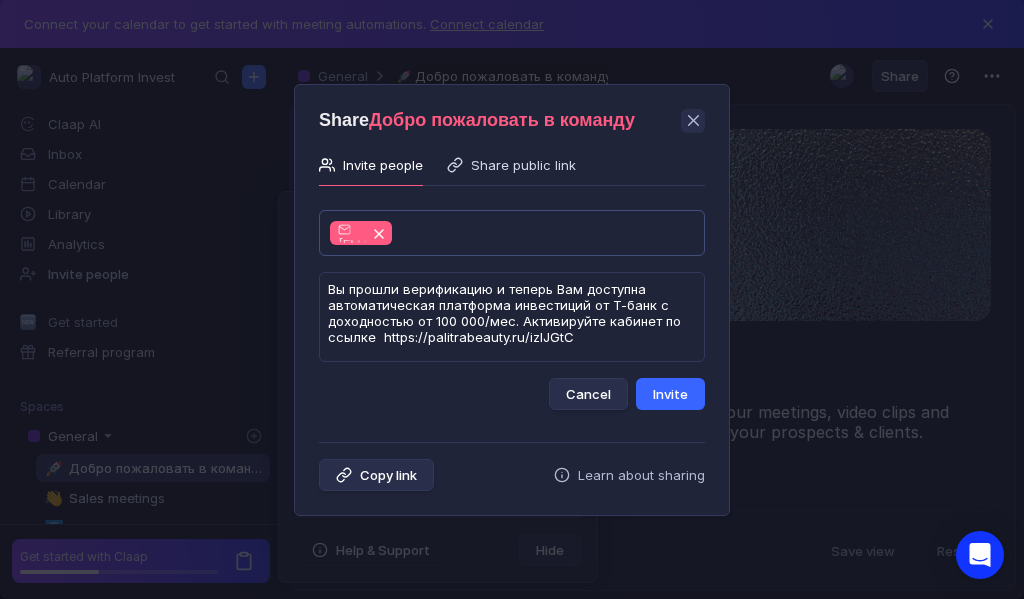 click on "Invite" at bounding box center [670, 394] 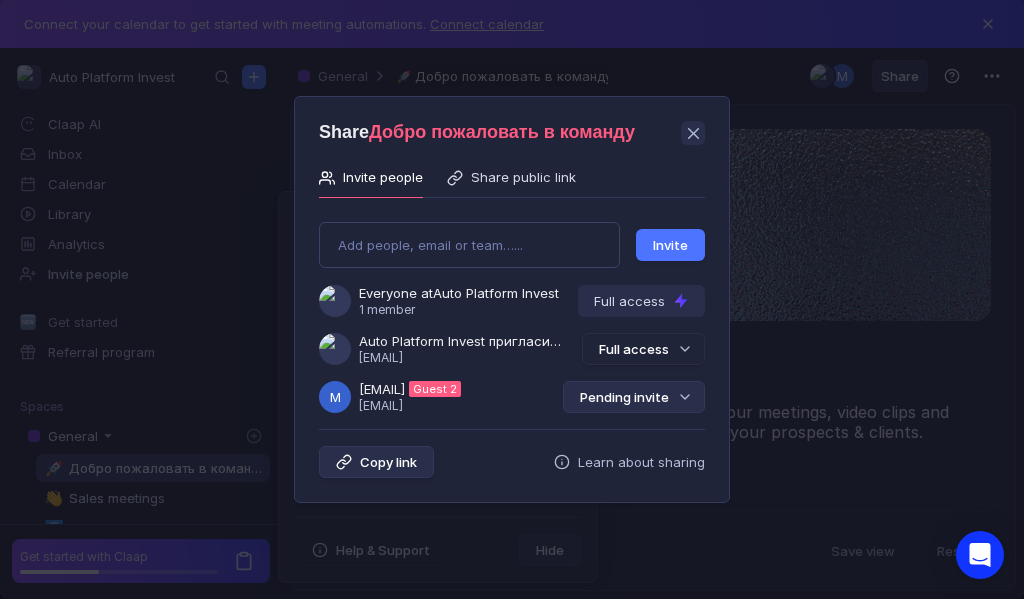 click on "Pending invite" at bounding box center (634, 397) 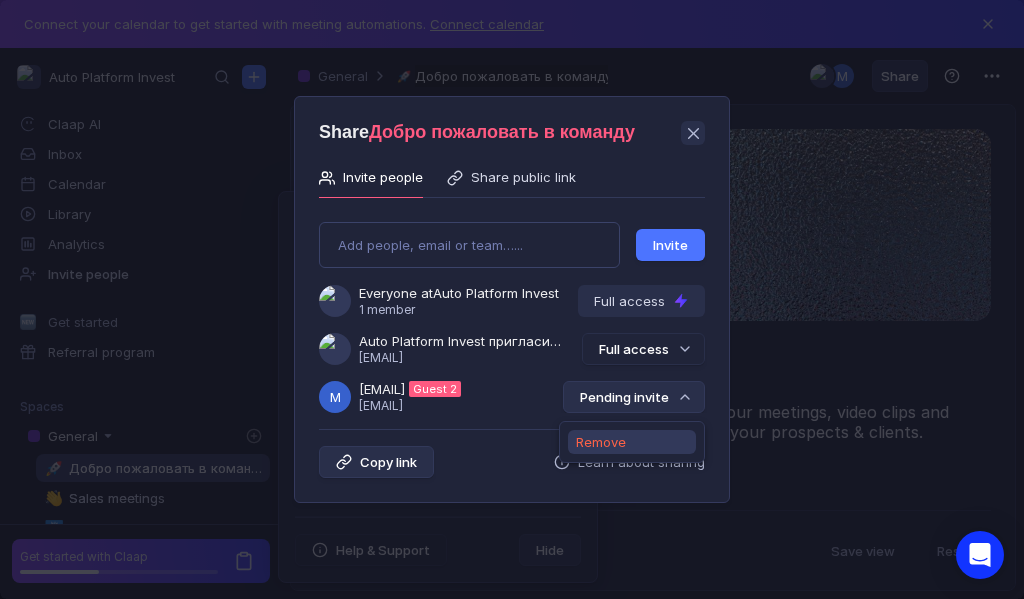 click on "Remove" at bounding box center [601, 442] 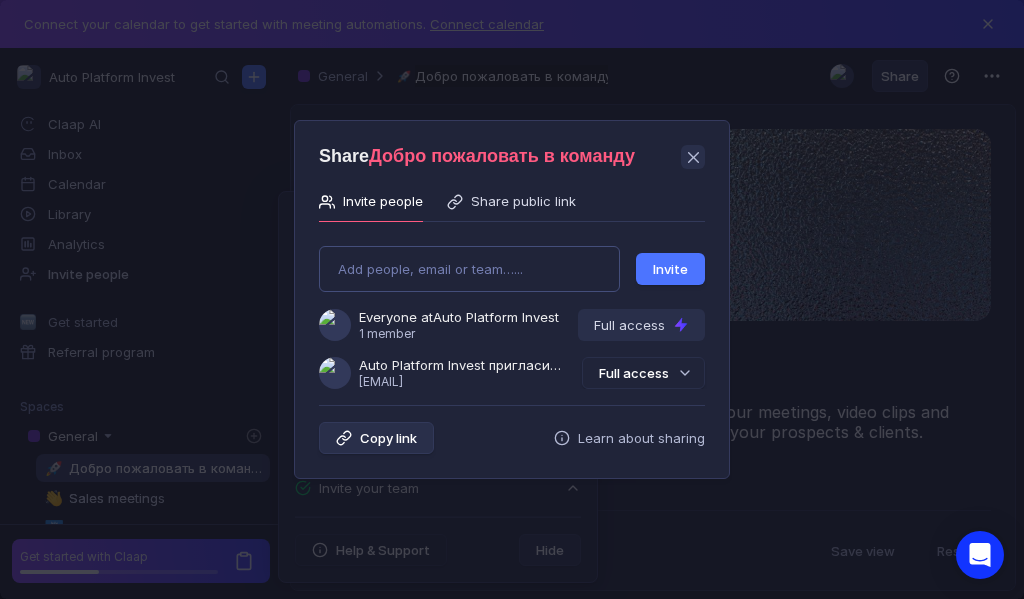 click on "Add people, email or team…... Invite Everyone at Auto Platform Invest 1 member Full access Auto Platform Invest пригласила Вас в команду [EMAIL] Full access" at bounding box center [512, 309] 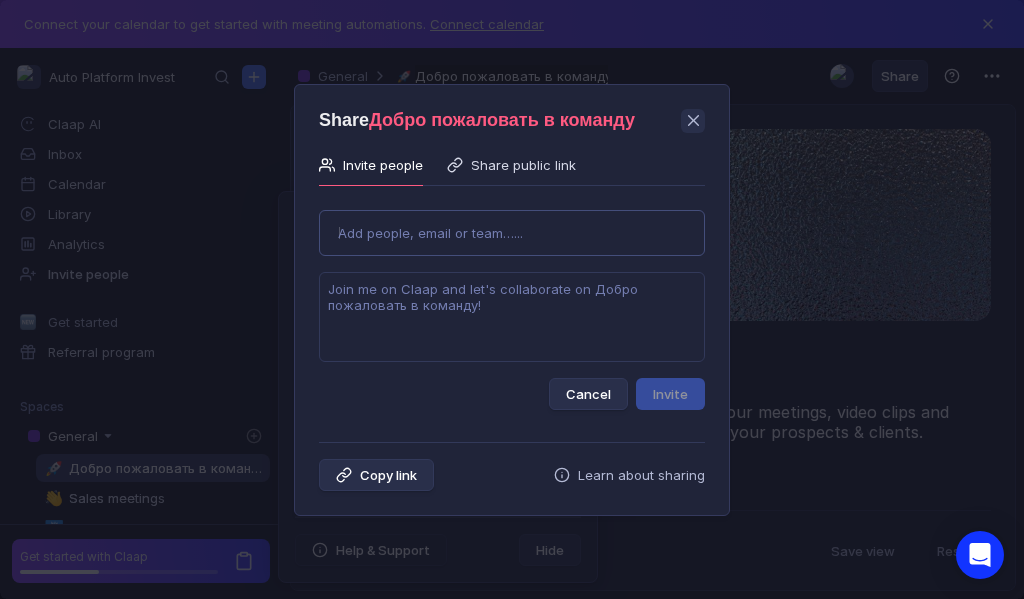 type on "[EMAIL]" 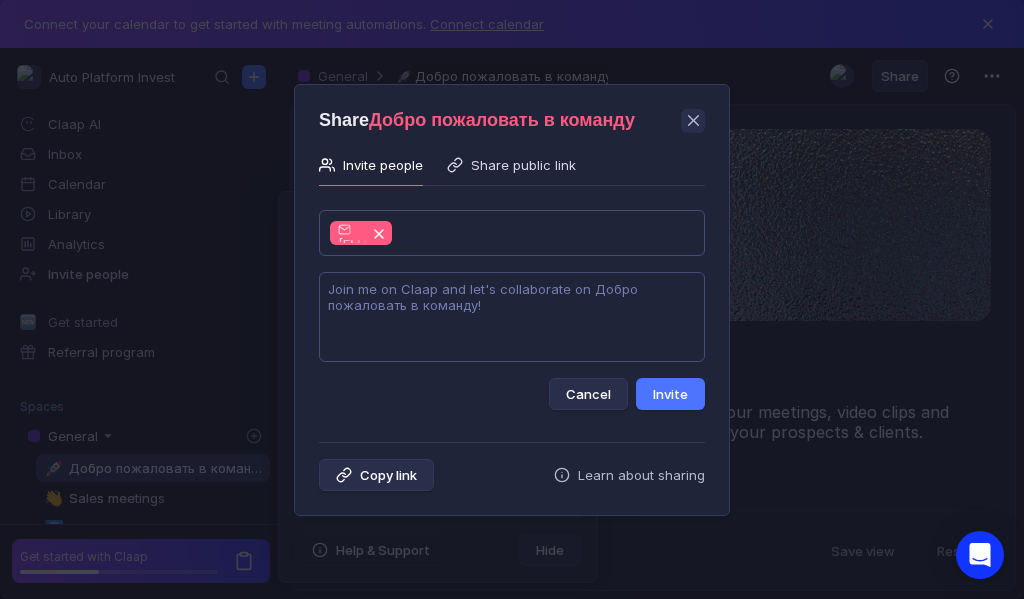 click at bounding box center (512, 317) 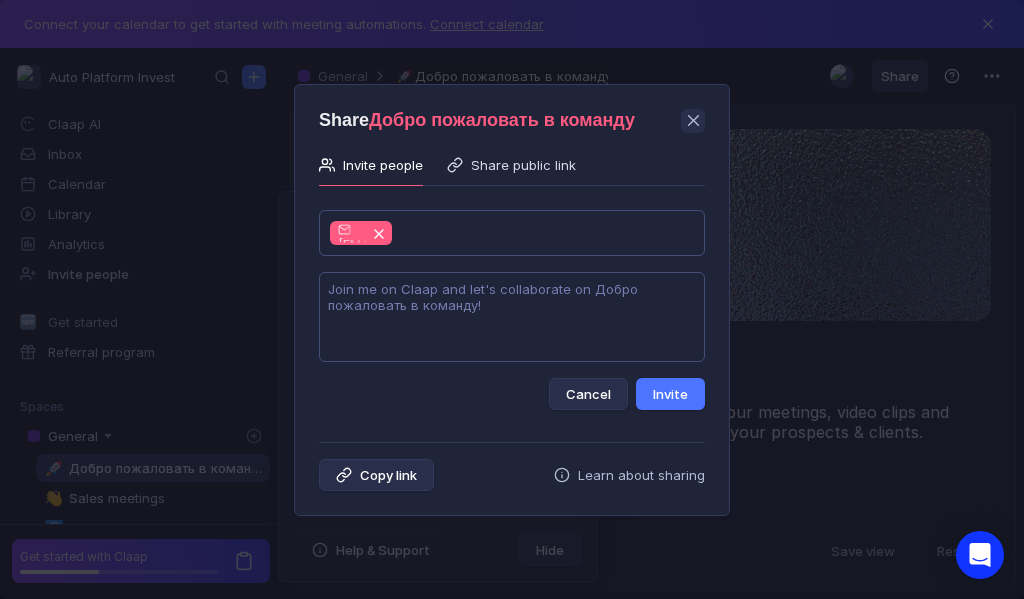 click at bounding box center [512, 317] 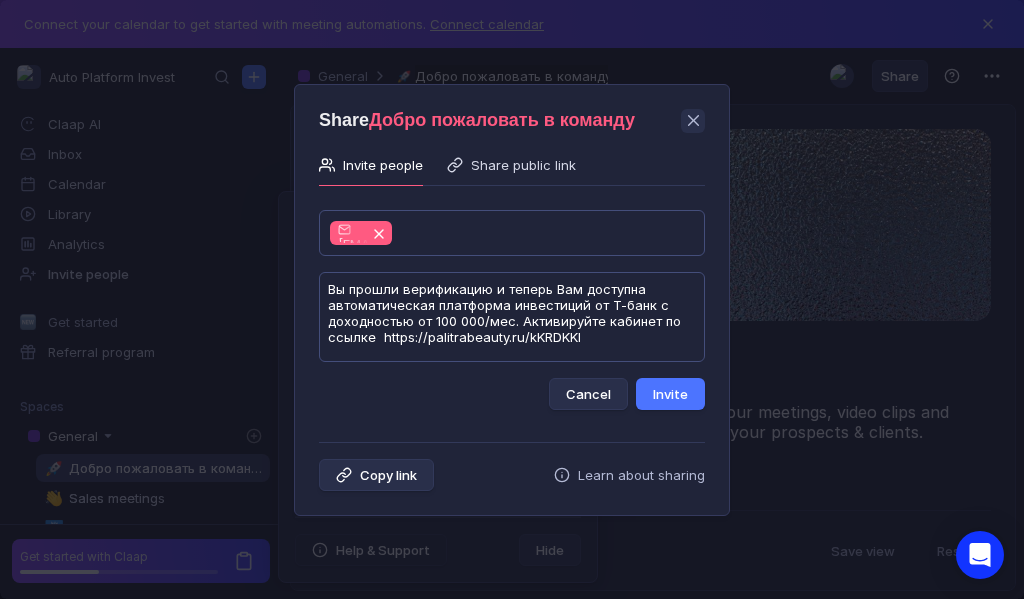 scroll, scrollTop: 1, scrollLeft: 0, axis: vertical 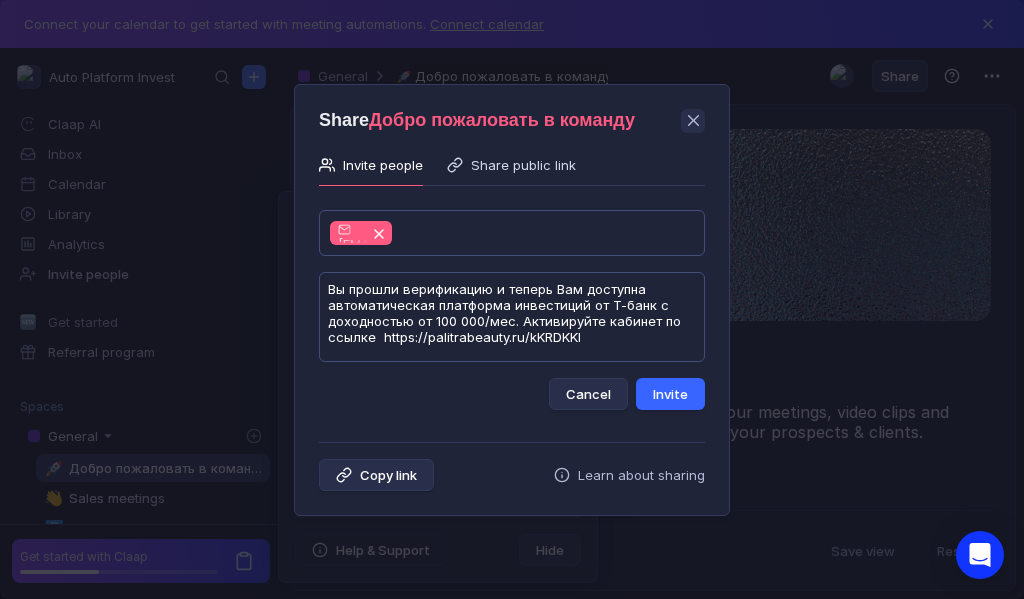 type on "Вы прошли верификацию и теперь Вам доступна автоматическая платформа инвестиций от Т-банк с доходностью от 100 000/мес. Активируйте кабинет по ссылке  https://palitrabeauty.ru/kKRDKKI" 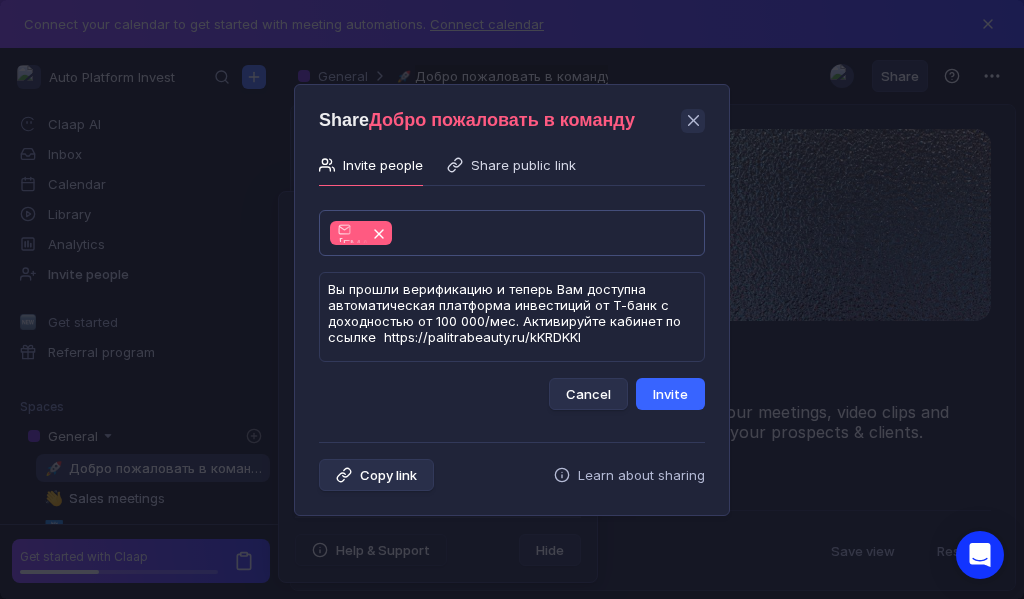 click on "Invite" at bounding box center [670, 394] 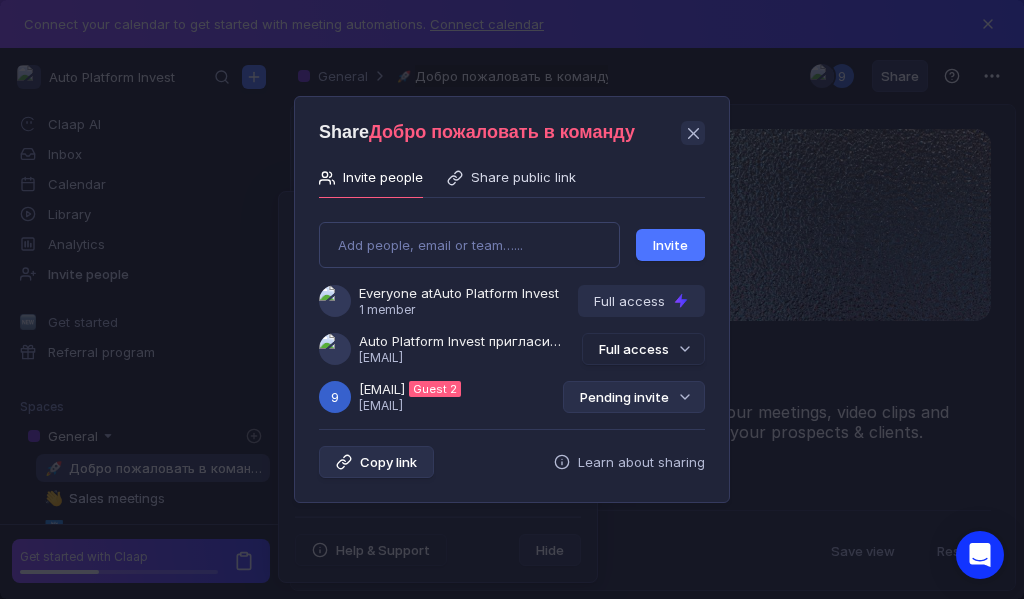 click on "Pending invite" at bounding box center (634, 397) 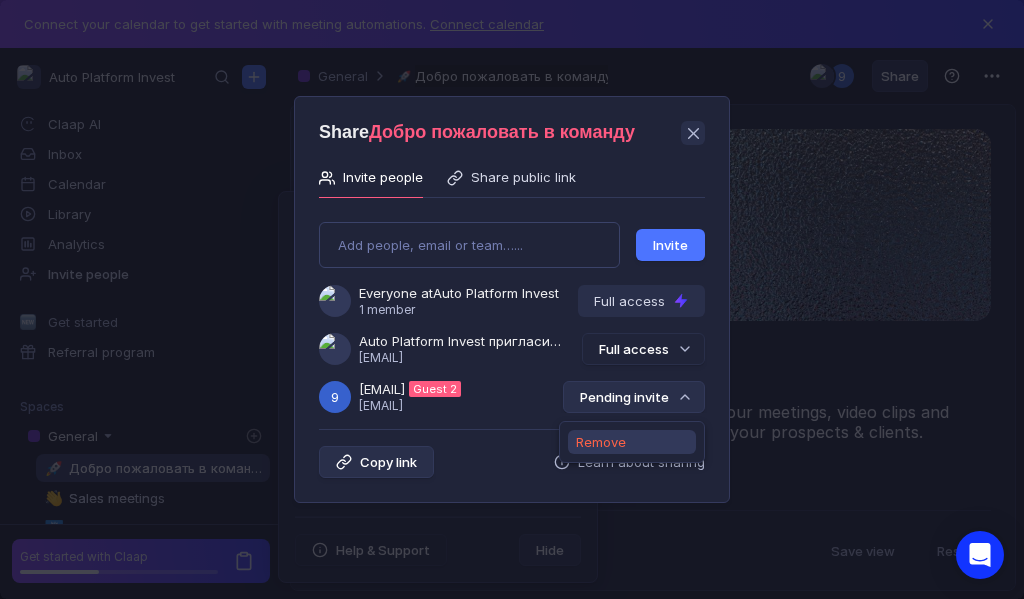 click on "Remove" at bounding box center [601, 442] 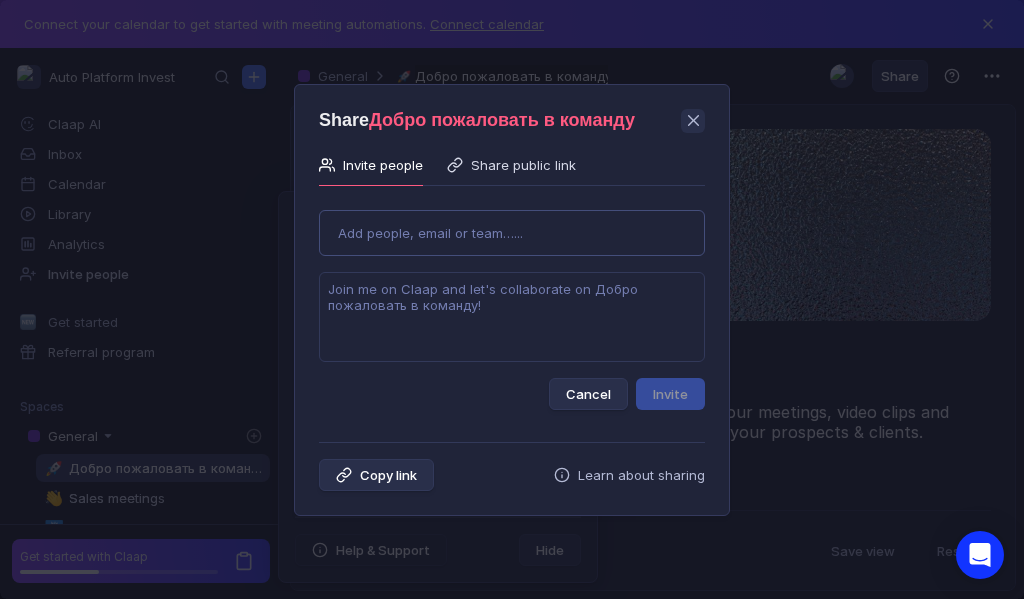 click on "Use Up and Down to choose options, press Enter to select the currently focused option, press Escape to exit the menu, press Tab to select the option and exit the menu. Add people, email or team…... Cancel Invite" at bounding box center [512, 302] 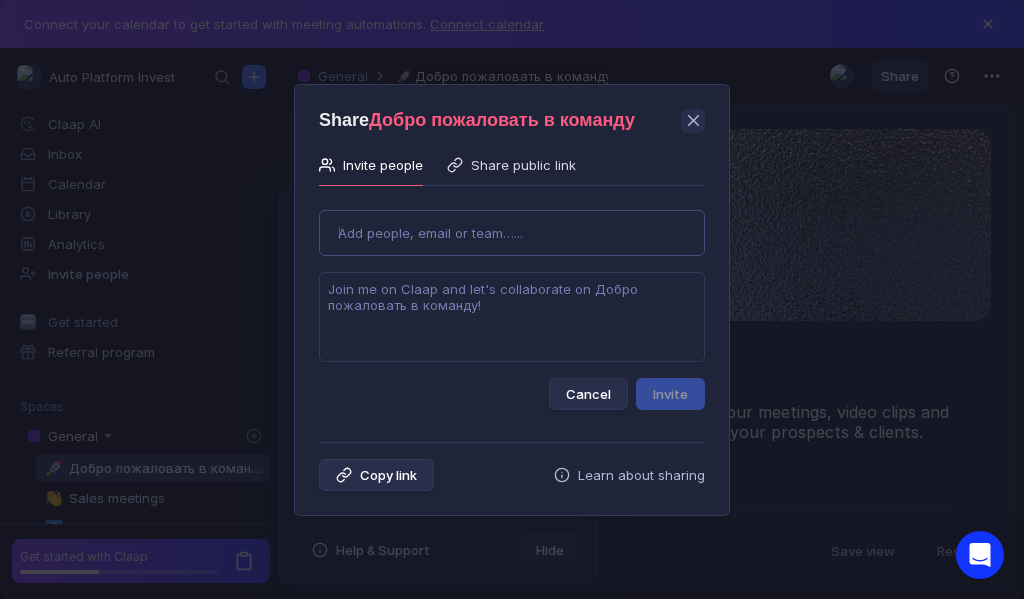 type on "anasttim90@[EMAIL]" 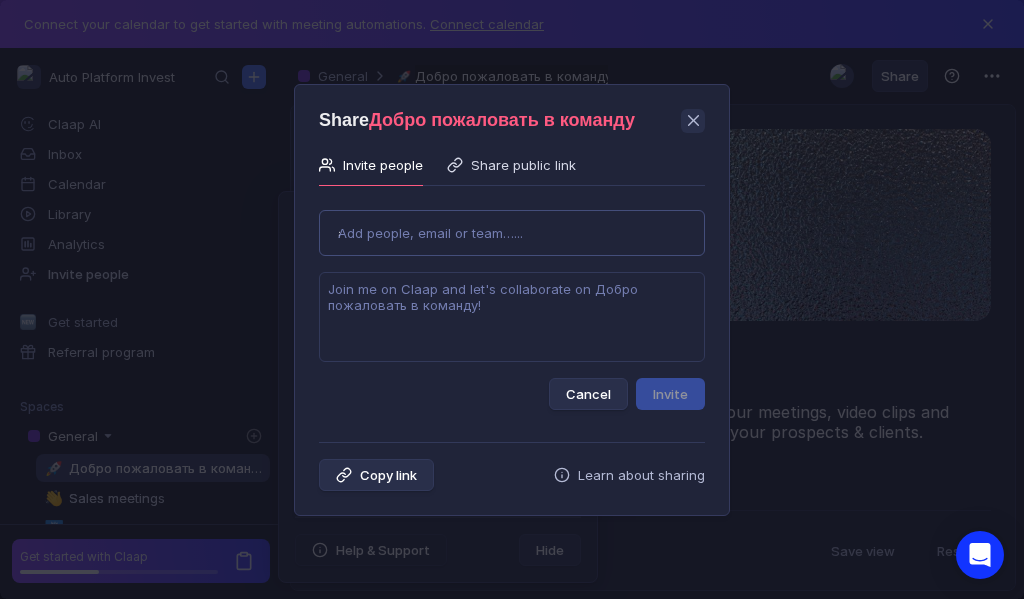 type 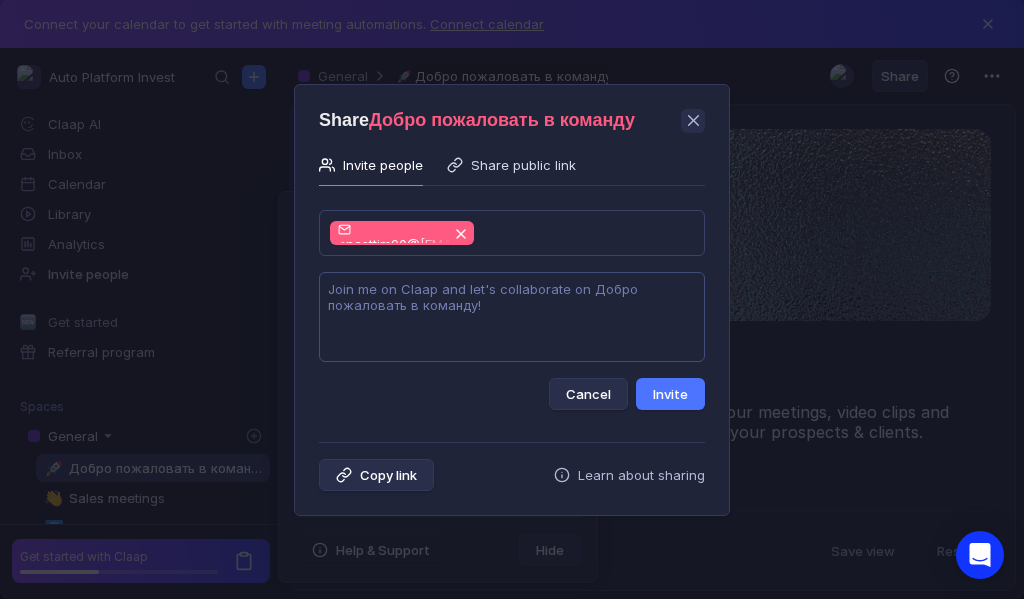 click at bounding box center [512, 317] 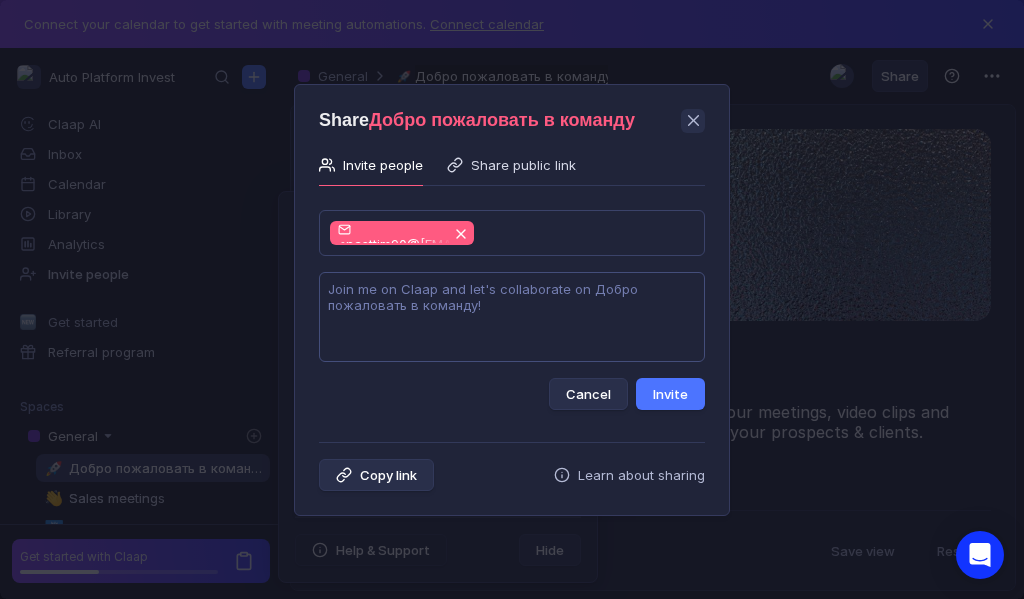 click at bounding box center (512, 317) 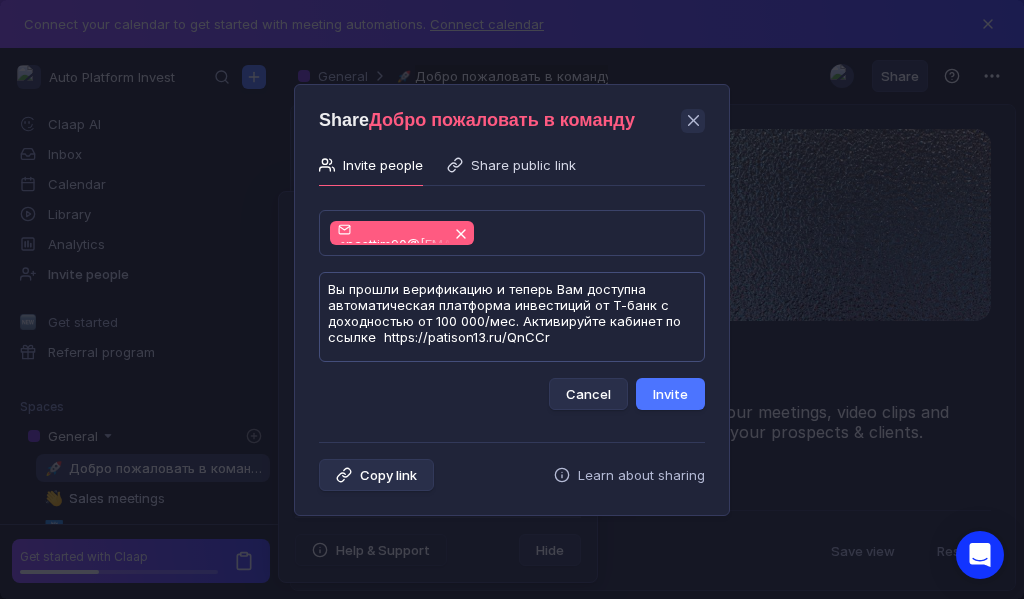scroll, scrollTop: 1, scrollLeft: 0, axis: vertical 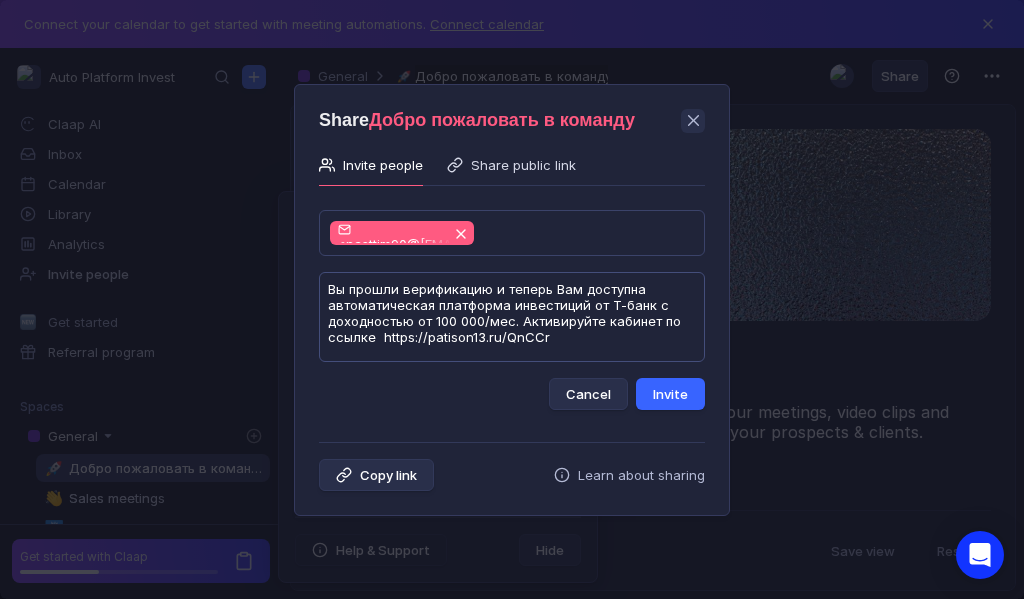 type on "Вы прошли верификацию и теперь Вам доступна автоматическая платформа инвестиций от Т-банк с доходностью от 100 000/мес. Активируйте кабинет по ссылке  https://patison13.ru/QnCCr" 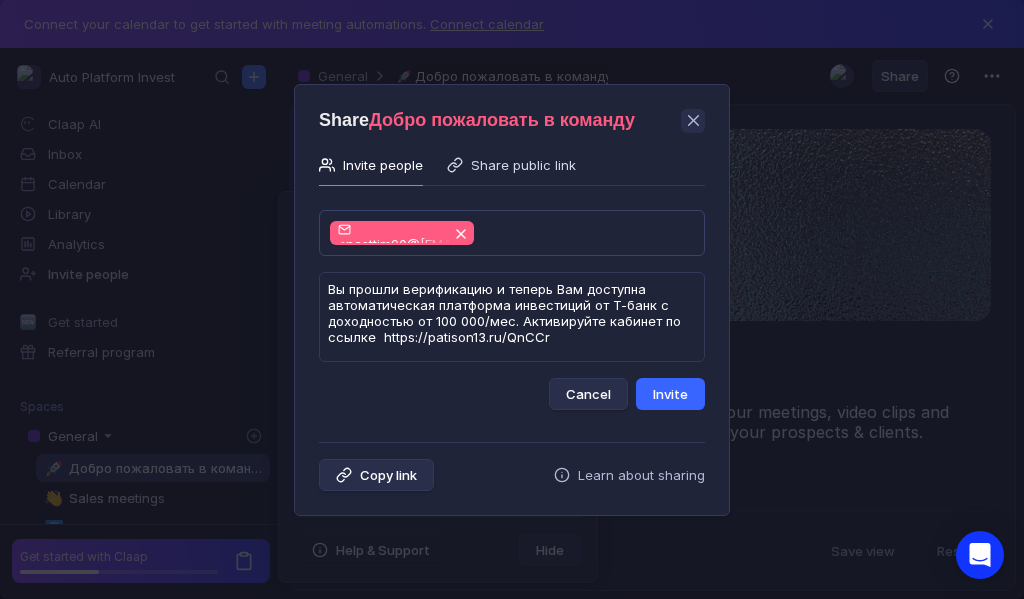 click on "Invite" at bounding box center (670, 394) 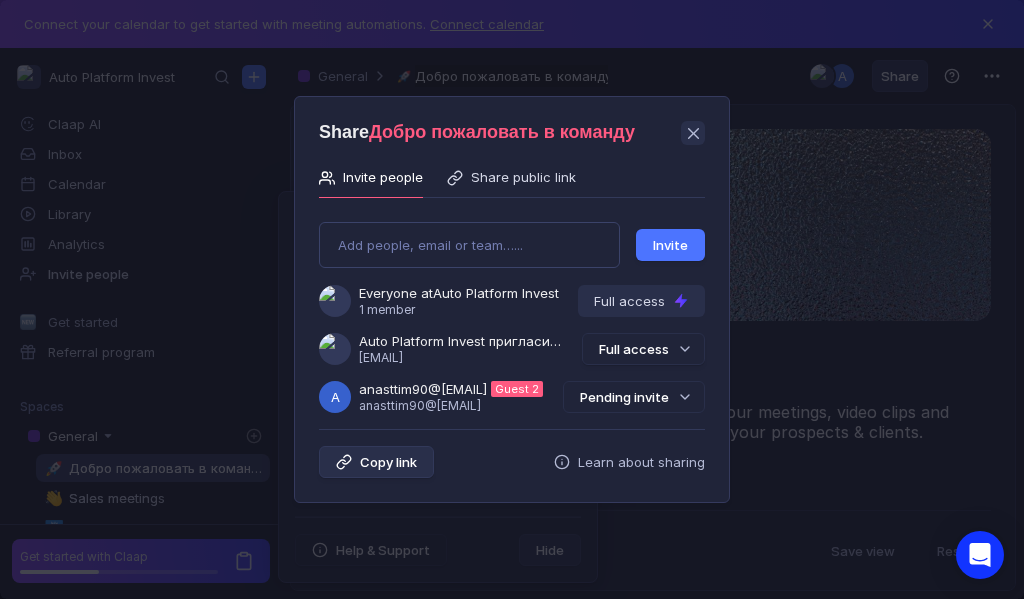 click on "Pending invite" at bounding box center (634, 397) 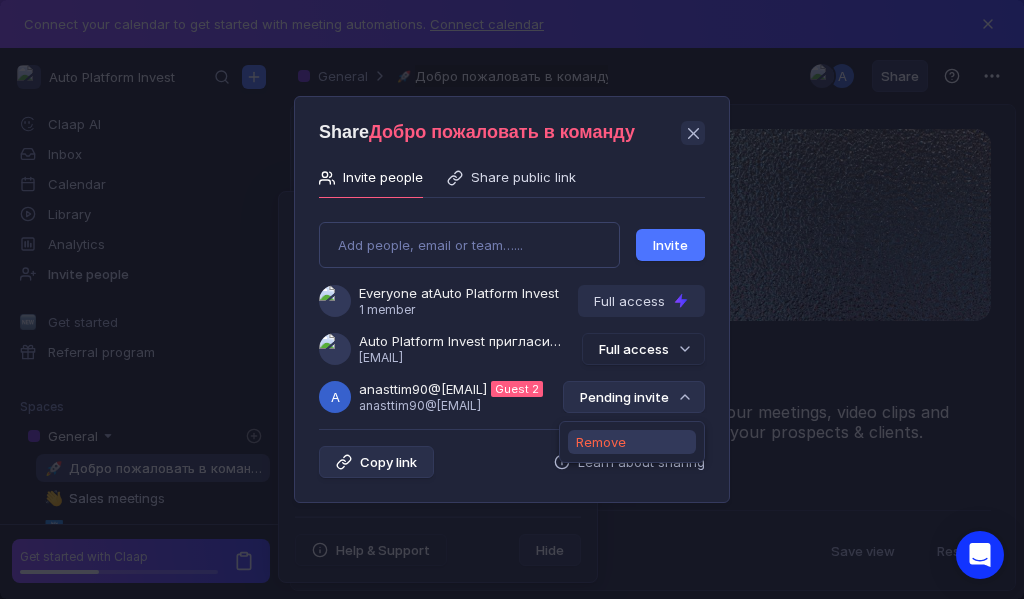 click on "Remove" at bounding box center [601, 442] 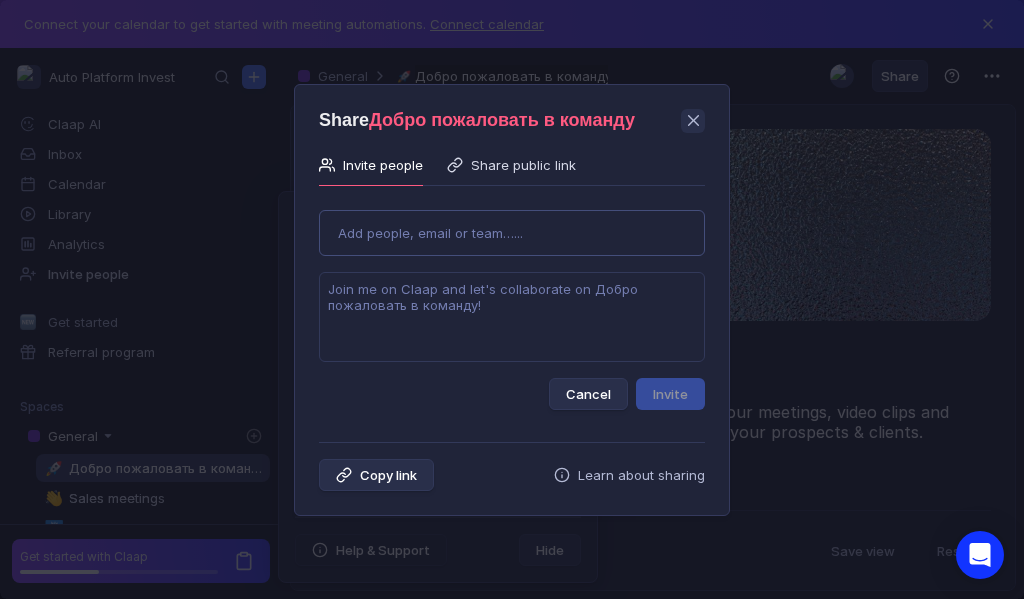 click on "Use Up and Down to choose options, press Enter to select the currently focused option, press Escape to exit the menu, press Tab to select the option and exit the menu. Add people, email or team…... Cancel Invite" at bounding box center [512, 302] 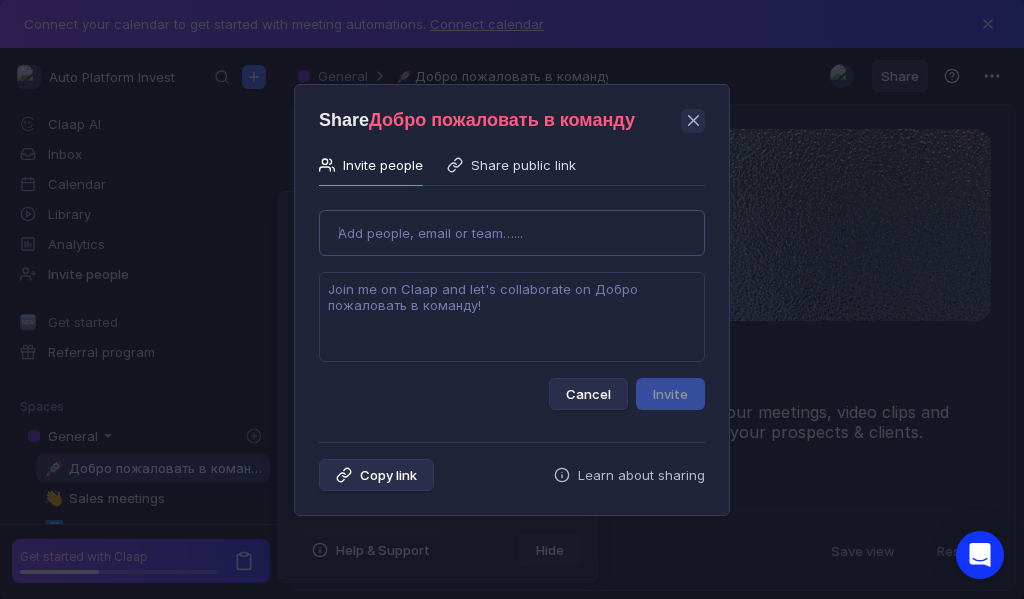 type on "[EMAIL]" 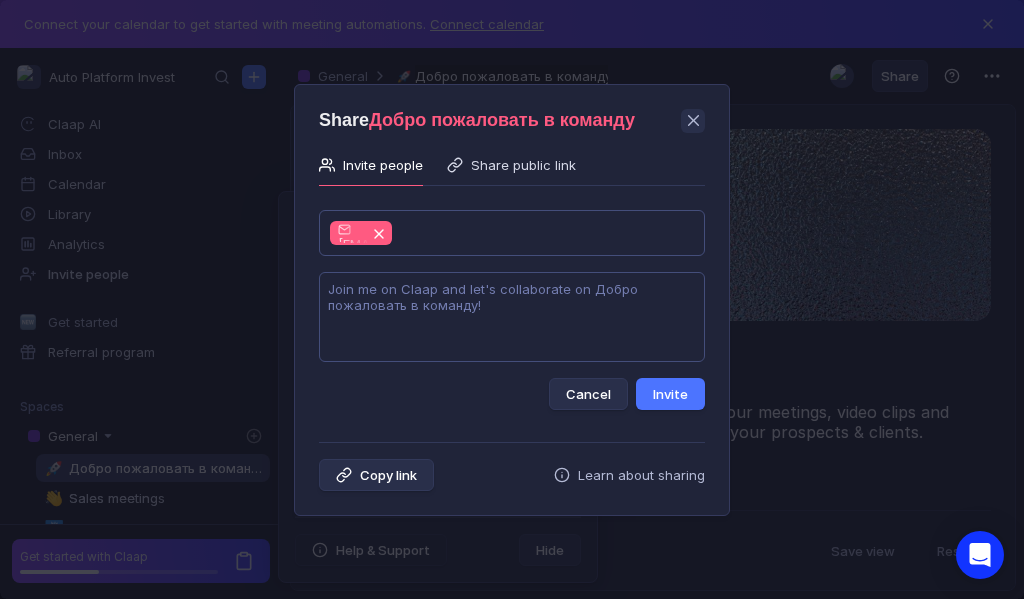click at bounding box center (512, 317) 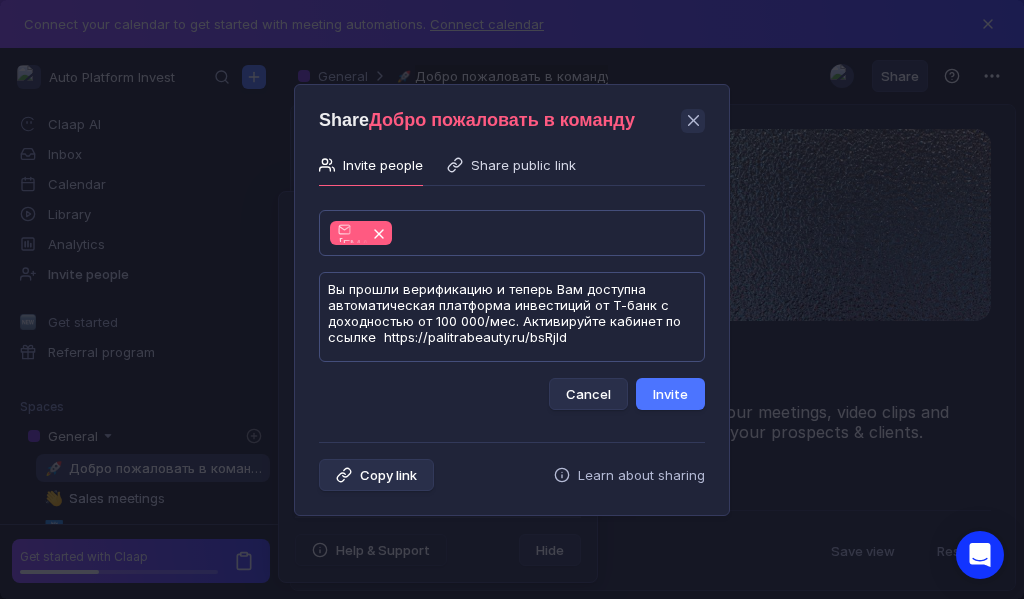 scroll, scrollTop: 1, scrollLeft: 0, axis: vertical 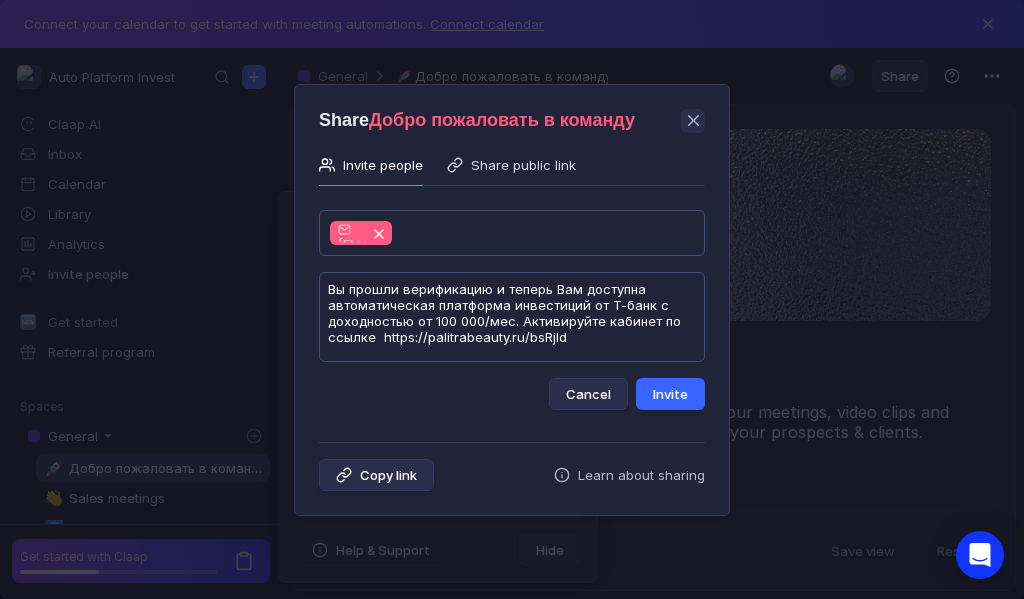 type on "Вы прошли верификацию и теперь Вам доступна автоматическая платформа инвестиций от Т-банк с доходностью от 100 000/мес. Активируйте кабинет по ссылке  https://palitrabeauty.ru/bsRjId" 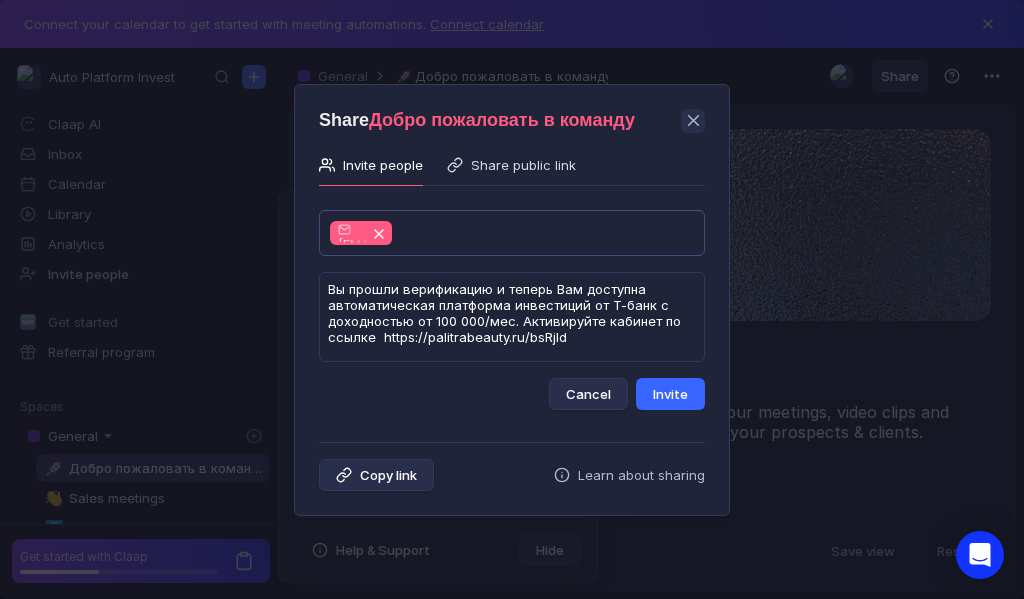 click on "Invite" at bounding box center (670, 394) 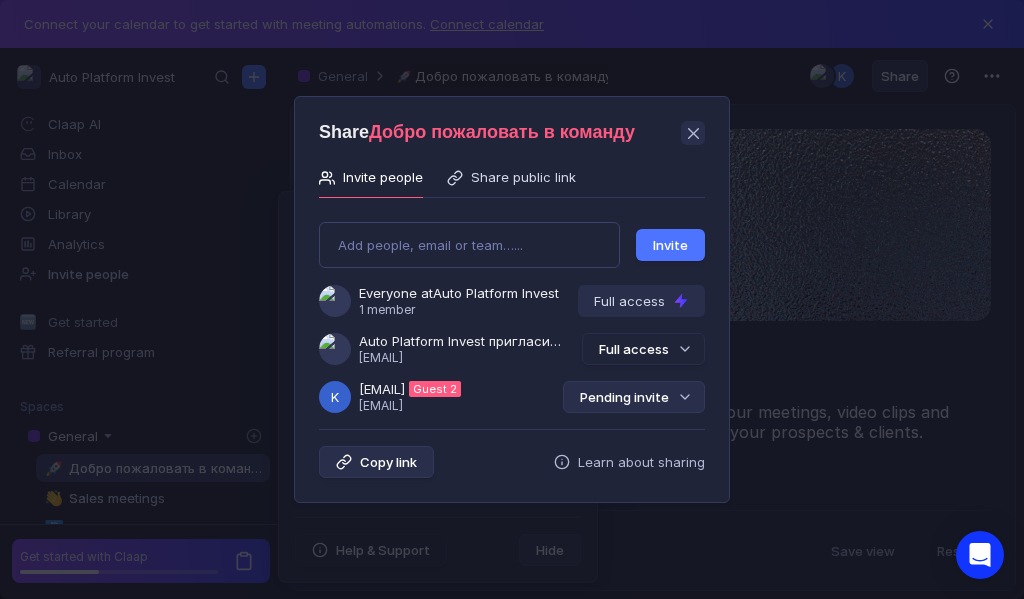 click on "Pending invite" at bounding box center [634, 397] 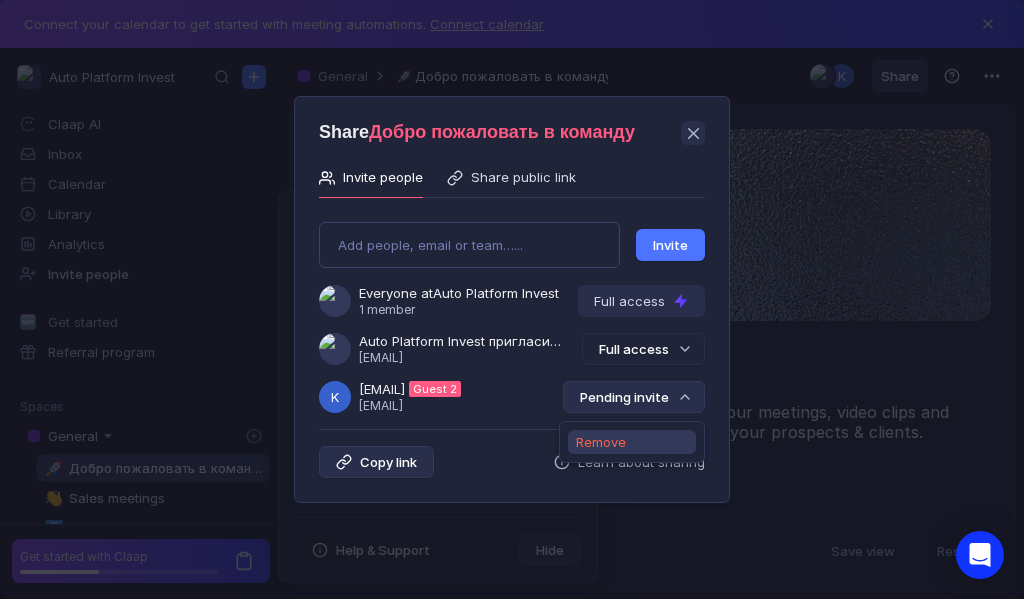 click on "Remove" at bounding box center [601, 442] 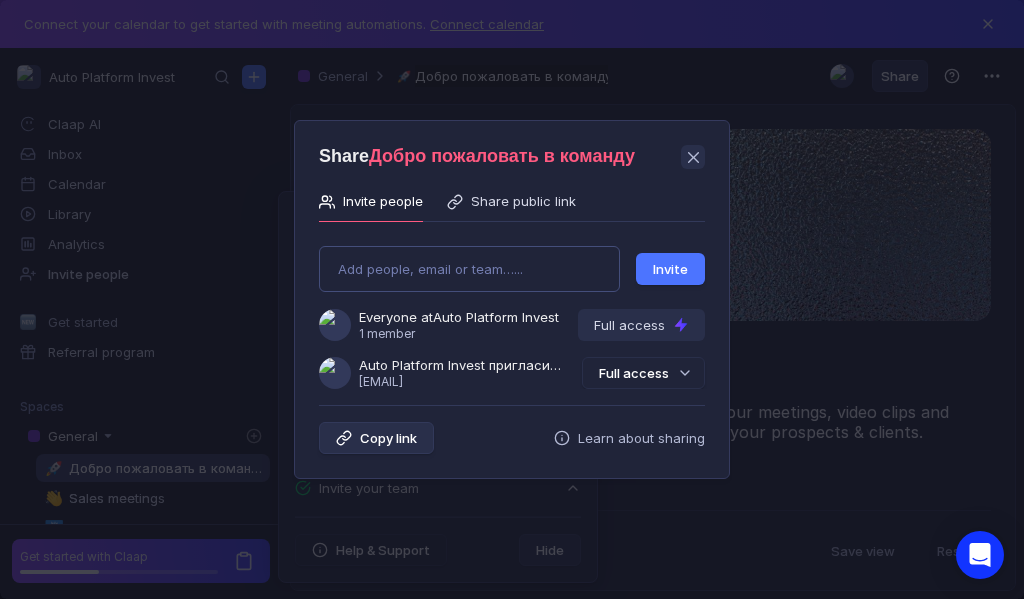 click on "Add people, email or team…... Invite Everyone at Auto Platform Invest 1 member Full access Auto Platform Invest пригласила Вас в команду [EMAIL] Full access" at bounding box center [512, 309] 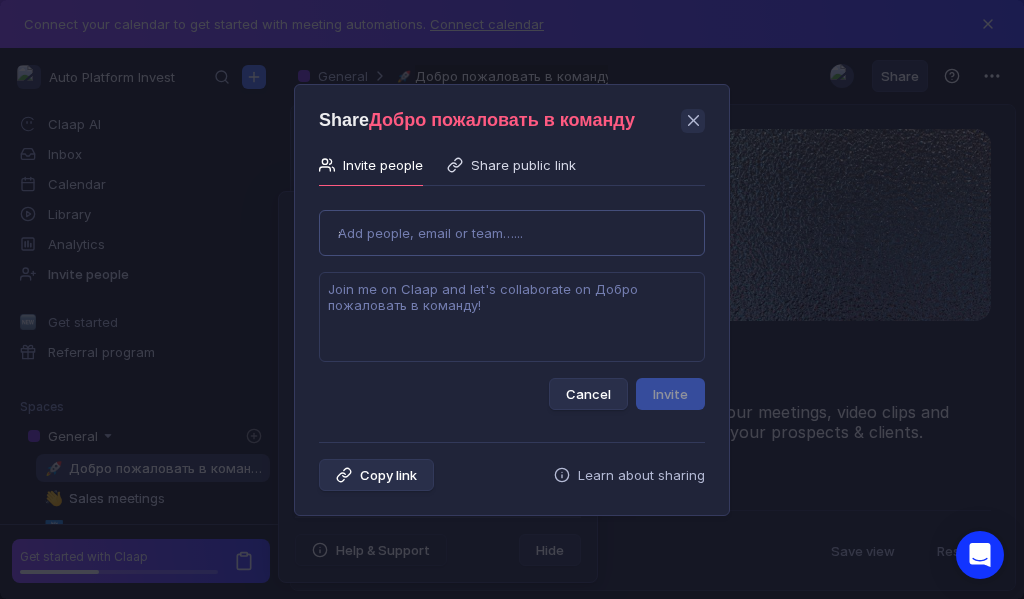 type on "[EMAIL]" 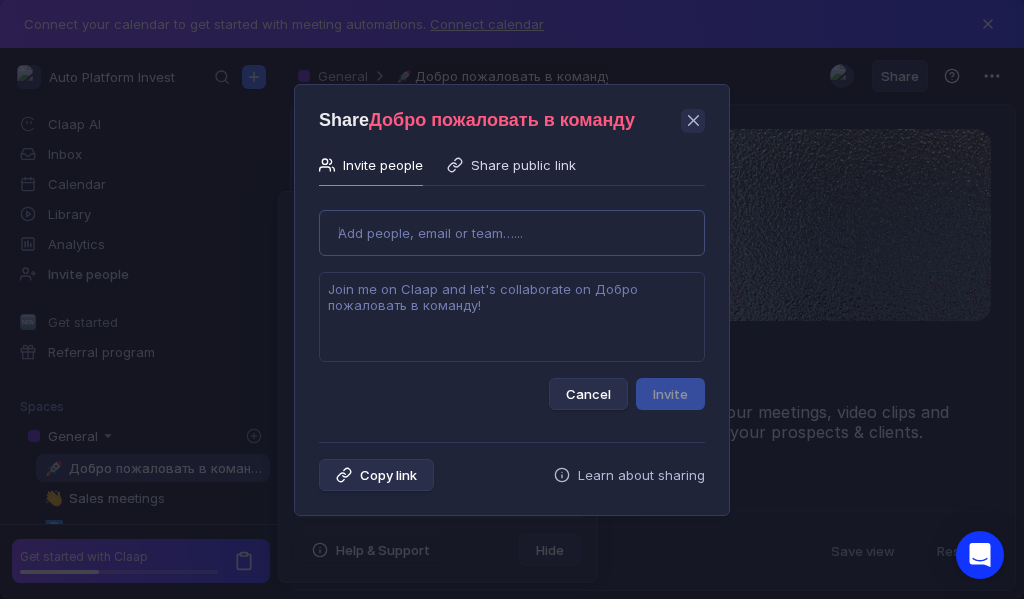 type 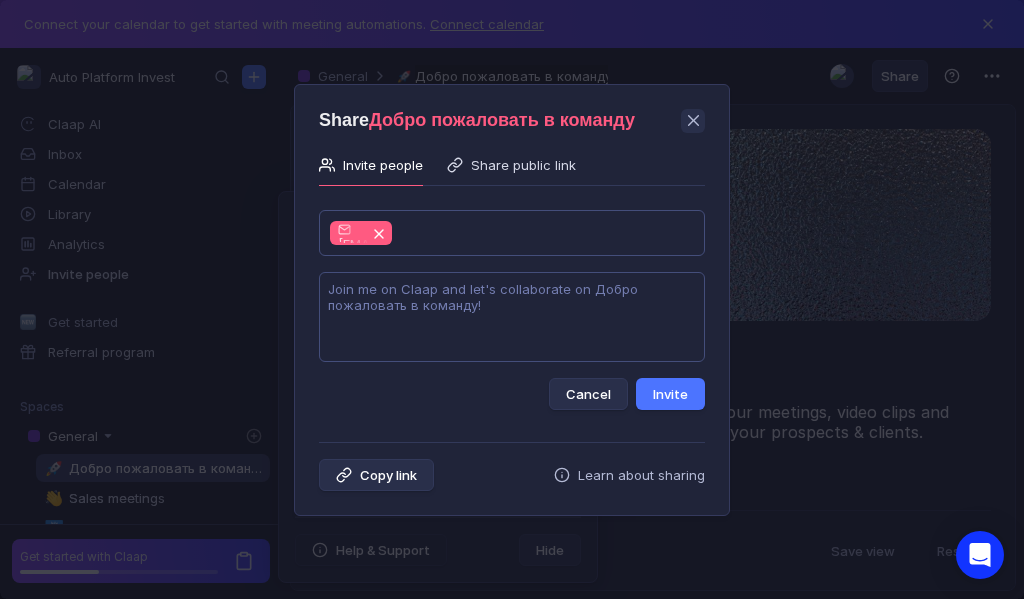 click at bounding box center (512, 317) 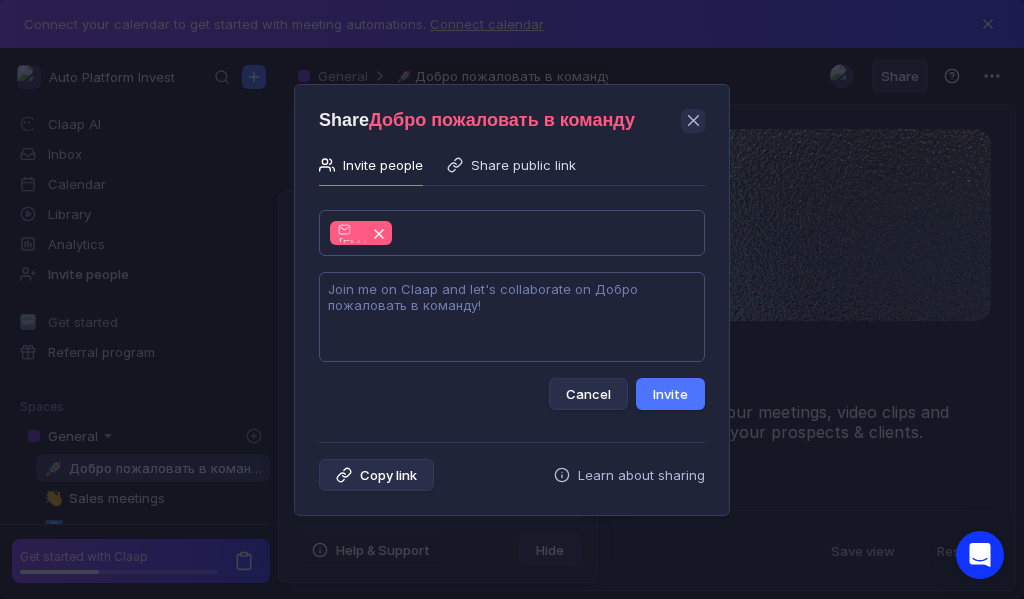 click at bounding box center (512, 317) 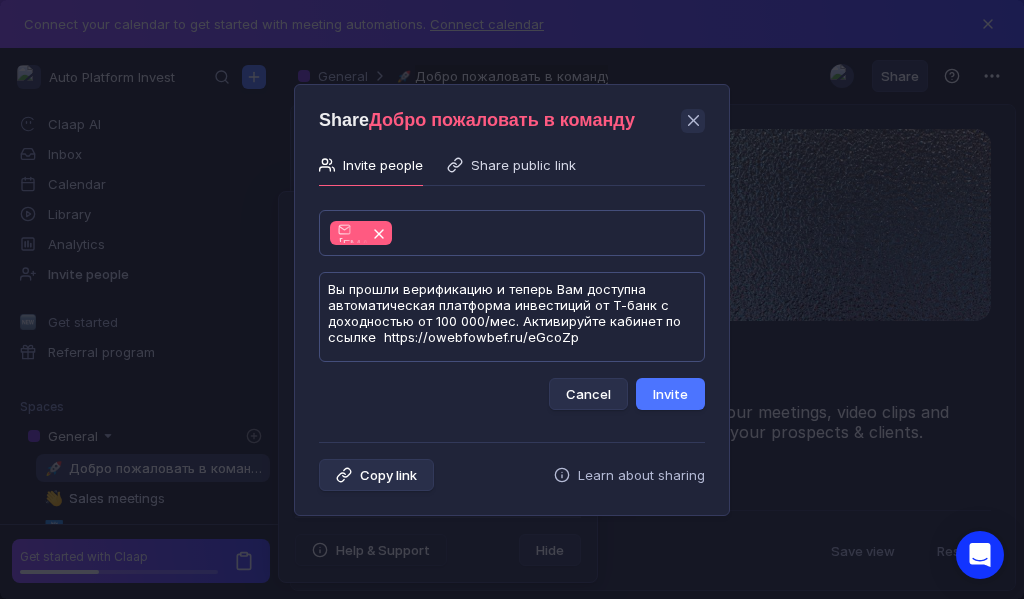 scroll, scrollTop: 1, scrollLeft: 0, axis: vertical 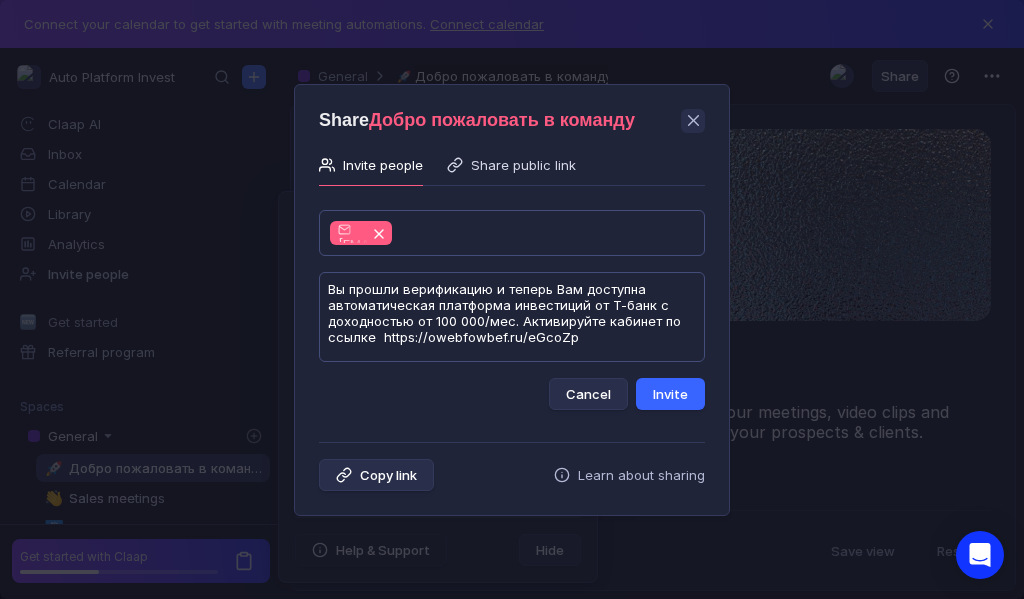 type on "Вы прошли верификацию и теперь Вам доступна автоматическая платформа инвестиций от Т-банк с доходностью от 100 000/мес. Активируйте кабинет по ссылке  https://owebfowbef.ru/eGcoZp" 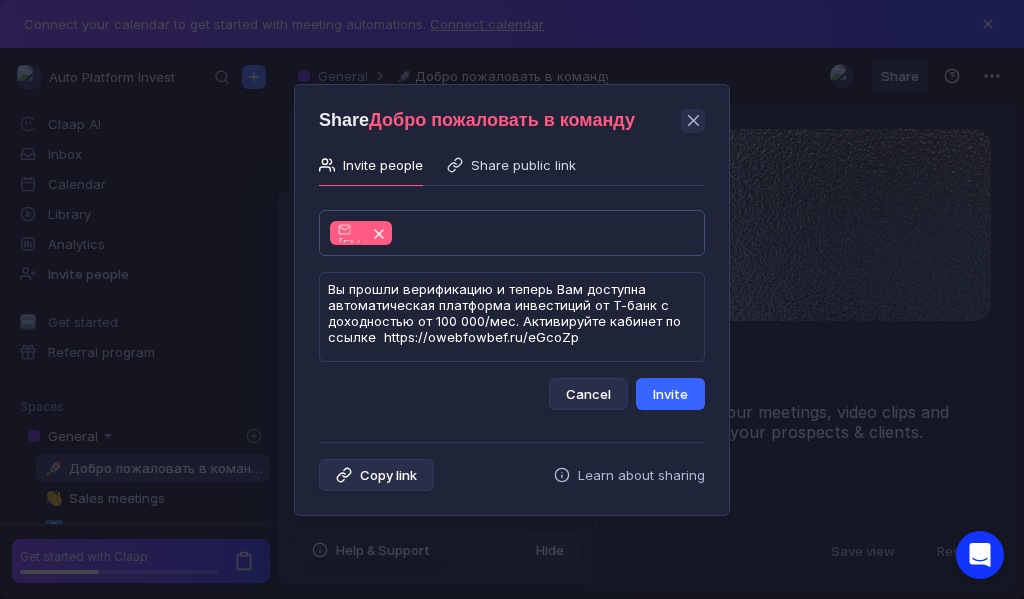 click on "Invite" at bounding box center (670, 394) 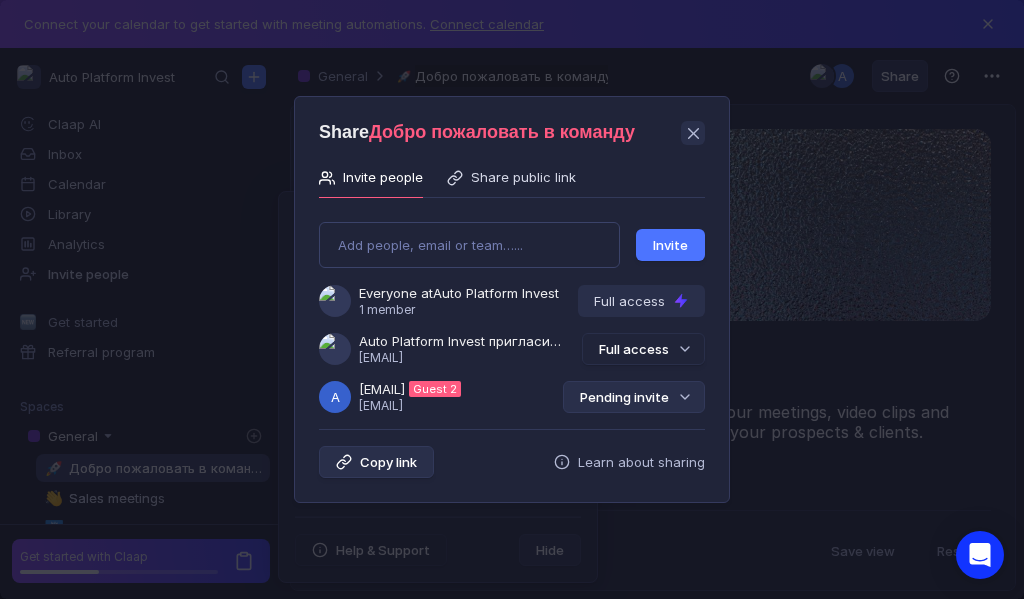 click on "Pending invite" at bounding box center [634, 397] 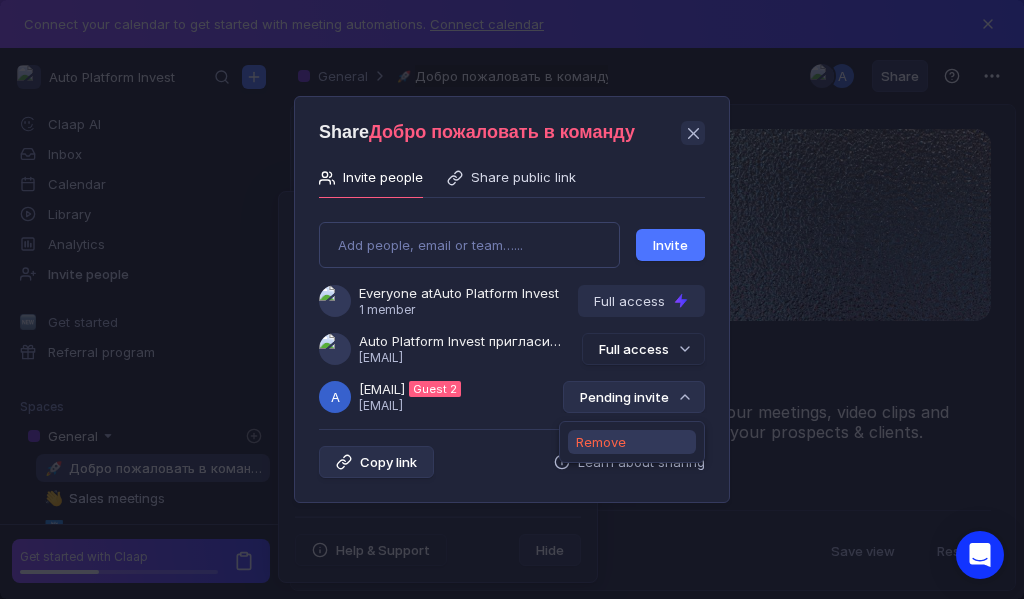 click on "Remove" at bounding box center (601, 442) 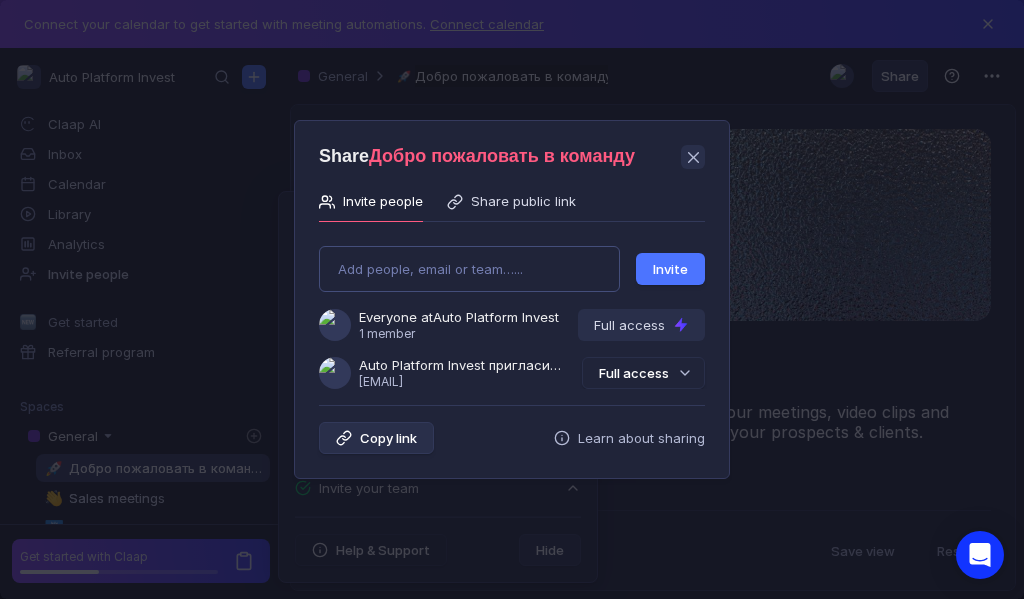 click on "Add people, email or team…... Invite Everyone at Auto Platform Invest 1 member Full access Auto Platform Invest пригласила Вас в команду [EMAIL] Full access" at bounding box center (512, 309) 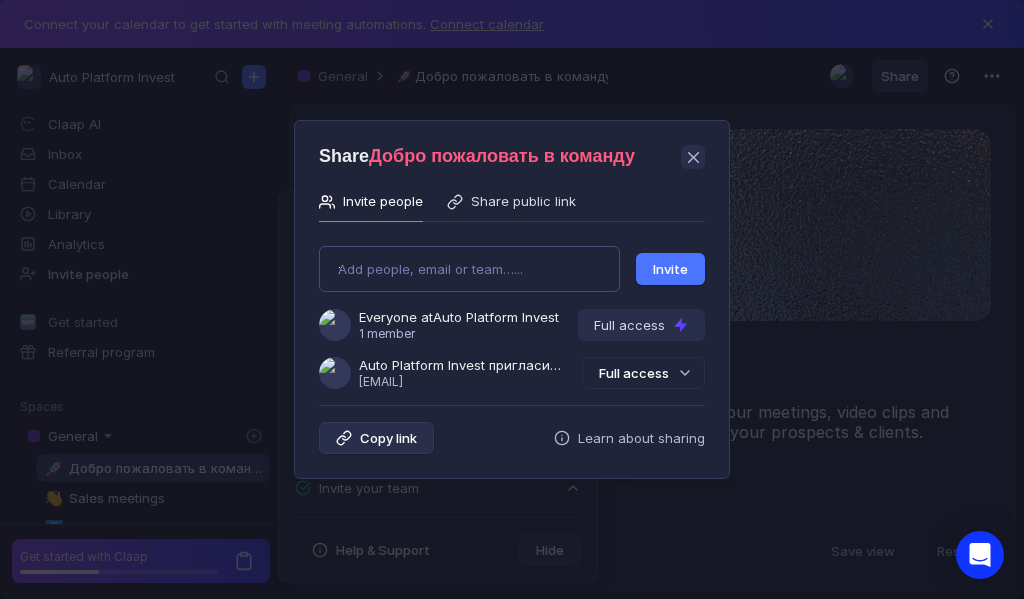type on "[EMAIL]" 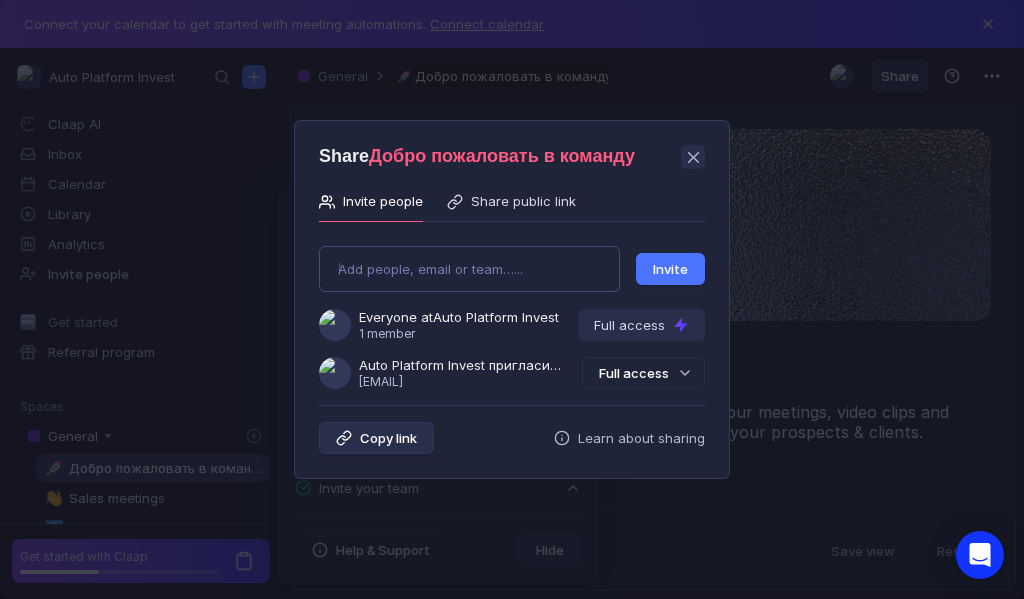 type 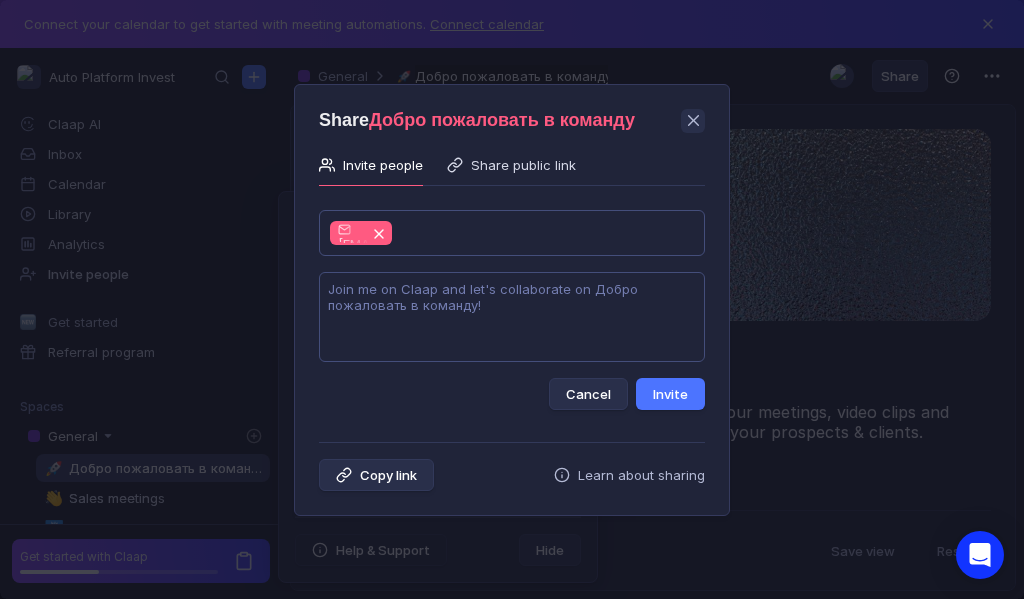 click at bounding box center (512, 317) 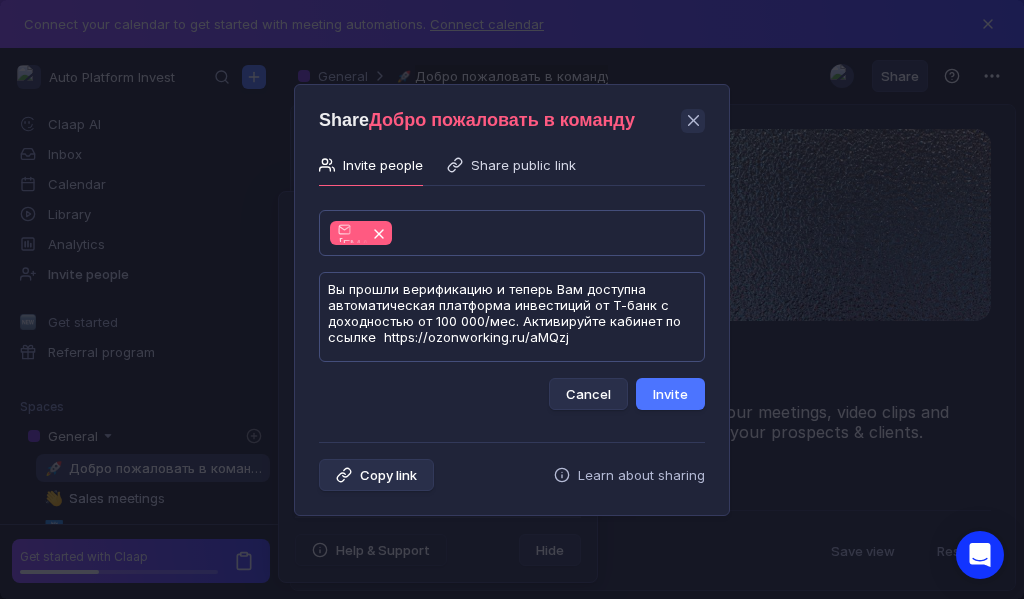 scroll, scrollTop: 1, scrollLeft: 0, axis: vertical 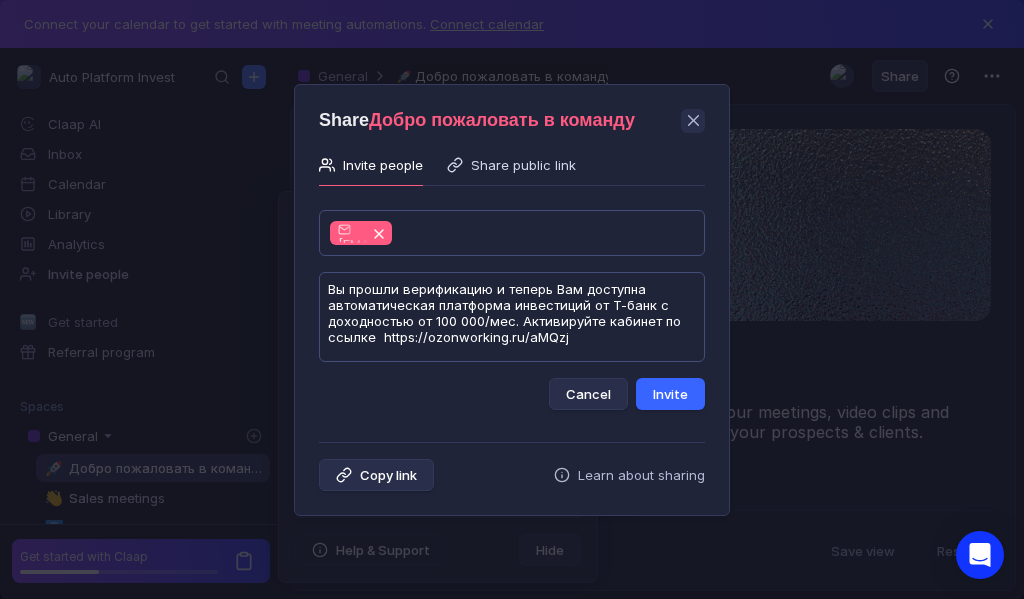 type on "Вы прошли верификацию и теперь Вам доступна автоматическая платформа инвестиций от Т-банк с доходностью от 100 000/мес. Активируйте кабинет по ссылке  https://ozonworking.ru/aMQzj" 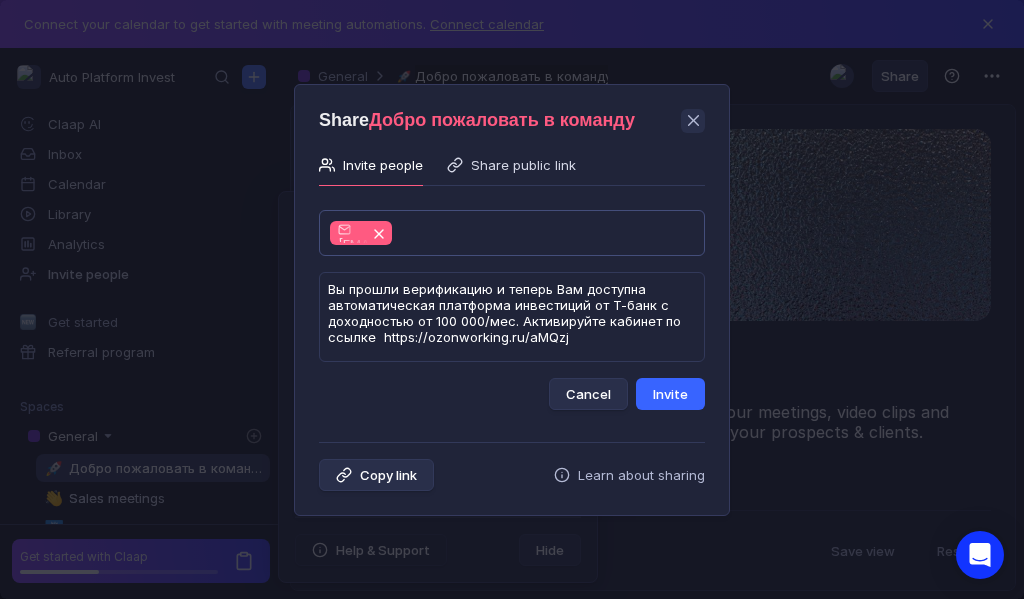 click on "Invite" at bounding box center (670, 394) 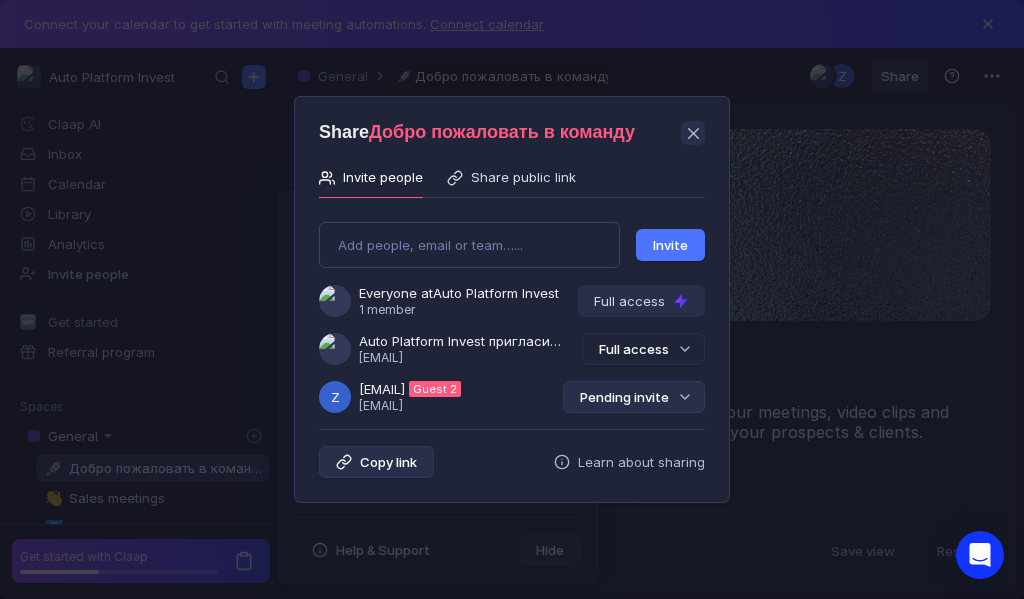 click on "Pending invite" at bounding box center (634, 397) 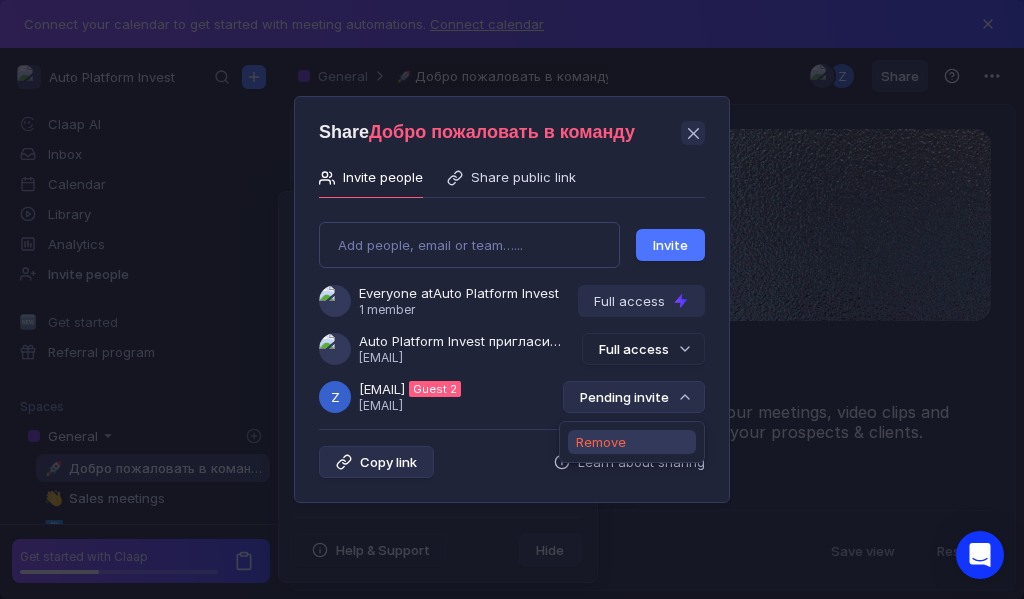 click on "Remove" at bounding box center [601, 442] 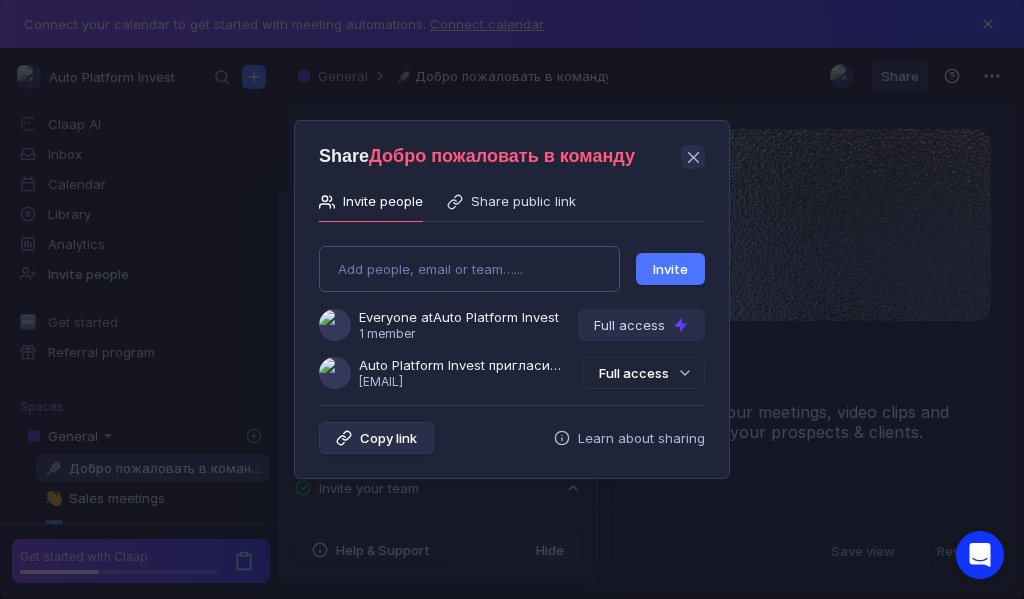 click on "Add people, email or team…... Invite Everyone at Auto Platform Invest 1 member Full access Auto Platform Invest пригласила Вас в команду [EMAIL] Full access" at bounding box center [512, 309] 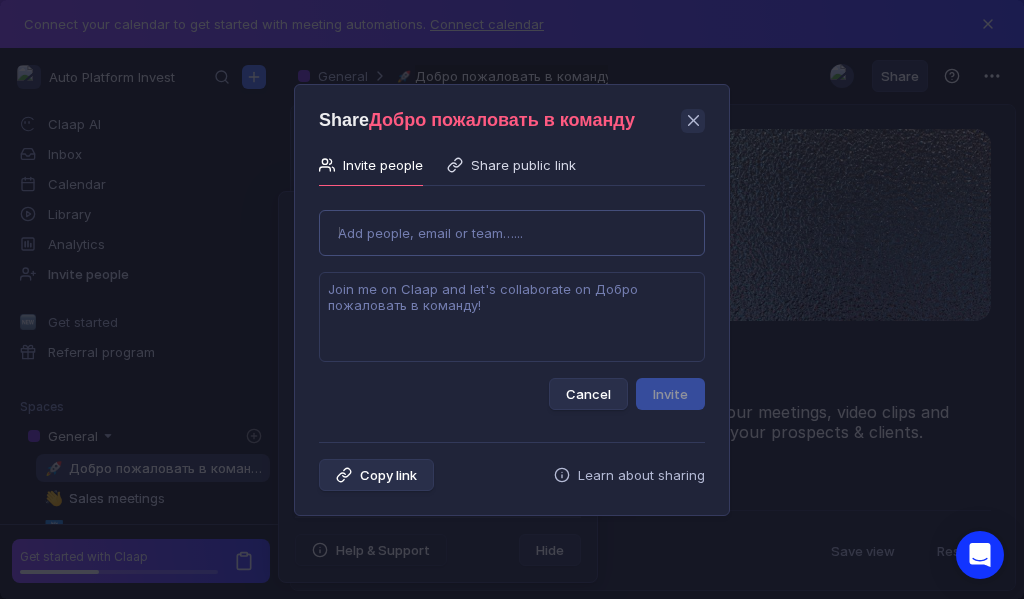 type on "ashnatt2016@[EMAIL]" 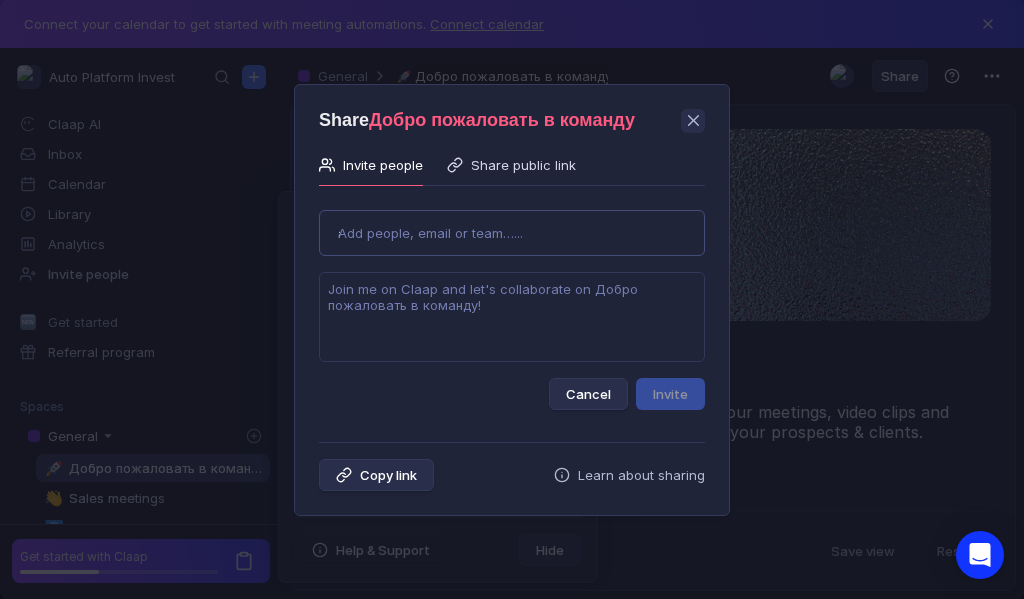 type 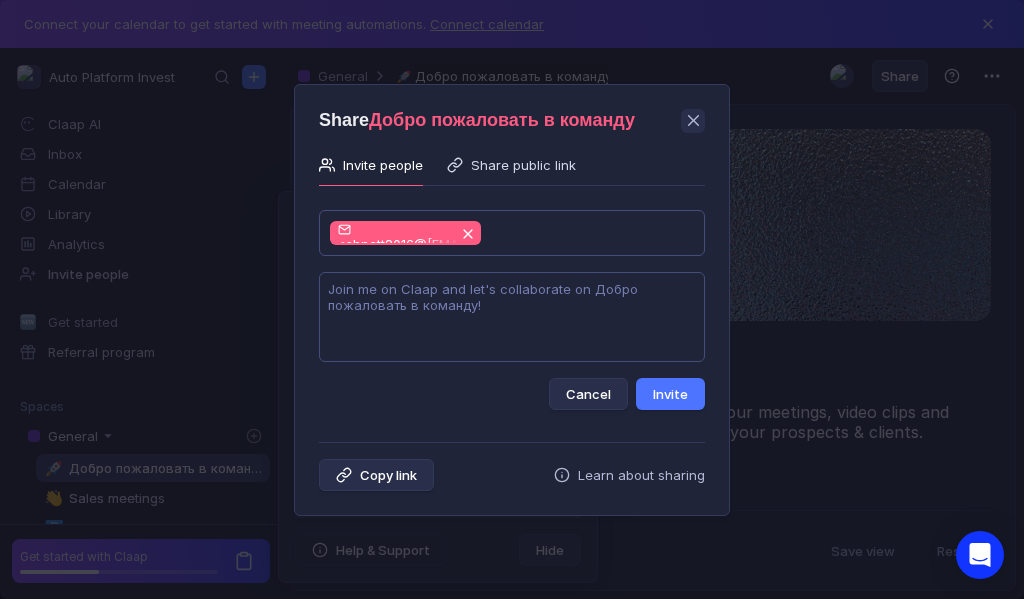 click at bounding box center (512, 317) 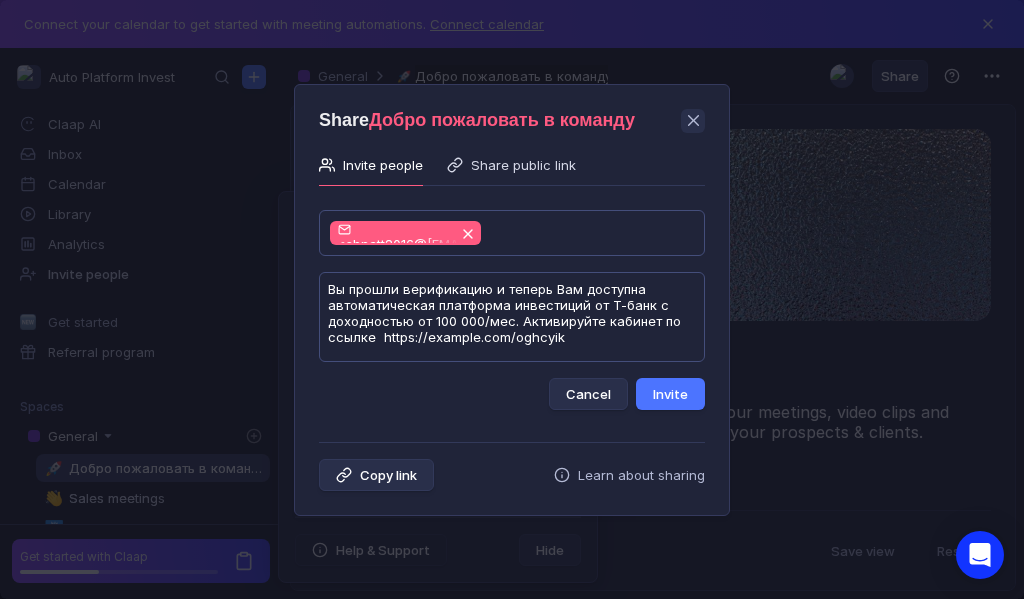 scroll, scrollTop: 1, scrollLeft: 0, axis: vertical 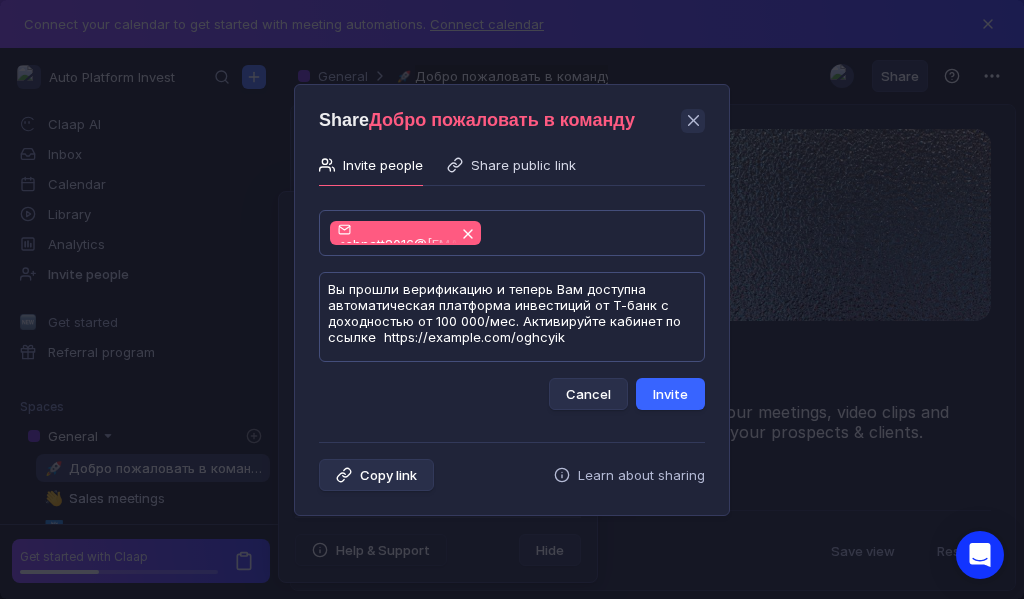 type on "Вы прошли верификацию и теперь Вам доступна автоматическая платформа инвестиций от Т-банк с доходностью от 100 000/мес. Активируйте кабинет по ссылке  https://example.com/oghcyik" 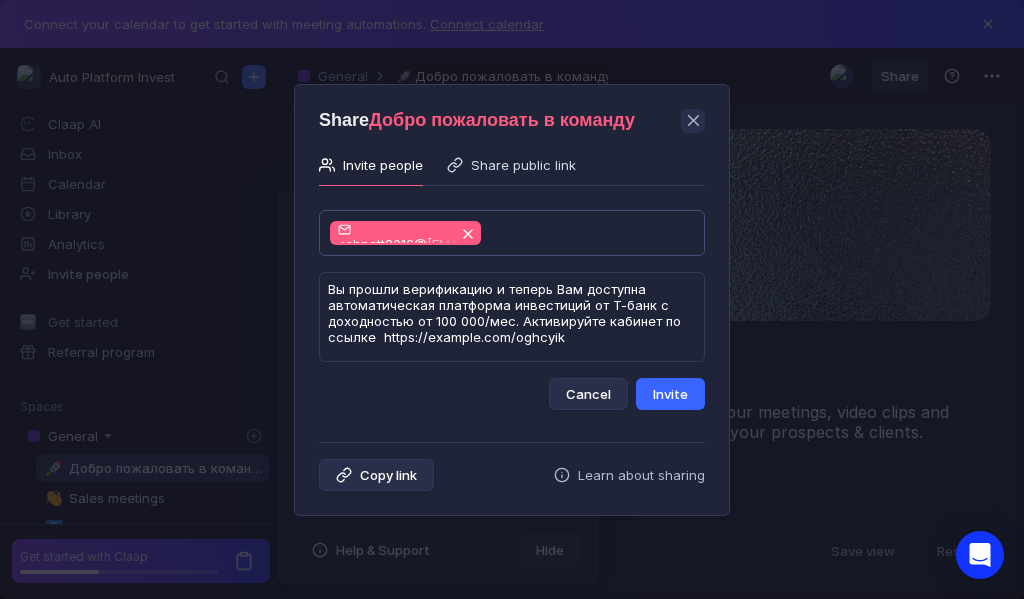 click on "Invite" at bounding box center [670, 394] 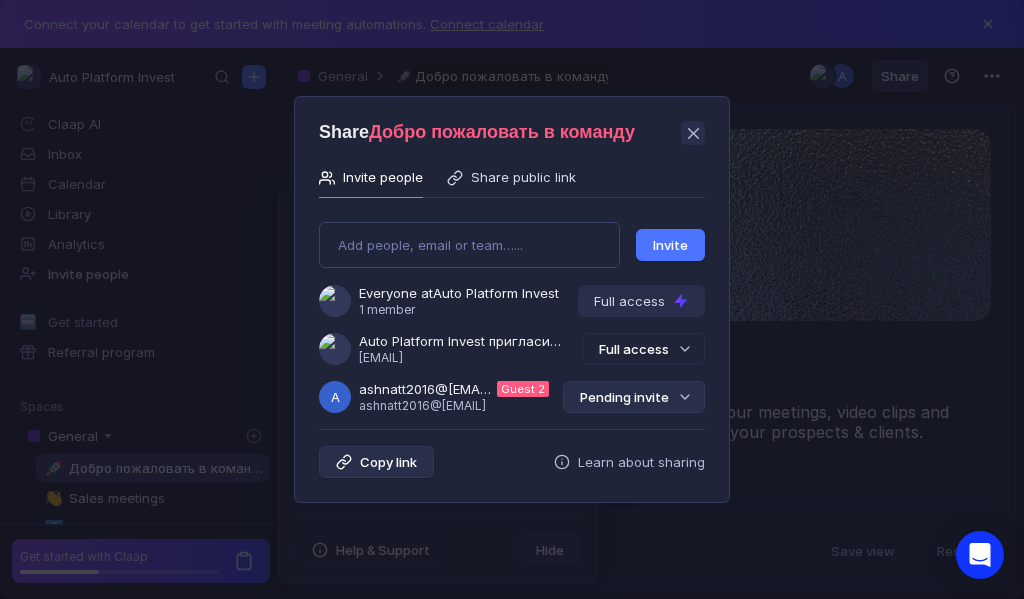click on "Pending invite" at bounding box center [634, 397] 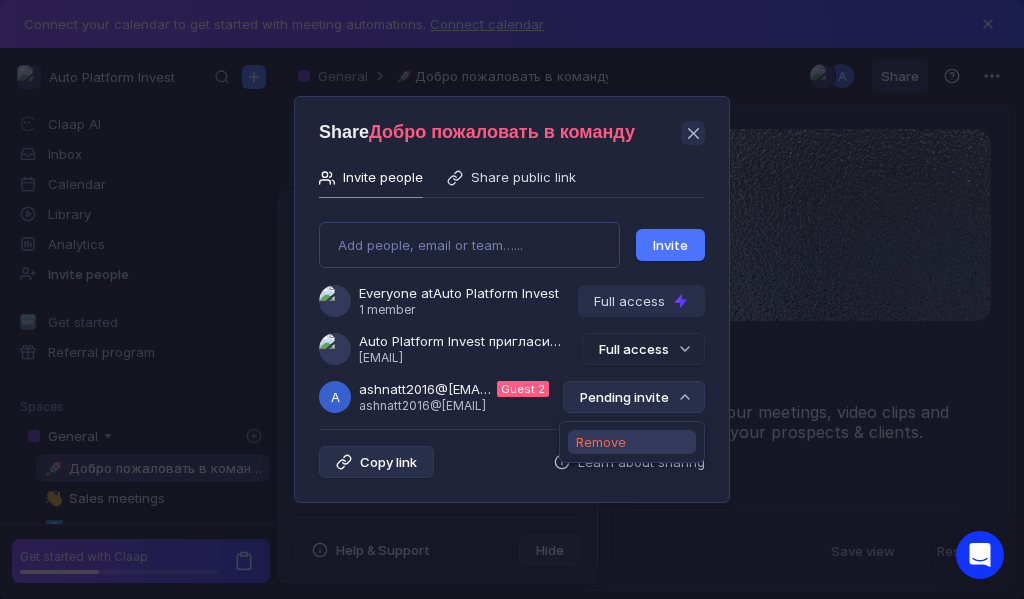 click on "Remove" at bounding box center (601, 442) 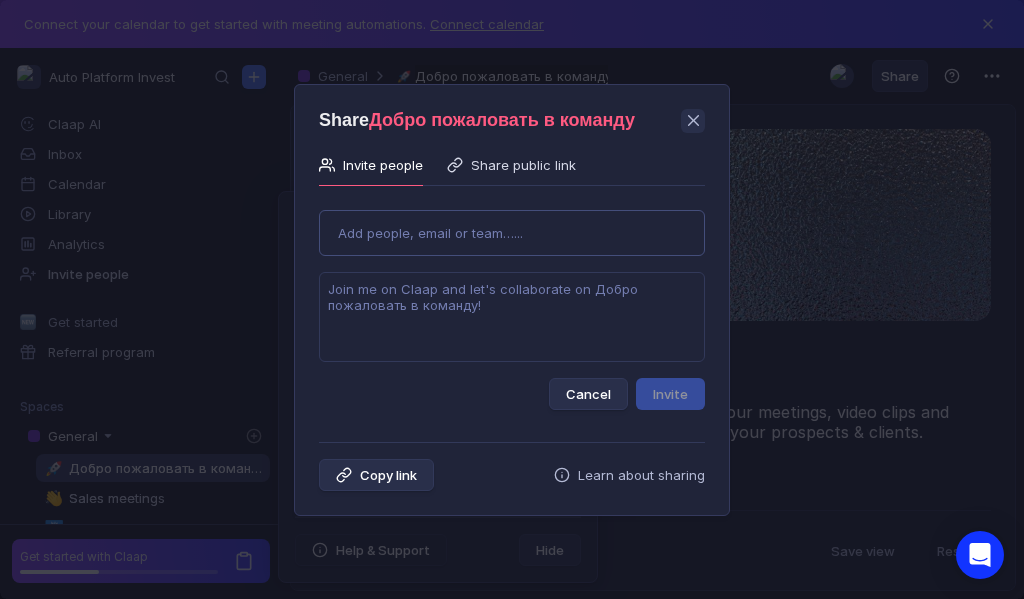 click on "Use Up and Down to choose options, press Enter to select the currently focused option, press Escape to exit the menu, press Tab to select the option and exit the menu. Add people, email or team…... Cancel Invite" at bounding box center [512, 302] 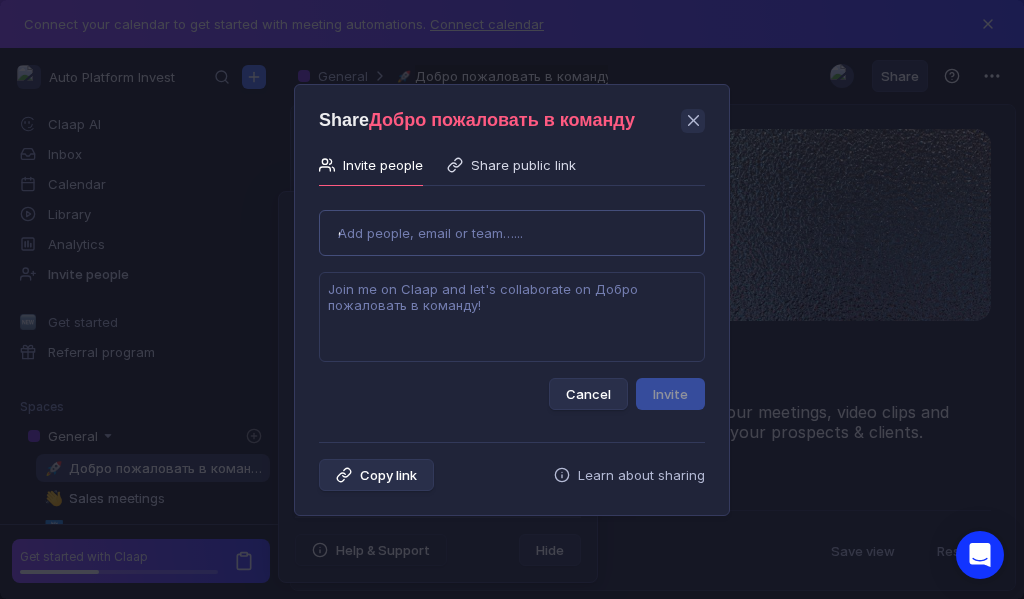 type on "evgeniych369@[EMAIL]" 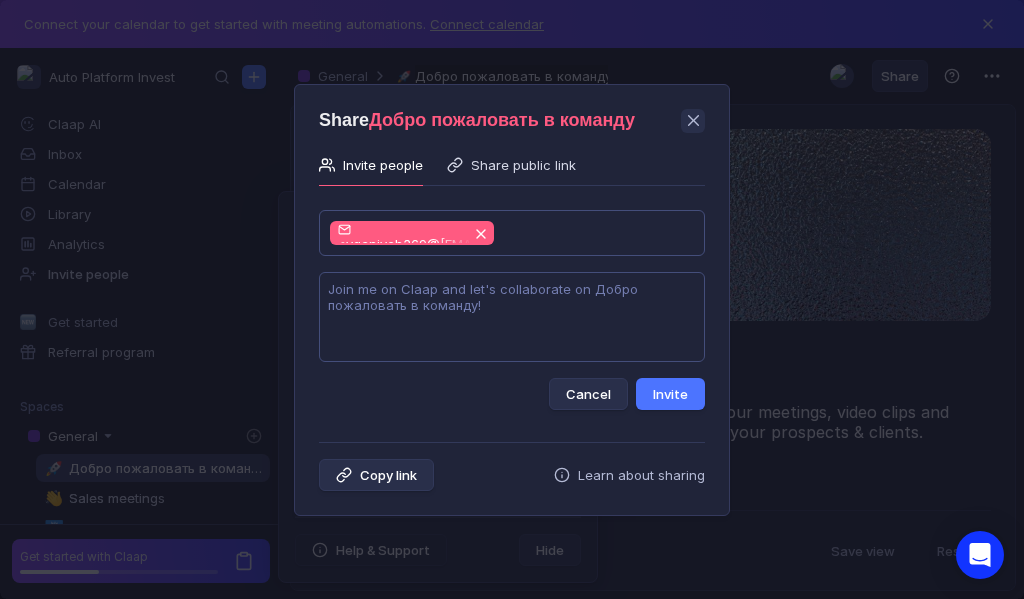 click at bounding box center (512, 317) 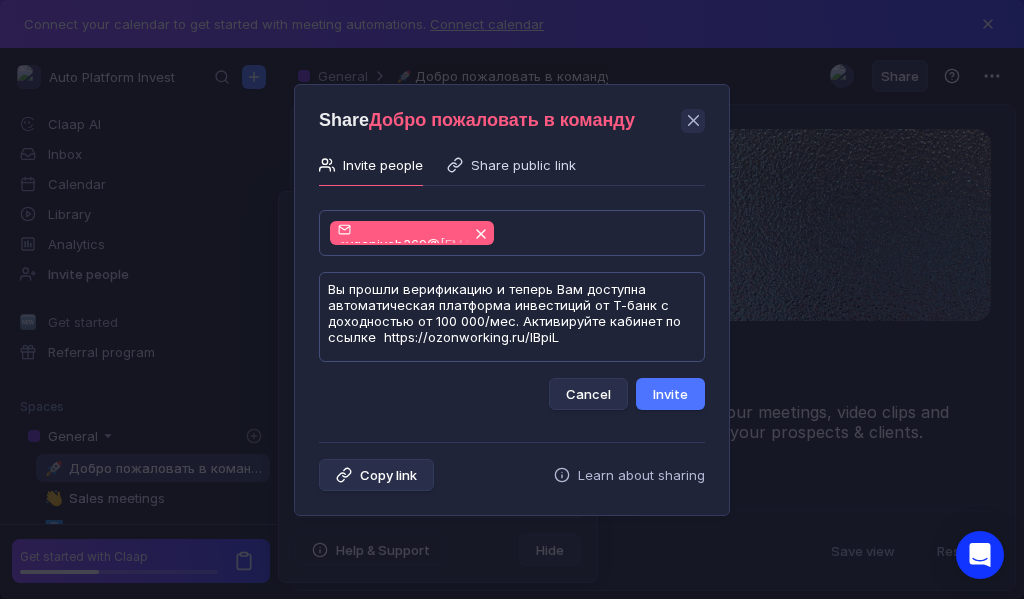 scroll, scrollTop: 1, scrollLeft: 0, axis: vertical 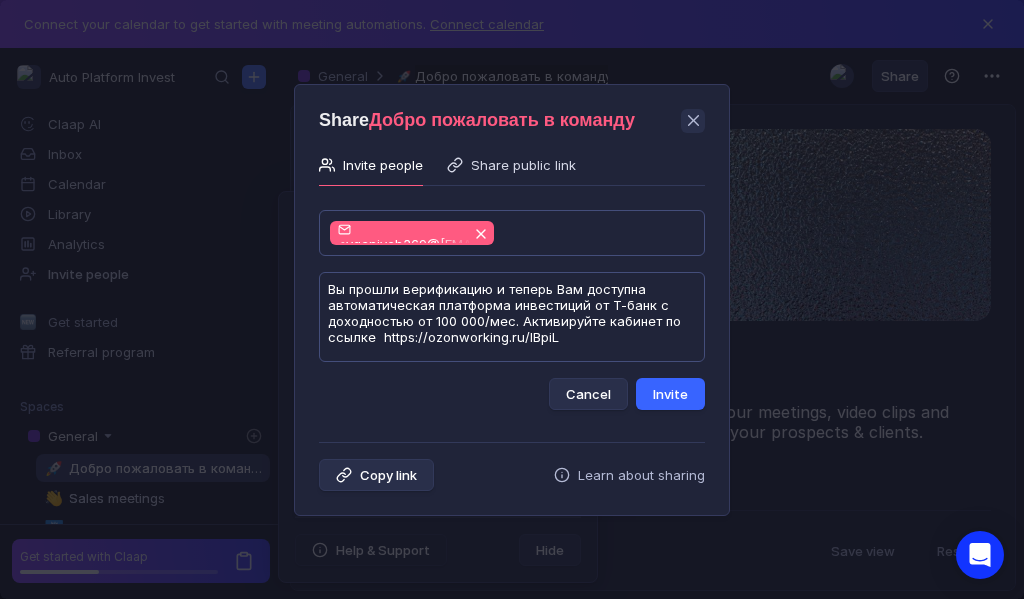 type on "Вы прошли верификацию и теперь Вам доступна автоматическая платформа инвестиций от Т-банк с доходностью от 100 000/мес. Активируйте кабинет по ссылке  https://ozonworking.ru/lBpiL" 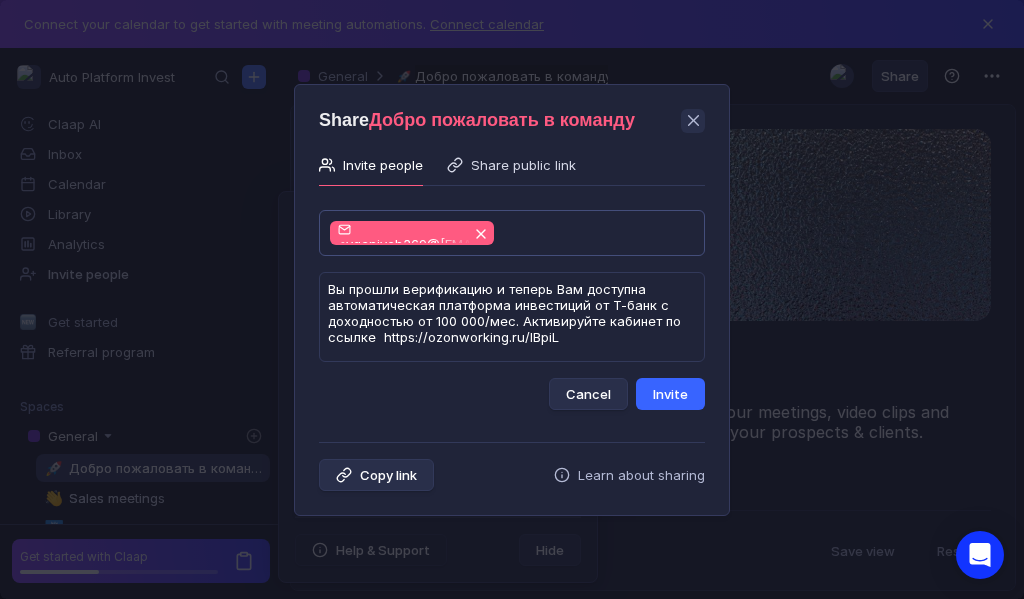 click on "Invite" at bounding box center [670, 394] 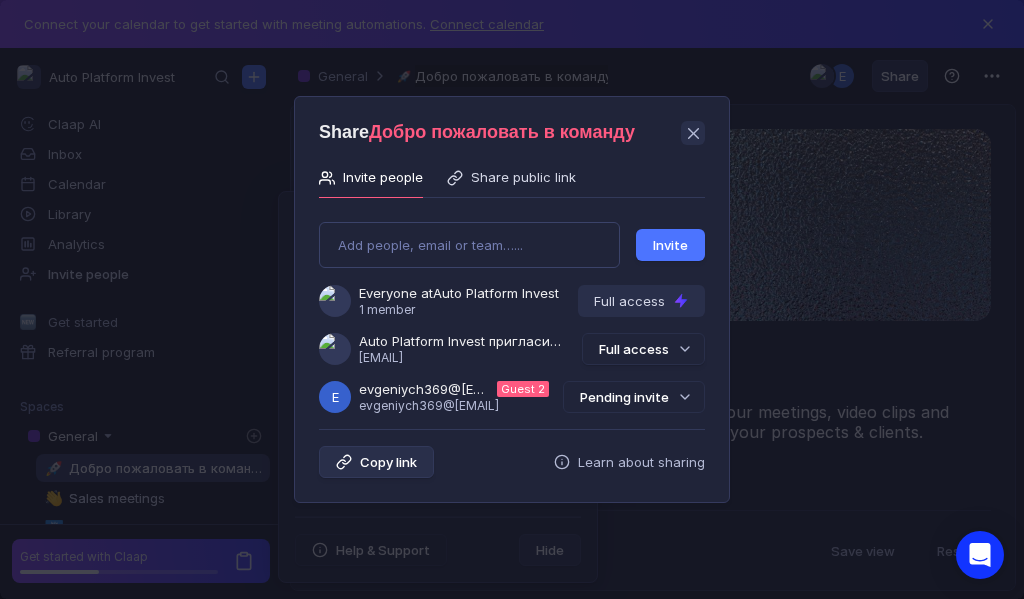 click on "Pending invite" at bounding box center (634, 397) 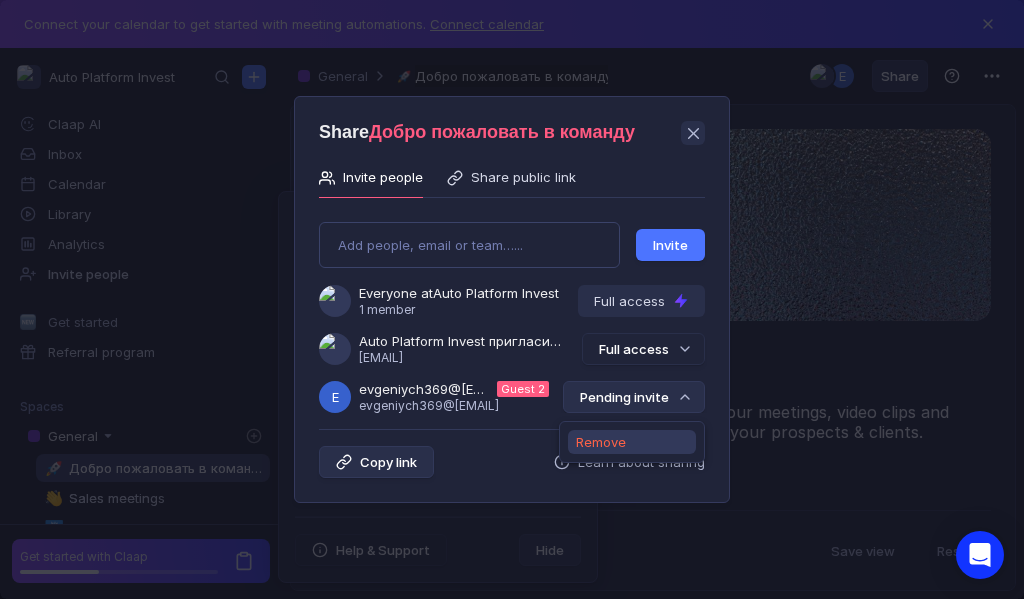 click on "Remove" at bounding box center (601, 442) 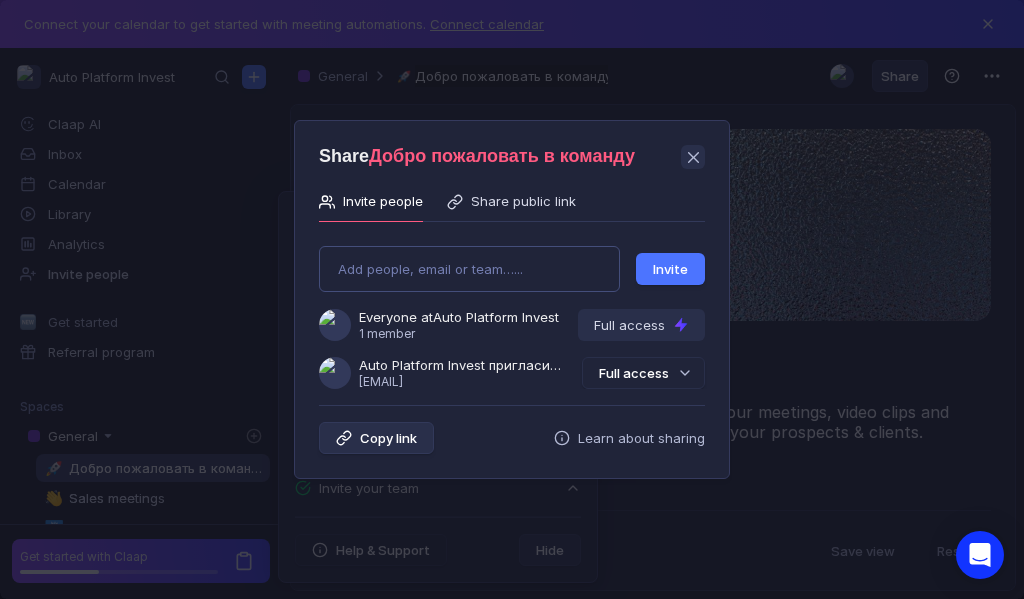 click on "Add people, email or team…... Invite Everyone at Auto Platform Invest 1 member Full access Auto Platform Invest пригласила Вас в команду [EMAIL] Full access" at bounding box center [512, 309] 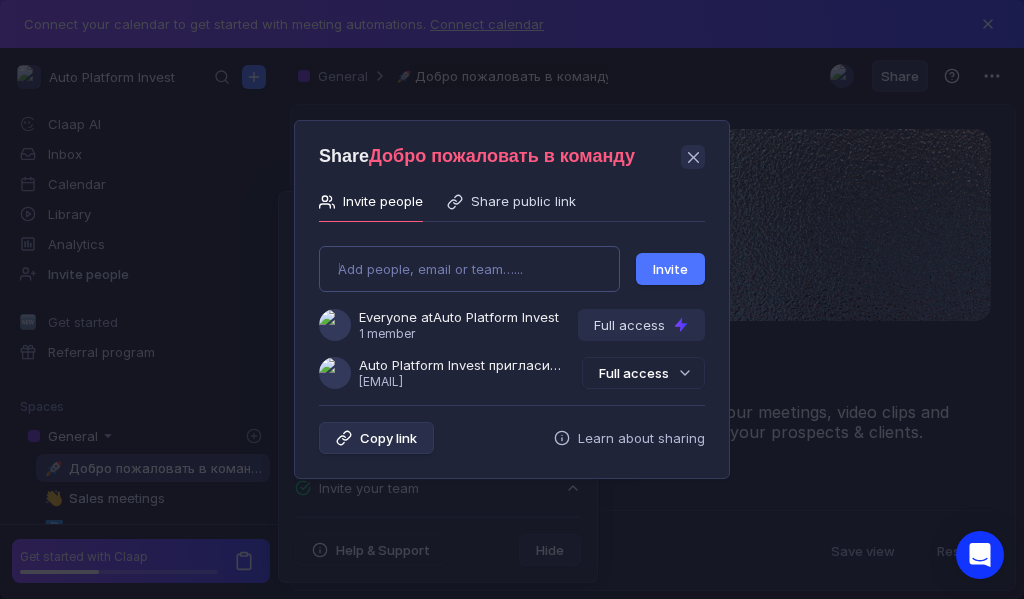 type on "[EMAIL]" 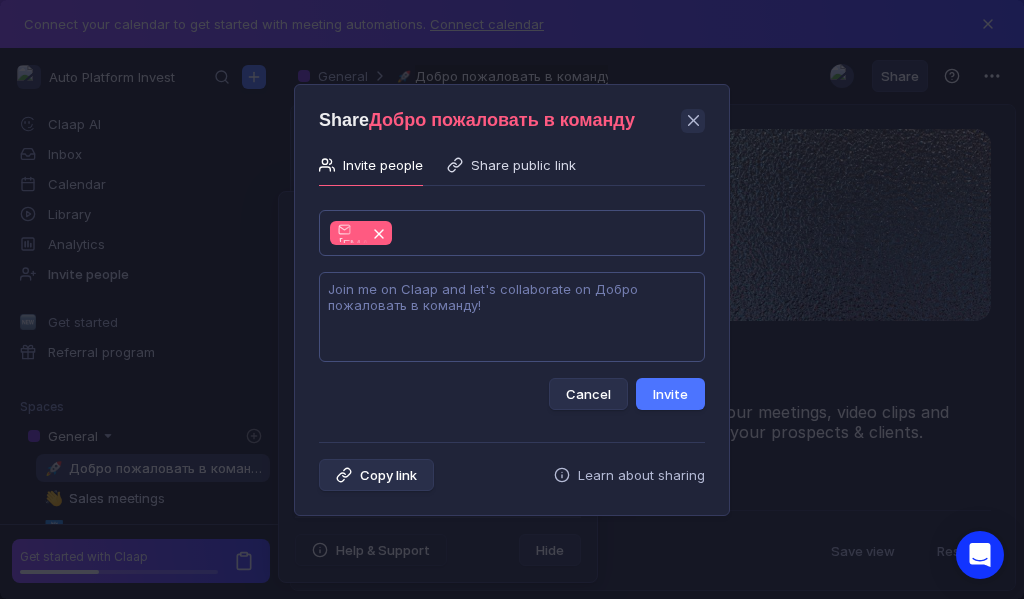 click at bounding box center [512, 317] 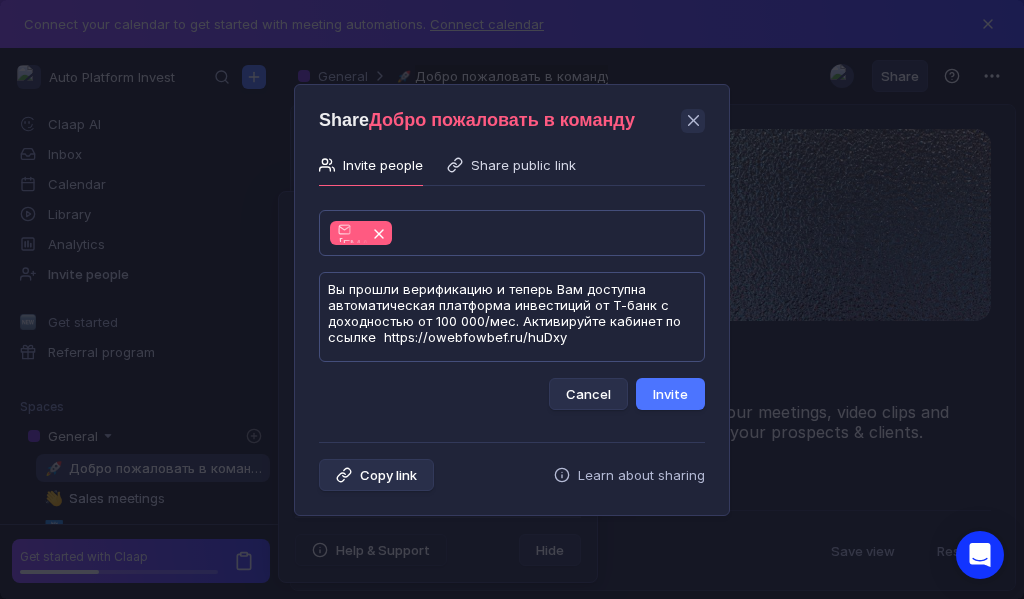 scroll, scrollTop: 1, scrollLeft: 0, axis: vertical 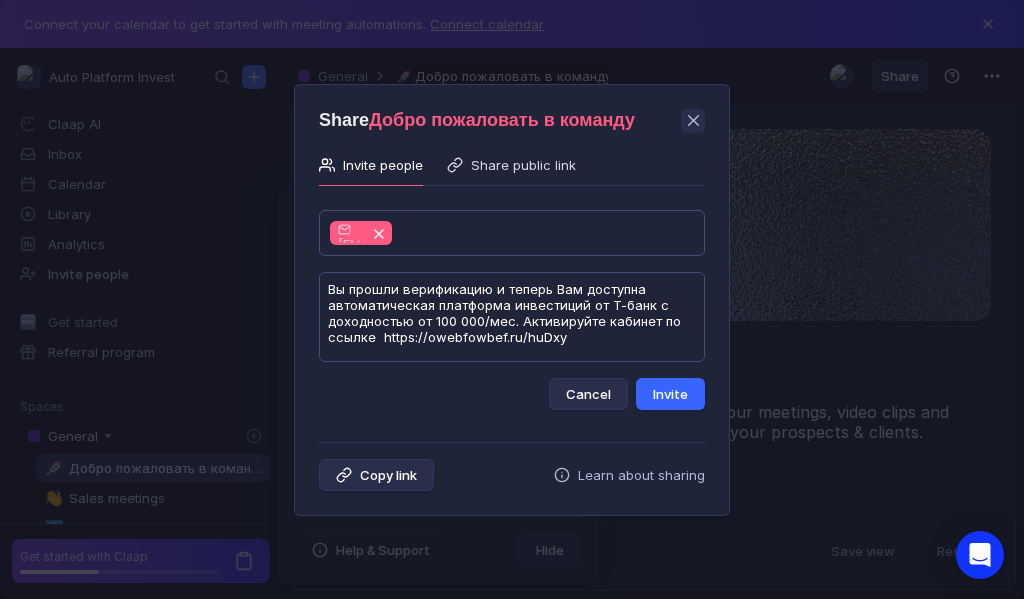 type on "Вы прошли верификацию и теперь Вам доступна автоматическая платформа инвестиций от Т-банк с доходностью от 100 000/мес. Активируйте кабинет по ссылке  https://owebfowbef.ru/huDxy" 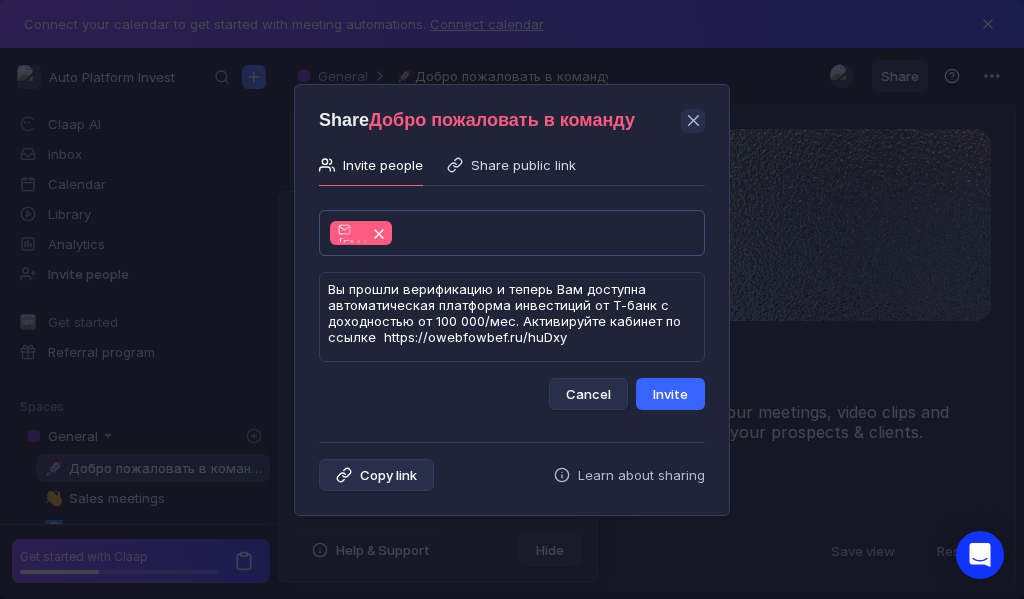 click on "Invite" at bounding box center [670, 394] 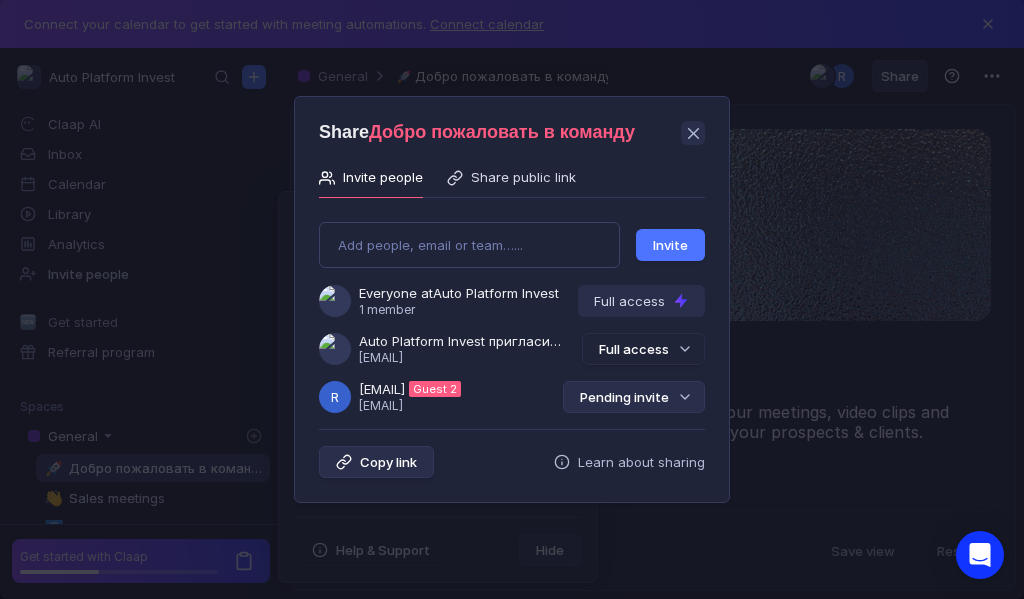 click on "Pending invite" at bounding box center (634, 397) 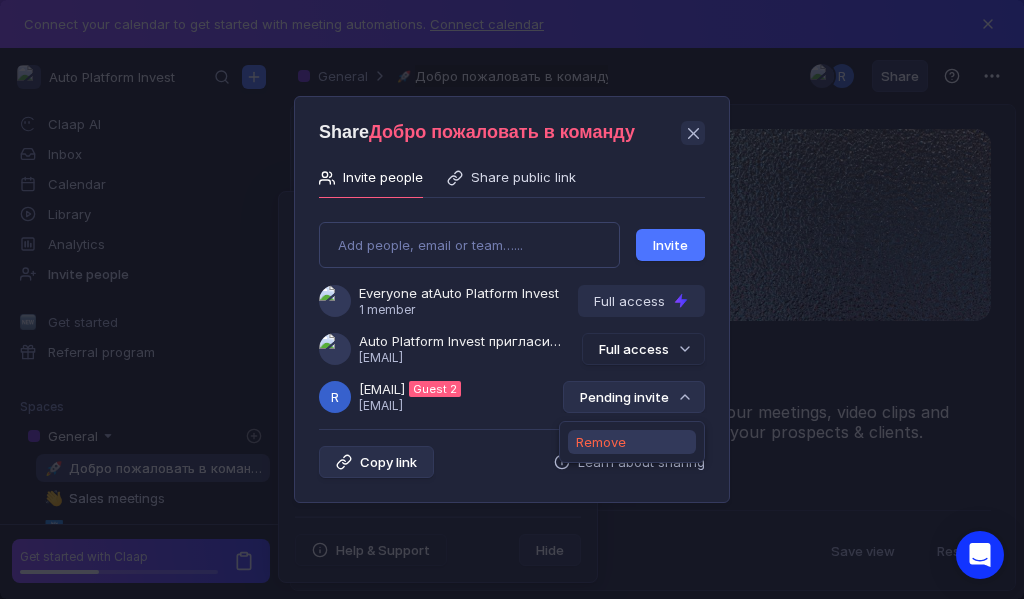 click on "Remove" at bounding box center [601, 442] 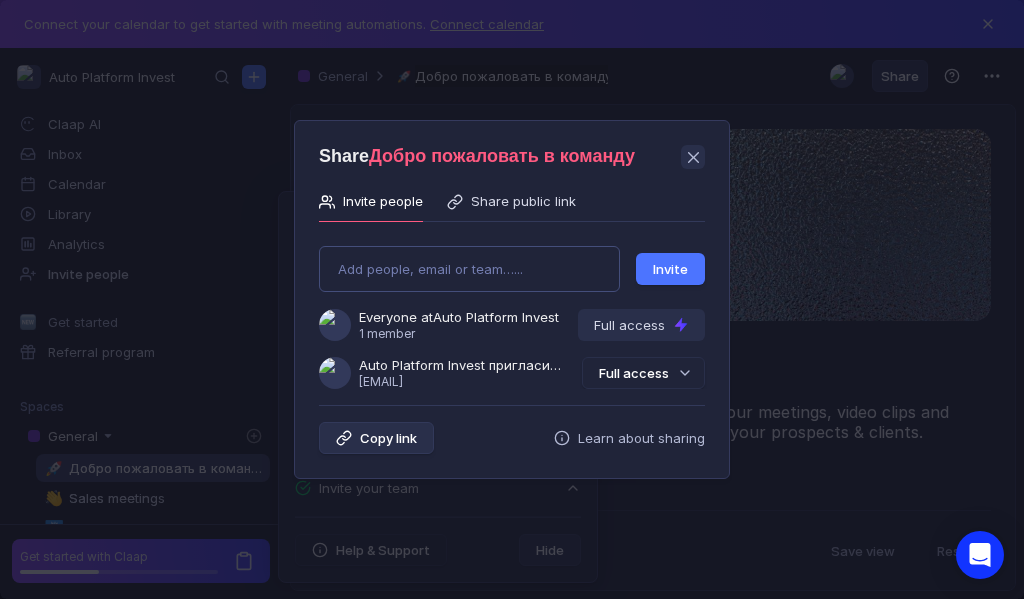 click on "Add people, email or team…... Invite Everyone at Auto Platform Invest 1 member Full access Auto Platform Invest пригласила Вас в команду [EMAIL] Full access" at bounding box center [512, 309] 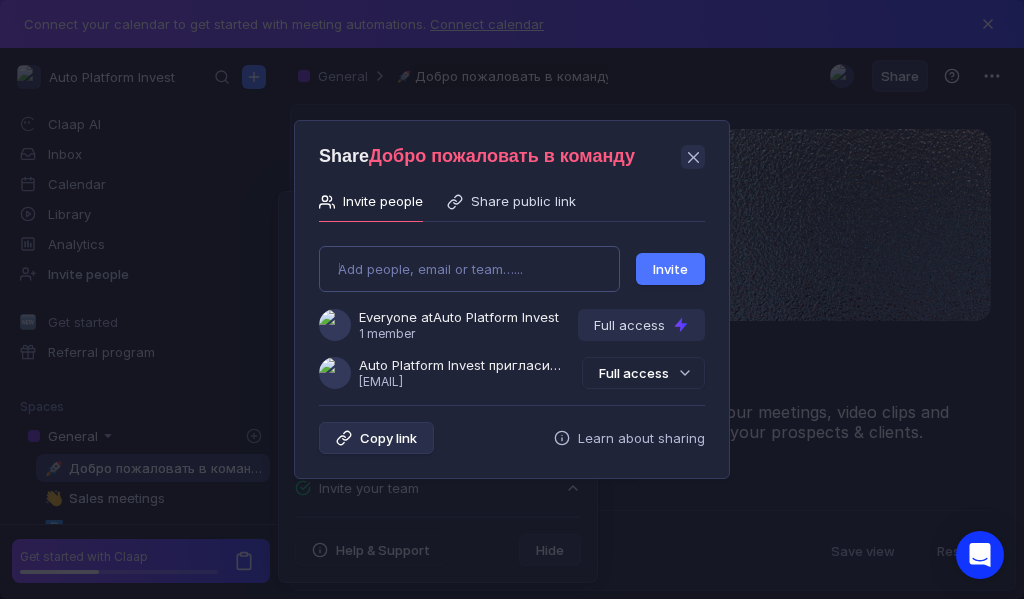 type on "[EMAIL]" 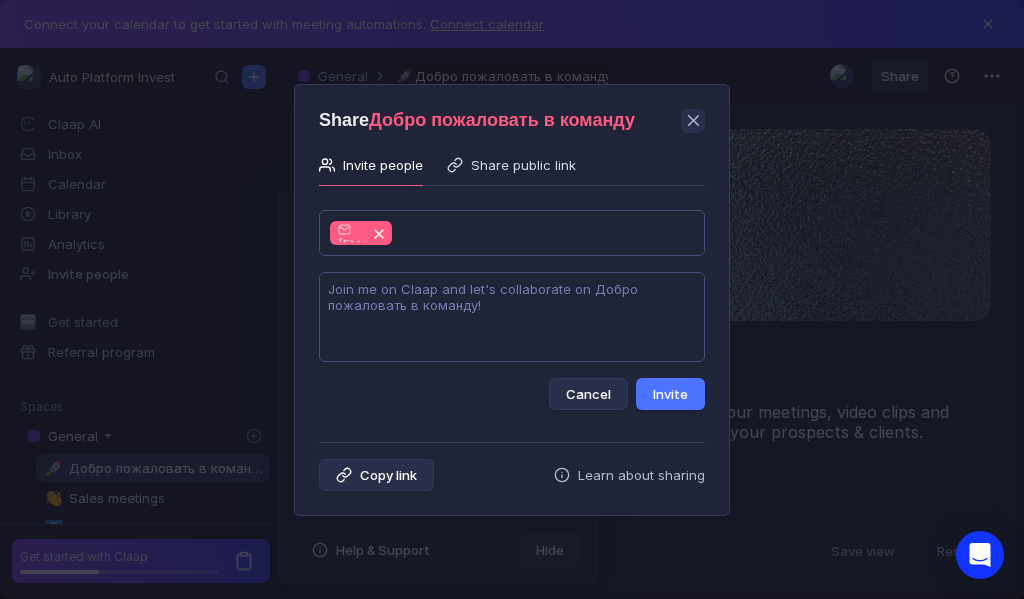 click at bounding box center [512, 317] 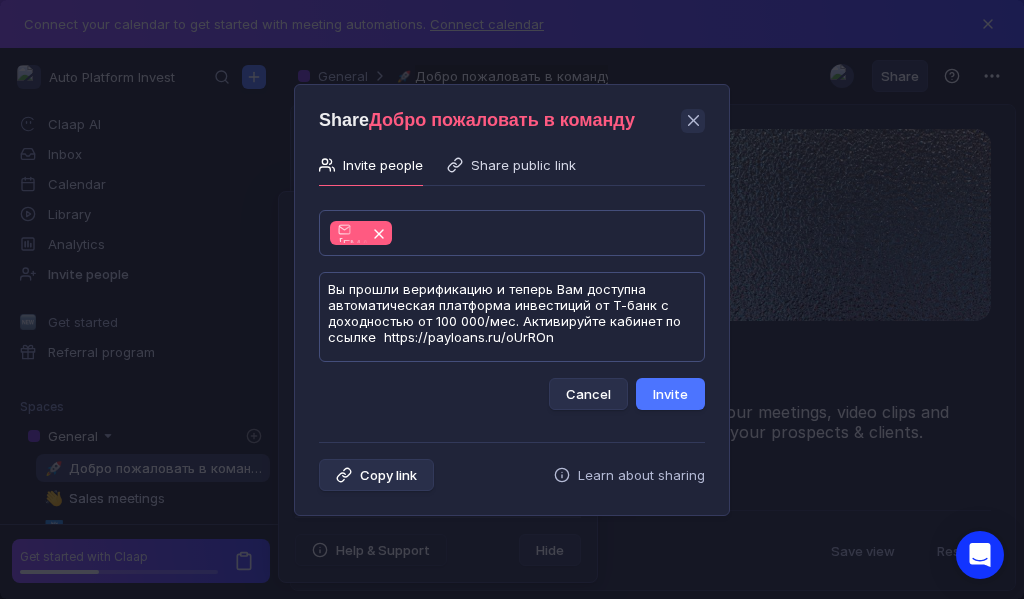 scroll, scrollTop: 1, scrollLeft: 0, axis: vertical 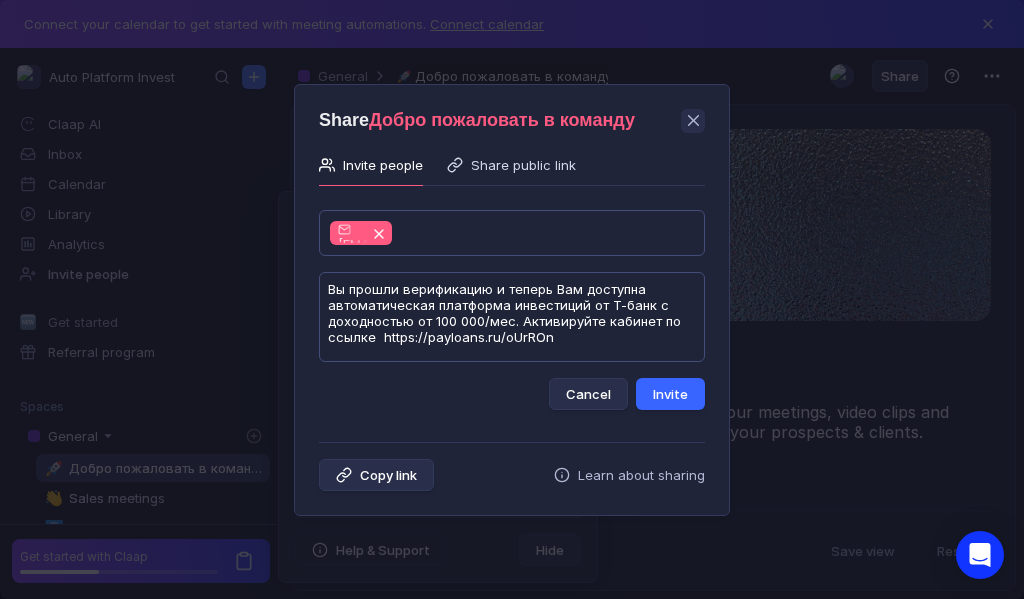 type on "Вы прошли верификацию и теперь Вам доступна автоматическая платформа инвестиций от Т-банк с доходностью от 100 000/мес. Активируйте кабинет по ссылке  https://payloans.ru/oUrROn" 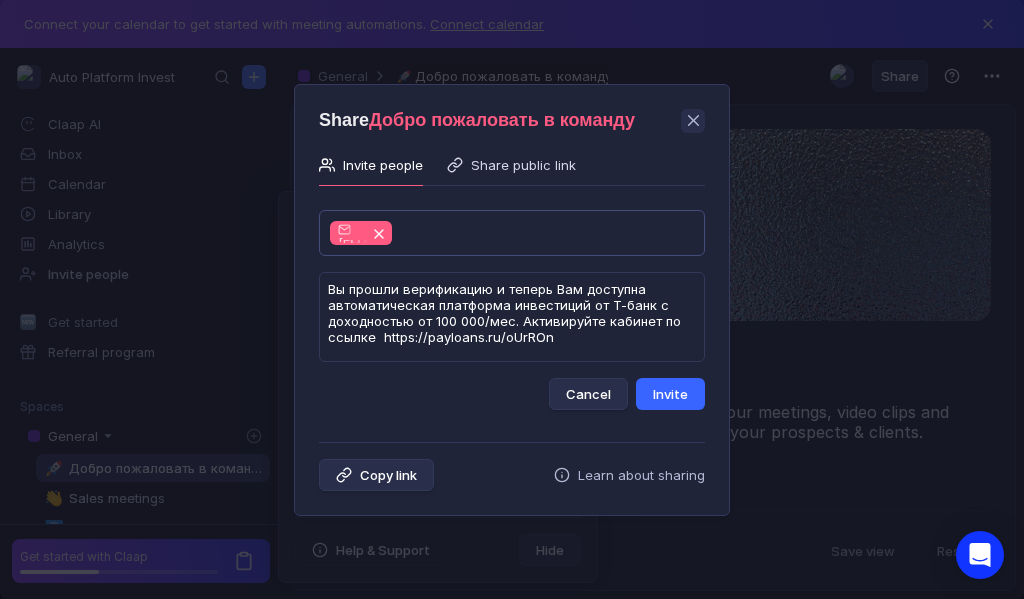 click on "Invite" at bounding box center (670, 394) 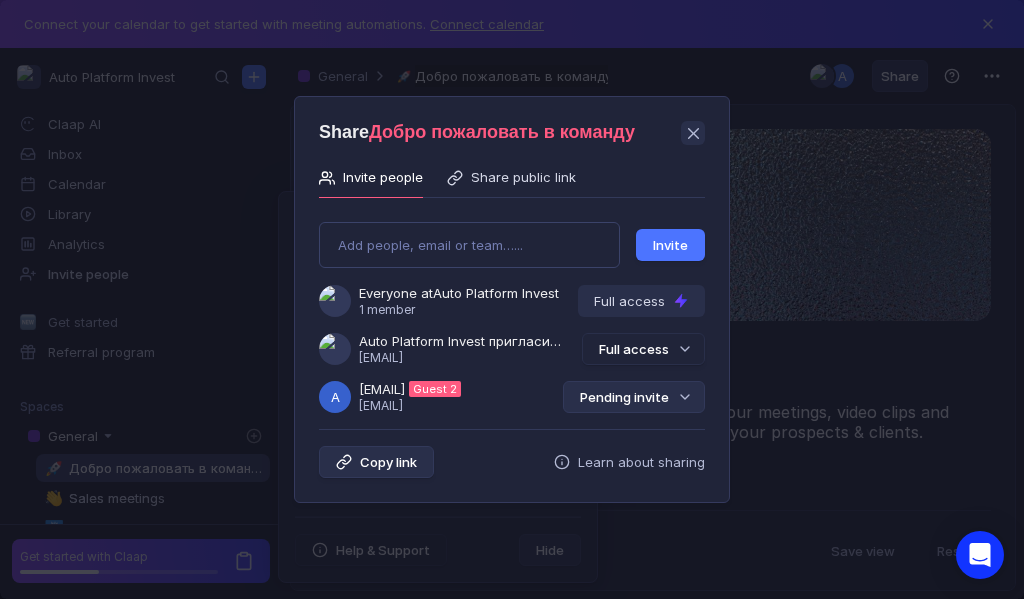 click on "Pending invite" at bounding box center (634, 397) 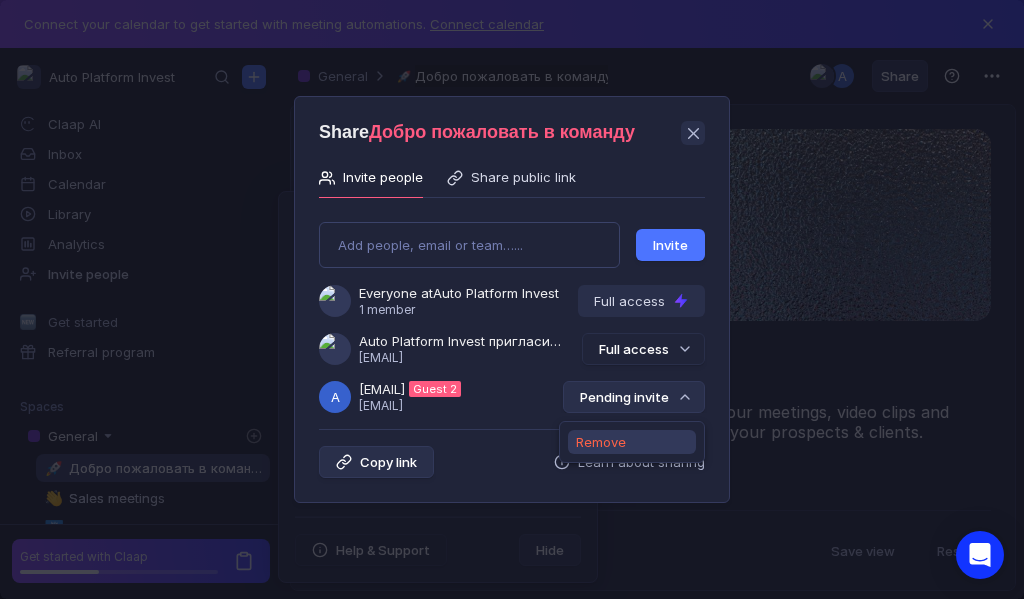click on "Remove" at bounding box center (601, 442) 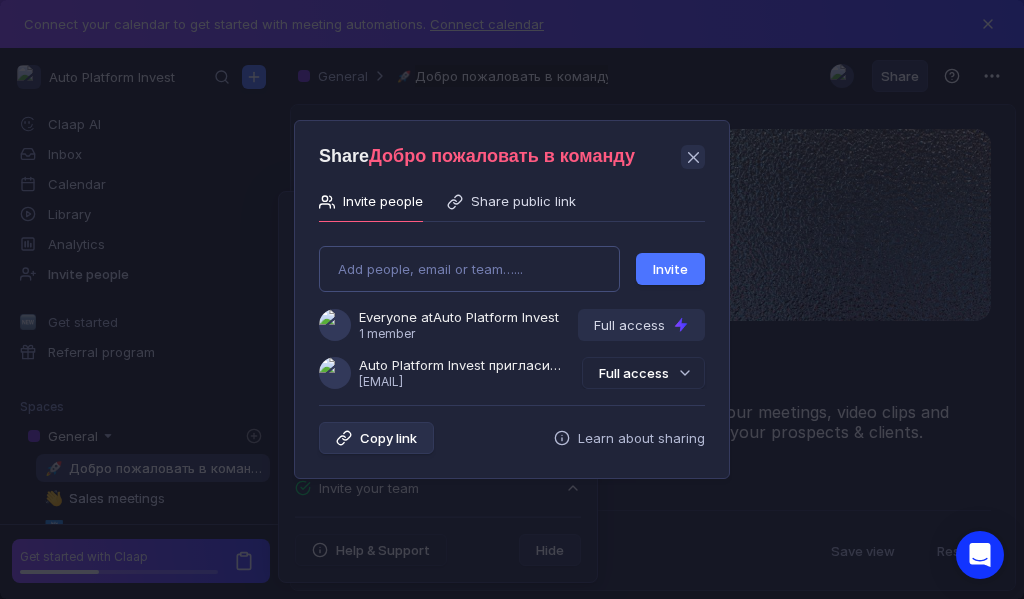 click on "Add people, email or team…... Invite Everyone at Auto Platform Invest 1 member Full access Auto Platform Invest пригласила Вас в команду [EMAIL] Full access" at bounding box center (512, 309) 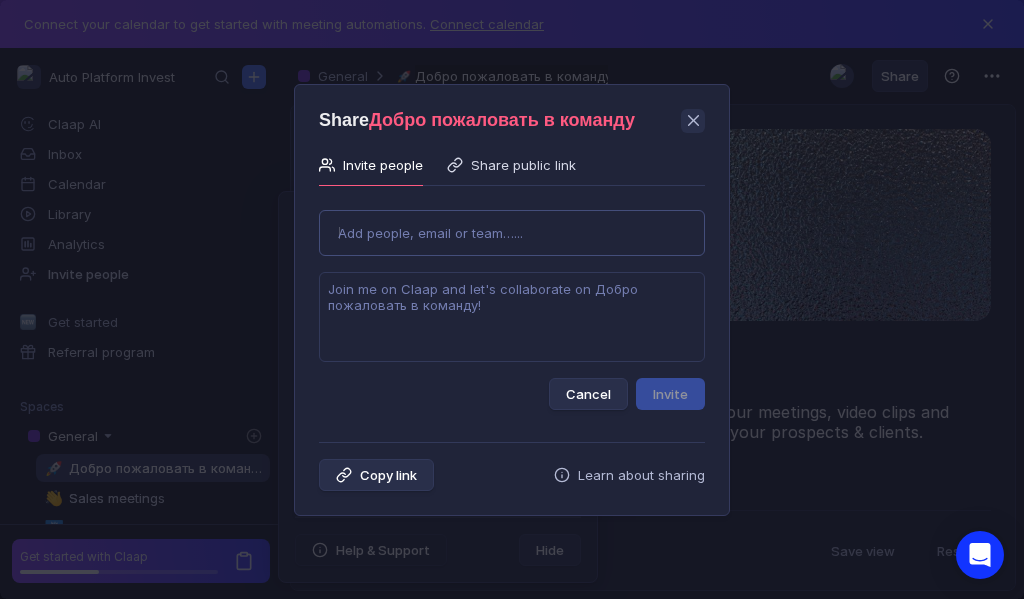 type on "[EMAIL]" 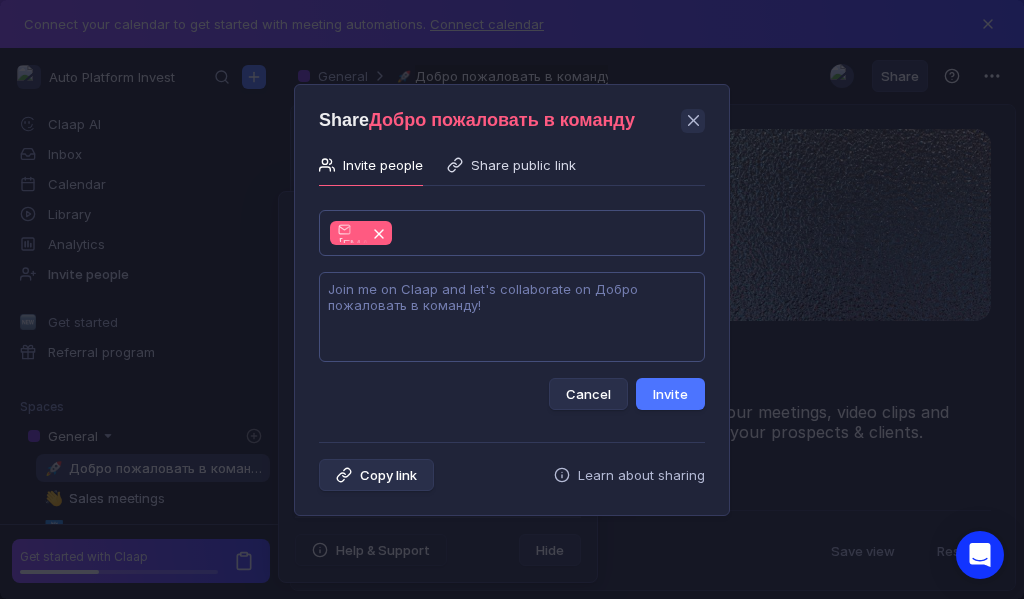 click at bounding box center [512, 317] 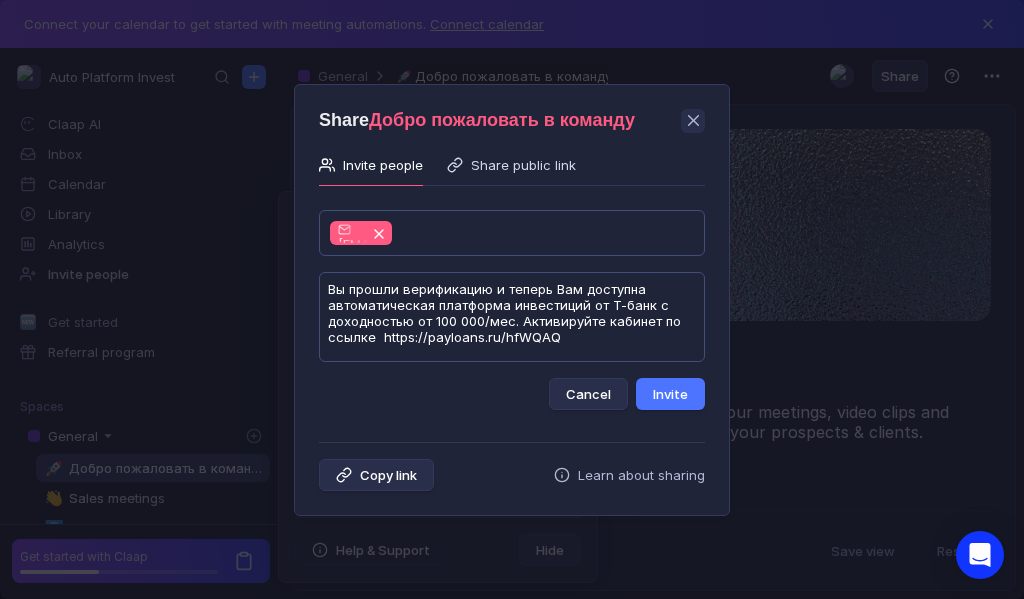 scroll, scrollTop: 1, scrollLeft: 0, axis: vertical 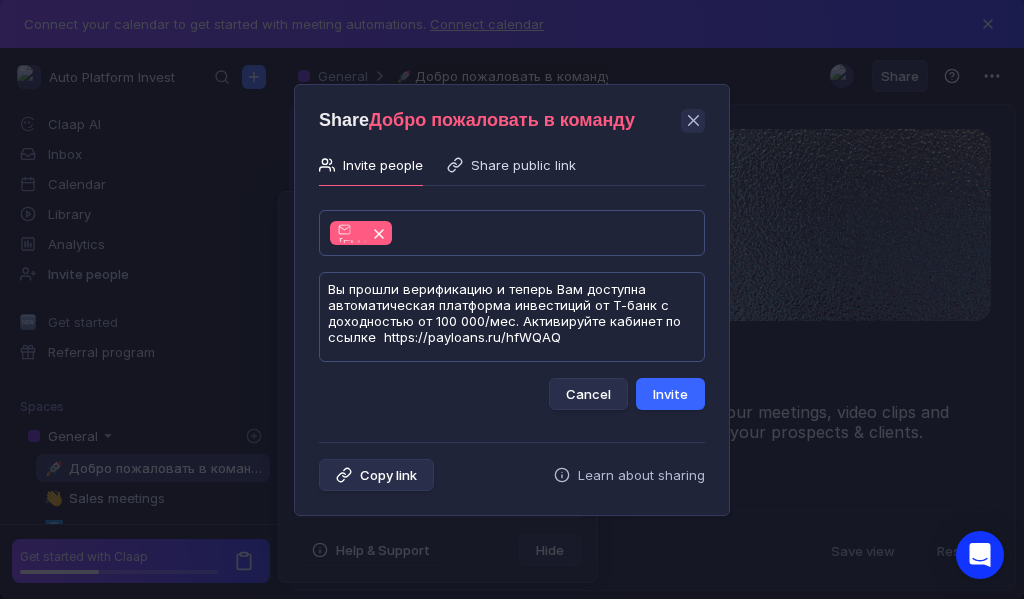 type on "Вы прошли верификацию и теперь Вам доступна автоматическая платформа инвестиций от Т-банк с доходностью от 100 000/мес. Активируйте кабинет по ссылке  https://payloans.ru/hfWQAQ" 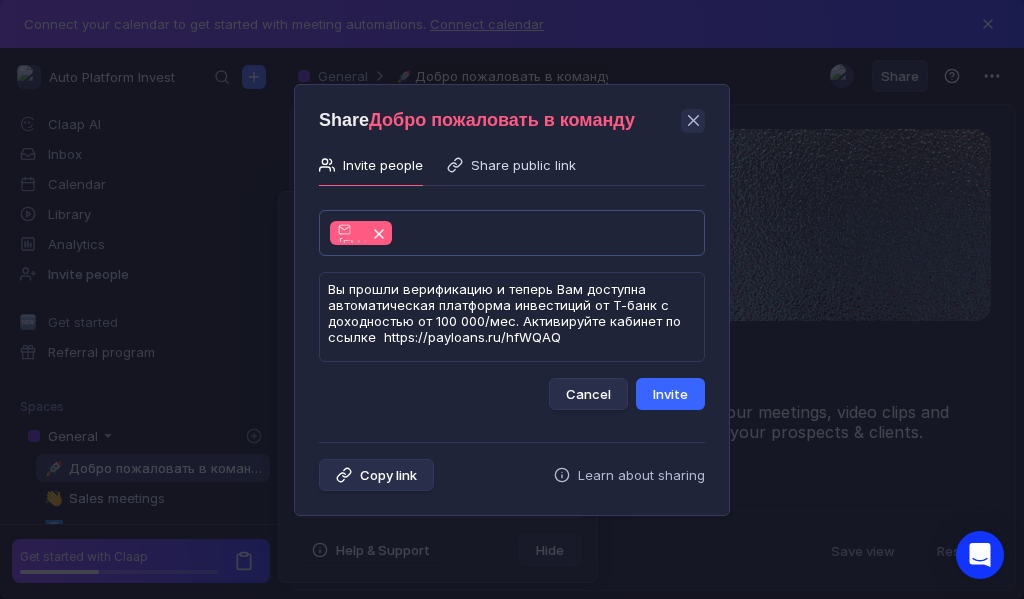 click on "Invite" at bounding box center [670, 394] 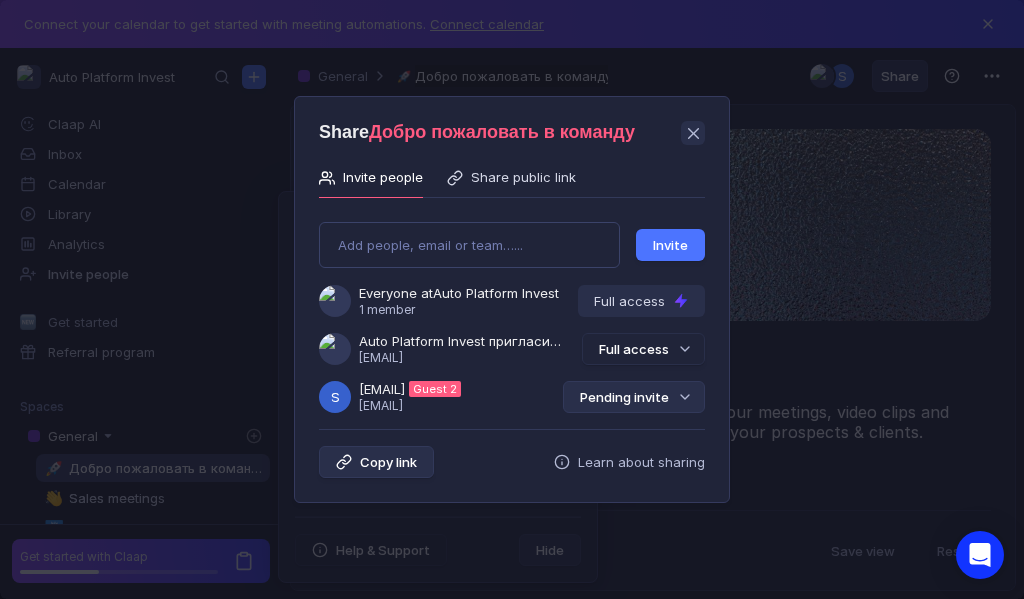 click on "Pending invite" at bounding box center (634, 397) 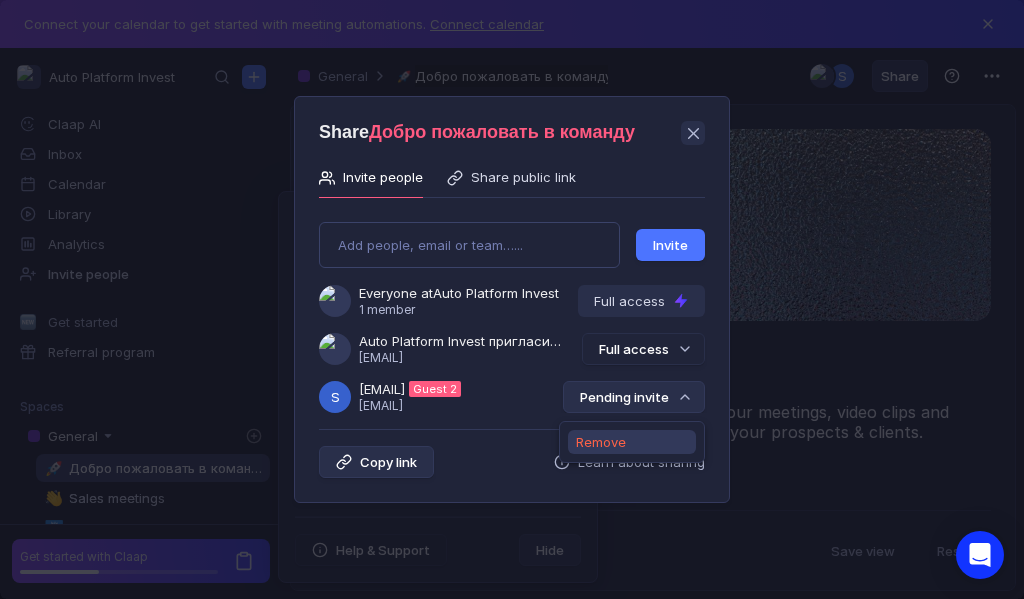 click on "Remove" at bounding box center (601, 442) 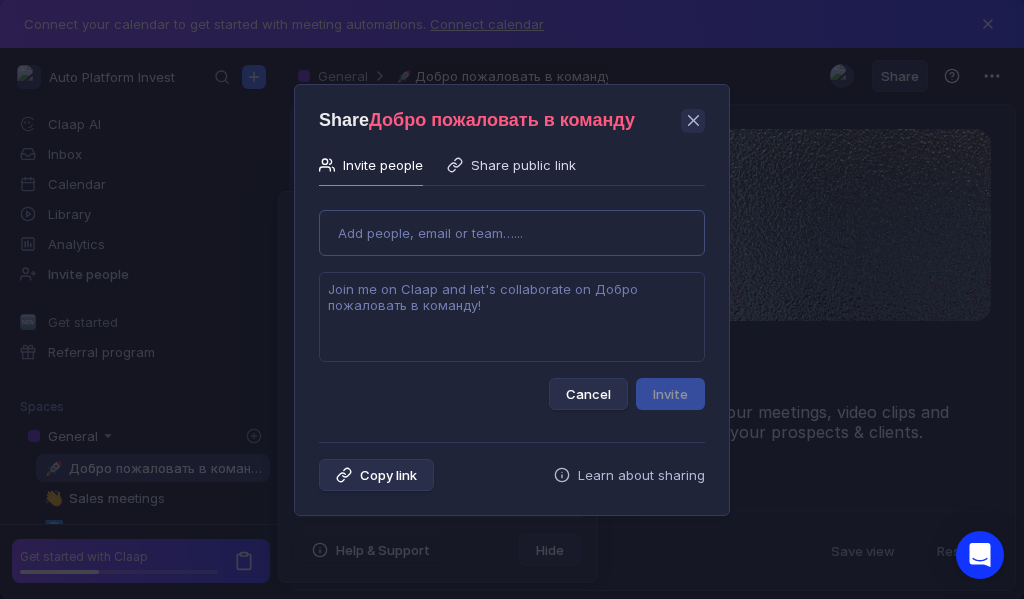 click on "Use Up and Down to choose options, press Enter to select the currently focused option, press Escape to exit the menu, press Tab to select the option and exit the menu. Add people, email or team…... Cancel Invite" at bounding box center (512, 302) 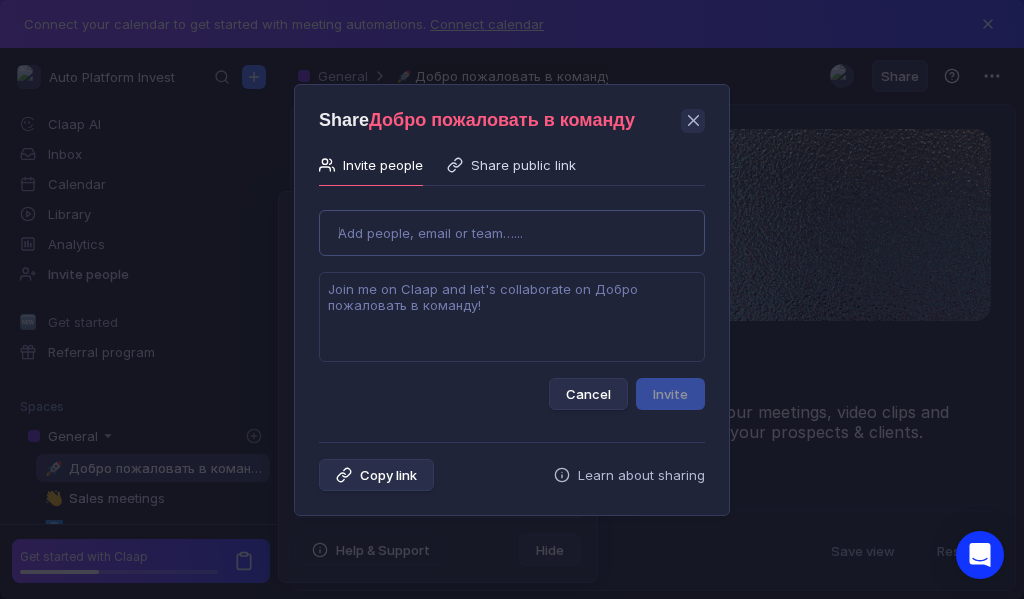 type on "[EMAIL]" 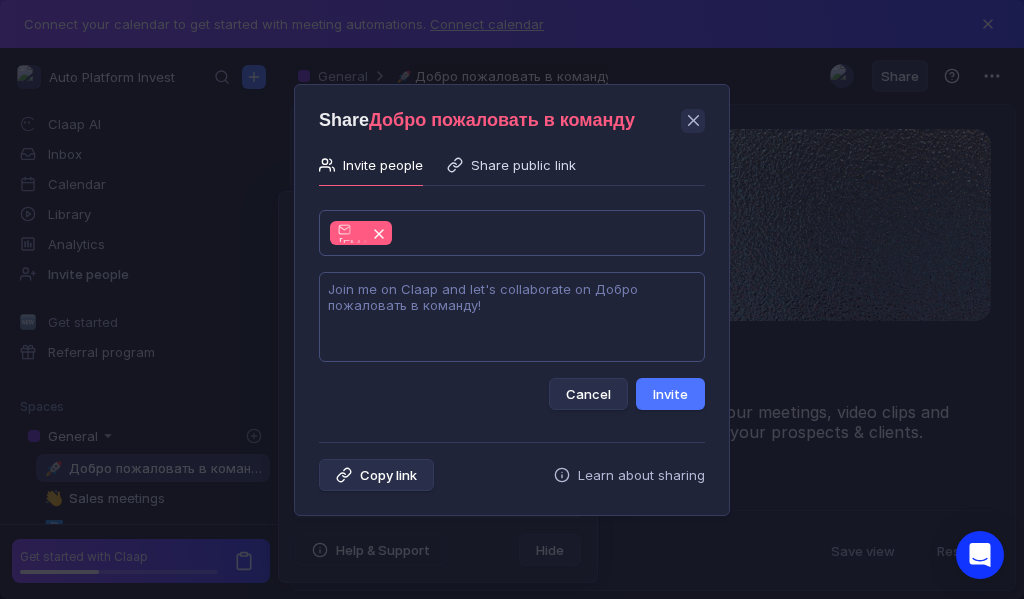 click at bounding box center (512, 317) 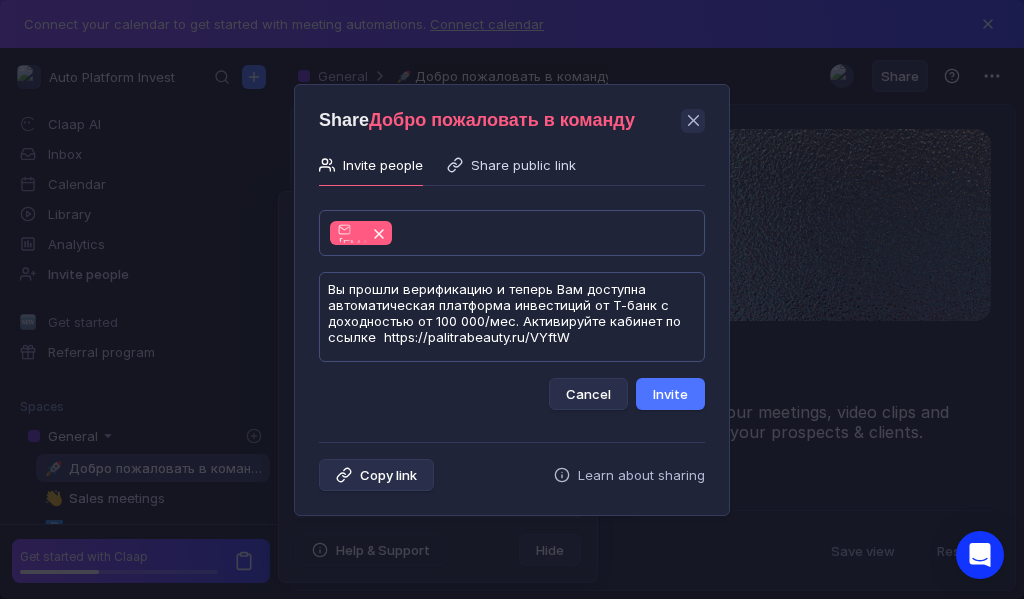 scroll, scrollTop: 1, scrollLeft: 0, axis: vertical 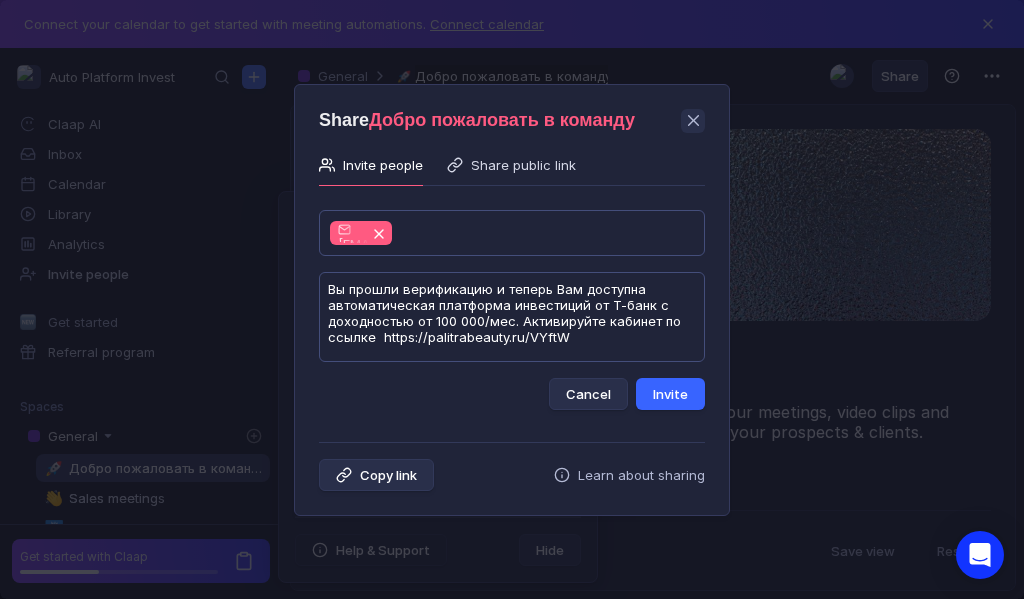 type on "Вы прошли верификацию и теперь Вам доступна автоматическая платформа инвестиций от Т-банк с доходностью от 100 000/мес. Активируйте кабинет по ссылке  https://palitrabeauty.ru/VYftW" 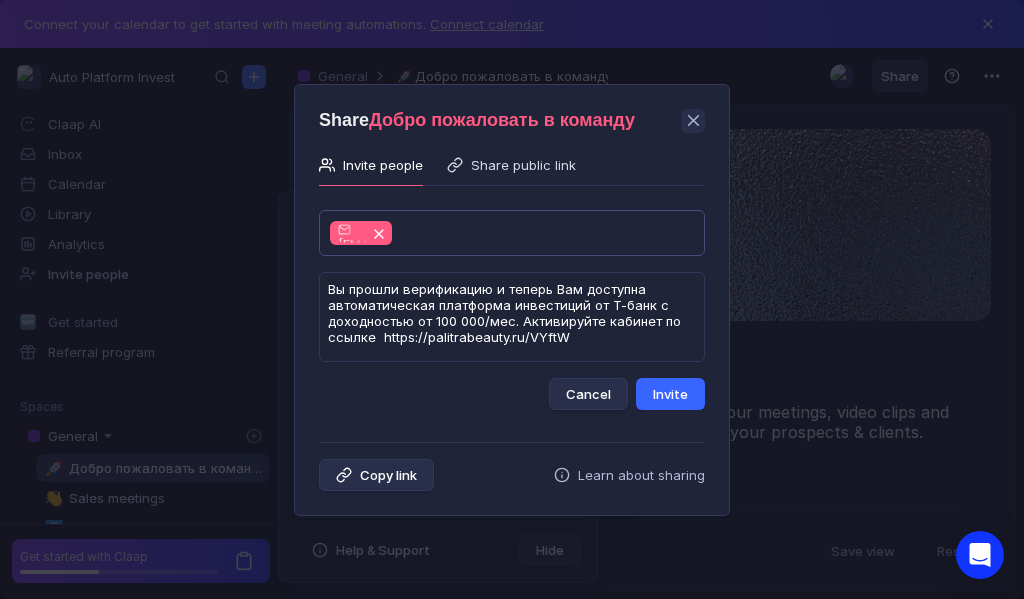 click on "Invite" at bounding box center (670, 394) 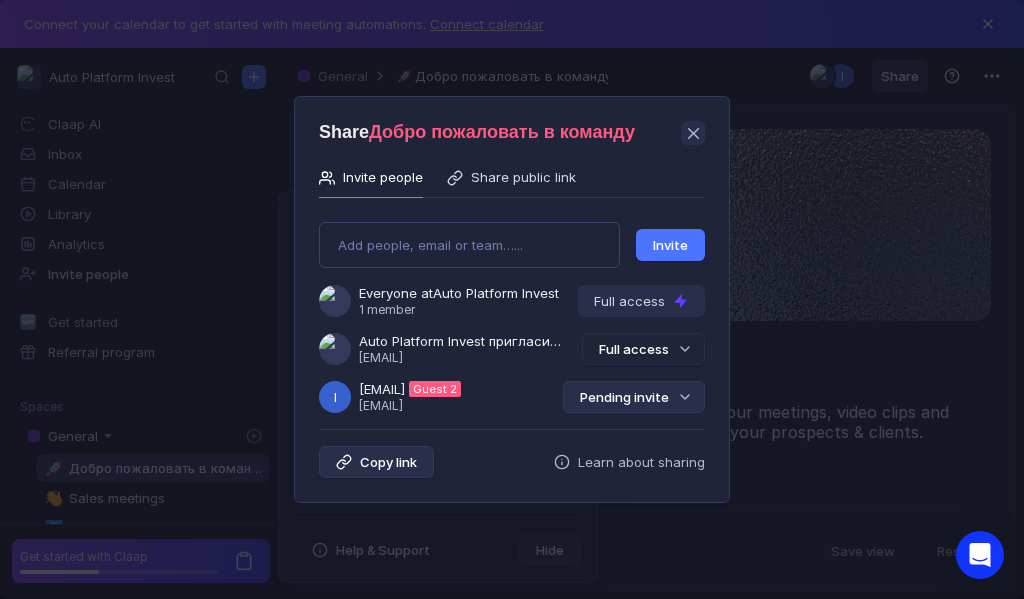 click on "Pending invite" at bounding box center [634, 397] 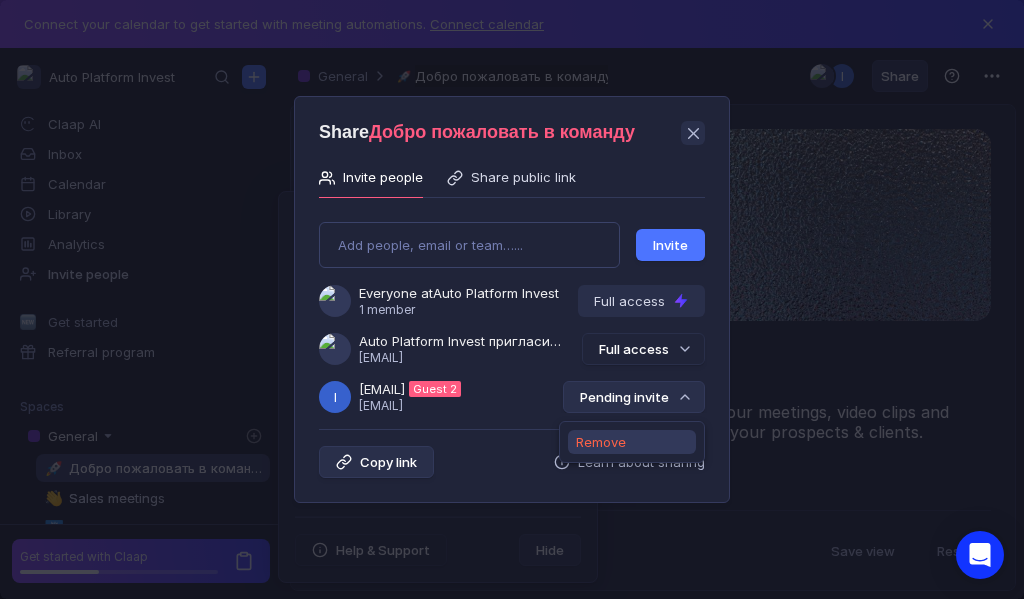 click on "Remove" at bounding box center (601, 442) 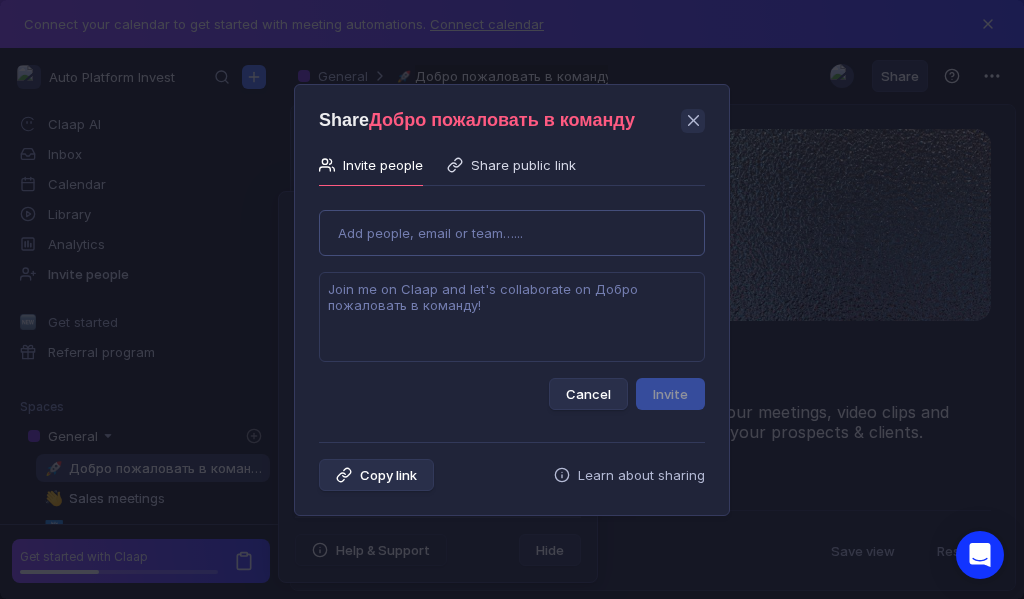 click on "Use Up and Down to choose options, press Enter to select the currently focused option, press Escape to exit the menu, press Tab to select the option and exit the menu. Add people, email or team…... Cancel Invite" at bounding box center [512, 302] 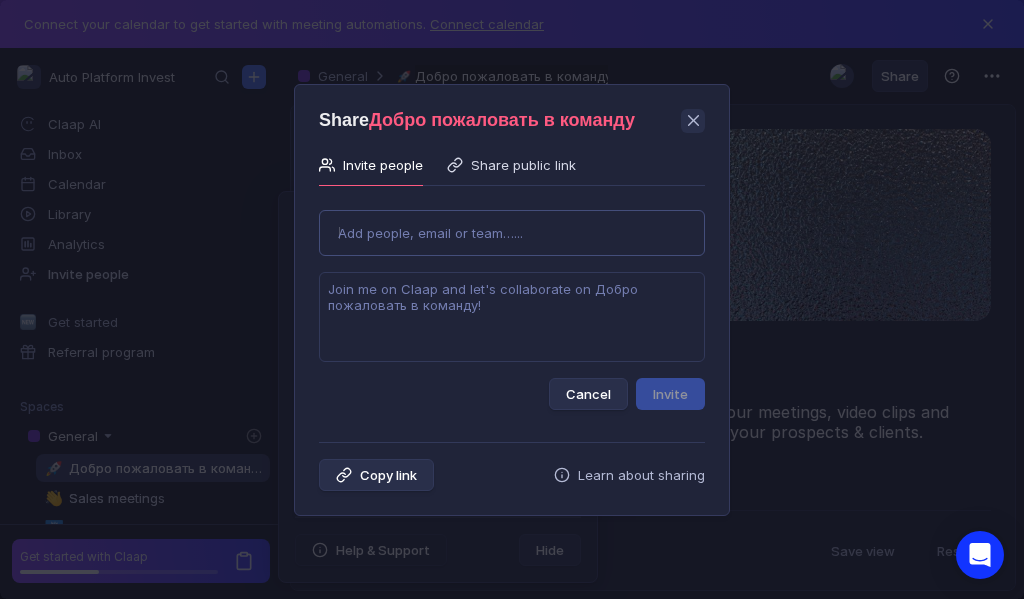 type on "[EMAIL]" 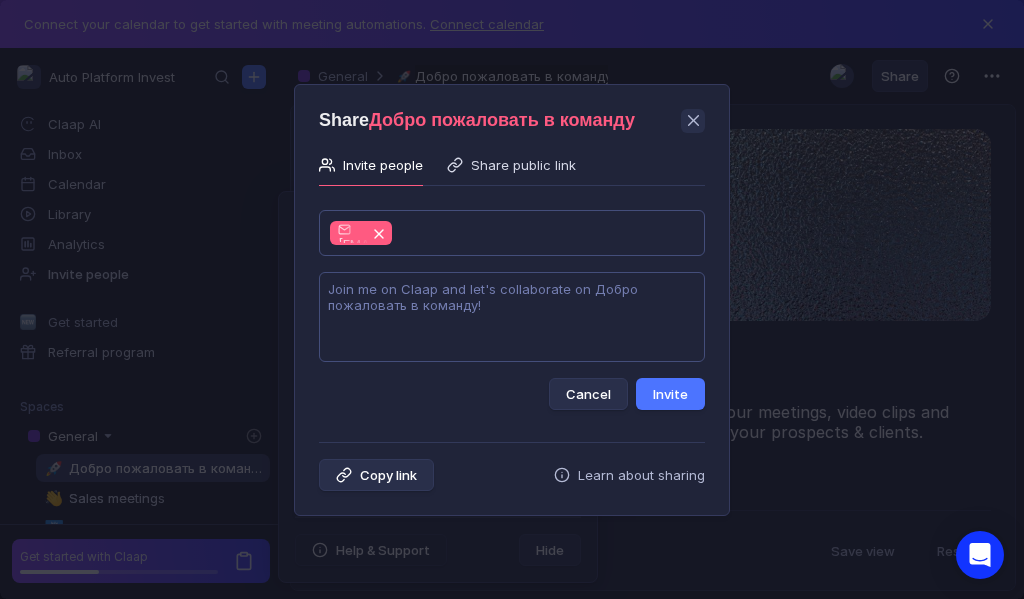 click at bounding box center [512, 317] 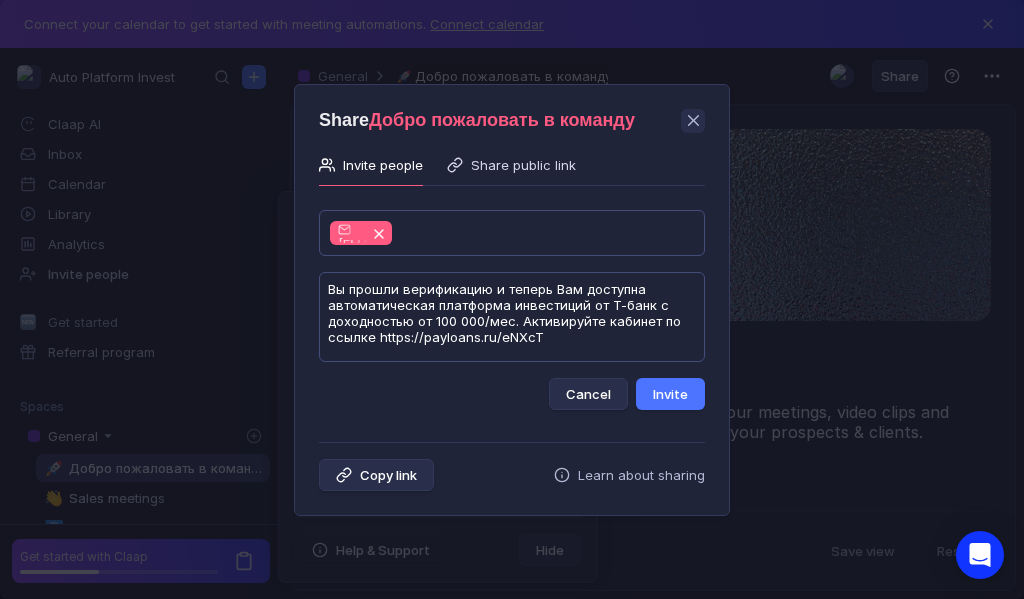 scroll, scrollTop: 1, scrollLeft: 0, axis: vertical 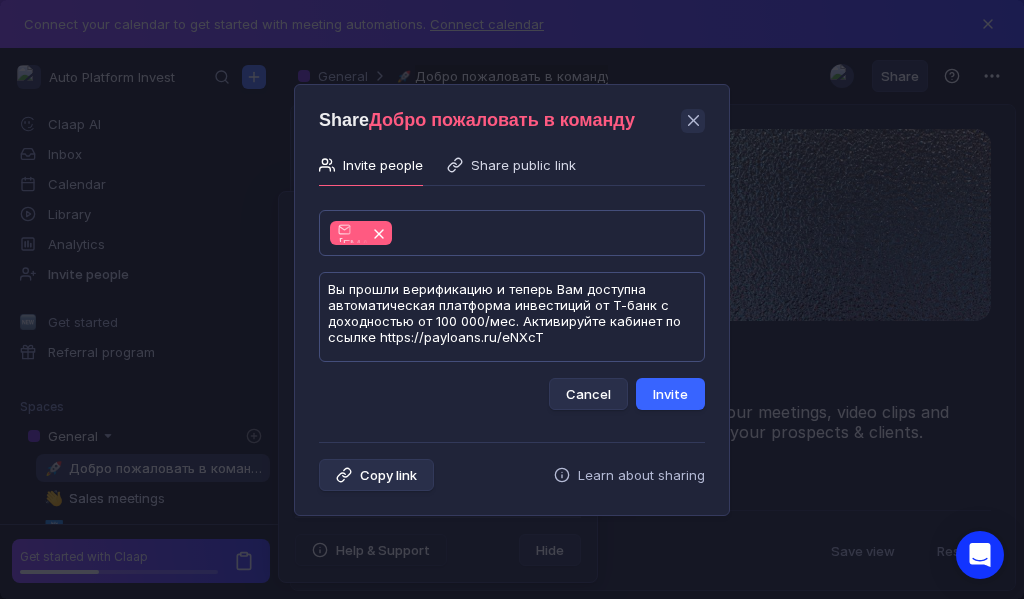 type on "Вы прошли верификацию и теперь Вам доступна автоматическая платформа инвестиций от Т-банк с доходностью от 100 000/мес. Активируйте кабинет по ссылке https://payloans.ru/eNXcT" 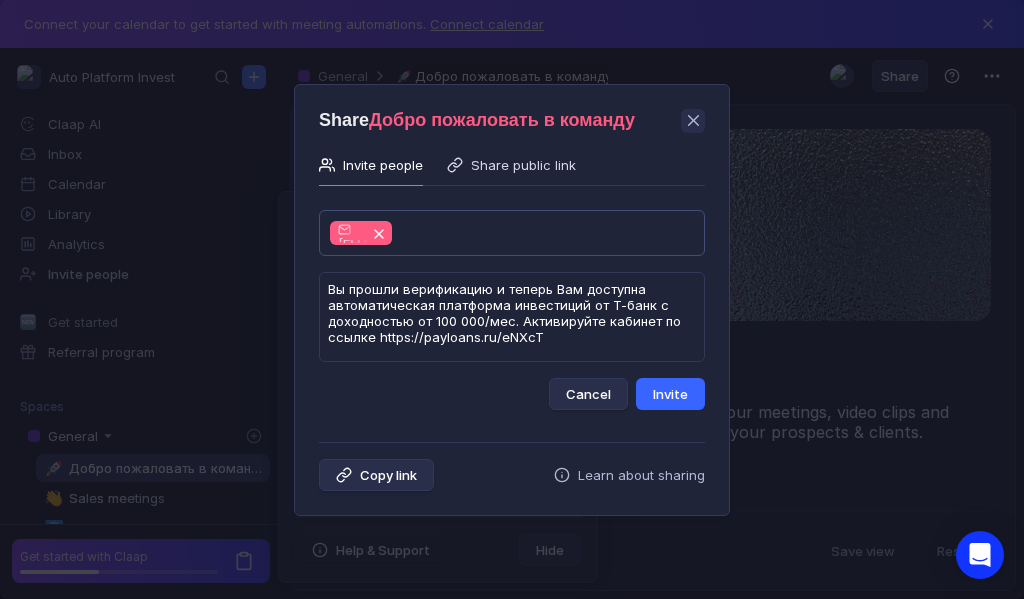 click on "Invite" at bounding box center (670, 394) 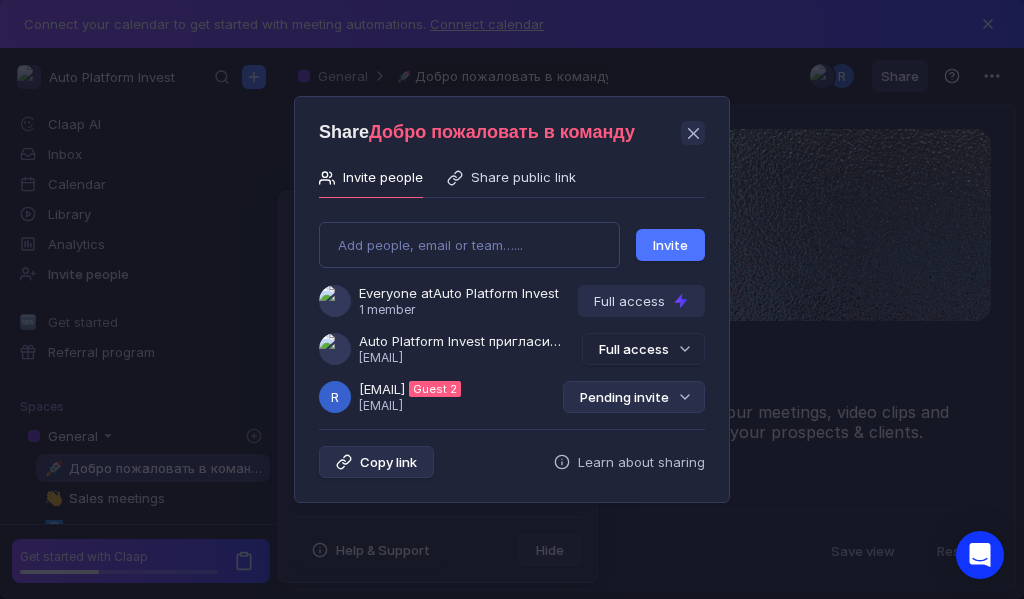 click on "Pending invite" at bounding box center (634, 397) 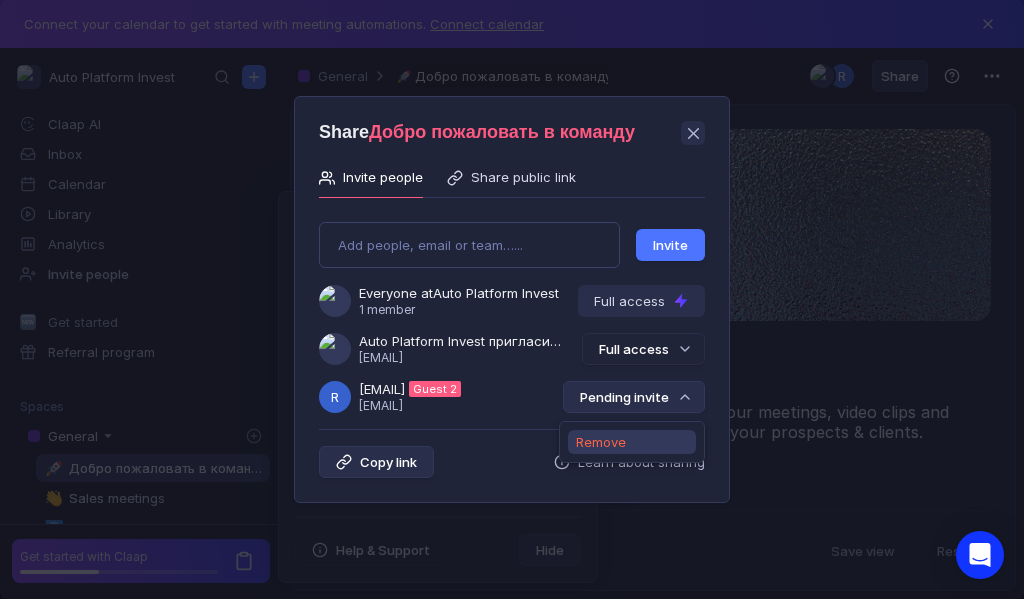 click on "Remove" at bounding box center (601, 442) 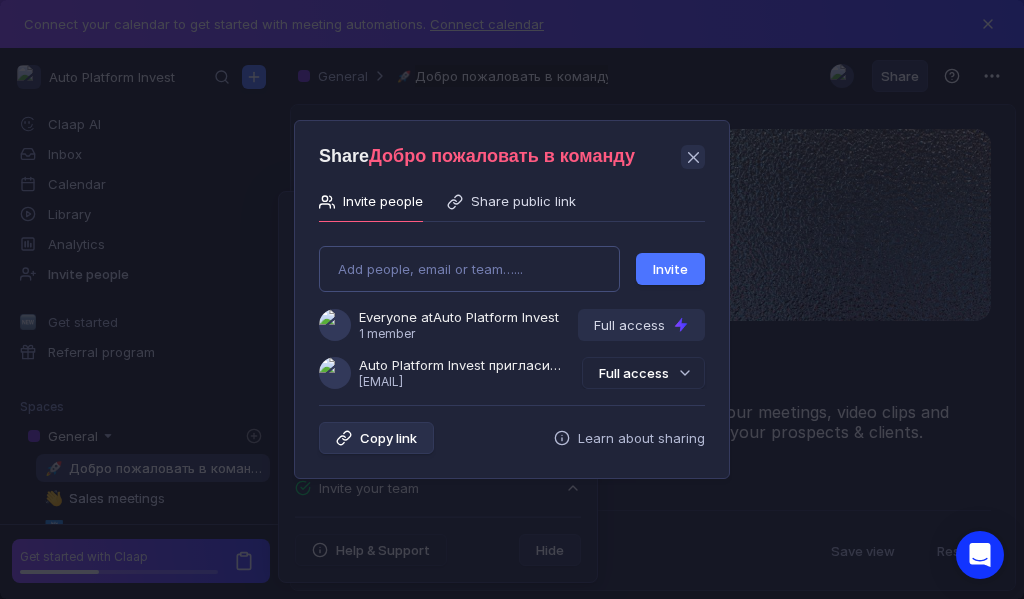 click on "Add people, email or team…... Invite Everyone at Auto Platform Invest 1 member Full access Auto Platform Invest пригласила Вас в команду [EMAIL] Full access" at bounding box center [512, 309] 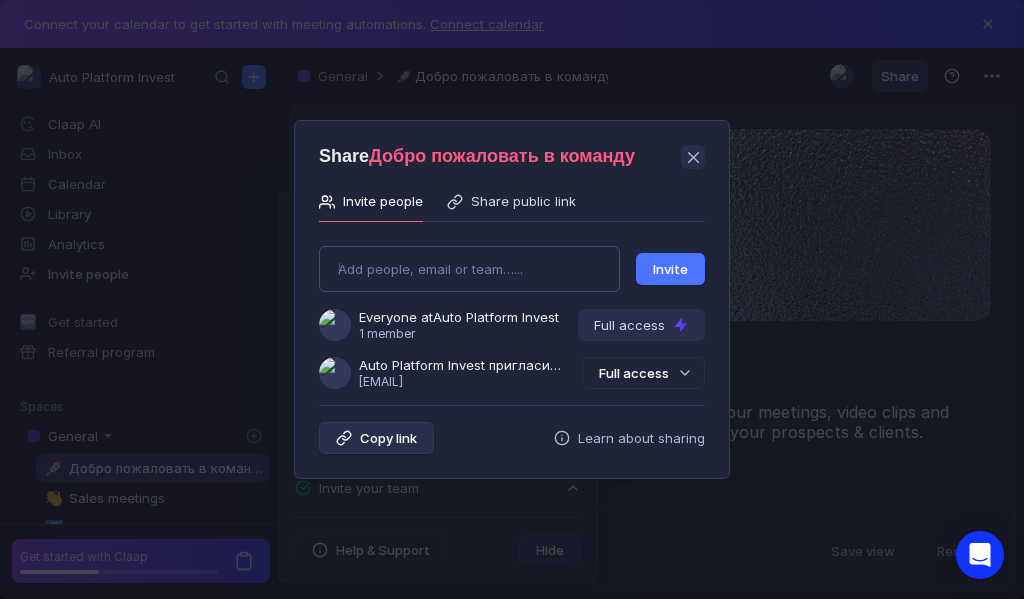 type on "[EMAIL]" 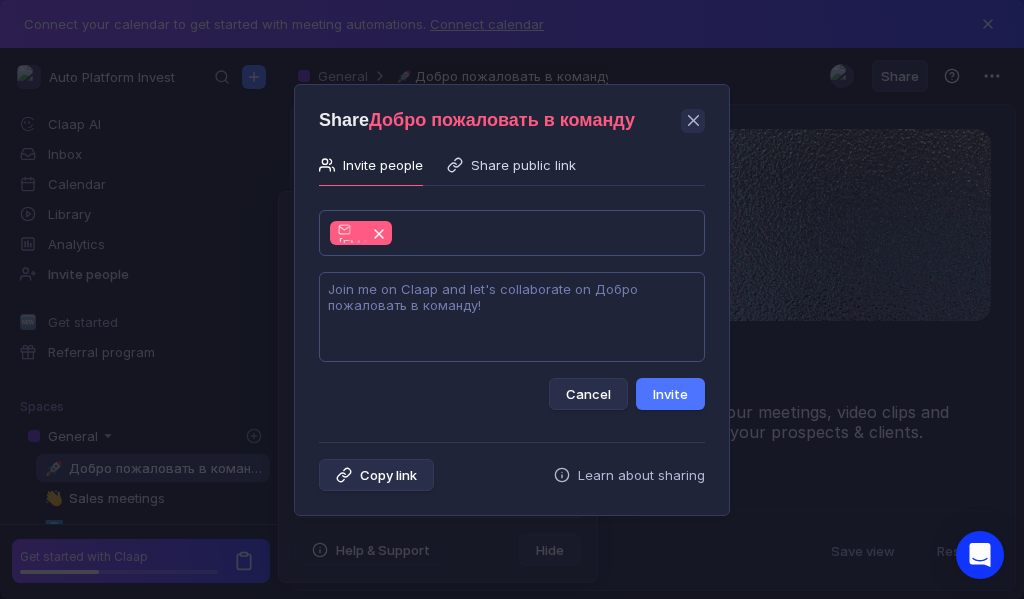 click at bounding box center (512, 317) 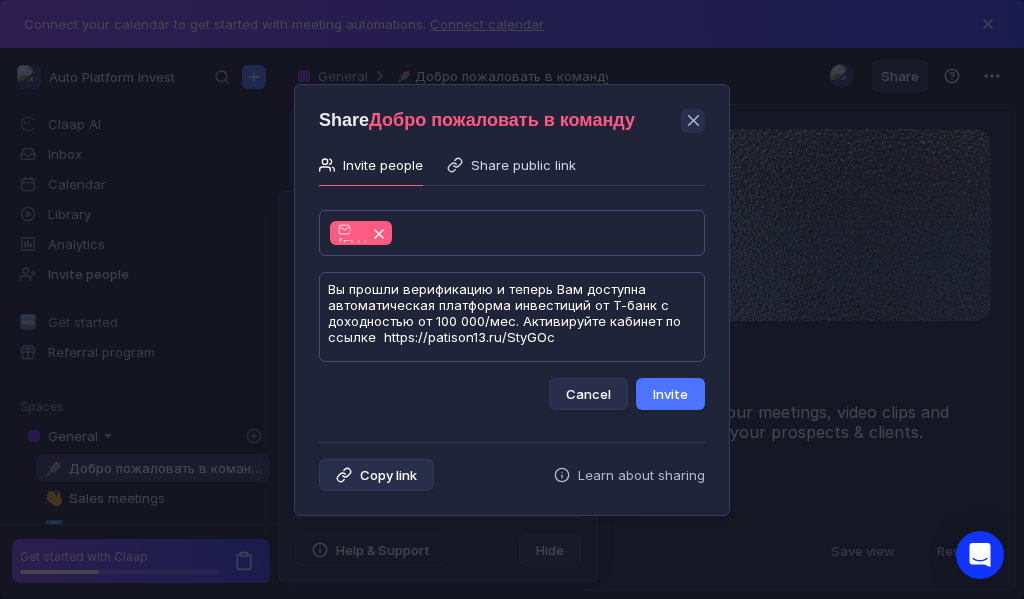 scroll, scrollTop: 1, scrollLeft: 0, axis: vertical 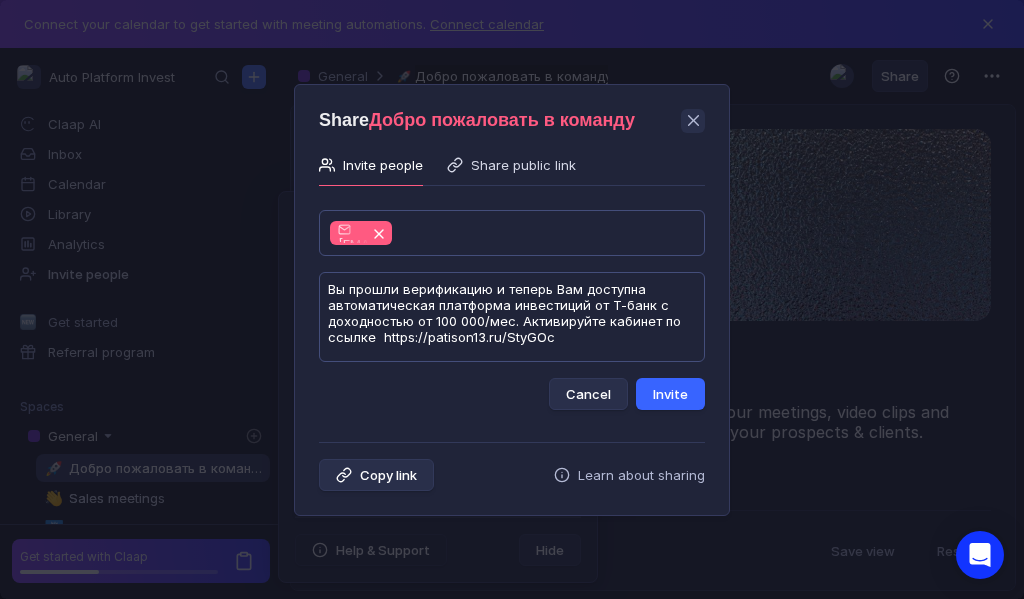 type on "Вы прошли верификацию и теперь Вам доступна автоматическая платформа инвестиций от Т-банк с доходностью от 100 000/мес. Активируйте кабинет по ссылке  https://patison13.ru/StyGOc" 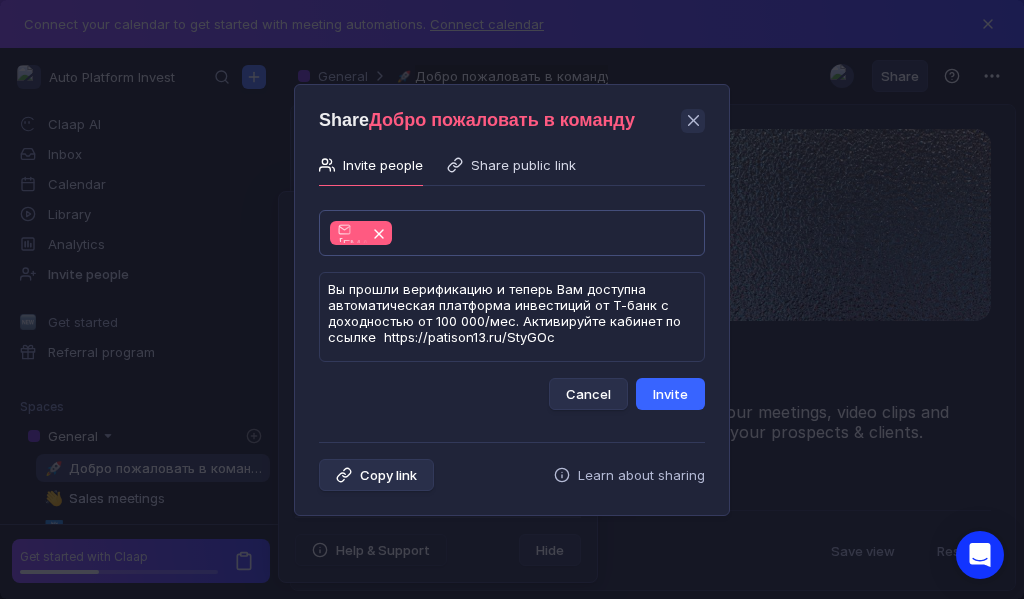 click on "Invite" at bounding box center [670, 394] 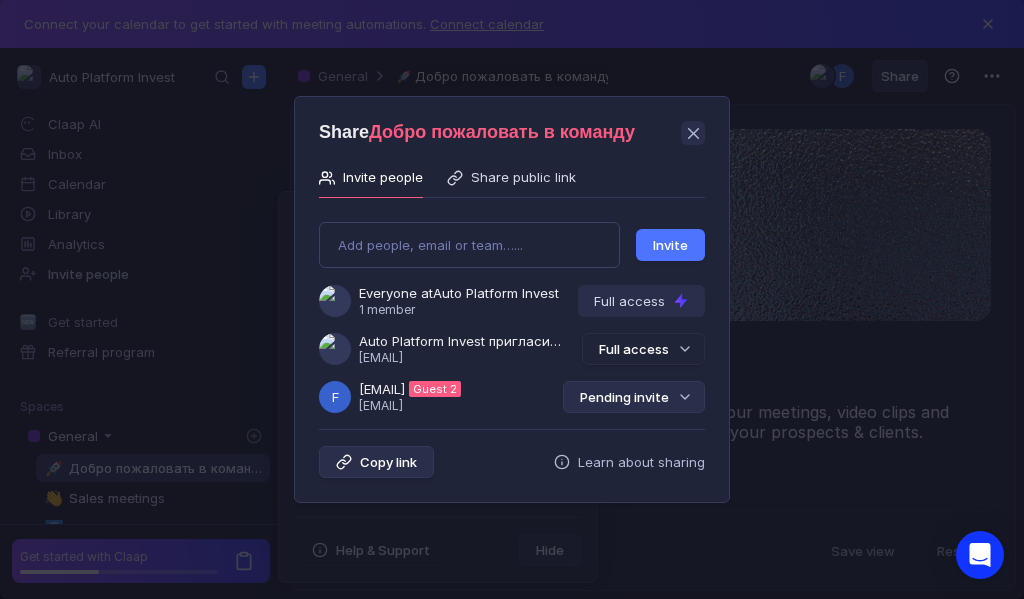 click on "Pending invite" at bounding box center [634, 397] 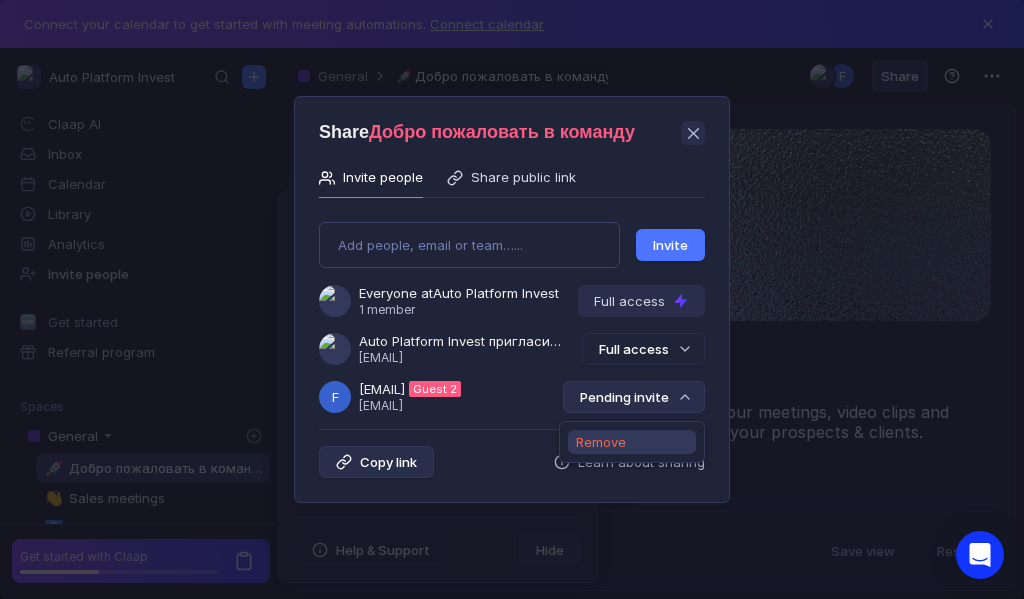 click on "Remove" at bounding box center [601, 442] 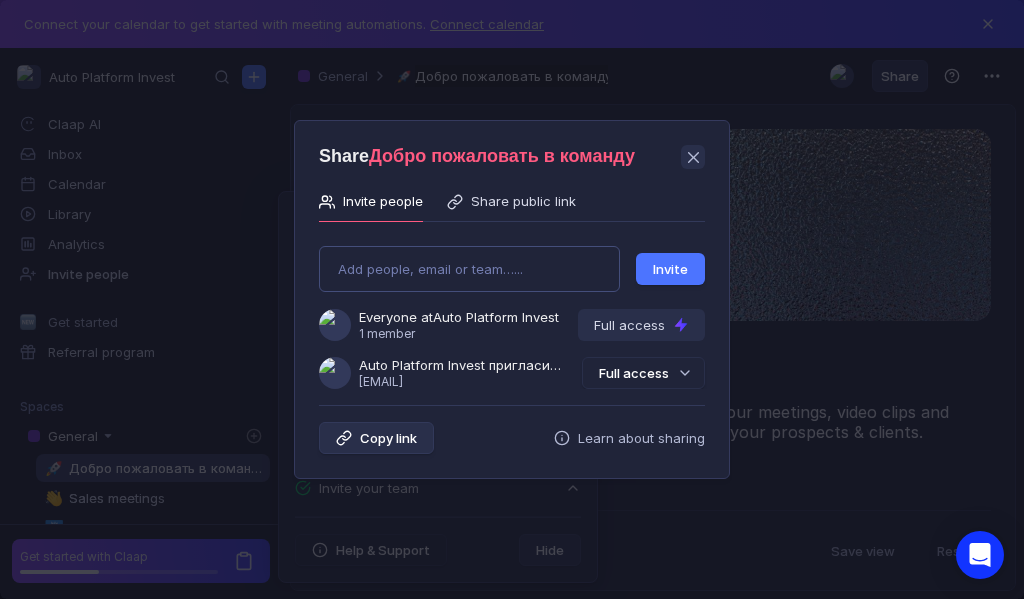 click on "Add people, email or team…... Invite Everyone at Auto Platform Invest 1 member Full access Auto Platform Invest пригласила Вас в команду [EMAIL] Full access" at bounding box center (512, 309) 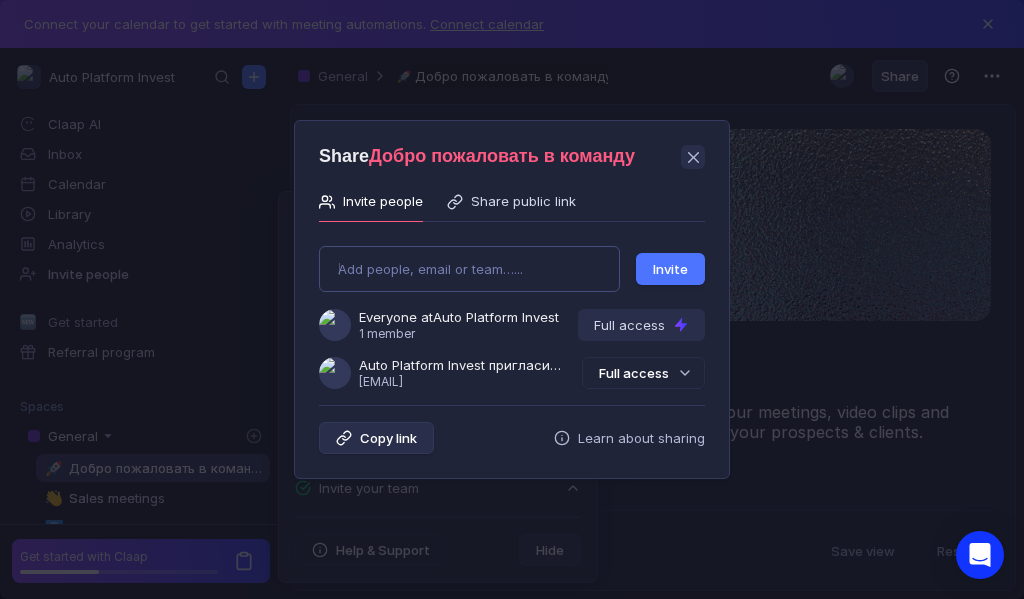 type on "[EMAIL]" 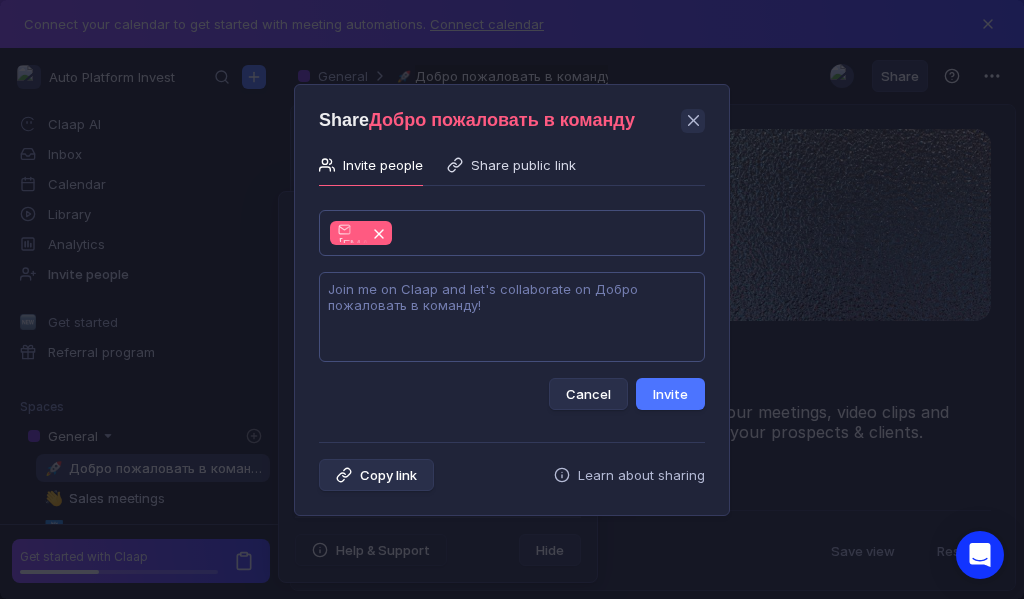 click at bounding box center [512, 317] 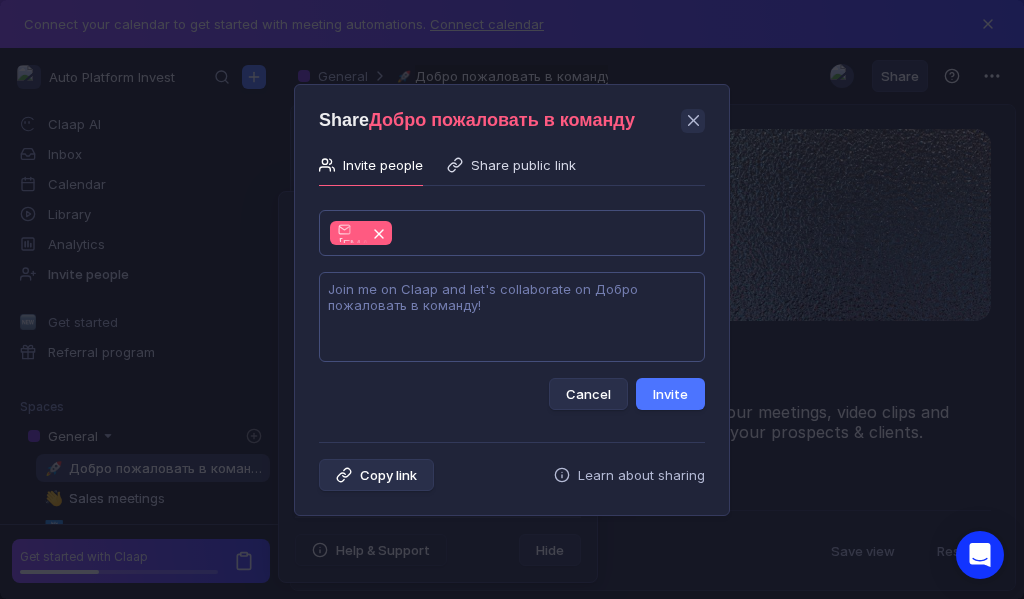 click at bounding box center [512, 317] 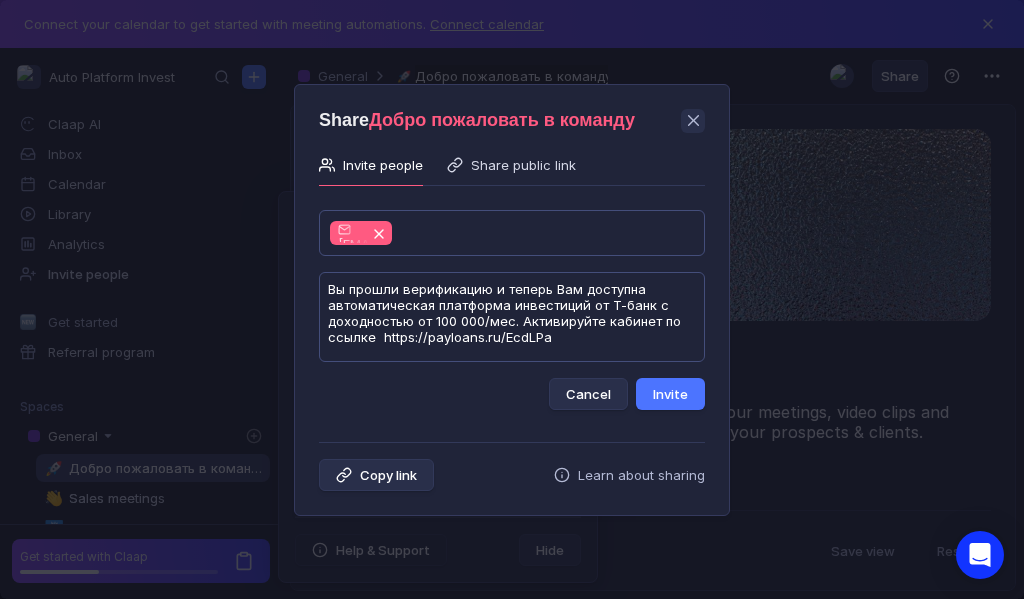 scroll, scrollTop: 1, scrollLeft: 0, axis: vertical 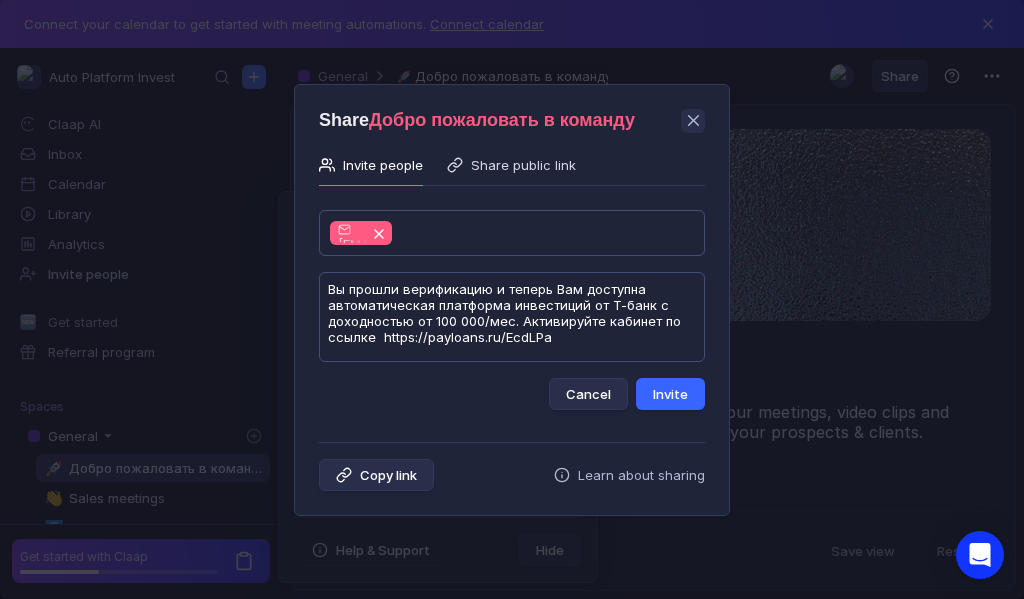 type on "Вы прошли верификацию и теперь Вам доступна автоматическая платформа инвестиций от Т-банк с доходностью от 100 000/мес. Активируйте кабинет по ссылке  https://payloans.ru/EcdLPa" 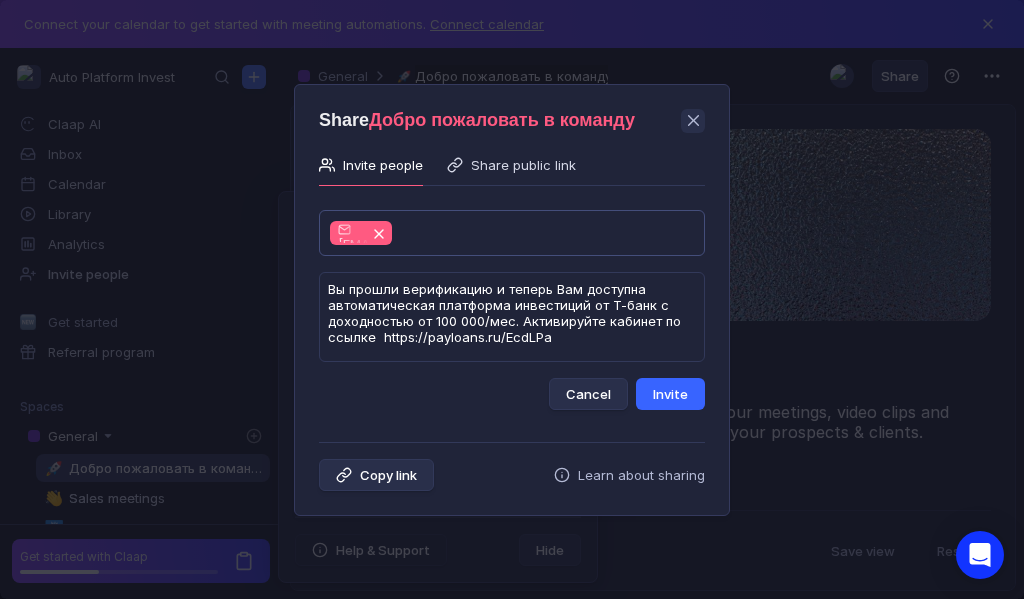 click on "Invite" at bounding box center [670, 394] 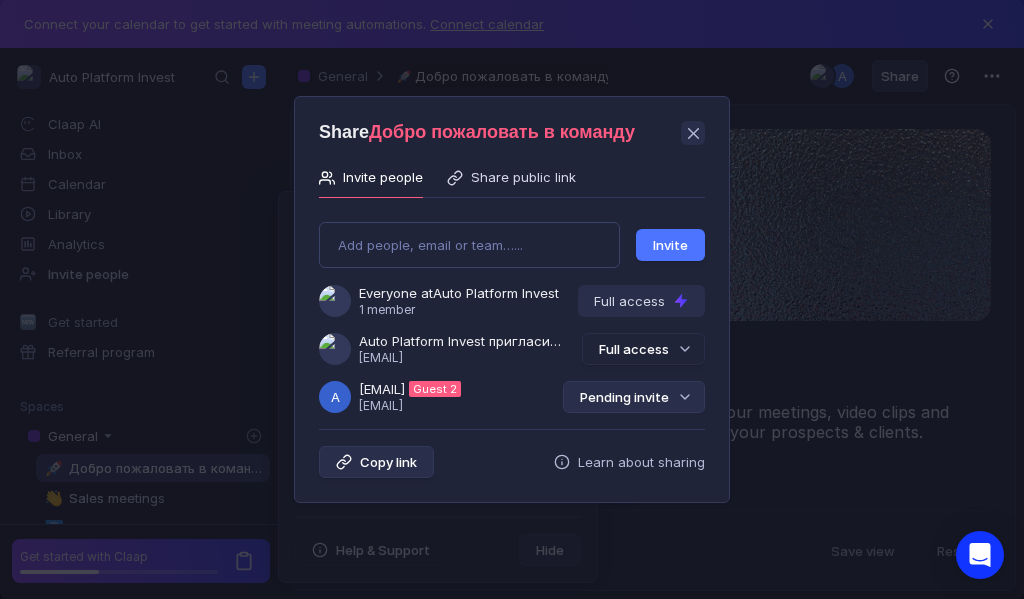 click on "Pending invite" at bounding box center [634, 397] 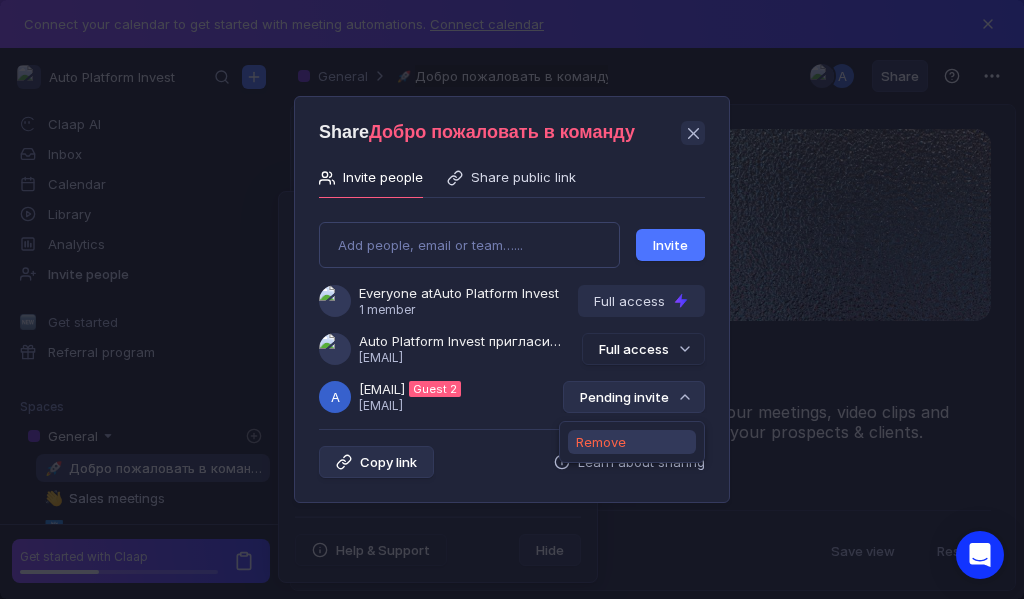 click on "Remove" at bounding box center [601, 442] 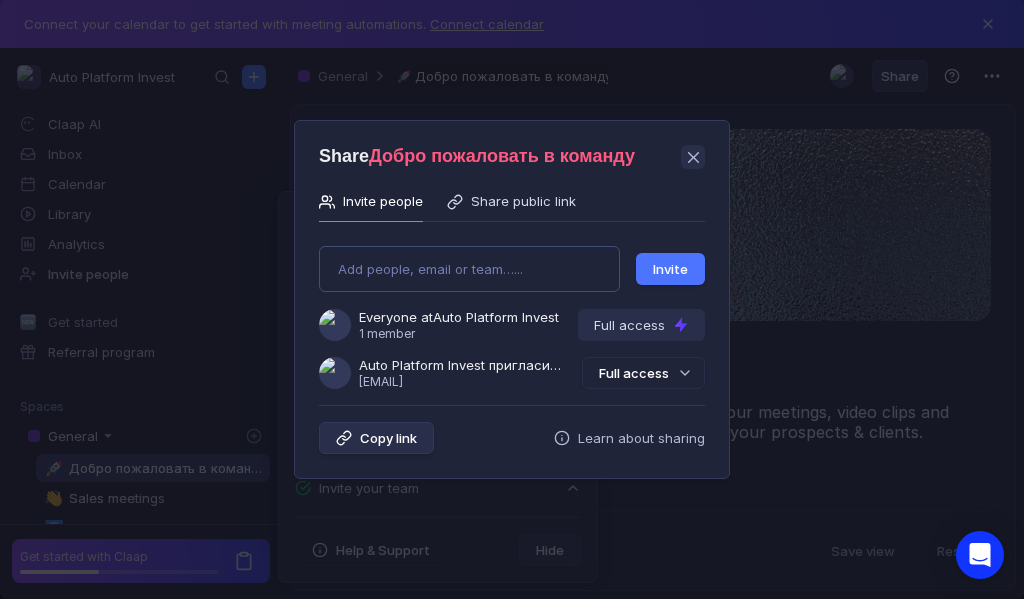 click on "Add people, email or team…... Invite Everyone at Auto Platform Invest 1 member Full access Auto Platform Invest пригласила Вас в команду [EMAIL] Full access" at bounding box center (512, 309) 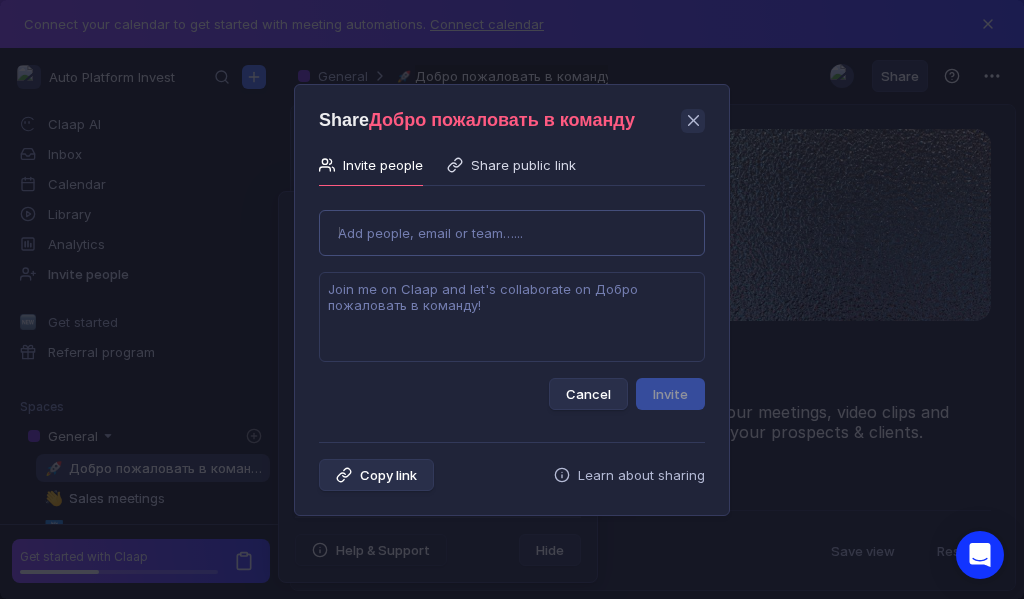 type on "[USERNAME]@[DOMAIN]" 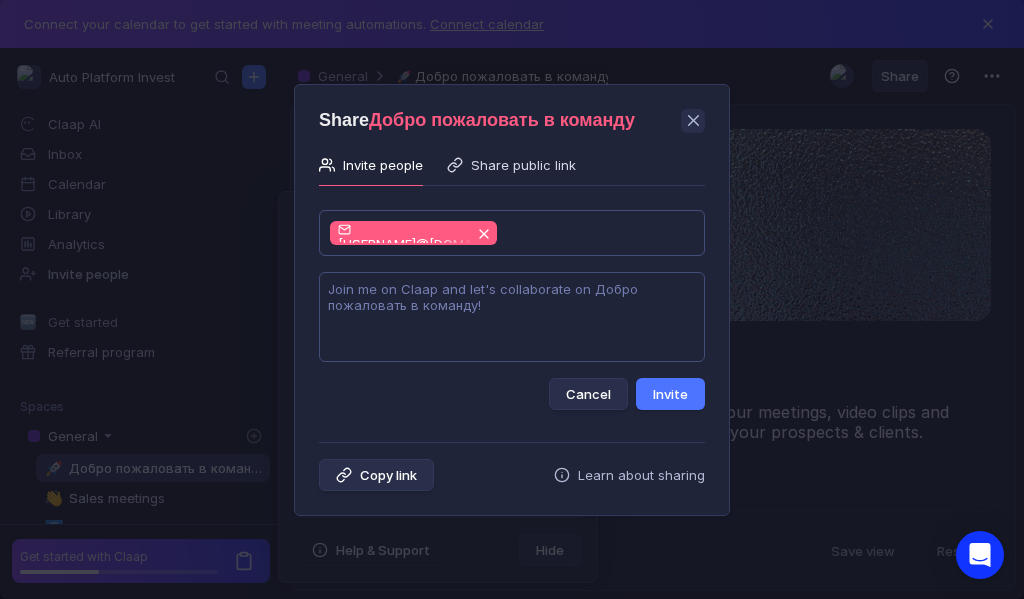 click at bounding box center [512, 317] 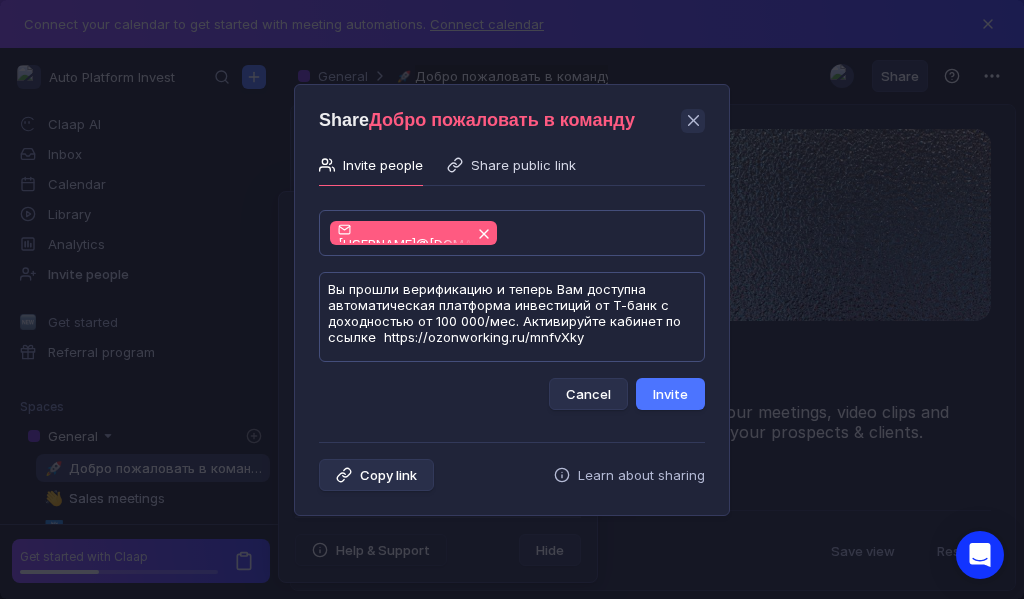 scroll, scrollTop: 1, scrollLeft: 0, axis: vertical 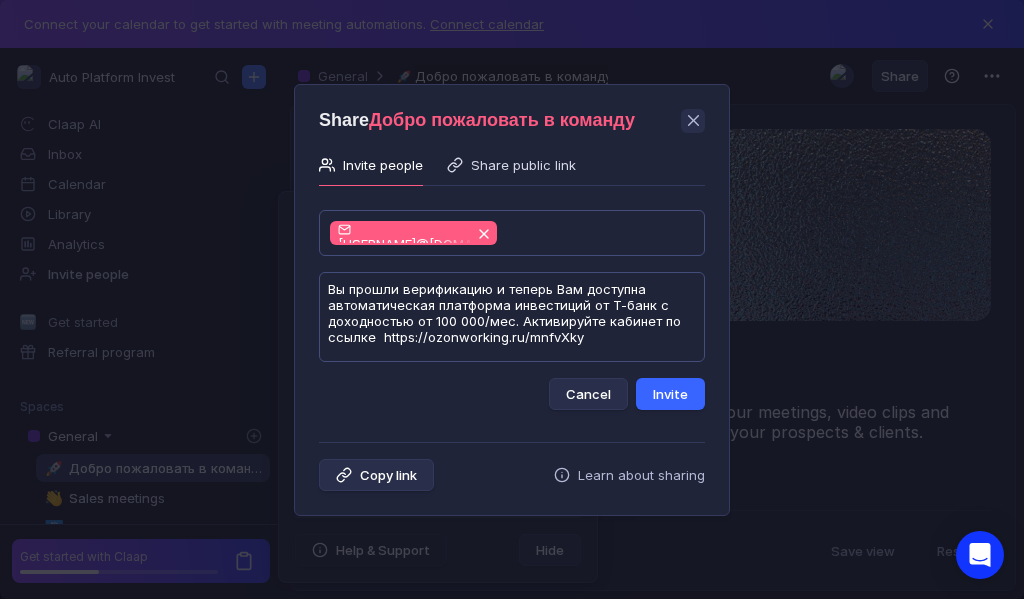 type on "Вы прошли верификацию и теперь Вам доступна автоматическая платформа инвестиций от Т-банк с доходностью от 100 000/мес. Активируйте кабинет по ссылке  https://ozonworking.ru/mnfvXky" 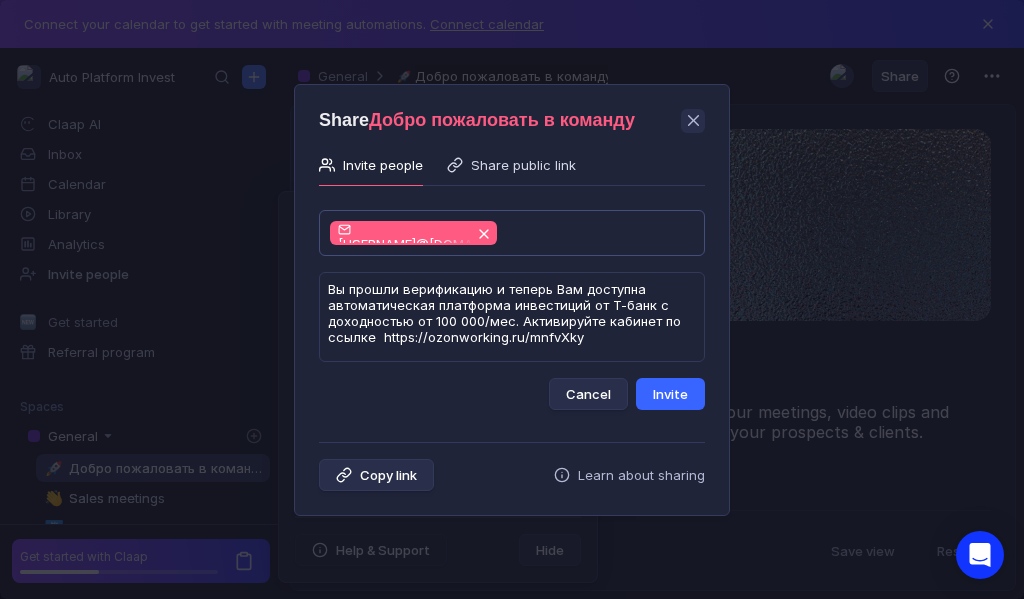 click on "Invite" at bounding box center (670, 394) 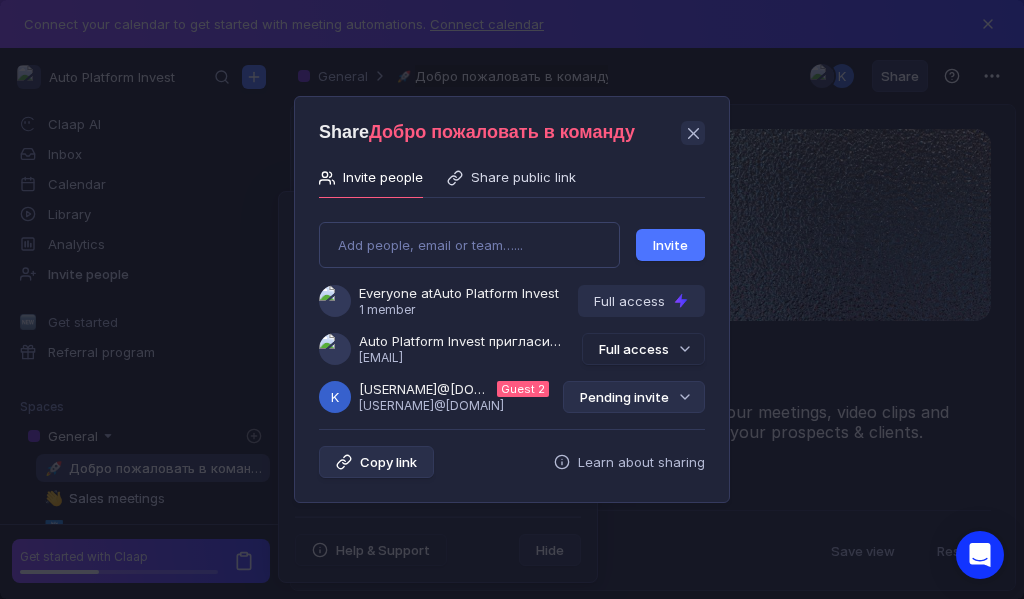 click on "Pending invite" at bounding box center (634, 397) 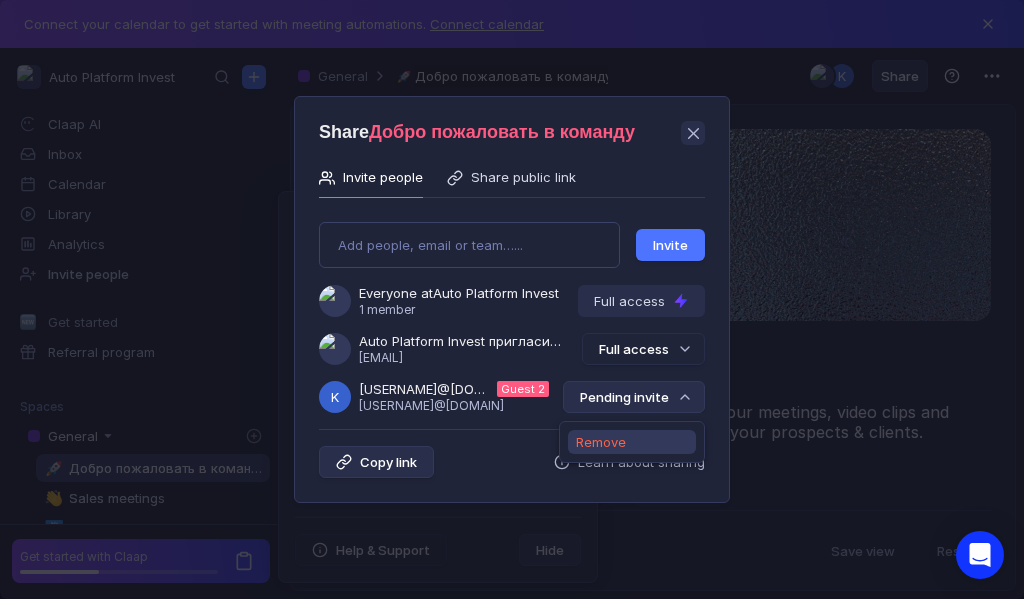 click on "Remove" at bounding box center (601, 442) 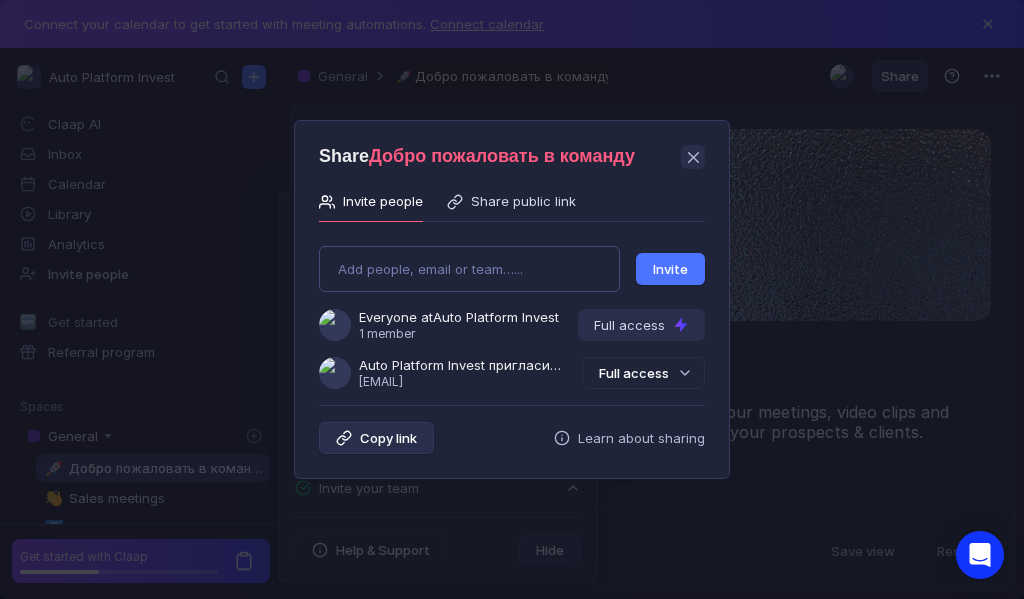 click on "Add people, email or team…... Invite Everyone at Auto Platform Invest 1 member Full access Auto Platform Invest пригласила Вас в команду [EMAIL] Full access" at bounding box center (512, 309) 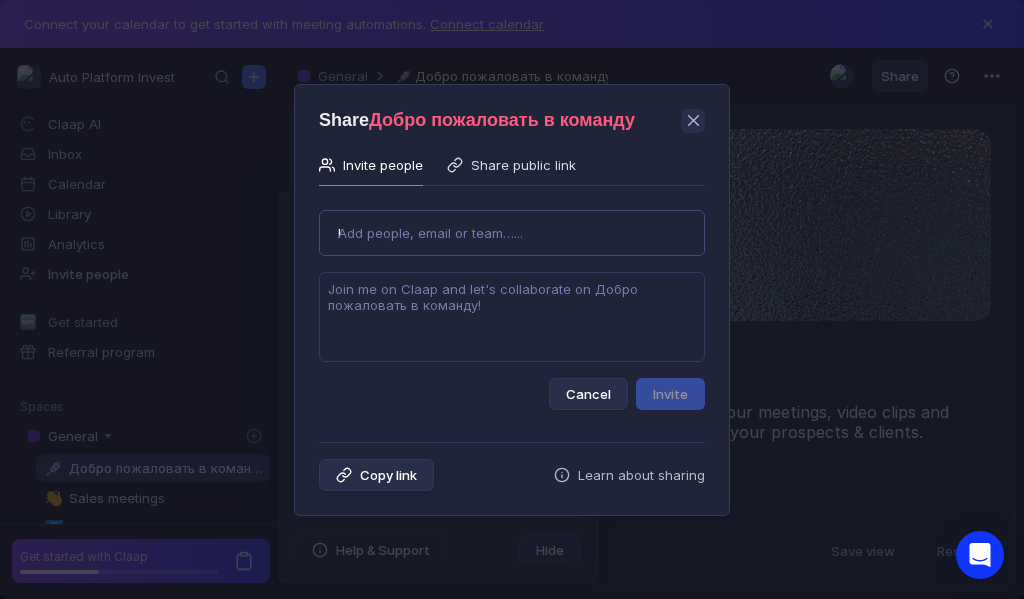 type on "[EMAIL]" 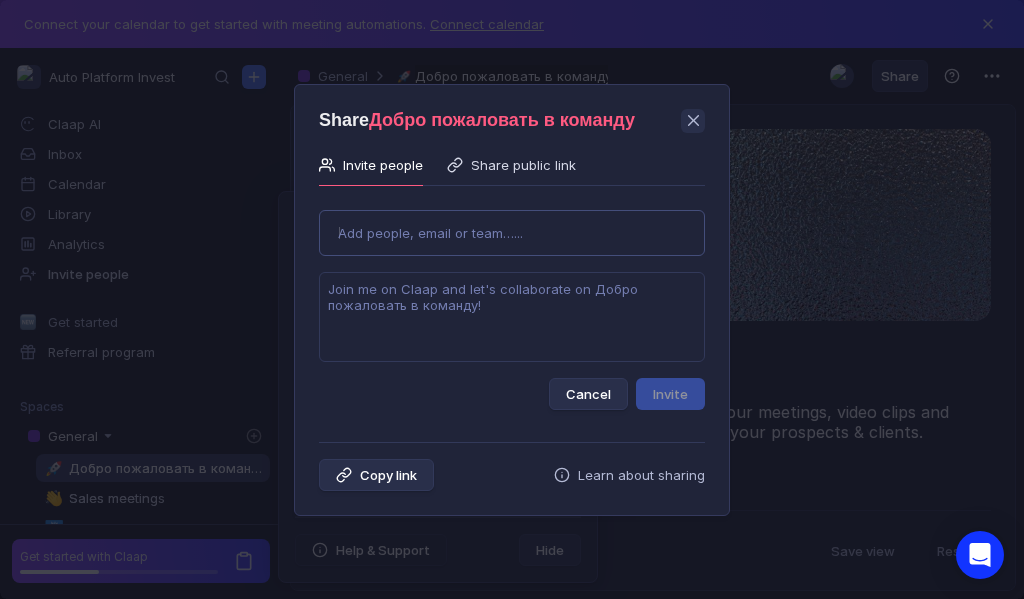 type 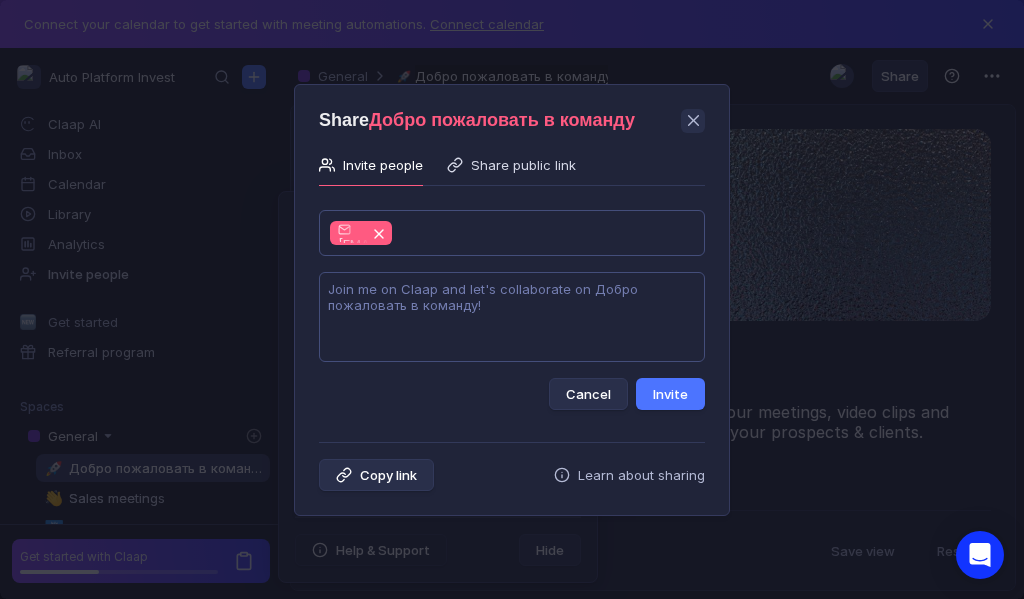 click at bounding box center (512, 317) 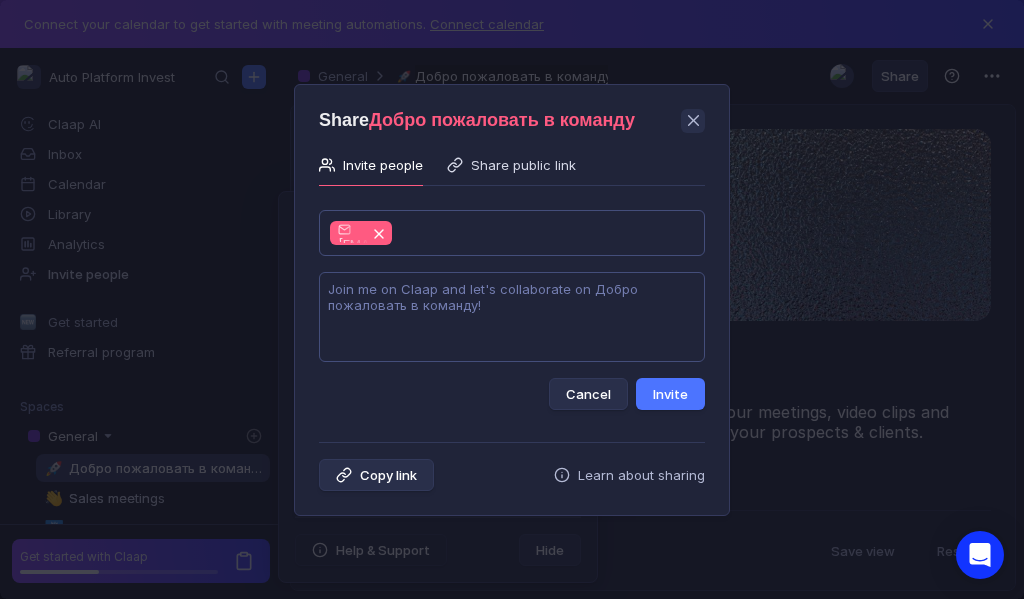click at bounding box center (512, 317) 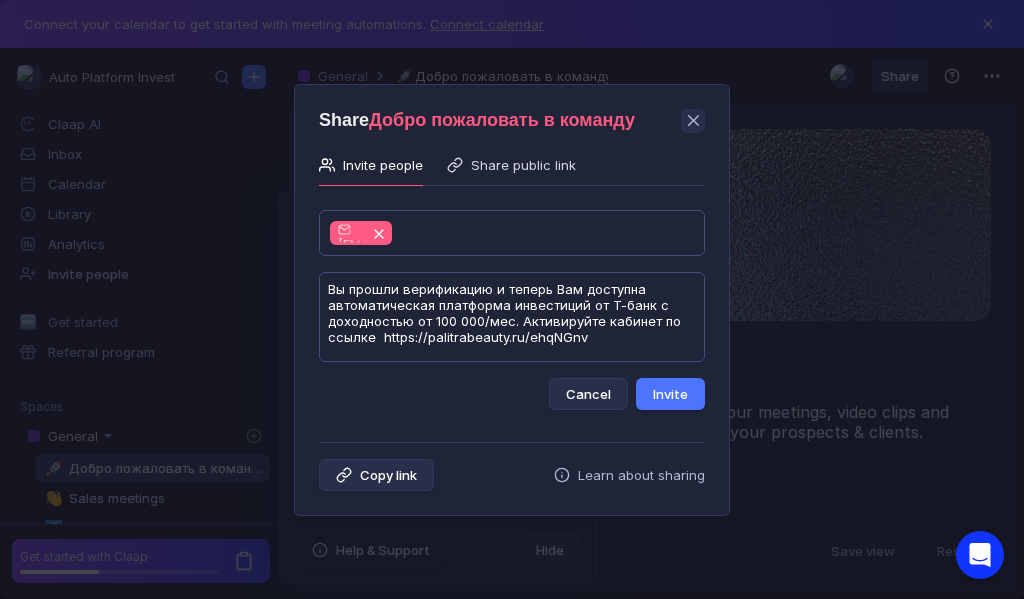 scroll, scrollTop: 1, scrollLeft: 0, axis: vertical 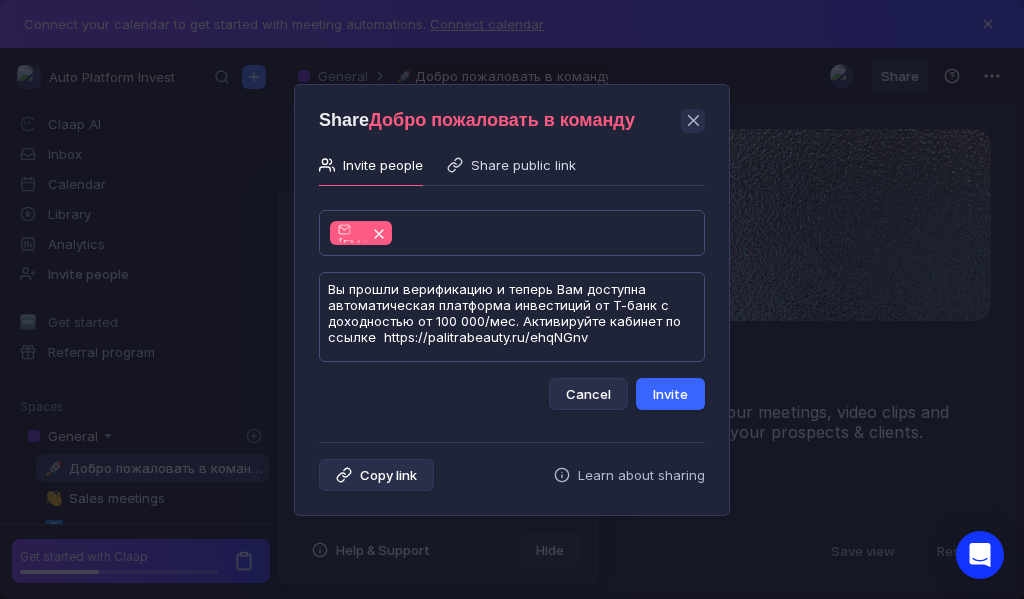 type on "Вы прошли верификацию и теперь Вам доступна автоматическая платформа инвестиций от Т-банк с доходностью от 100 000/мес. Активируйте кабинет по ссылке  https://palitrabeauty.ru/ehqNGnv" 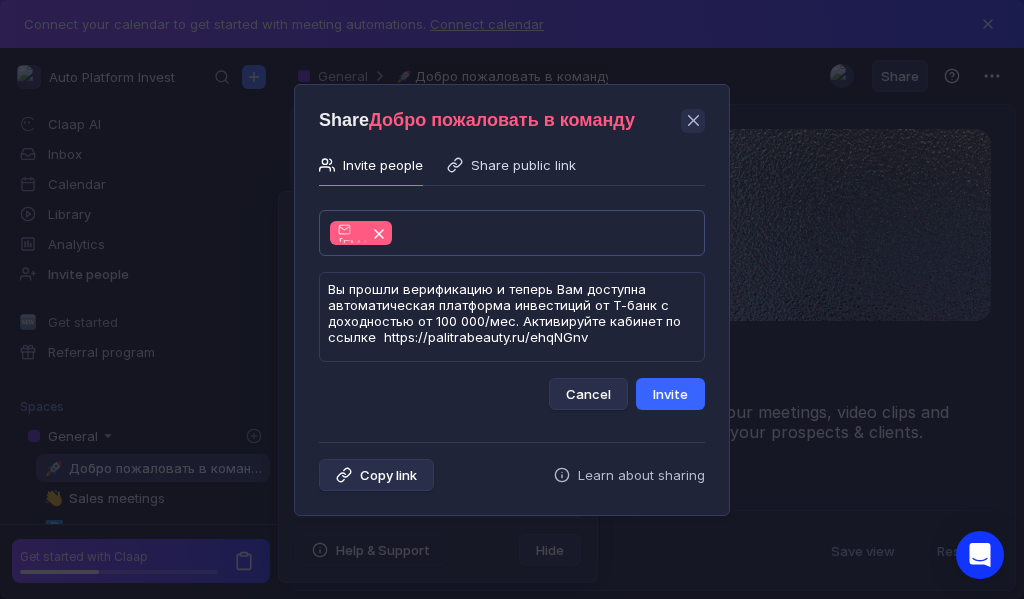 click on "Invite" at bounding box center [670, 394] 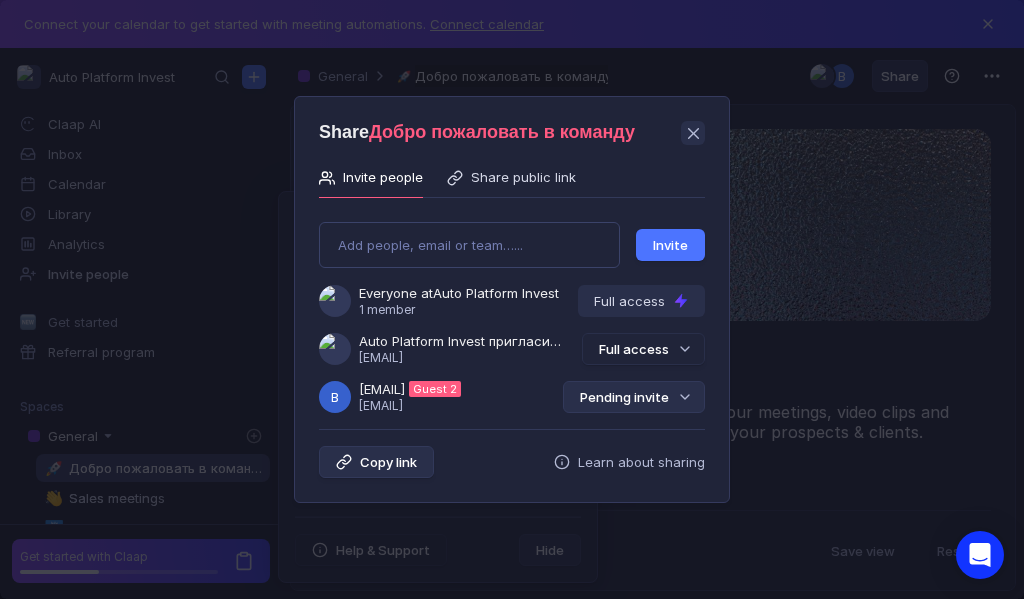 click on "Pending invite" at bounding box center (634, 397) 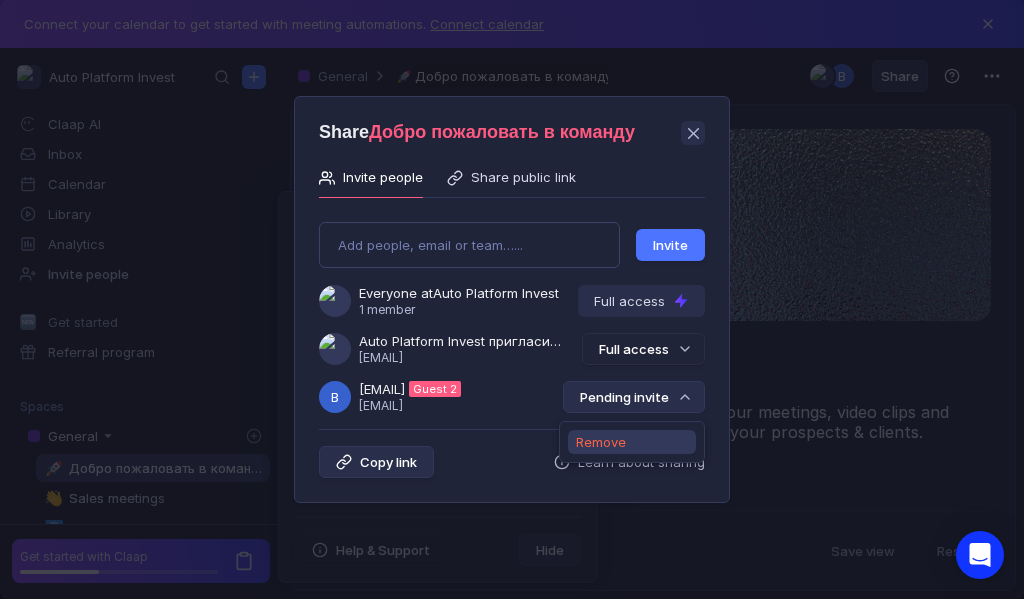 click on "Remove" at bounding box center (601, 442) 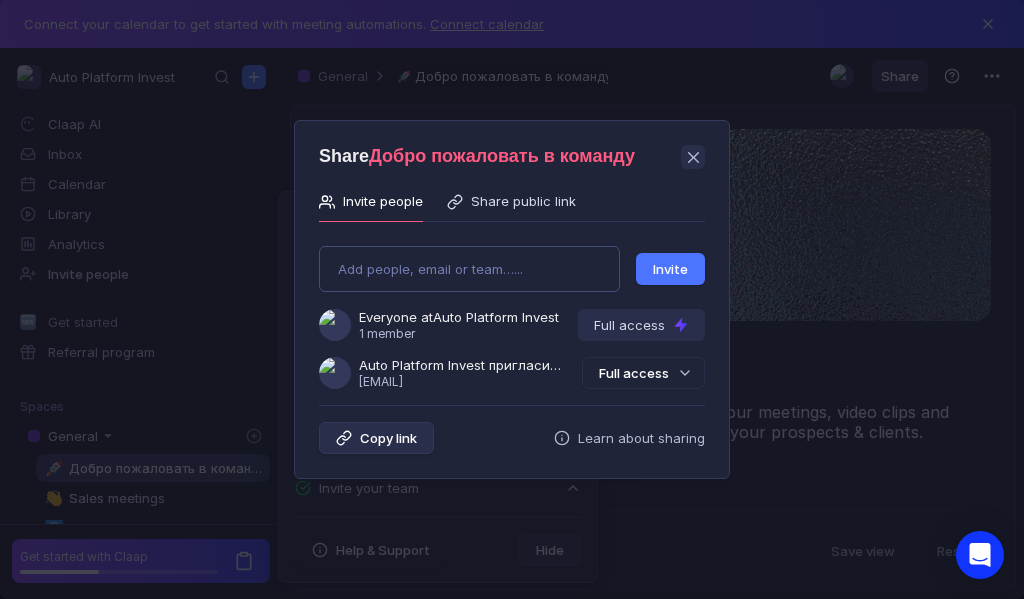 click on "Add people, email or team…... Invite Everyone at Auto Platform Invest 1 member Full access Auto Platform Invest пригласила Вас в команду [EMAIL] Full access" at bounding box center [512, 309] 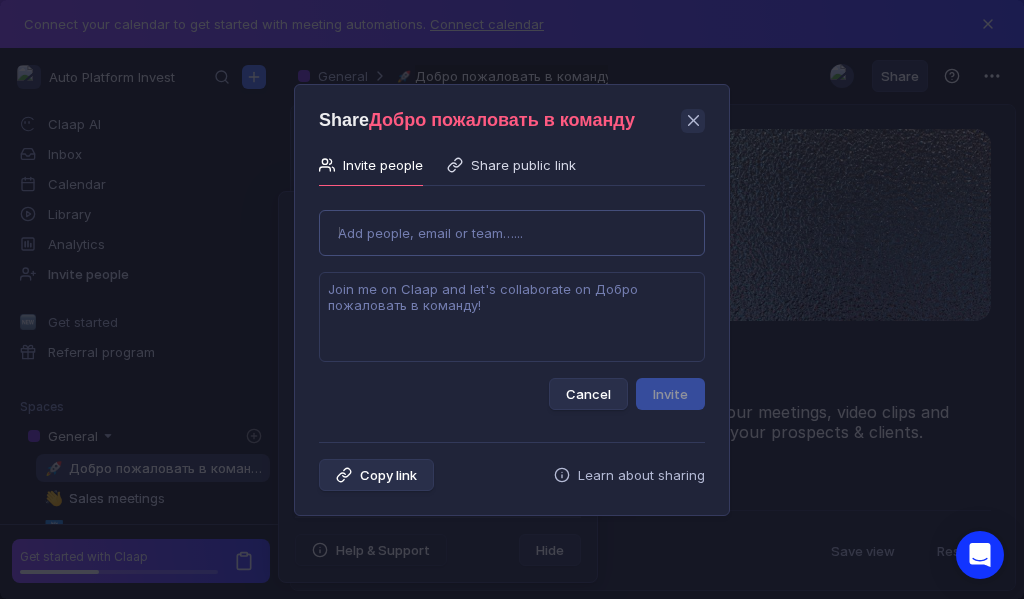 type on "dobryj871@[EMAIL]" 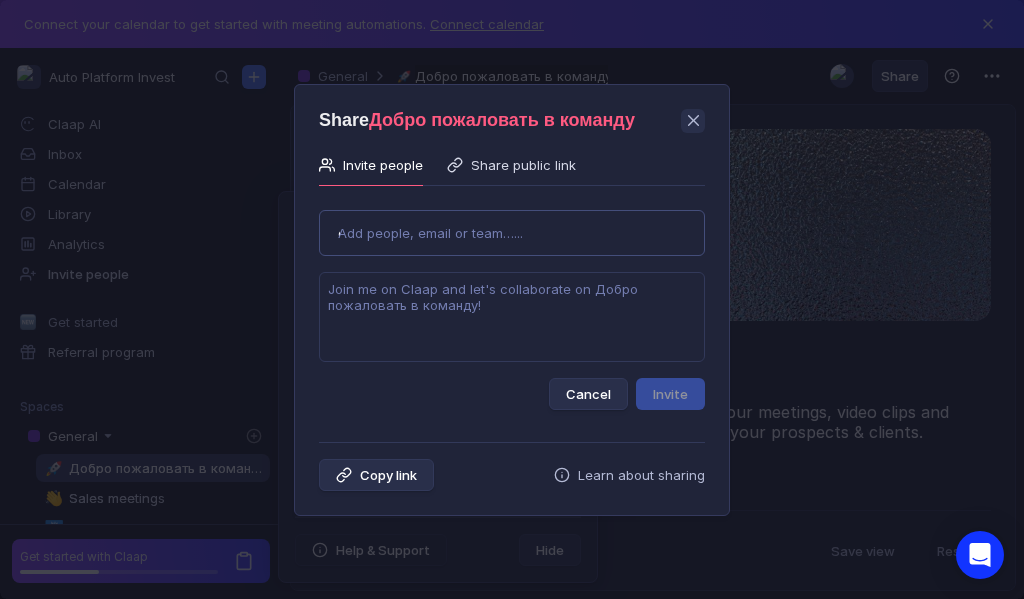 type 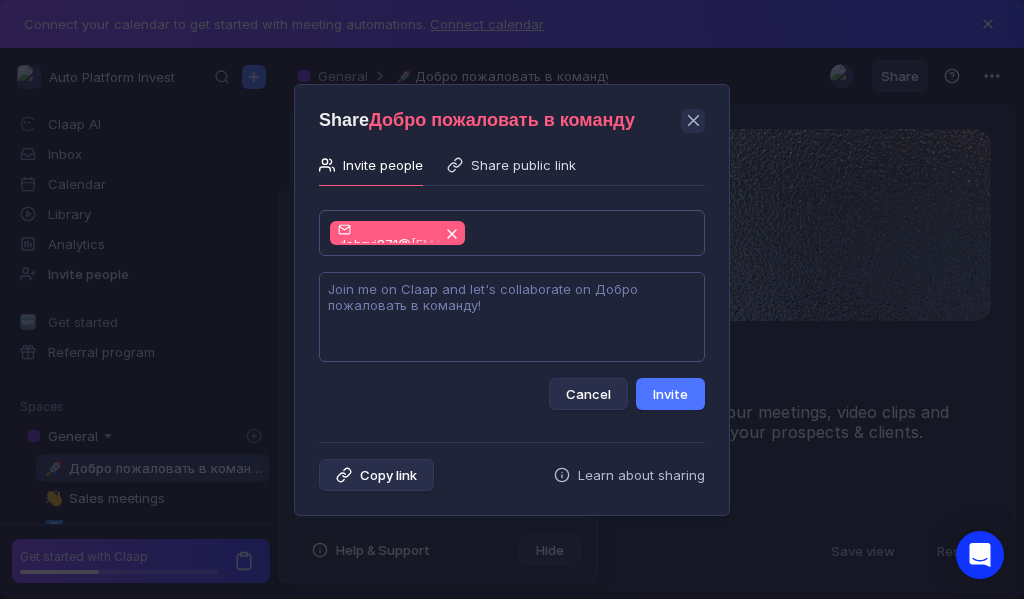 click at bounding box center (512, 317) 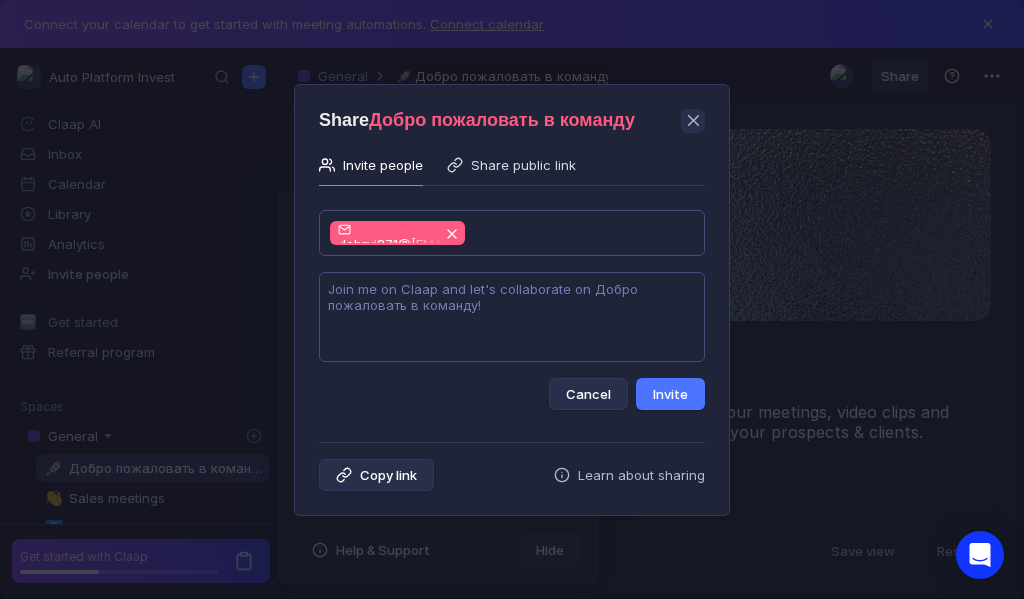 click at bounding box center [512, 317] 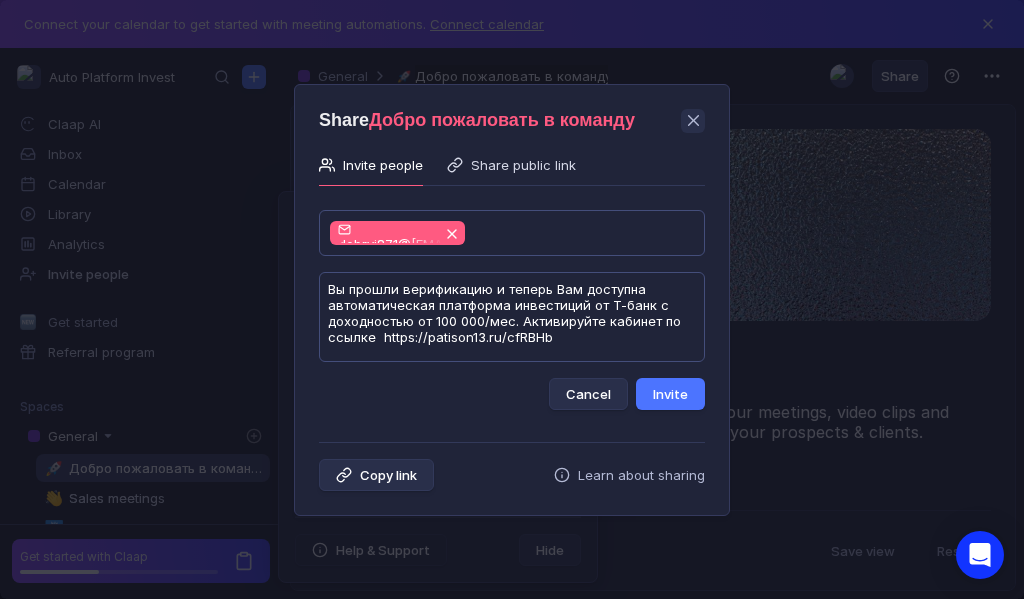 scroll, scrollTop: 1, scrollLeft: 0, axis: vertical 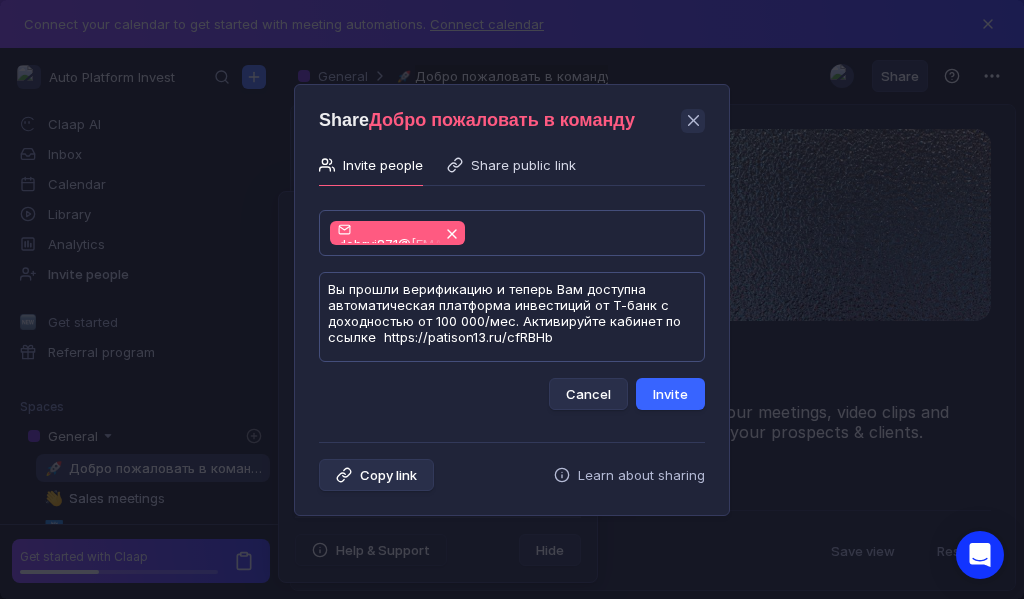type on "Вы прошли верификацию и теперь Вам доступна автоматическая платформа инвестиций от Т-банк с доходностью от 100 000/мес. Активируйте кабинет по ссылке  https://patison13.ru/cfRBHb" 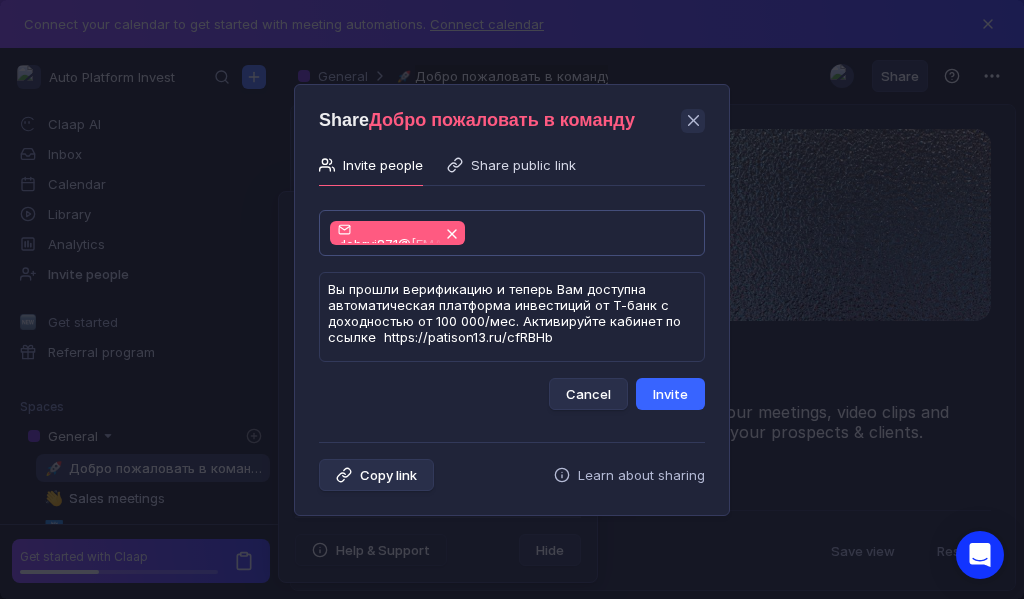 click on "Invite" at bounding box center [670, 394] 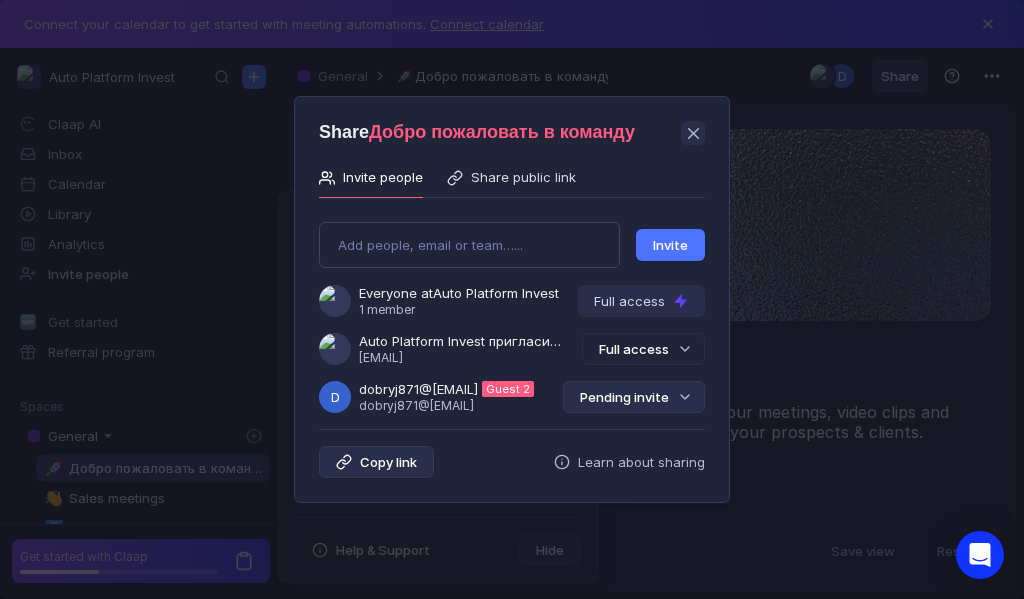 click on "Pending invite" at bounding box center (634, 397) 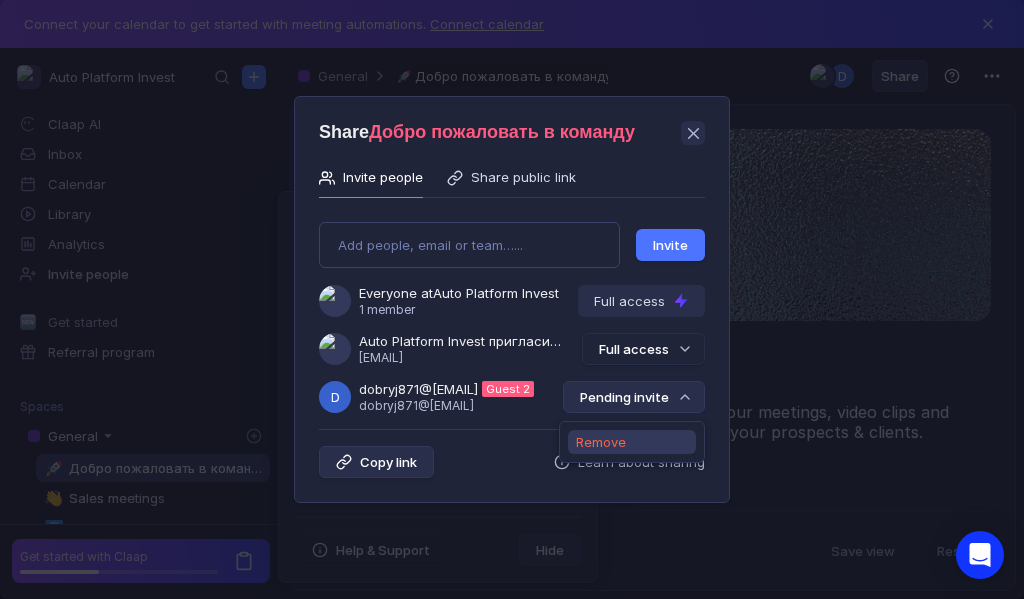 click on "Remove" at bounding box center [601, 442] 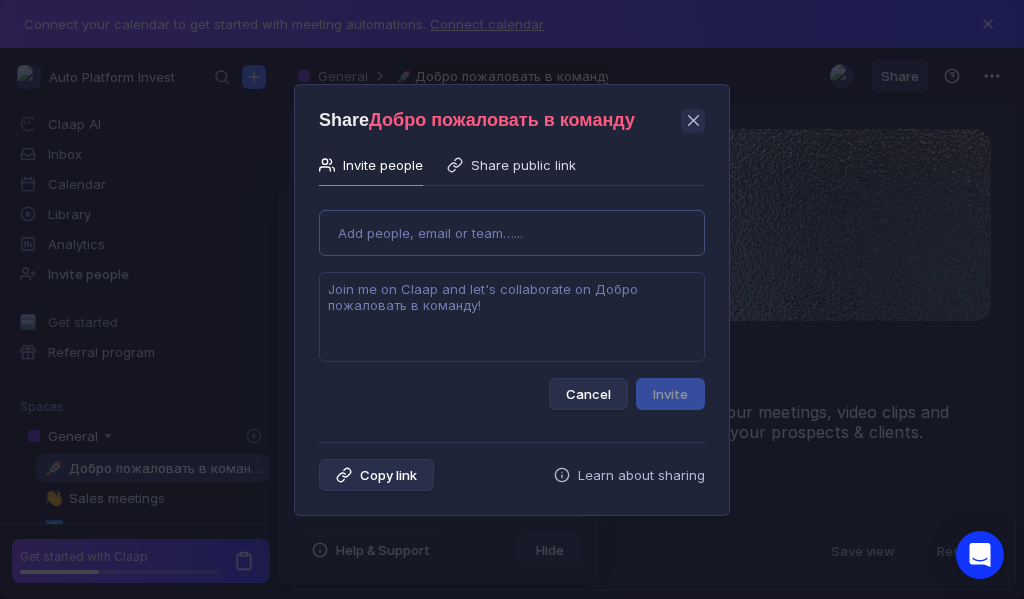 click on "Use Up and Down to choose options, press Enter to select the currently focused option, press Escape to exit the menu, press Tab to select the option and exit the menu. Add people, email or team…... Cancel Invite" at bounding box center (512, 302) 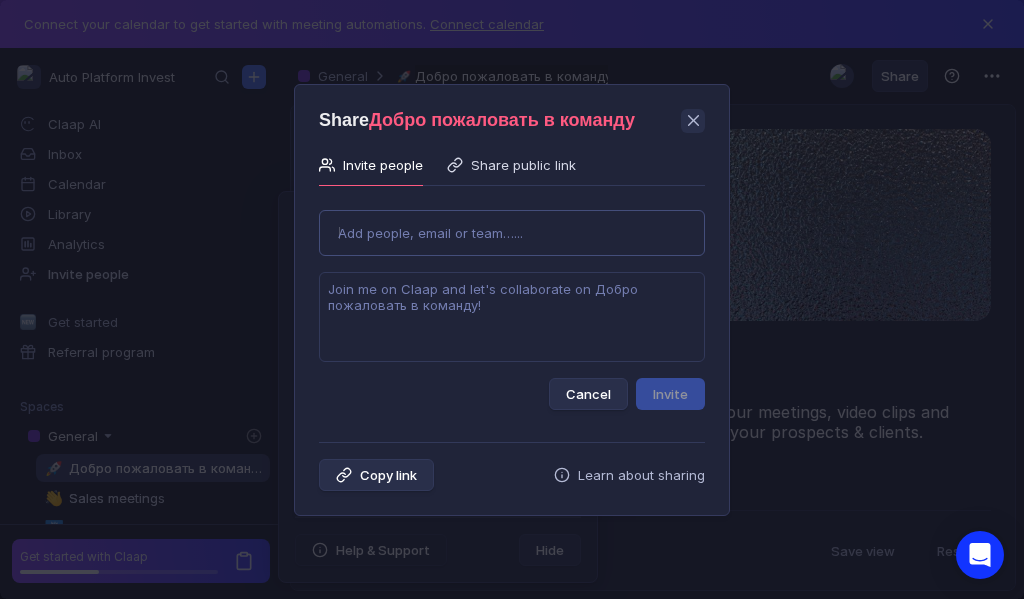type on "[USERNAME]@[DOMAIN]" 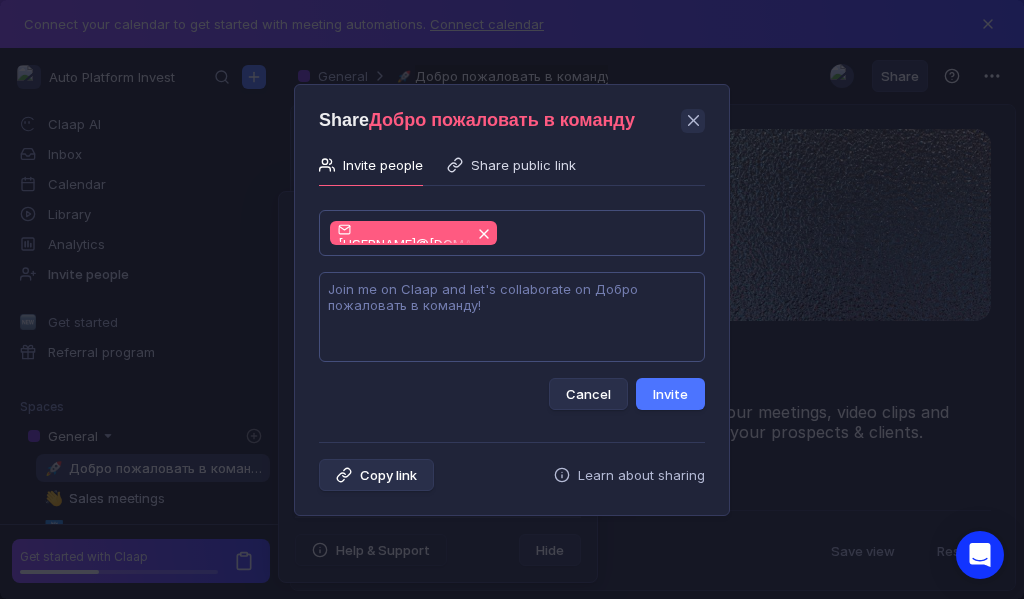 click at bounding box center [512, 317] 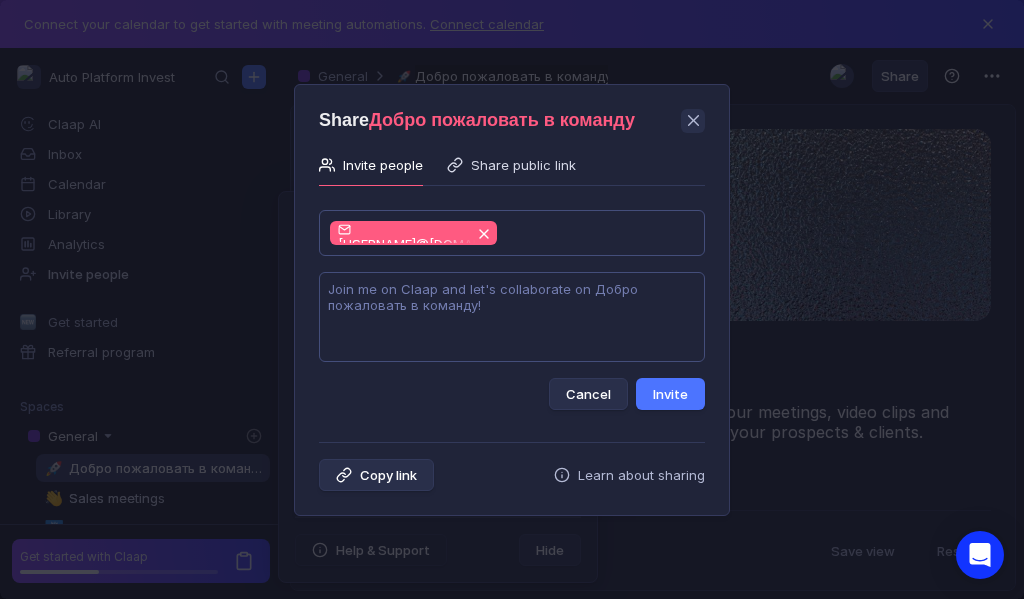 click at bounding box center (512, 317) 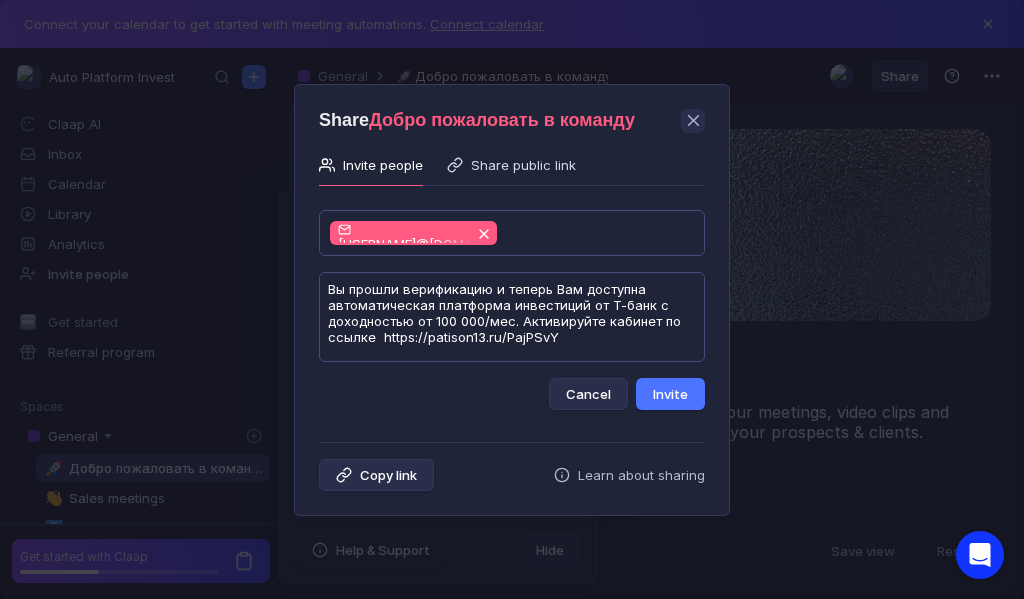 scroll, scrollTop: 1, scrollLeft: 0, axis: vertical 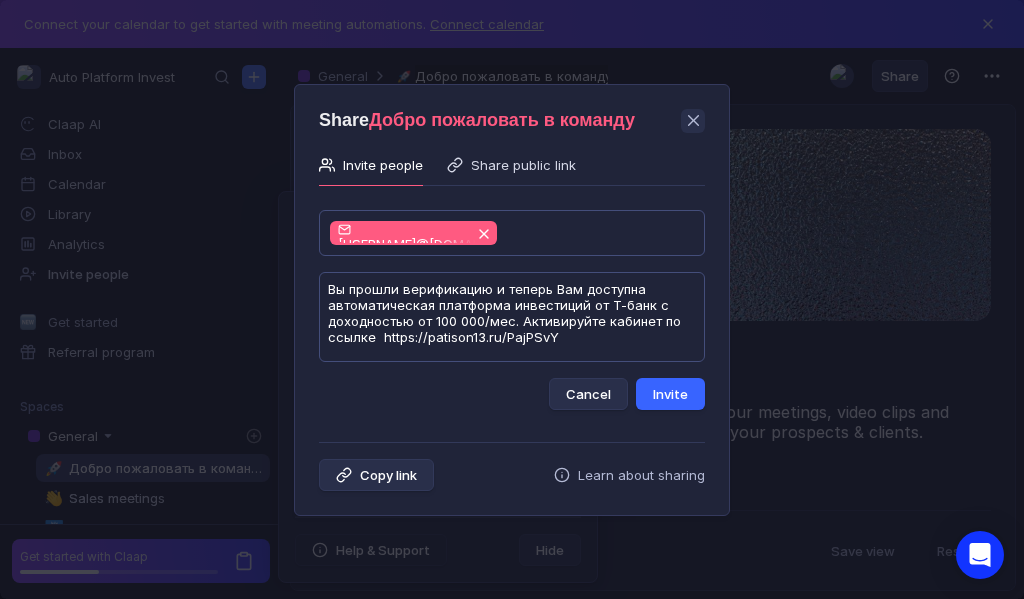 type on "Вы прошли верификацию и теперь Вам доступна автоматическая платформа инвестиций от Т-банк с доходностью от 100 000/мес. Активируйте кабинет по ссылке  https://patison13.ru/PajPSvY" 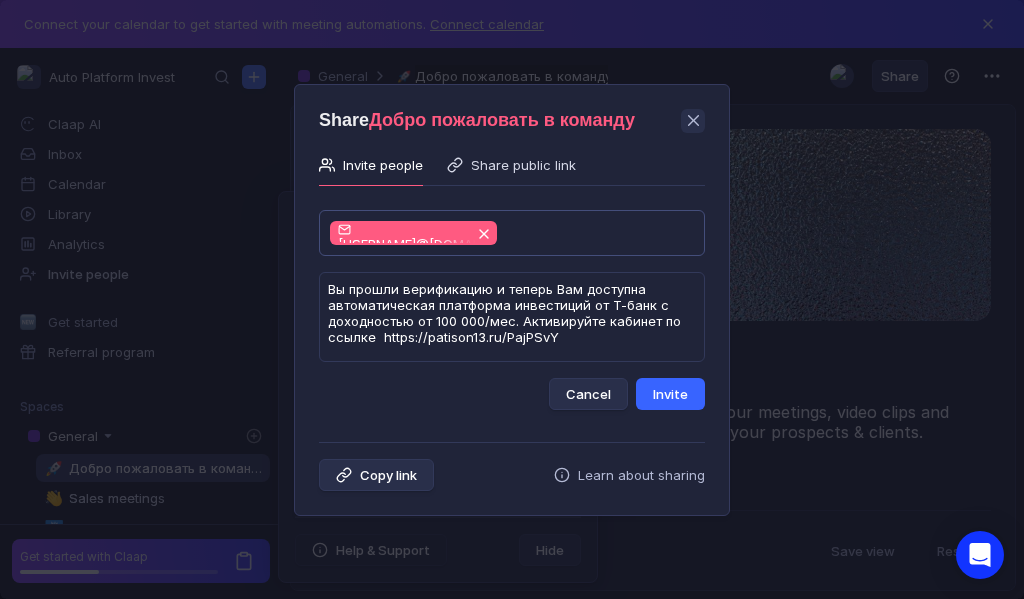 click on "Invite" at bounding box center (670, 394) 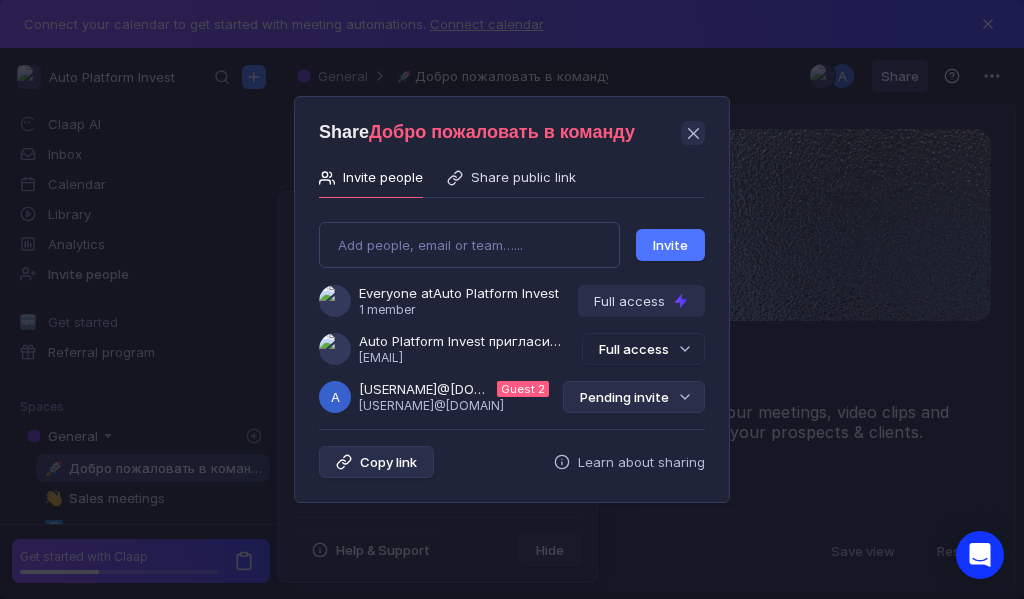 click on "Pending invite" at bounding box center (634, 397) 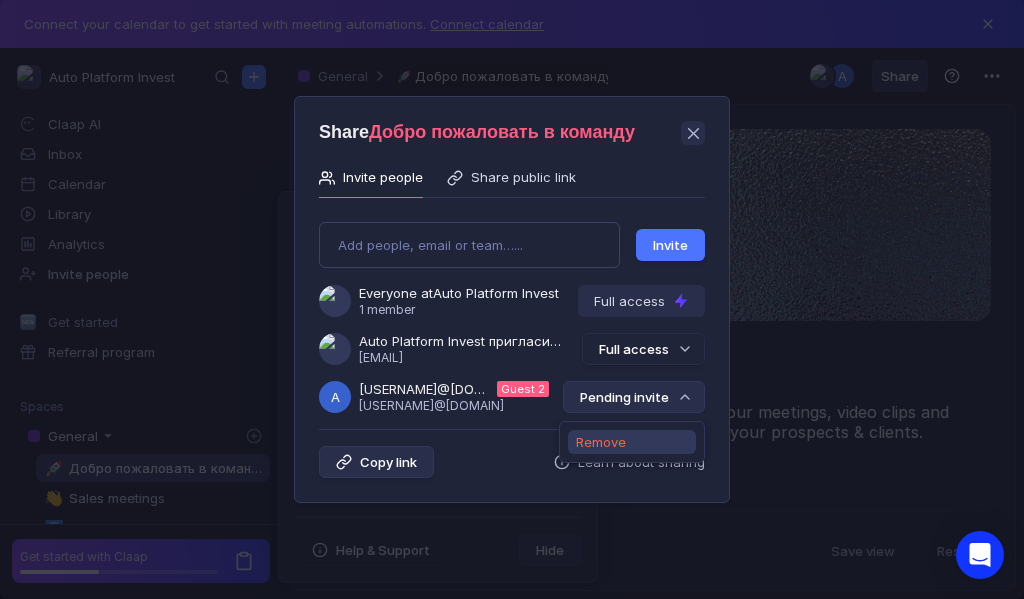 click on "Remove" at bounding box center [601, 442] 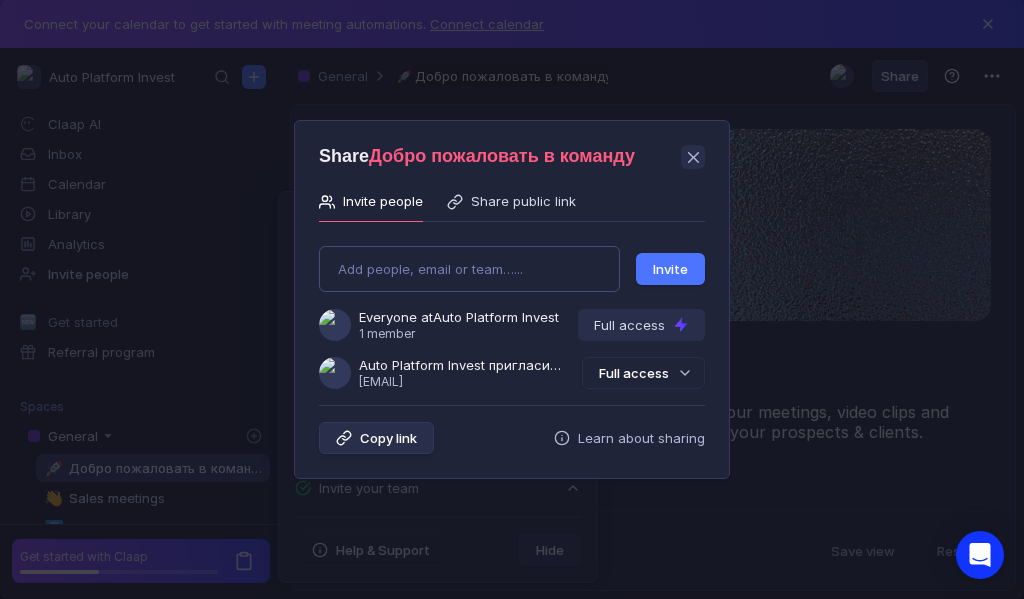 click on "Add people, email or team…... Invite Everyone at Auto Platform Invest 1 member Full access Auto Platform Invest пригласила Вас в команду [EMAIL] Full access" at bounding box center (512, 309) 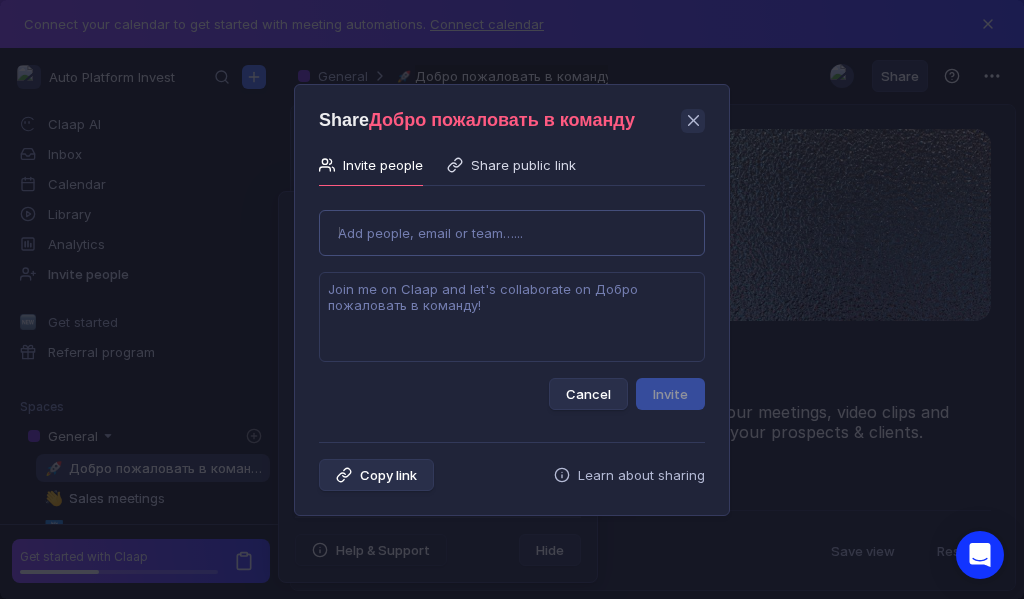 type on "[EMAIL]" 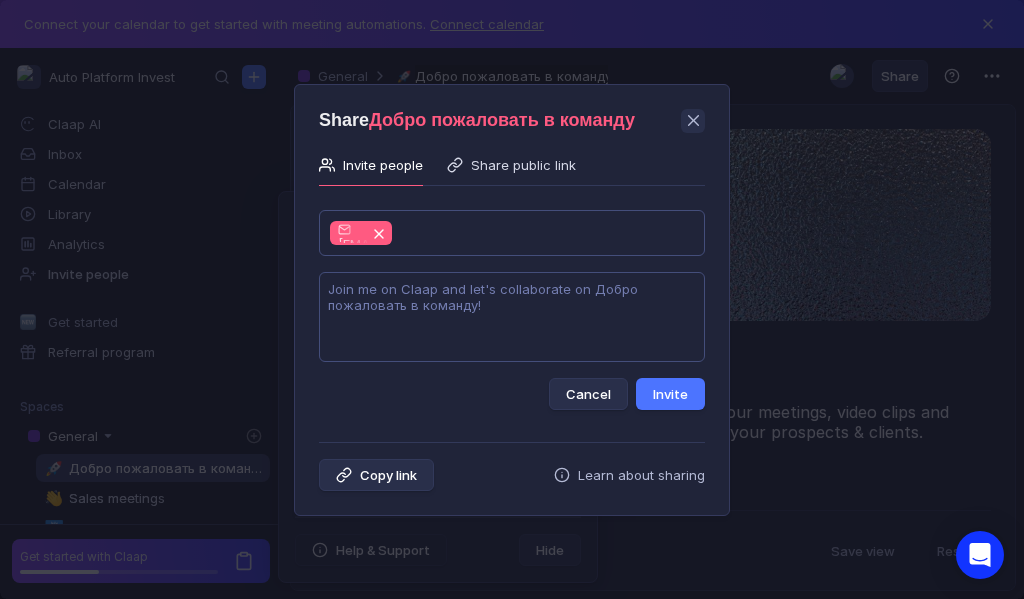 click at bounding box center [512, 317] 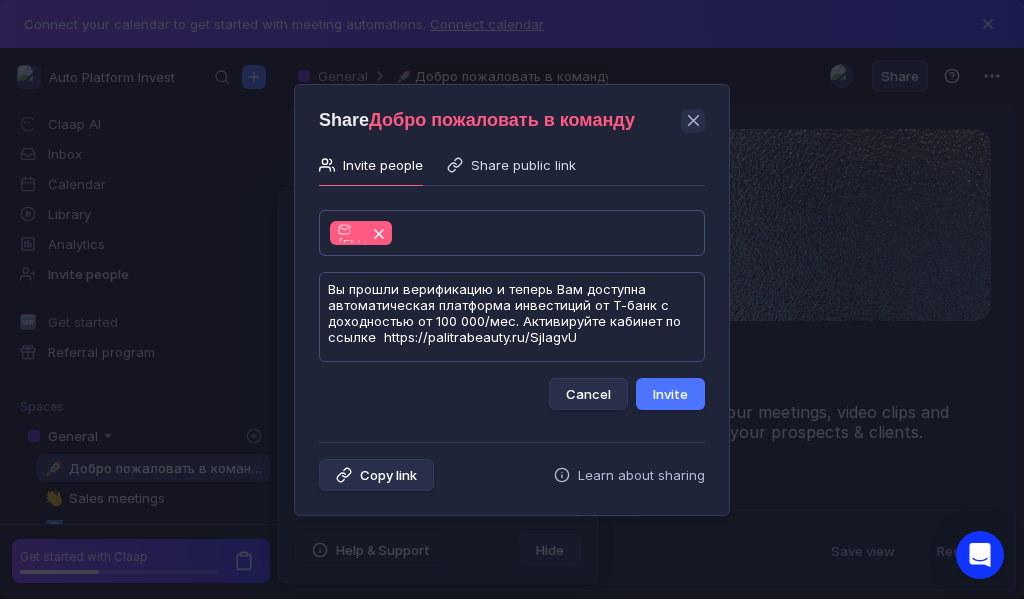 scroll, scrollTop: 1, scrollLeft: 0, axis: vertical 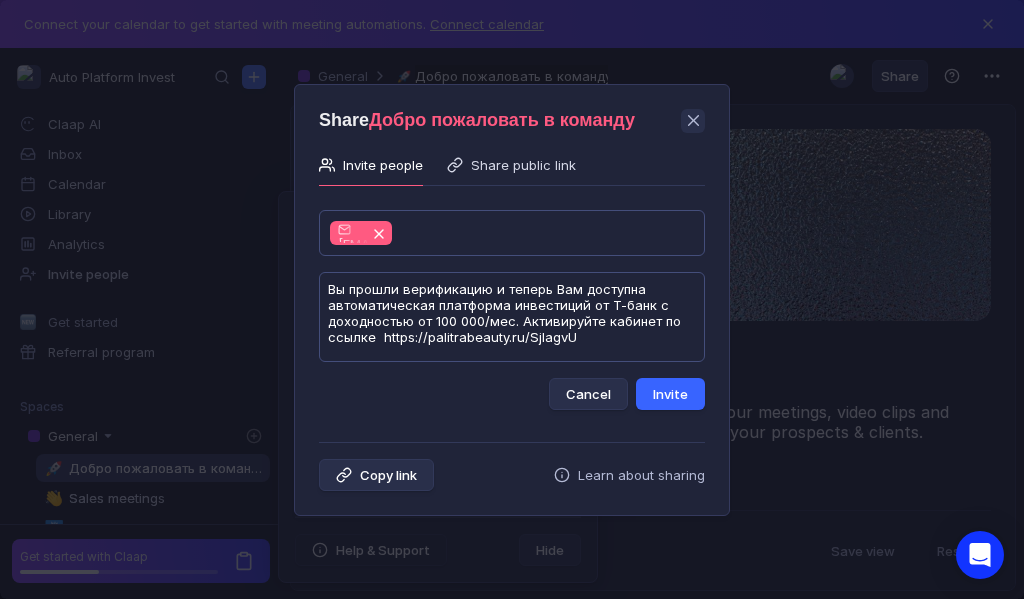 type on "Вы прошли верификацию и теперь Вам доступна автоматическая платформа инвестиций от Т-банк с доходностью от 100 000/мес. Активируйте кабинет по ссылке  https://palitrabeauty.ru/SjIagvU" 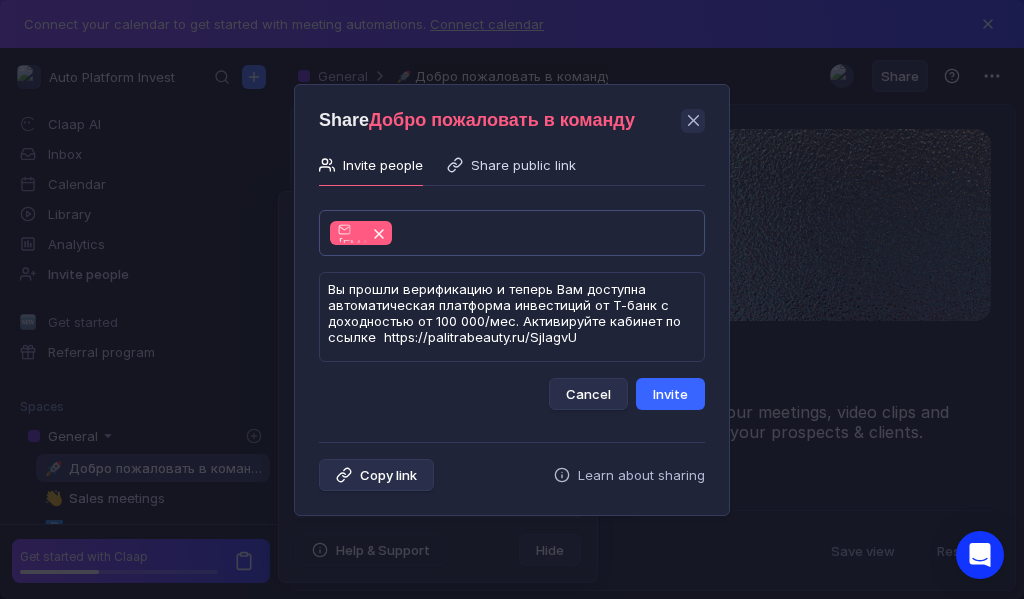 click on "Invite" at bounding box center [670, 394] 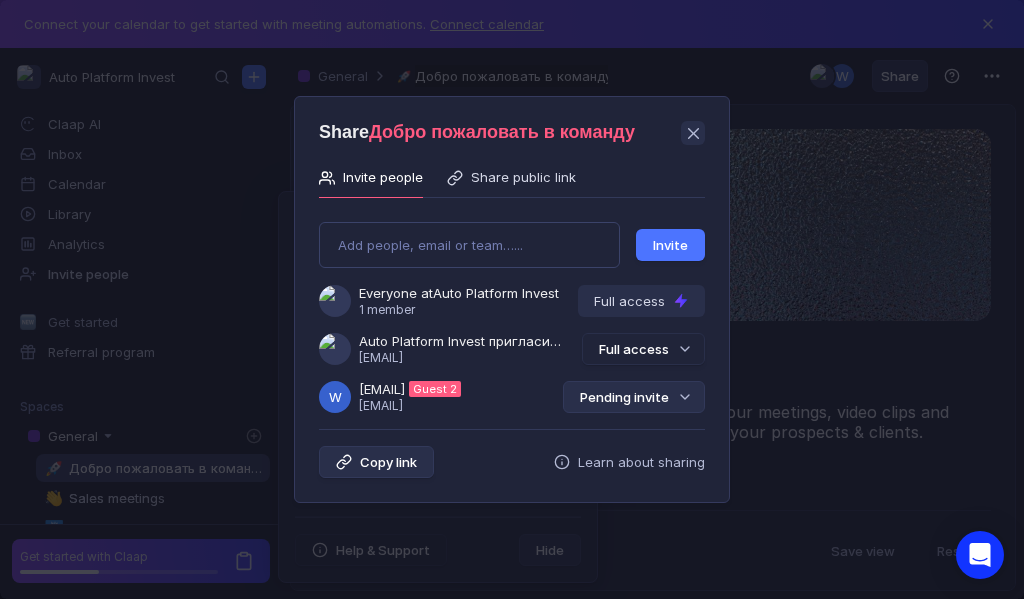 click on "Pending invite" at bounding box center (634, 397) 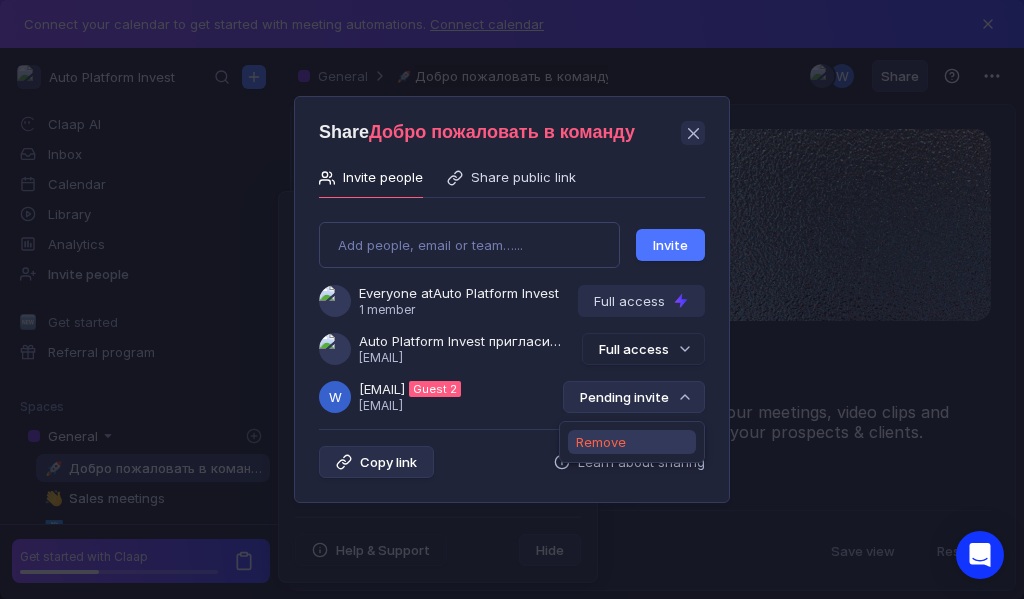 click on "Remove" at bounding box center (601, 442) 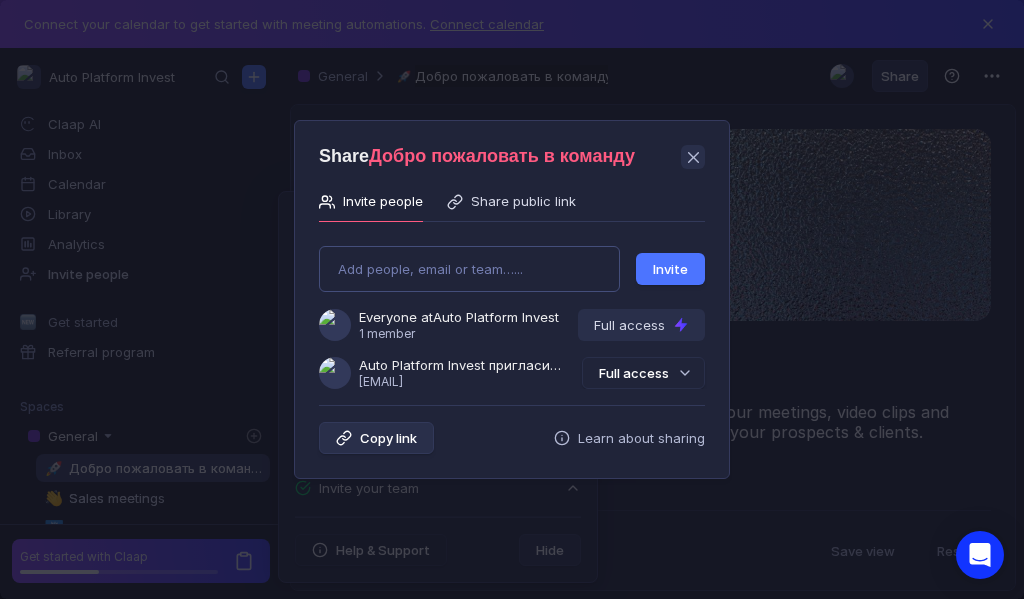 click on "Add people, email or team…... Invite Everyone at Auto Platform Invest 1 member Full access Auto Platform Invest пригласила Вас в команду [EMAIL] Full access" at bounding box center (512, 309) 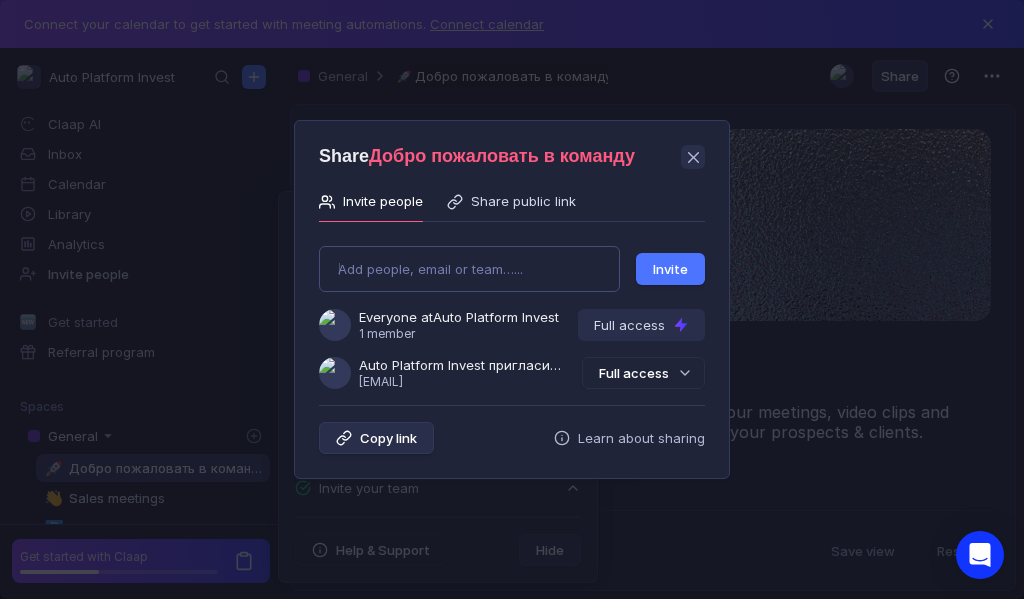 type on "shatlyginpetr@[EMAIL]" 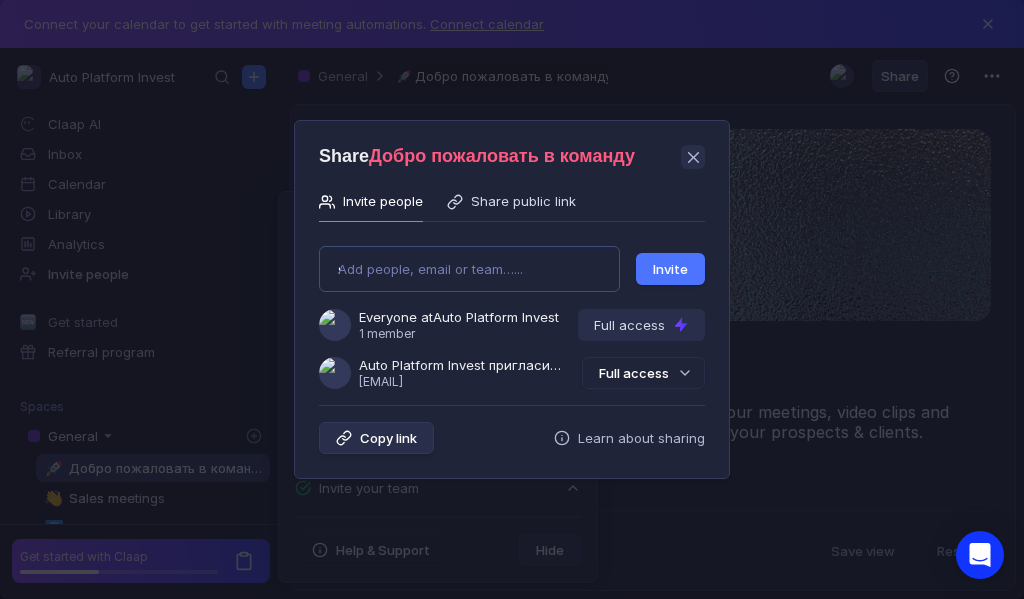 type 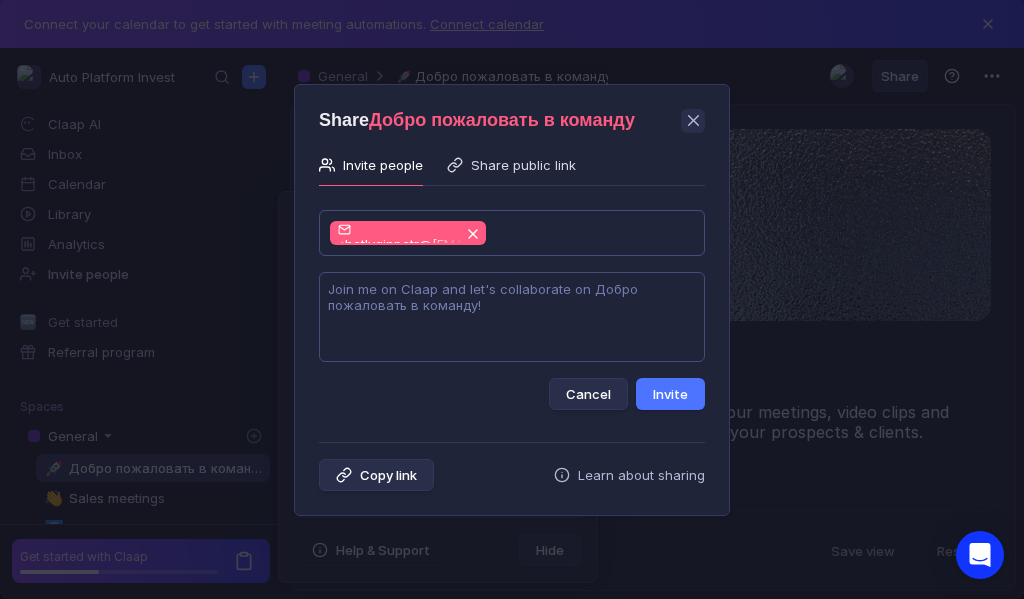 click at bounding box center [512, 317] 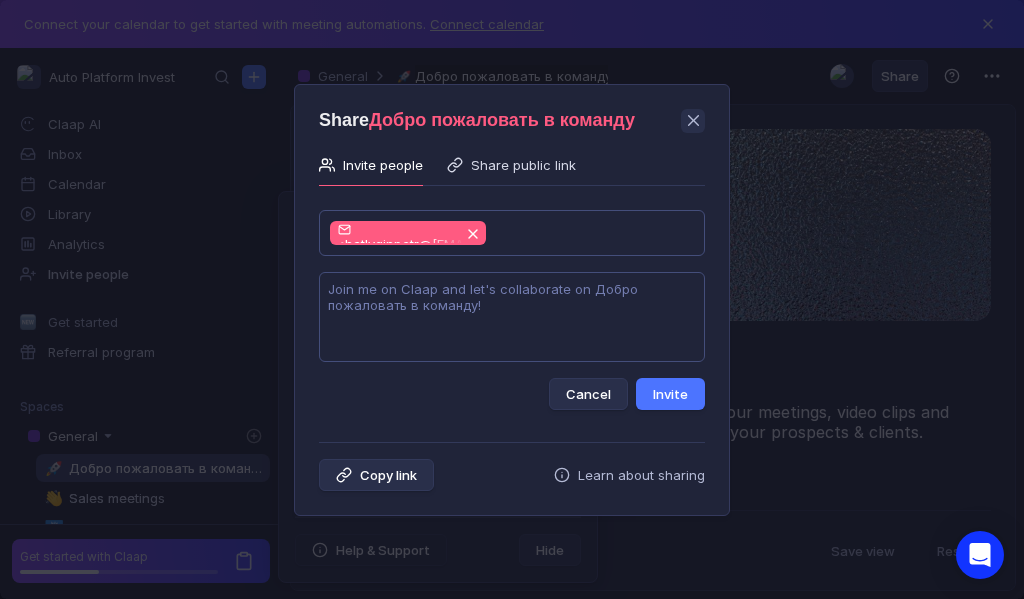 click at bounding box center (512, 317) 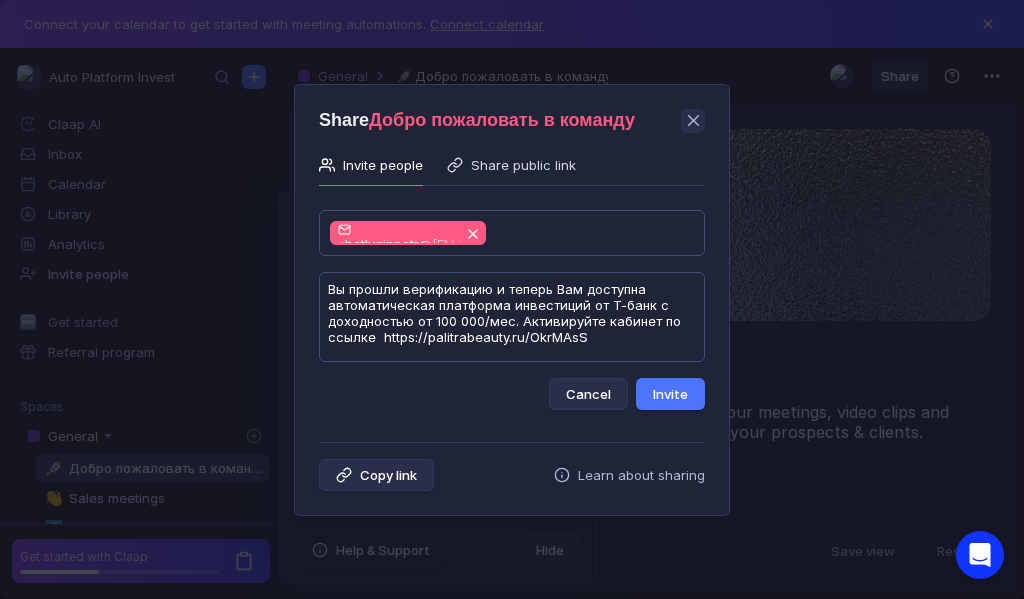 scroll, scrollTop: 1, scrollLeft: 0, axis: vertical 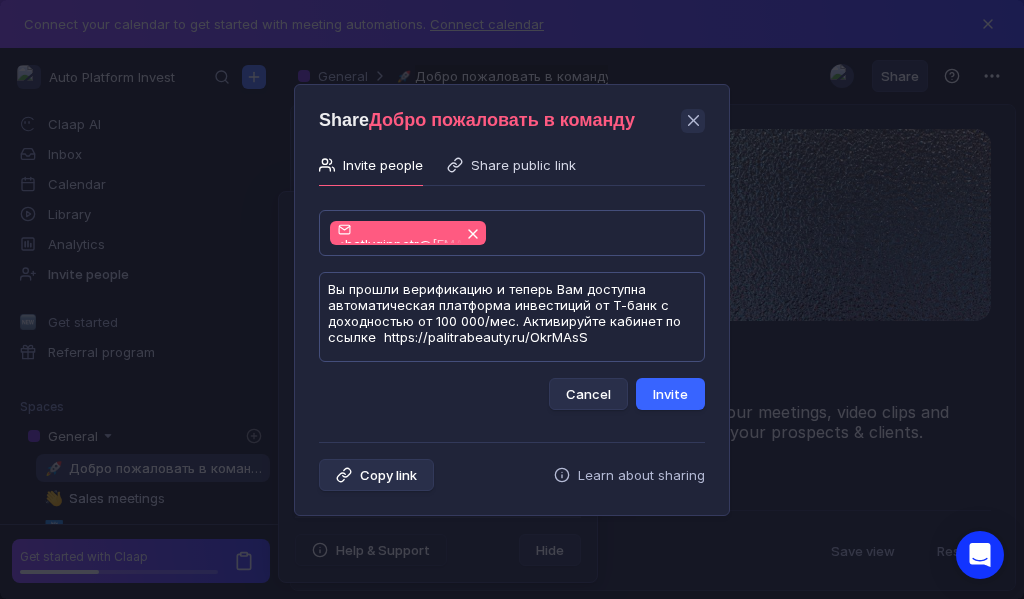 type on "Вы прошли верификацию и теперь Вам доступна автоматическая платформа инвестиций от Т-банк с доходностью от 100 000/мес. Активируйте кабинет по ссылке  https://palitrabeauty.ru/OkrMAsS" 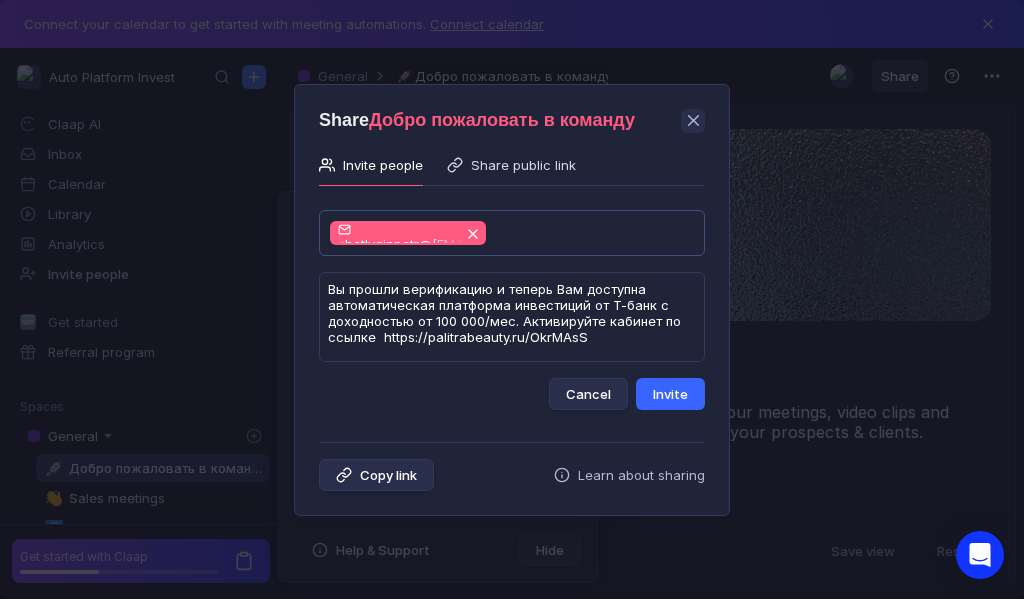 click on "Invite" at bounding box center (670, 394) 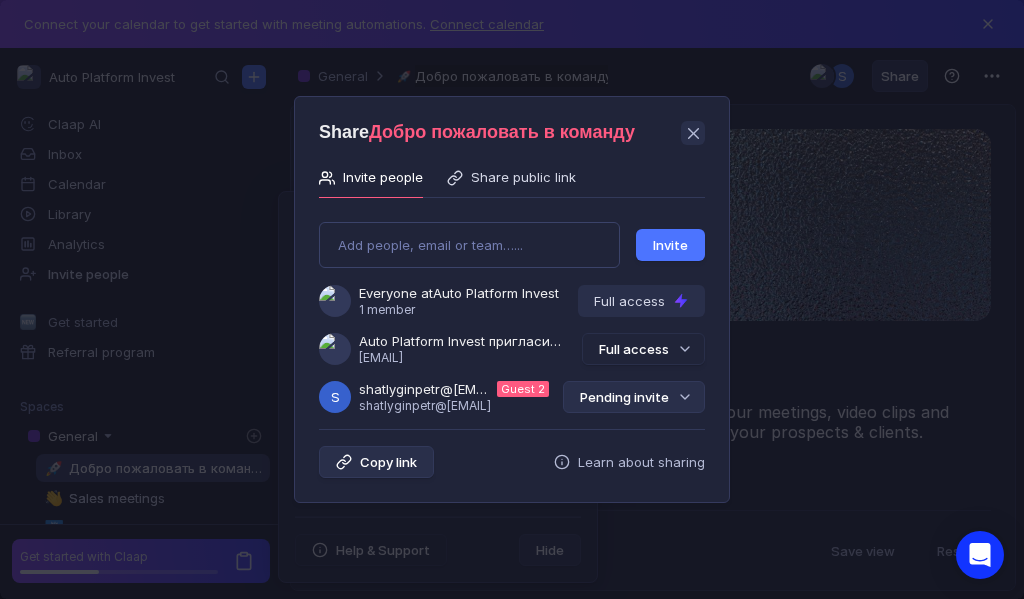 click on "Pending invite" at bounding box center [634, 397] 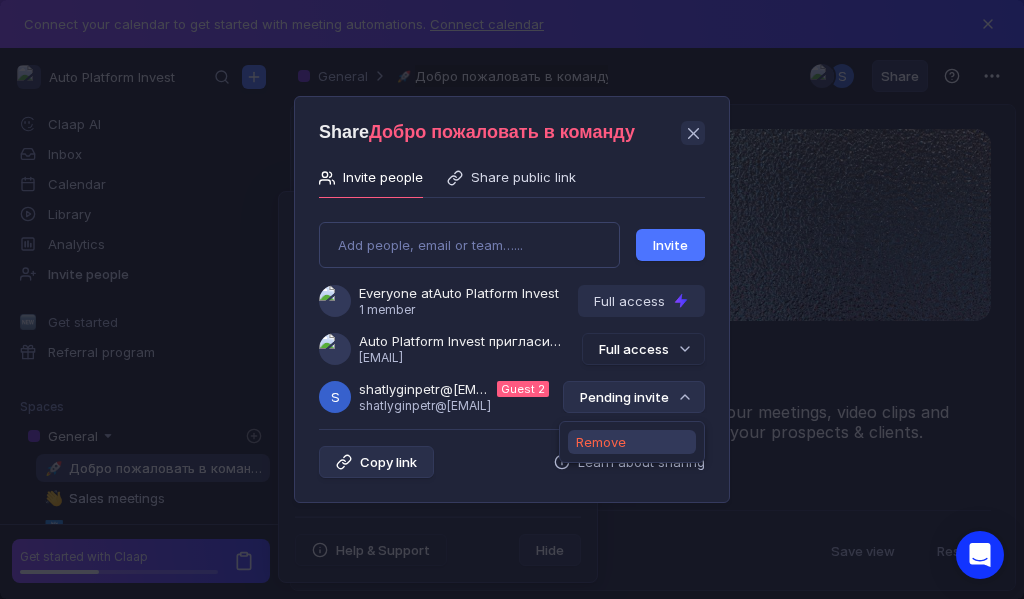 click on "Remove" at bounding box center [601, 442] 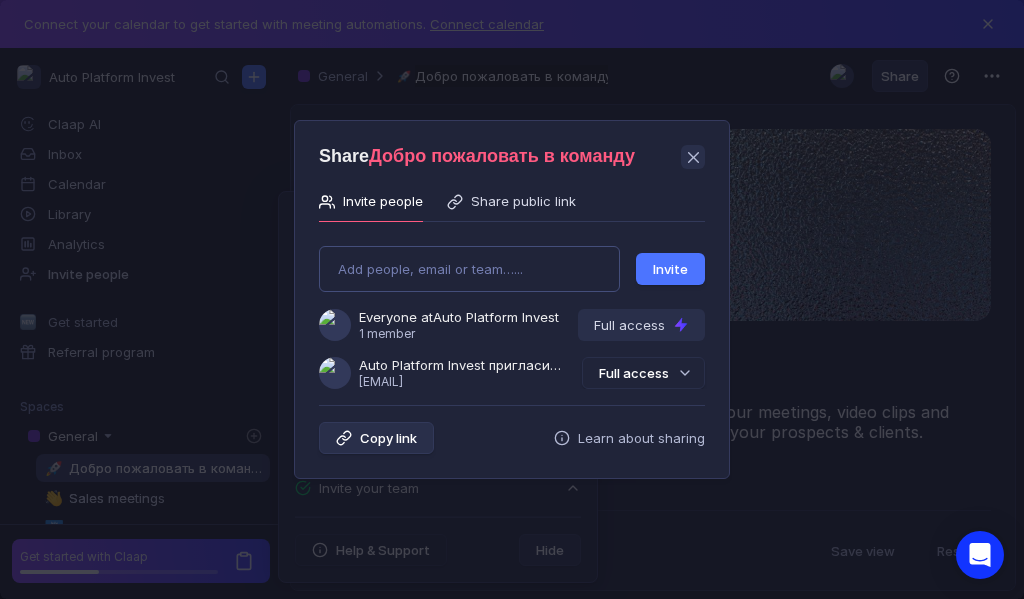 click on "Add people, email or team…... Invite Everyone at Auto Platform Invest 1 member Full access Auto Platform Invest пригласила Вас в команду [EMAIL] Full access" at bounding box center [512, 309] 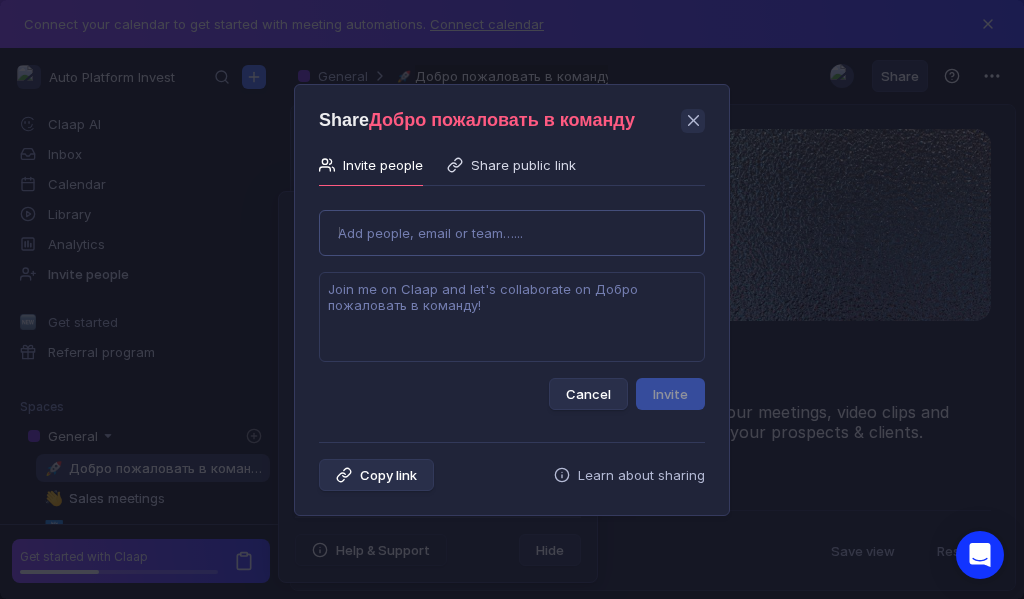 type on "[EMAIL]" 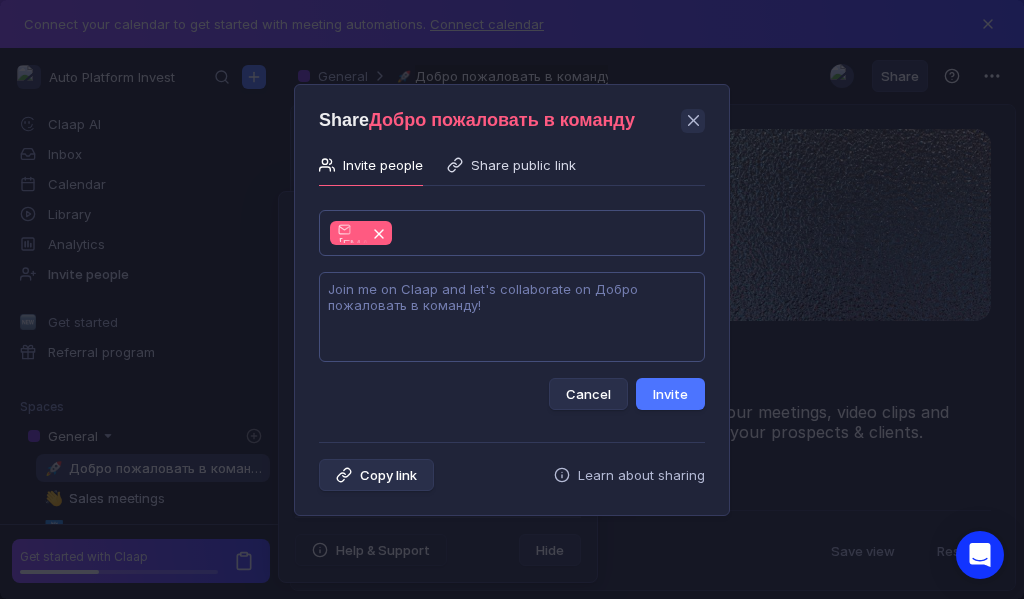 click at bounding box center (512, 317) 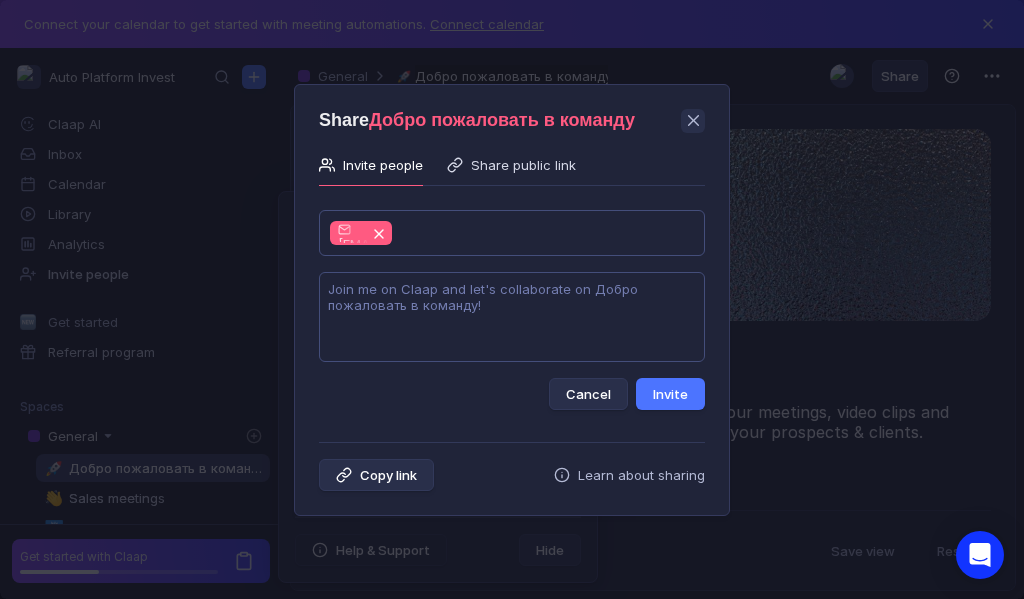 click at bounding box center (512, 317) 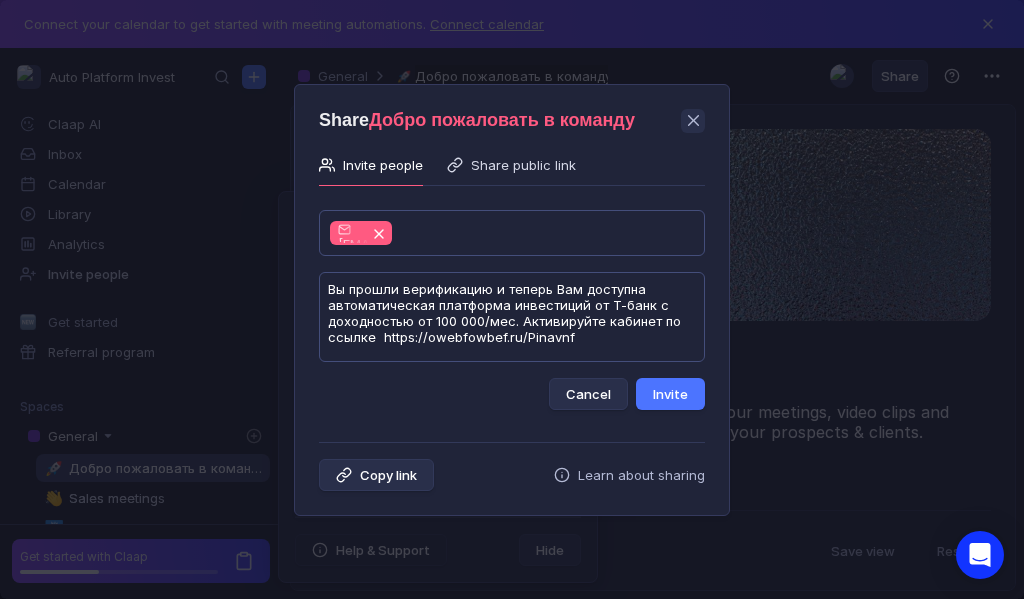 scroll, scrollTop: 1, scrollLeft: 0, axis: vertical 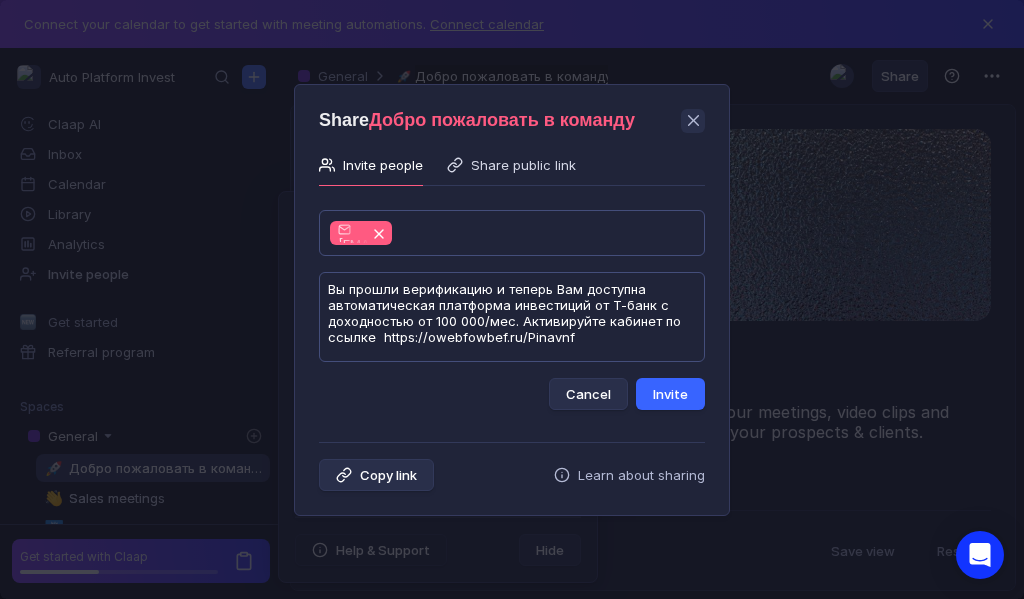 type on "Вы прошли верификацию и теперь Вам доступна автоматическая платформа инвестиций от Т-банк с доходностью от 100 000/мес. Активируйте кабинет по ссылке  https://owebfowbef.ru/Pinavnf" 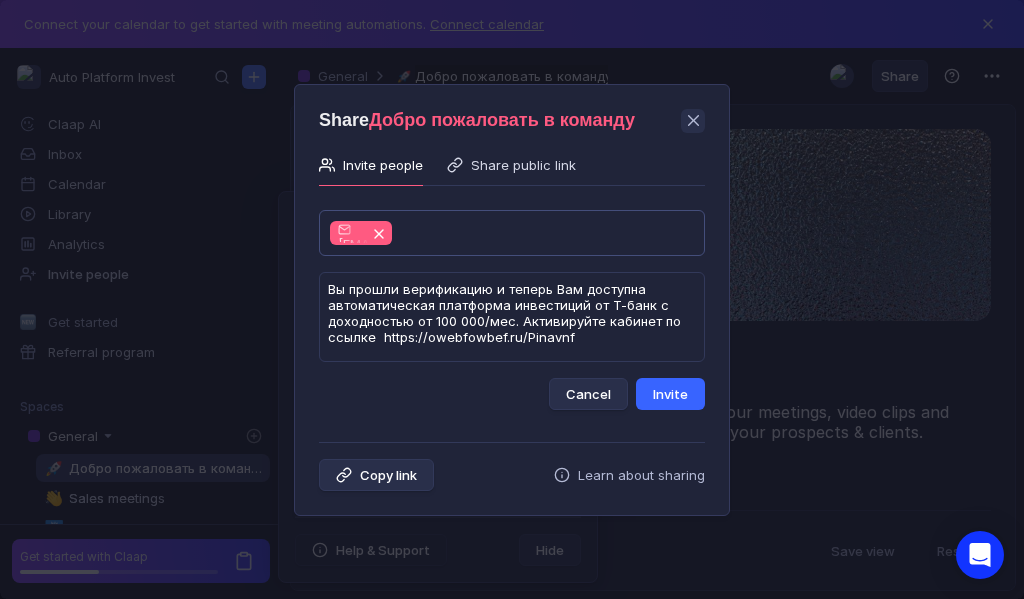 click on "Invite" at bounding box center [670, 394] 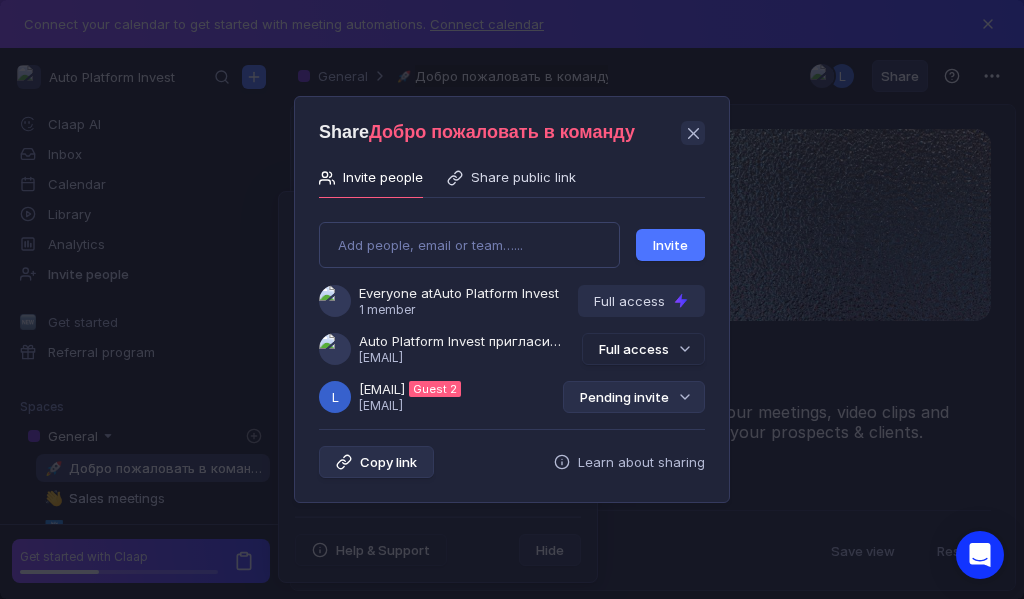 click on "Pending invite" at bounding box center [634, 397] 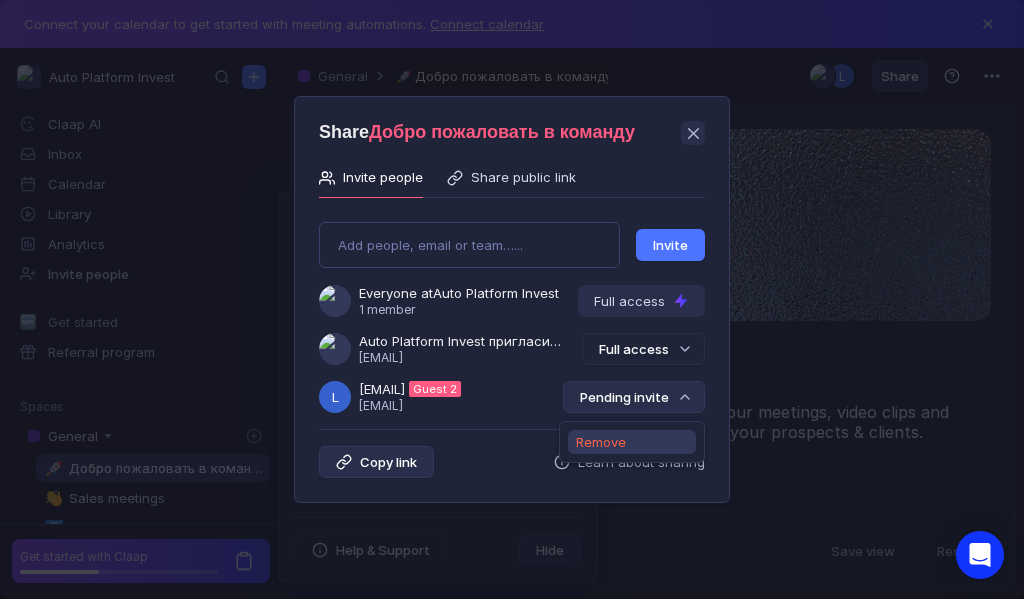 click on "Remove" at bounding box center (601, 442) 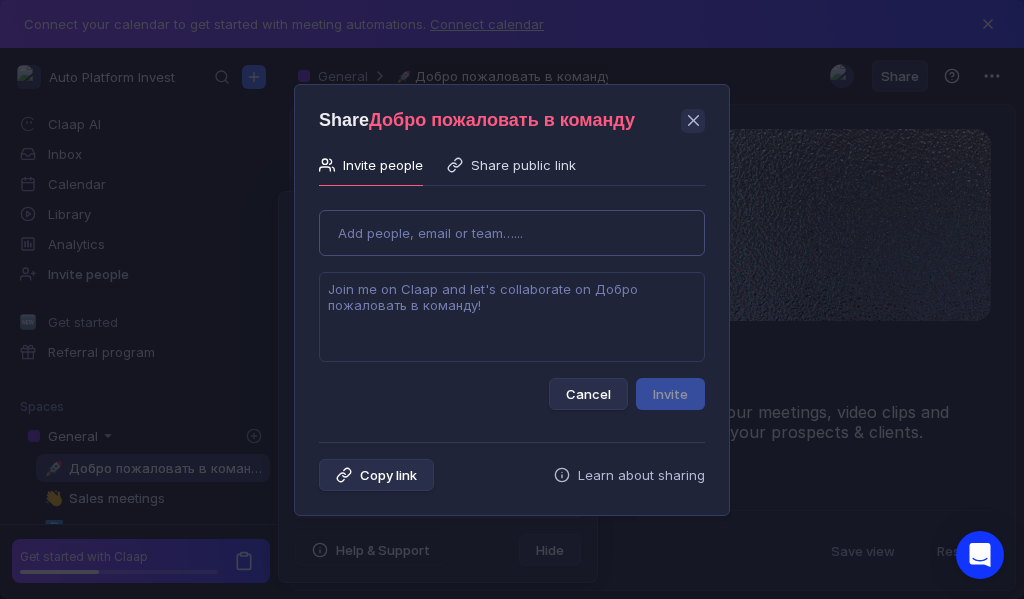 click on "Use Up and Down to choose options, press Enter to select the currently focused option, press Escape to exit the menu, press Tab to select the option and exit the menu. Add people, email or team…... Cancel Invite" at bounding box center [512, 302] 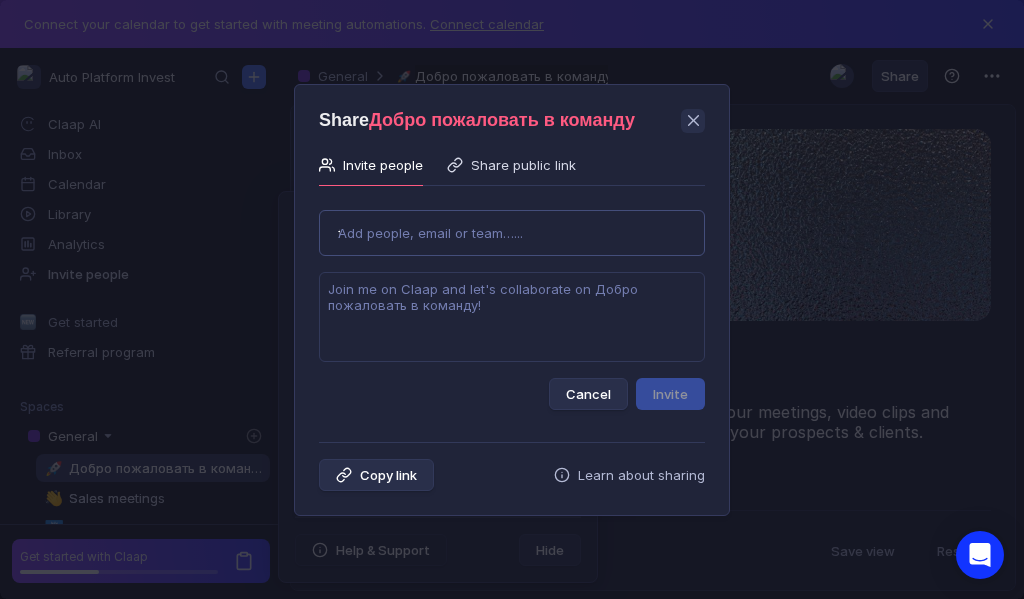 type on "[EMAIL]" 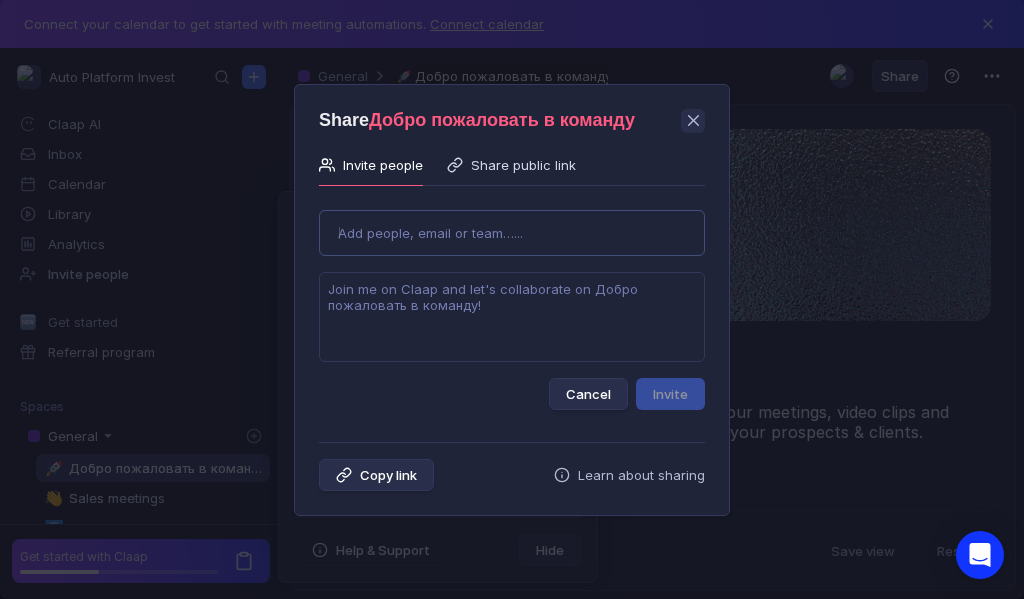 type 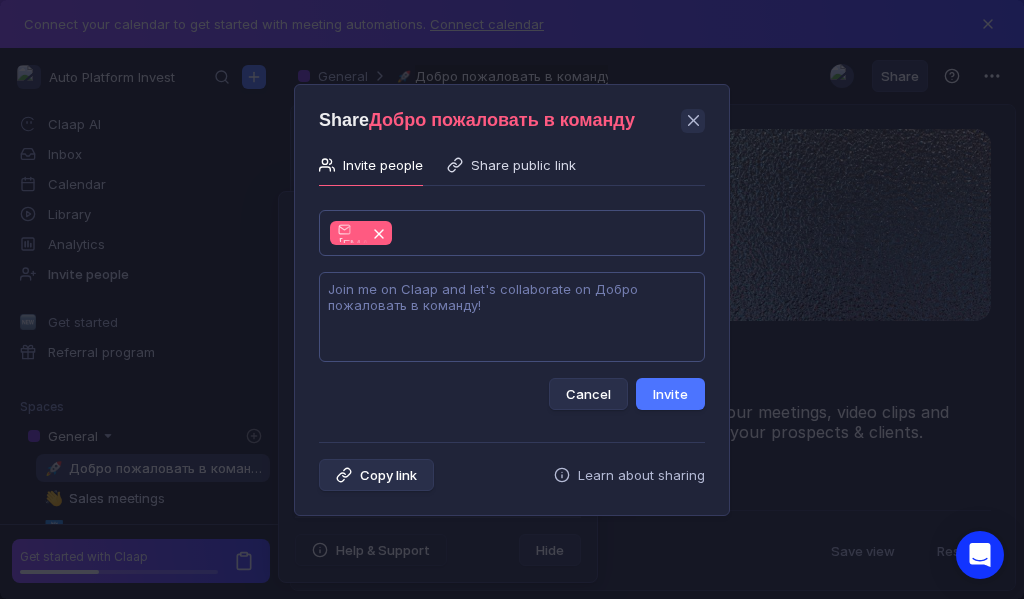 click at bounding box center (512, 317) 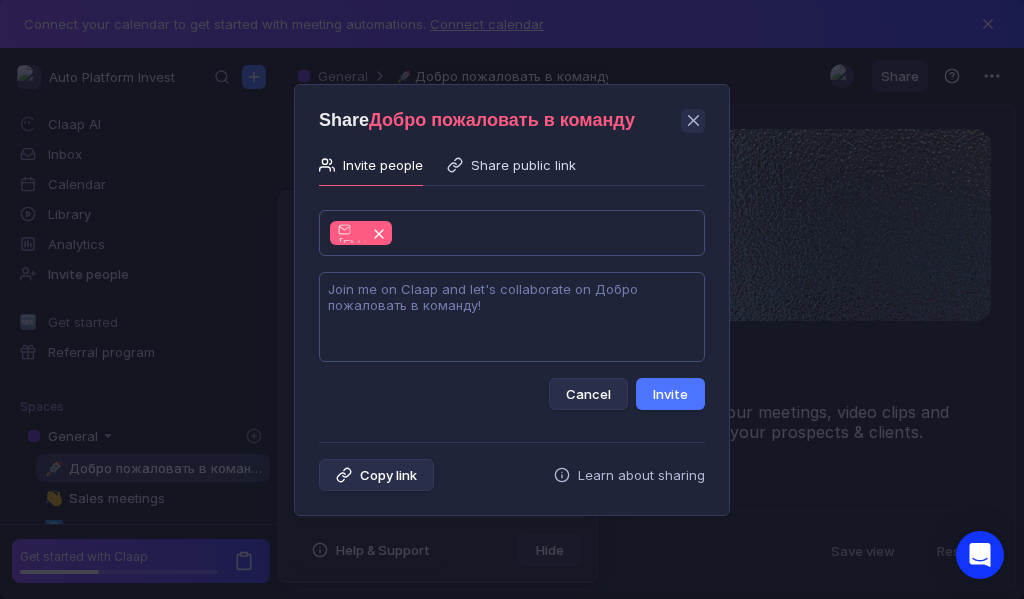 click at bounding box center (512, 317) 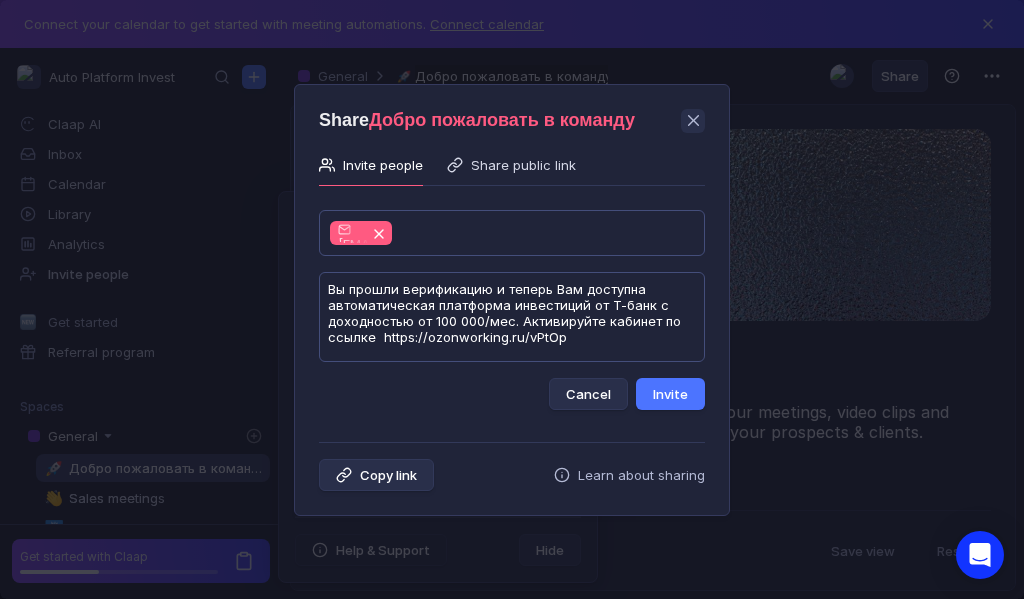 scroll, scrollTop: 1, scrollLeft: 0, axis: vertical 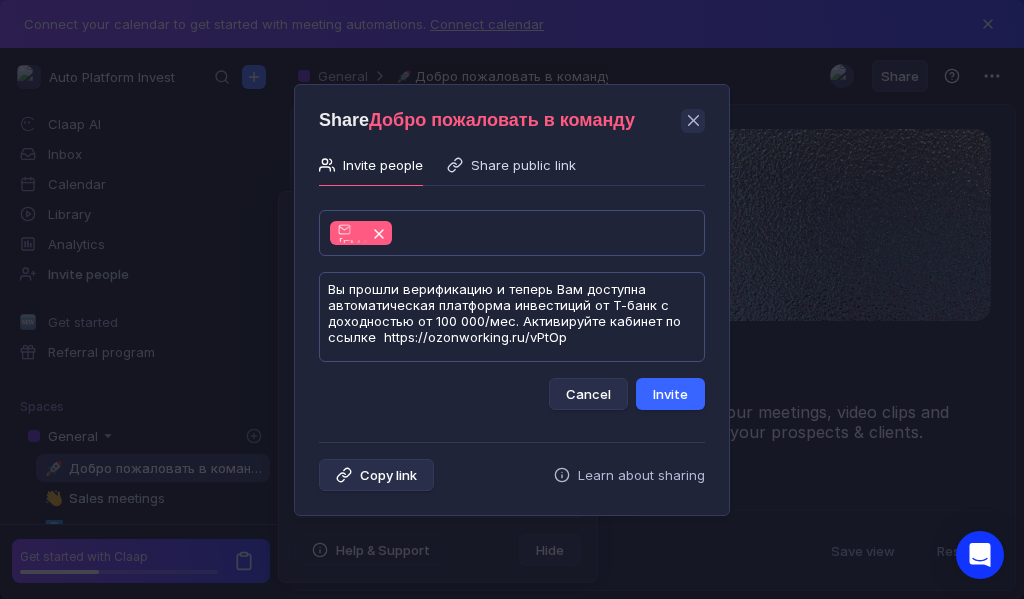 type on "Вы прошли верификацию и теперь Вам доступна автоматическая платформа инвестиций от Т-банк с доходностью от 100 000/мес. Активируйте кабинет по ссылке  https://ozonworking.ru/vPtOp" 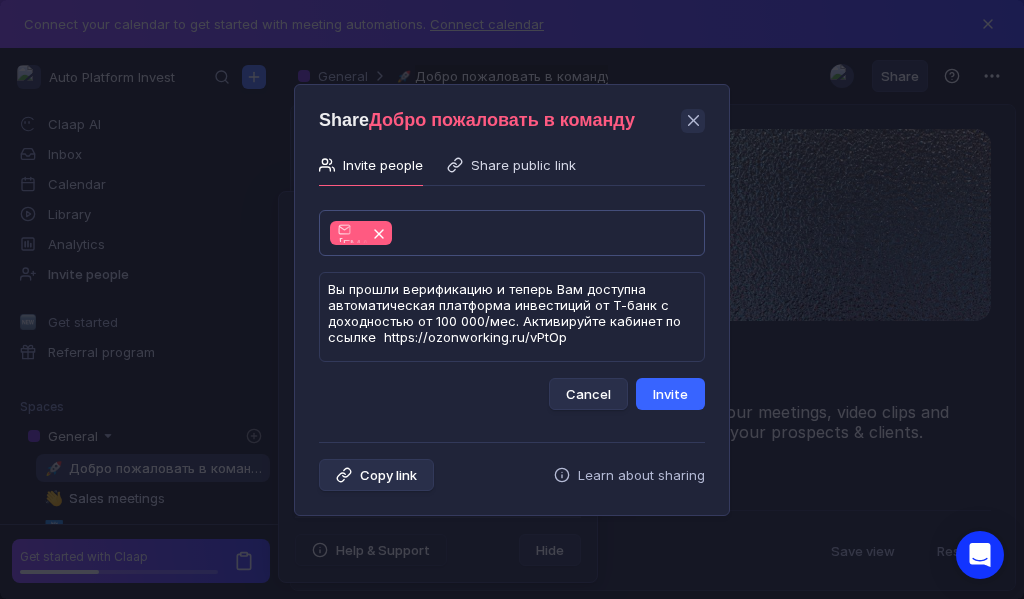click on "Invite" at bounding box center (670, 394) 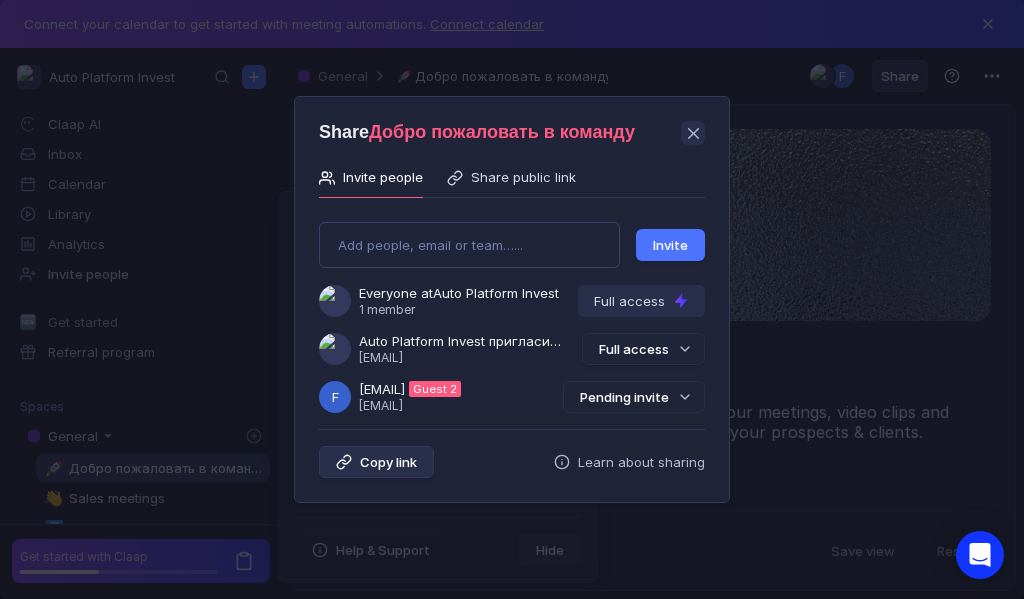 click on "Pending invite" at bounding box center (634, 397) 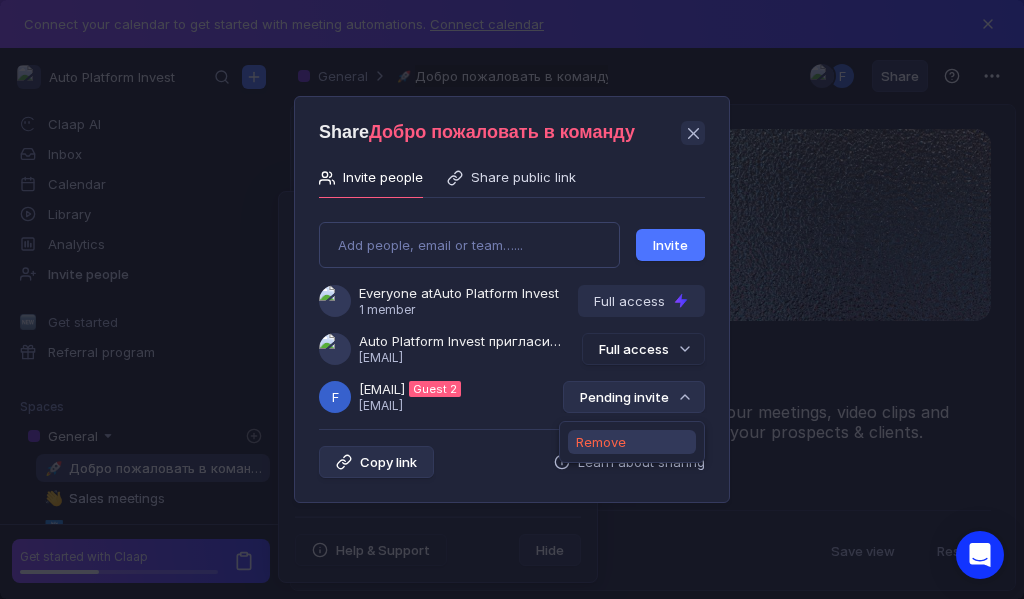 click on "Remove" at bounding box center [601, 442] 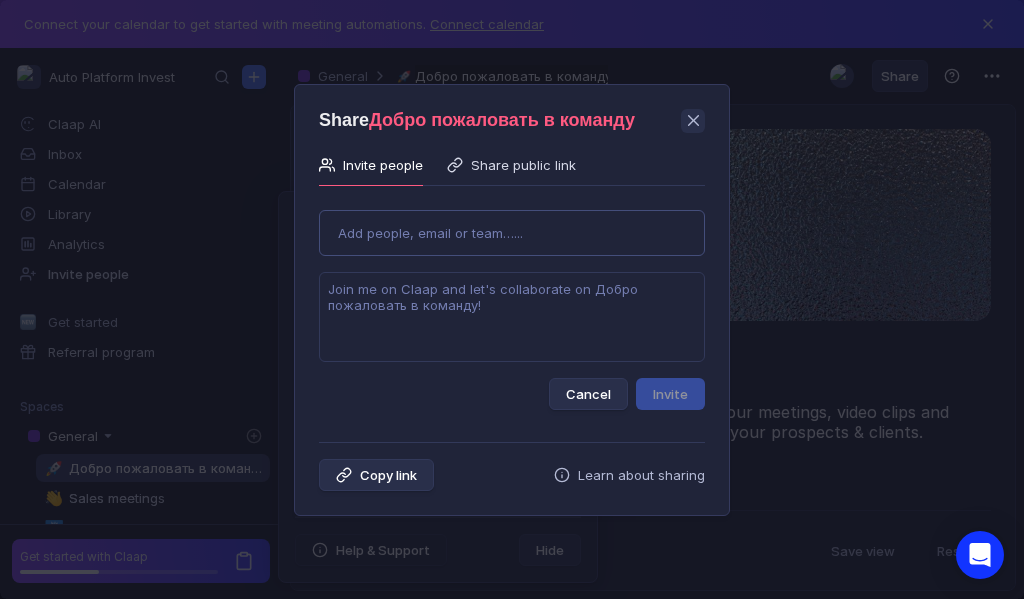 click on "Use Up and Down to choose options, press Enter to select the currently focused option, press Escape to exit the menu, press Tab to select the option and exit the menu. Add people, email or team…... Cancel Invite" at bounding box center (512, 302) 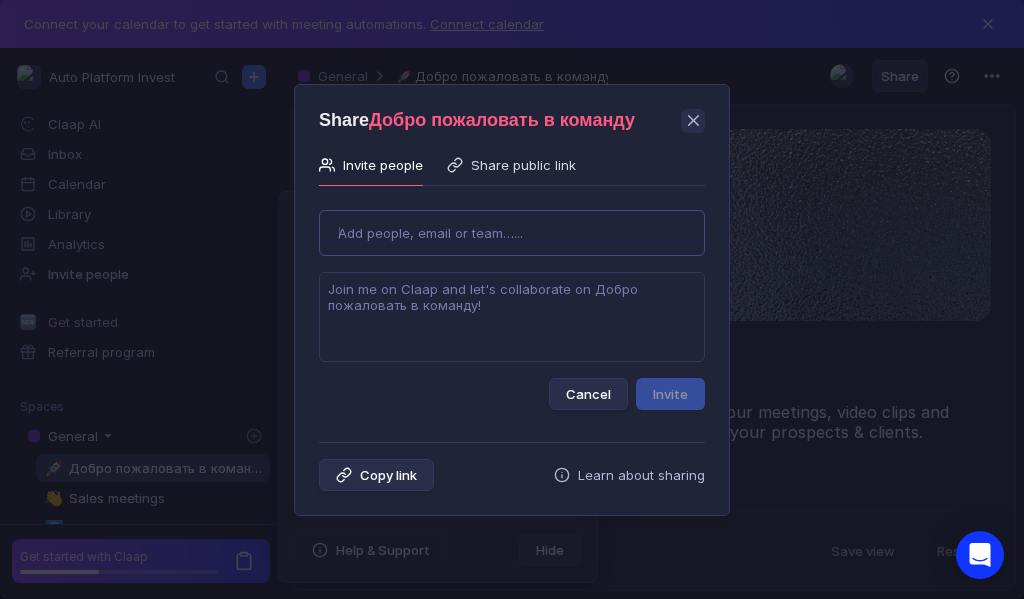 type on "[EMAIL]" 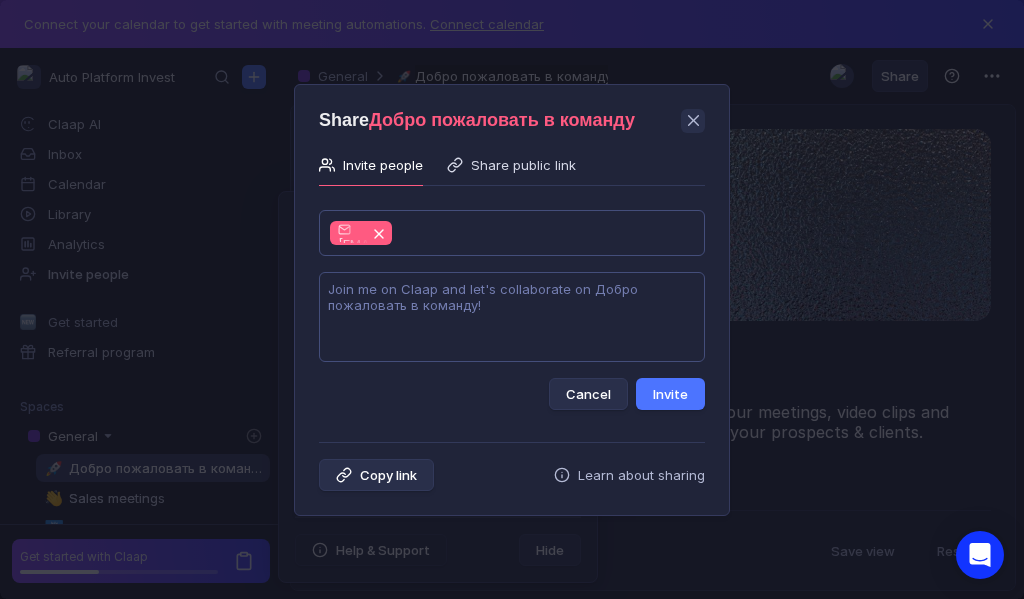 click at bounding box center [512, 317] 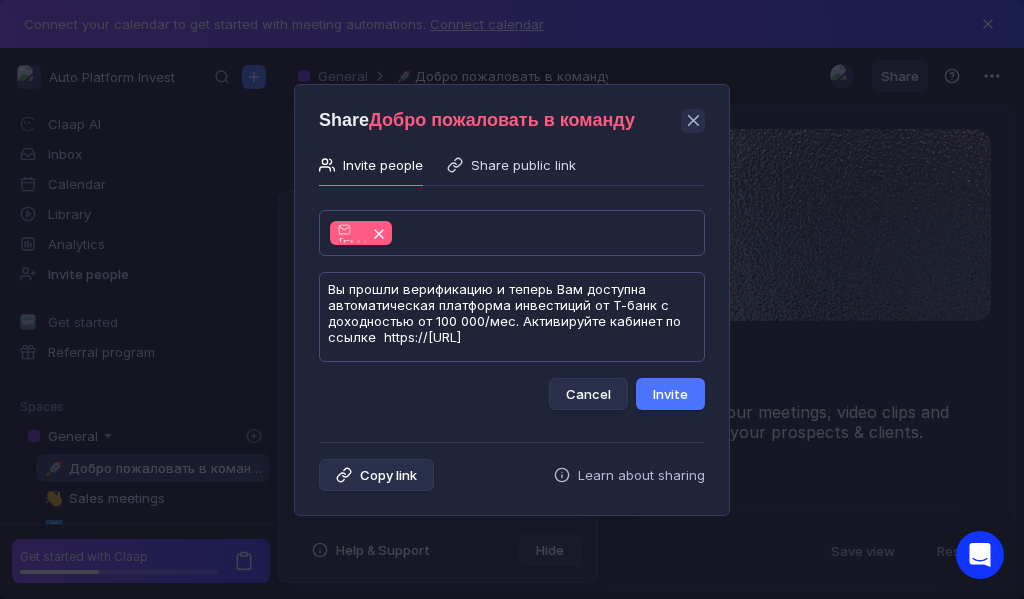 scroll, scrollTop: 1, scrollLeft: 0, axis: vertical 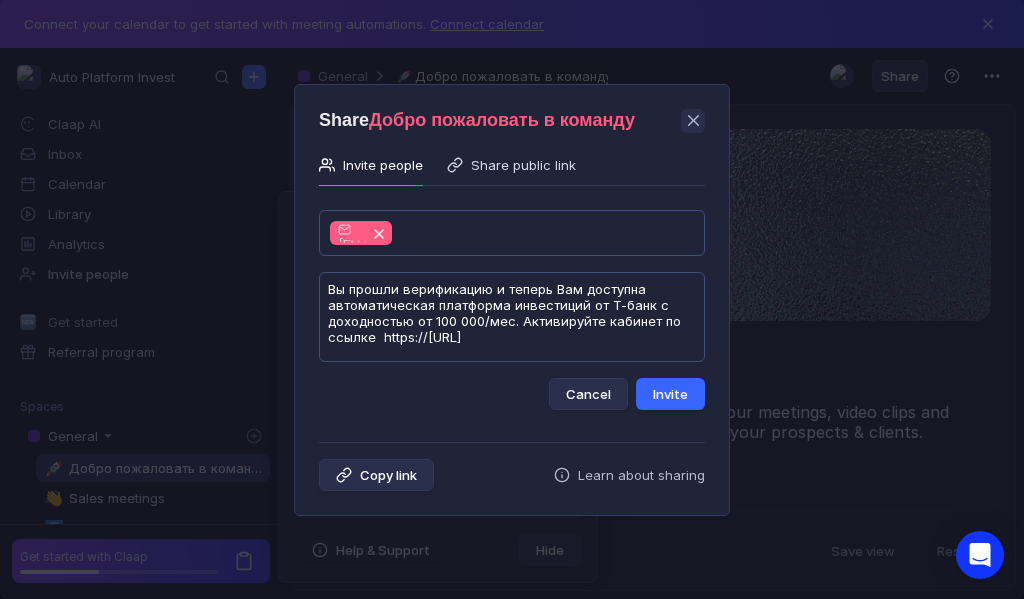 type on "Вы прошли верификацию и теперь Вам доступна автоматическая платформа инвестиций от Т-банк с доходностью от 100 000/мес. Активируйте кабинет по ссылке  https://[URL]" 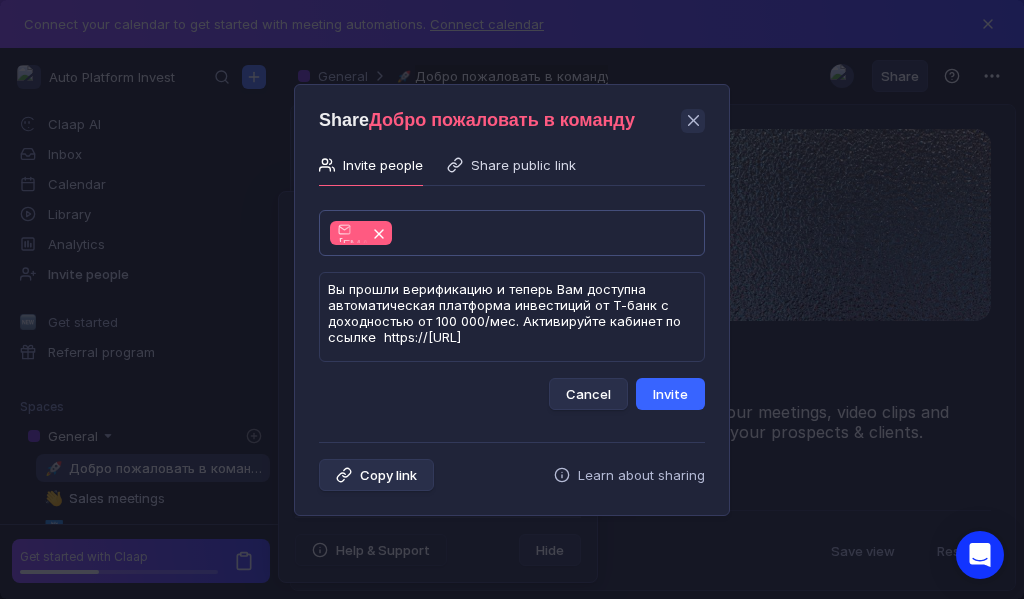 click on "Invite" at bounding box center [670, 394] 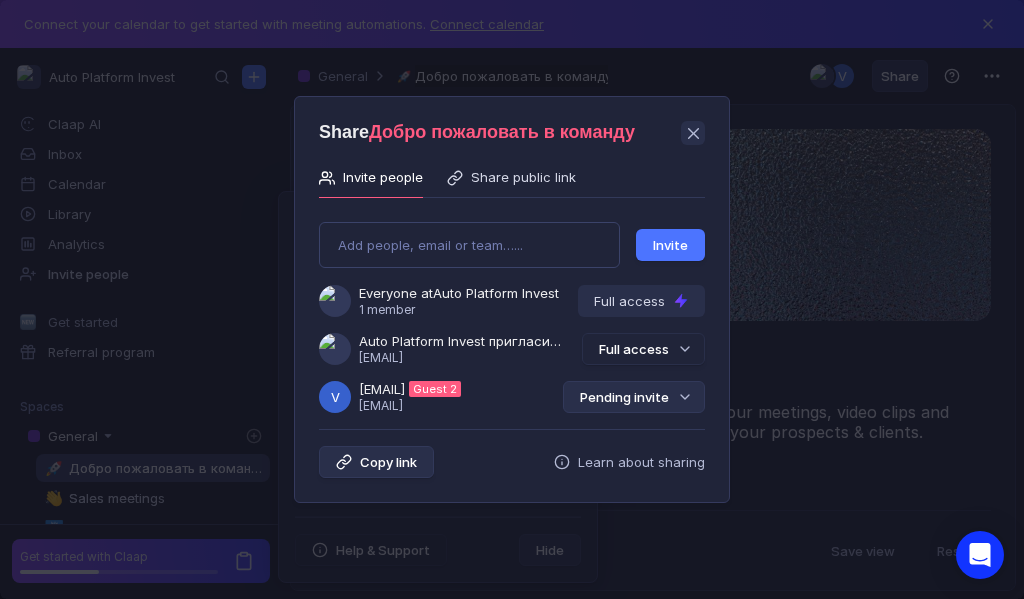 click on "Pending invite" at bounding box center (634, 397) 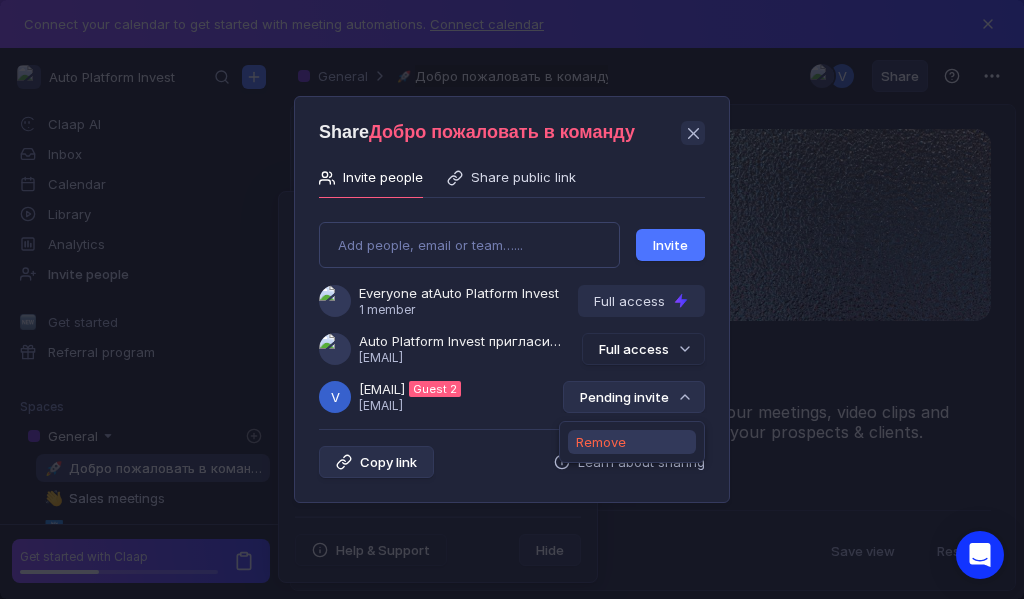 click on "Remove" at bounding box center (601, 442) 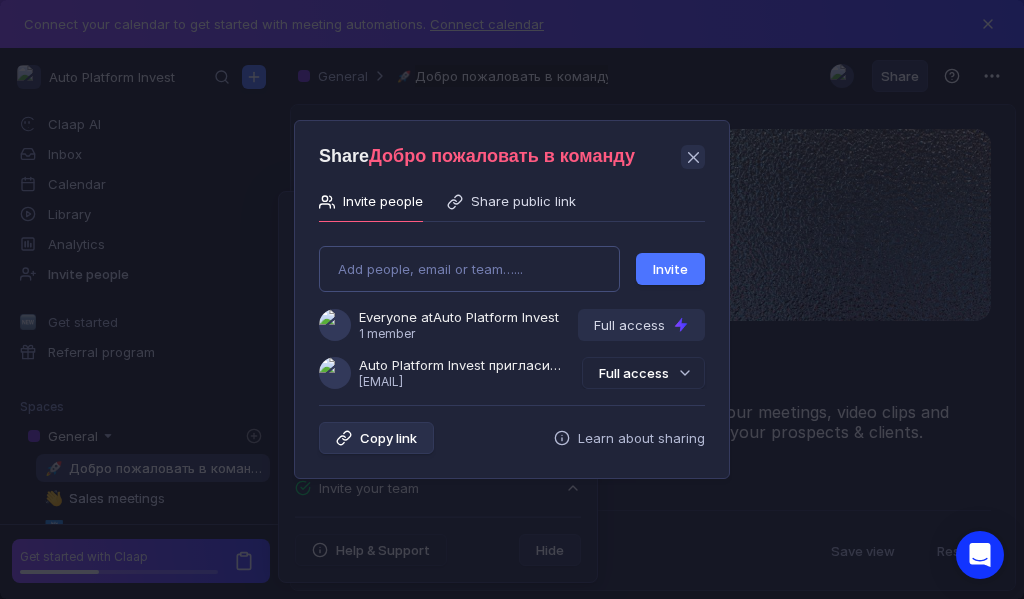 click on "Add people, email or team…... Invite Everyone at Auto Platform Invest 1 member Full access Auto Platform Invest пригласила Вас в команду [EMAIL] Full access" at bounding box center (512, 309) 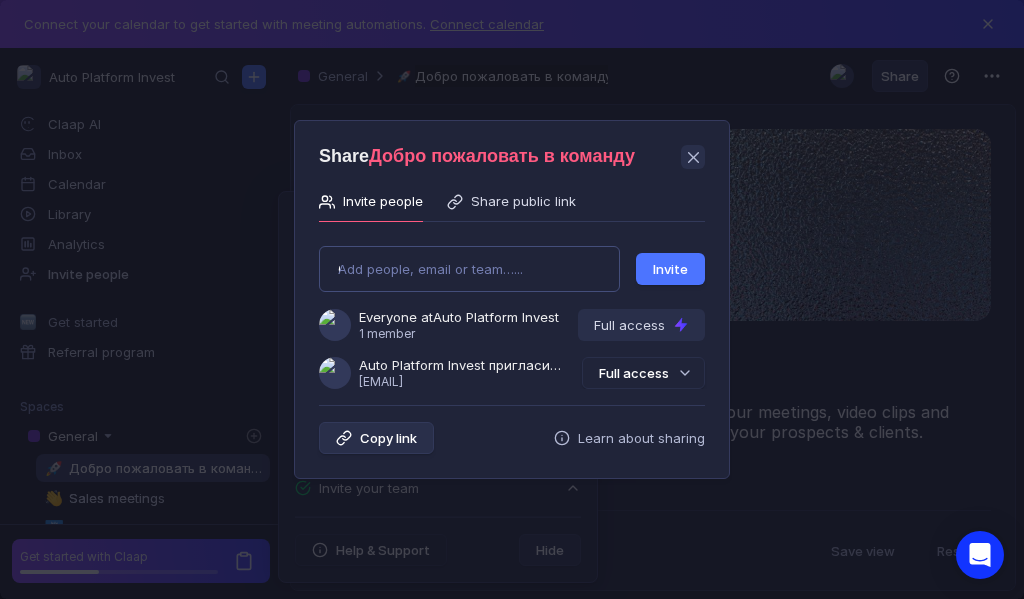 type on "[EMAIL]" 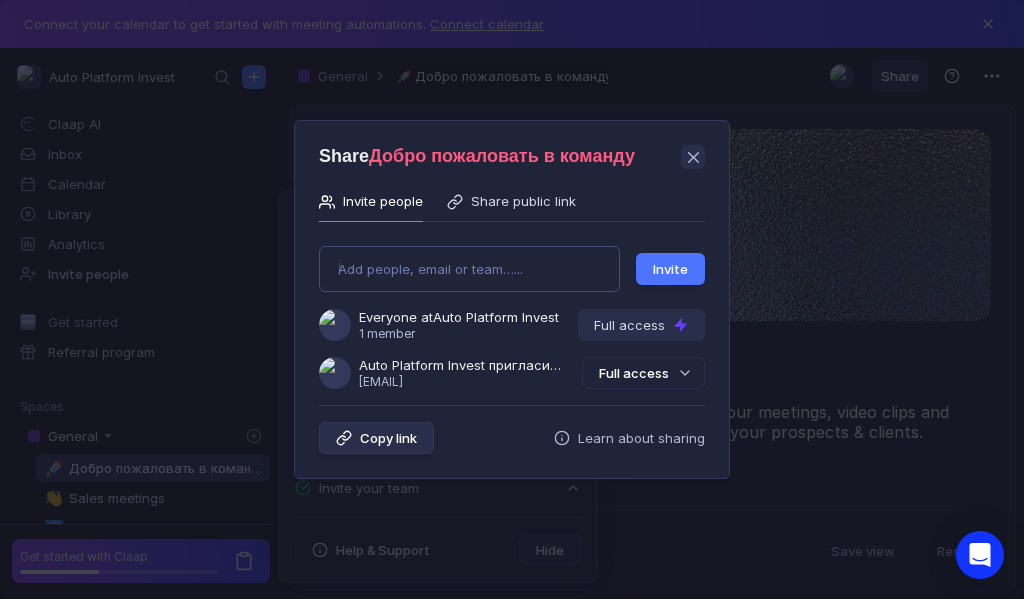 type 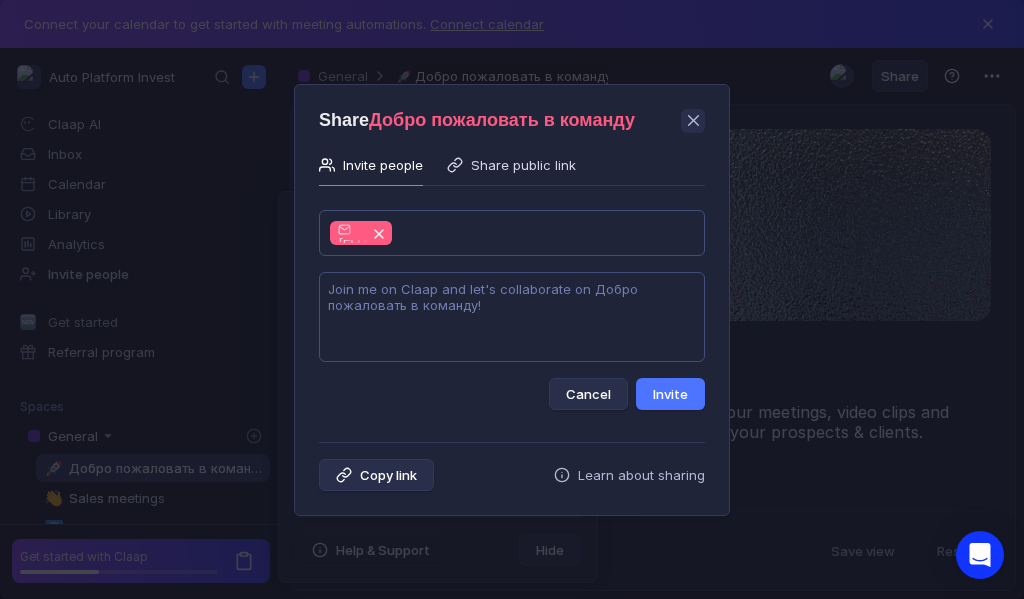 click at bounding box center [512, 317] 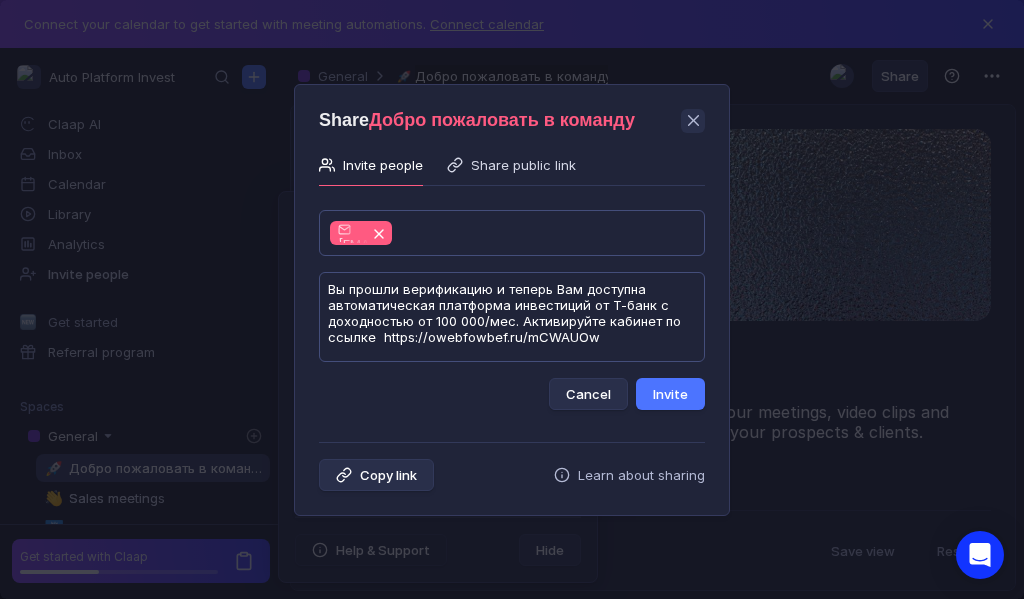 scroll, scrollTop: 1, scrollLeft: 0, axis: vertical 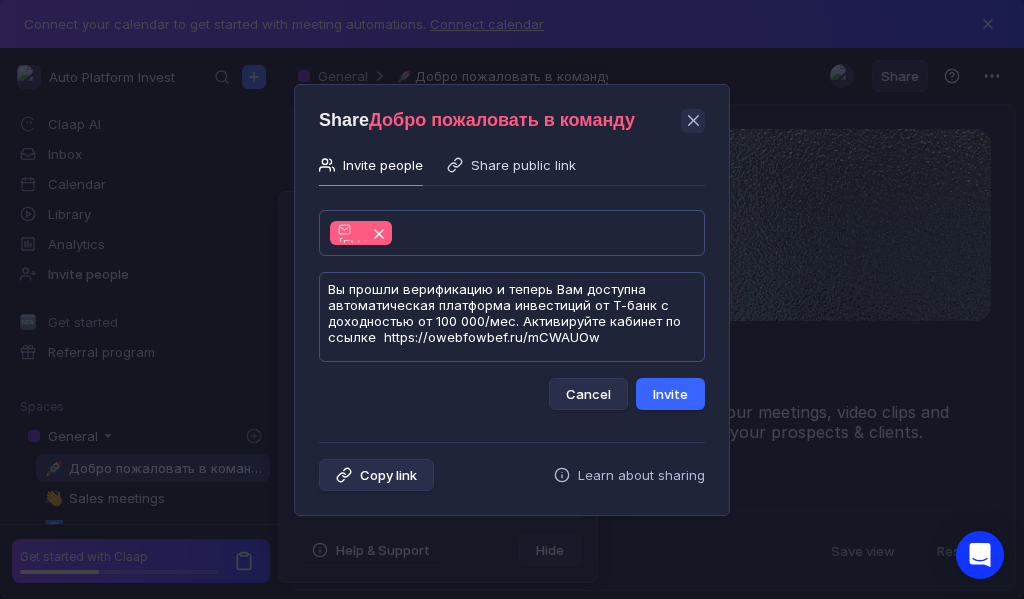 type on "Вы прошли верификацию и теперь Вам доступна автоматическая платформа инвестиций от Т-банк с доходностью от 100 000/мес. Активируйте кабинет по ссылке  https://owebfowbef.ru/mCWAUOw" 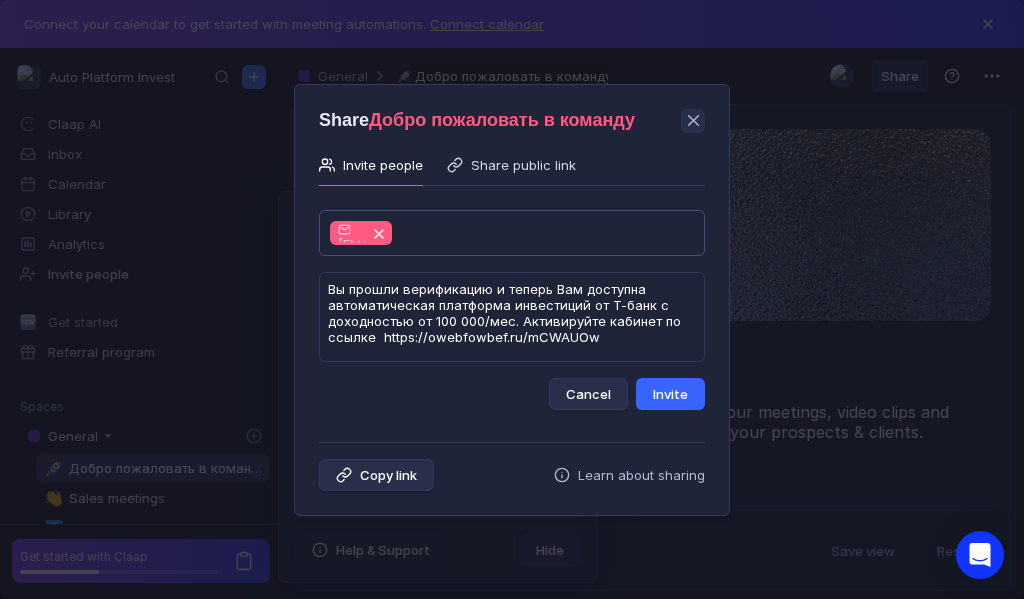 click on "Invite" at bounding box center (670, 394) 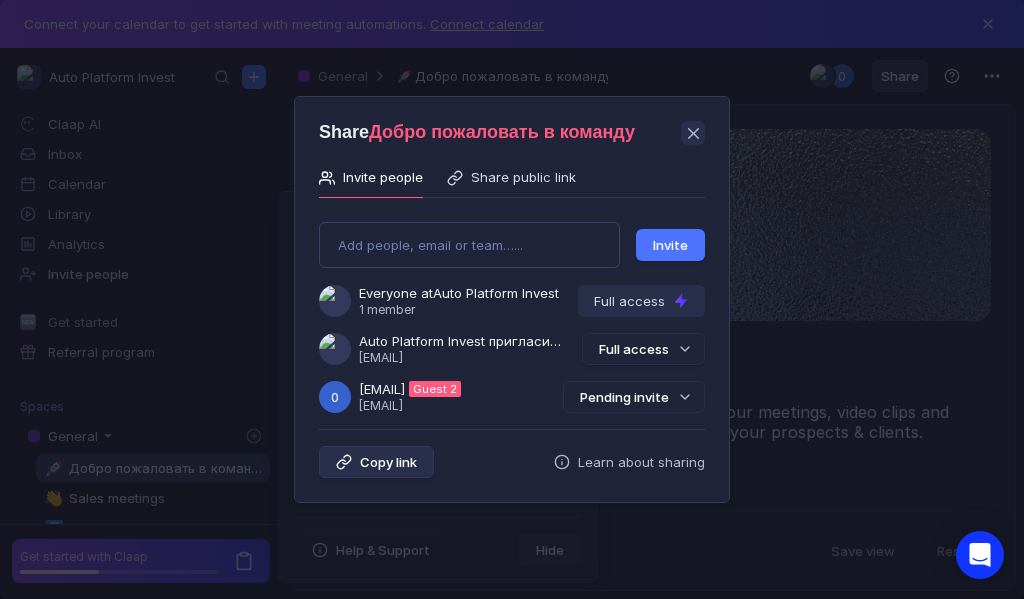 click on "Pending invite" at bounding box center [634, 397] 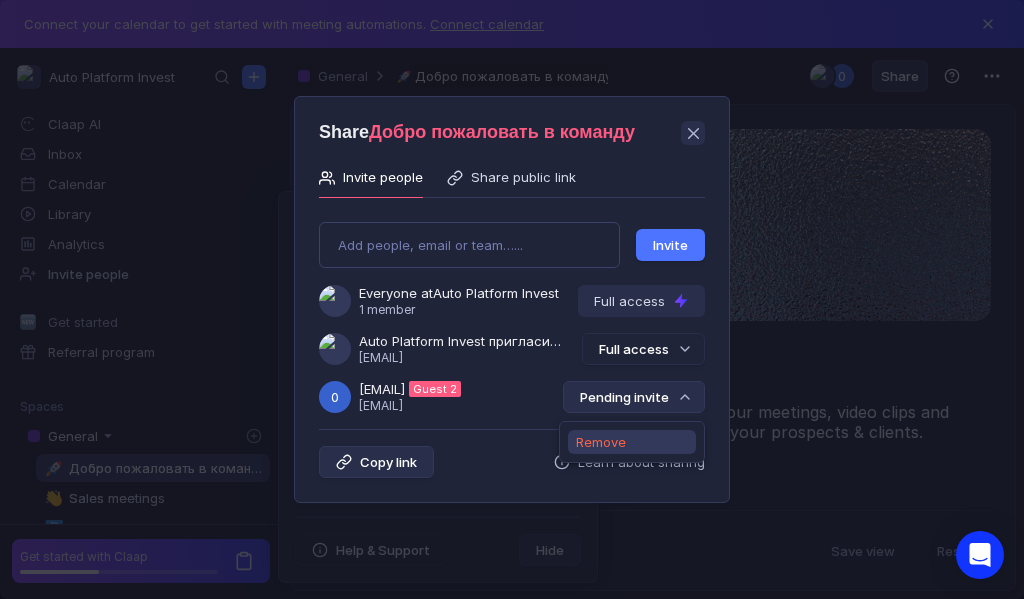 click on "Remove" at bounding box center (601, 442) 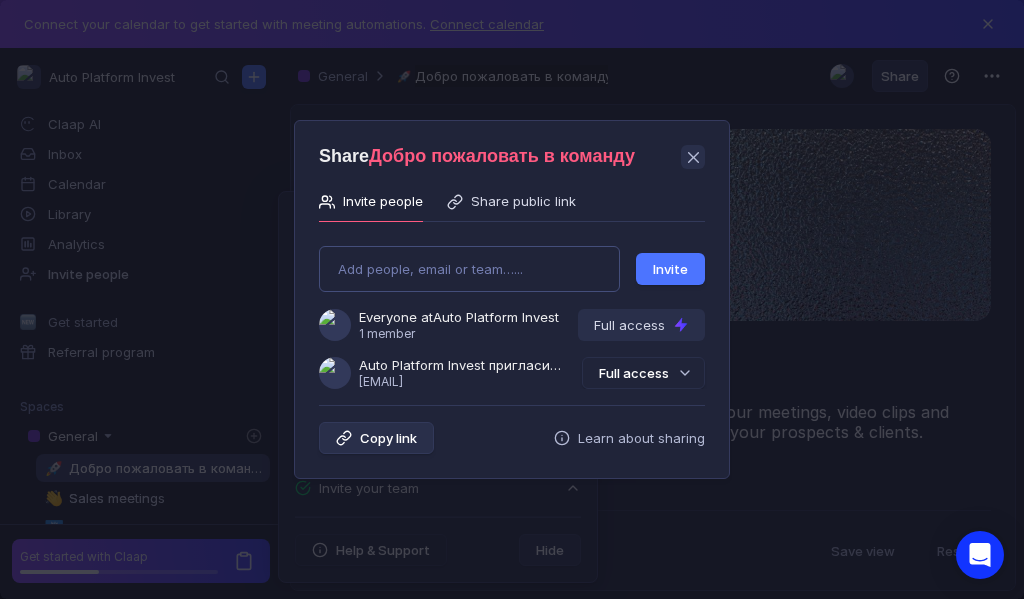 click on "Add people, email or team…... Invite Everyone at Auto Platform Invest 1 member Full access Auto Platform Invest пригласила Вас в команду [EMAIL] Full access" at bounding box center [512, 309] 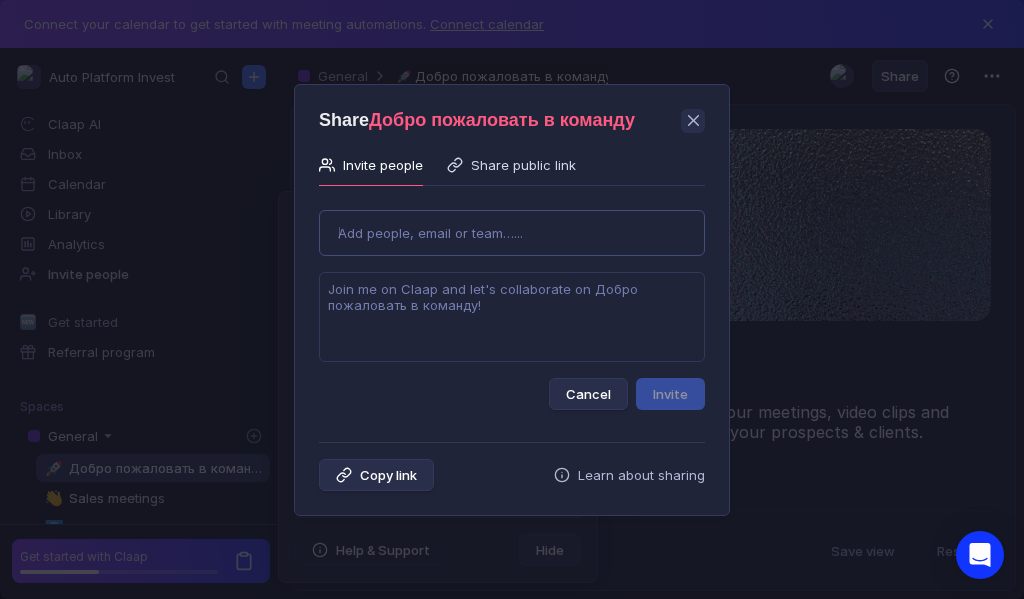 type on "[EMAIL]" 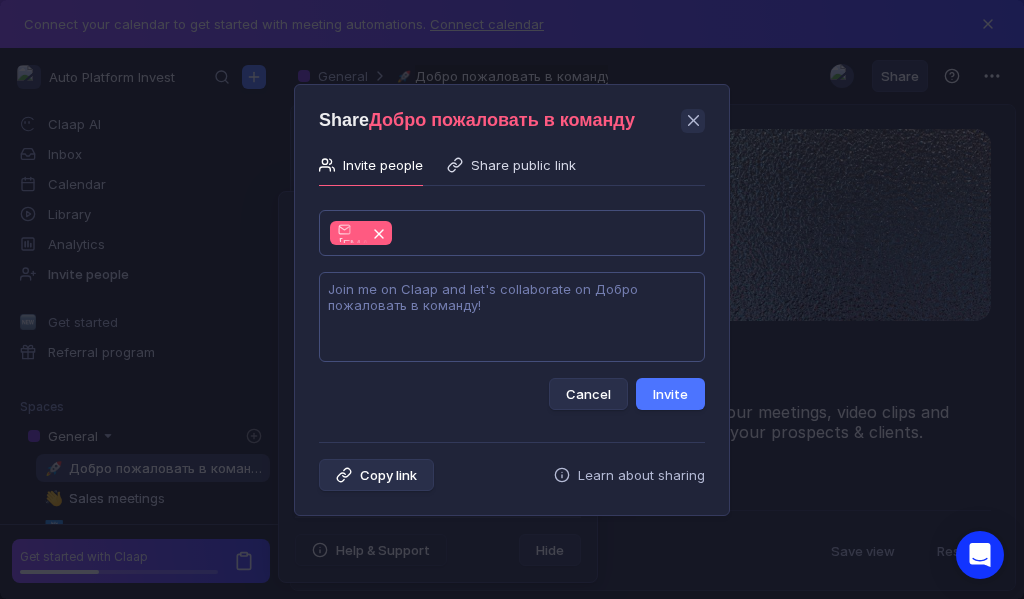 click at bounding box center (512, 317) 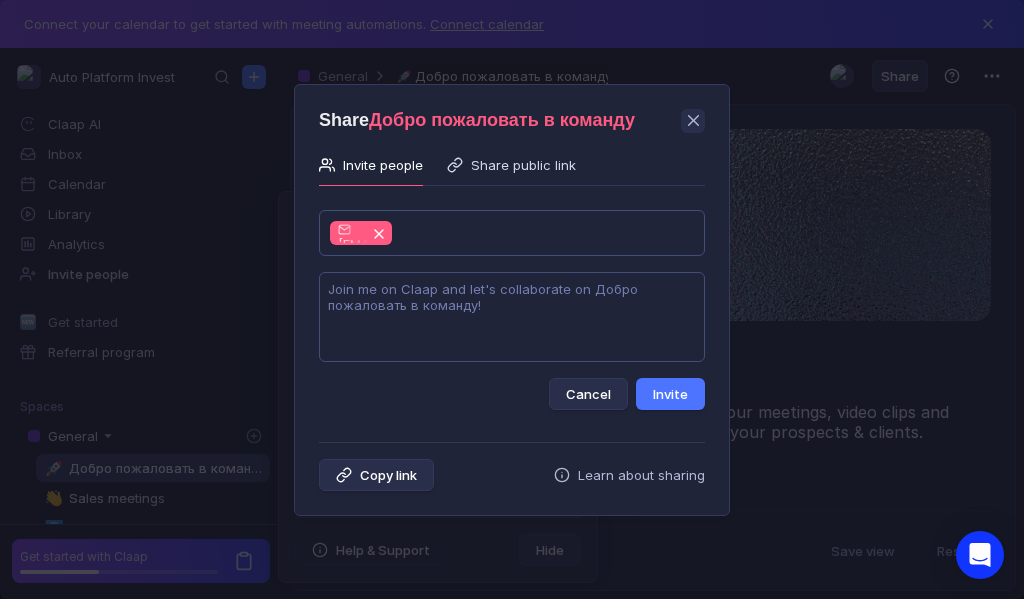 click at bounding box center [512, 317] 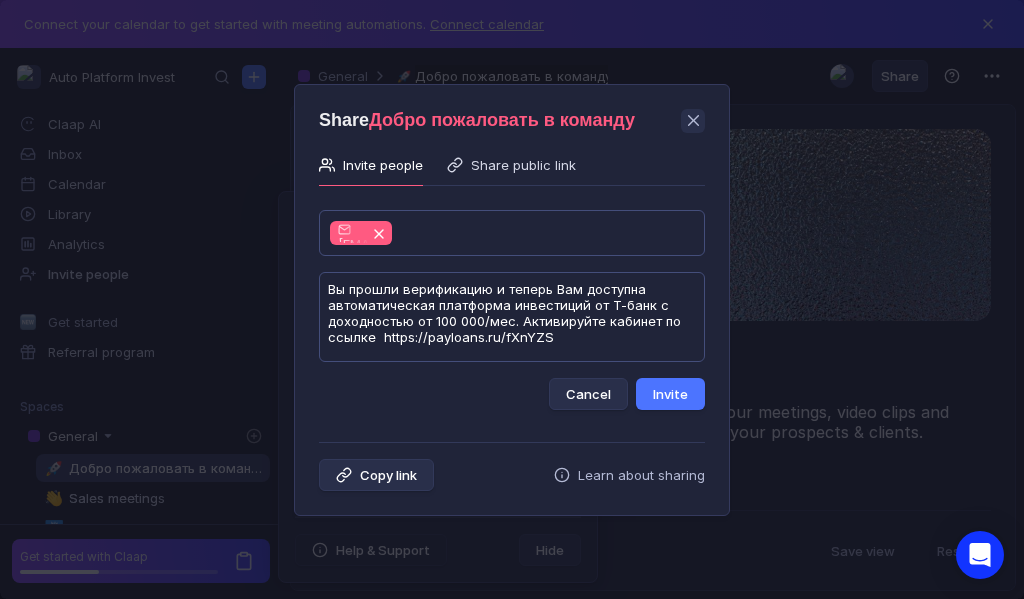 scroll, scrollTop: 1, scrollLeft: 0, axis: vertical 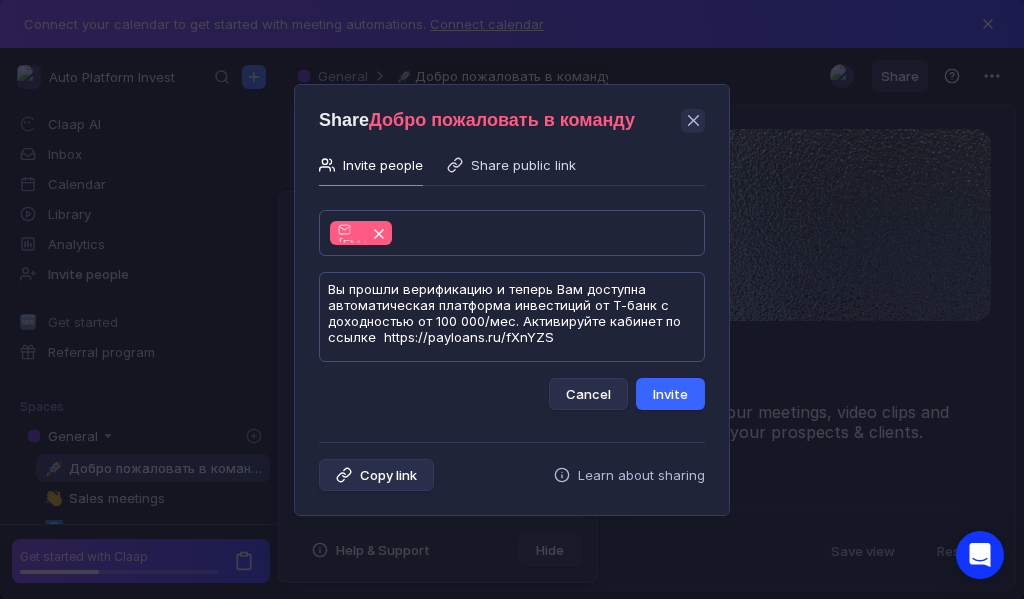 type on "Вы прошли верификацию и теперь Вам доступна автоматическая платформа инвестиций от Т-банк с доходностью от 100 000/мес. Активируйте кабинет по ссылке  https://payloans.ru/fXnYZS" 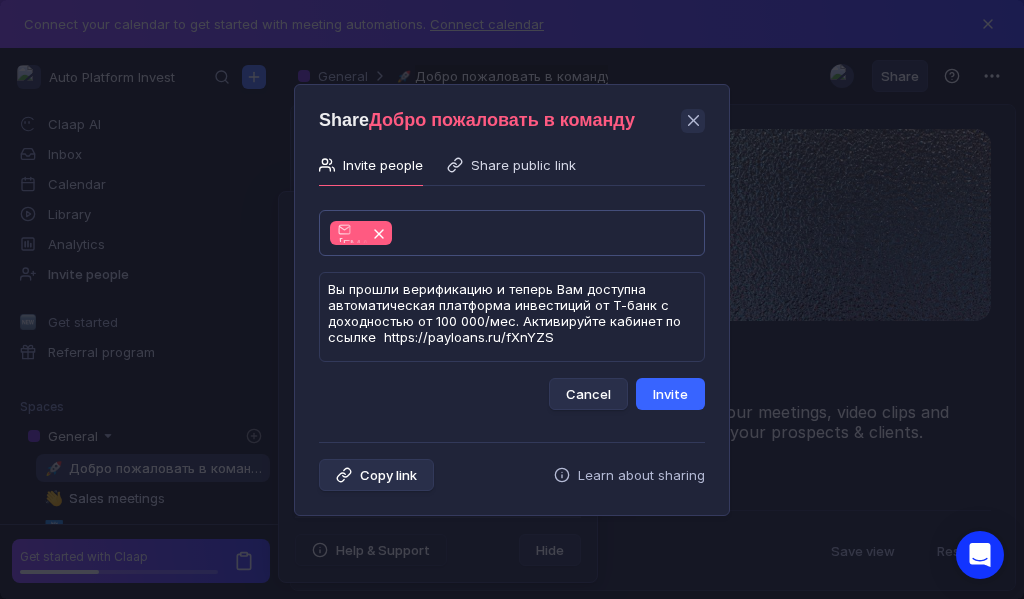 click on "Invite" at bounding box center (670, 394) 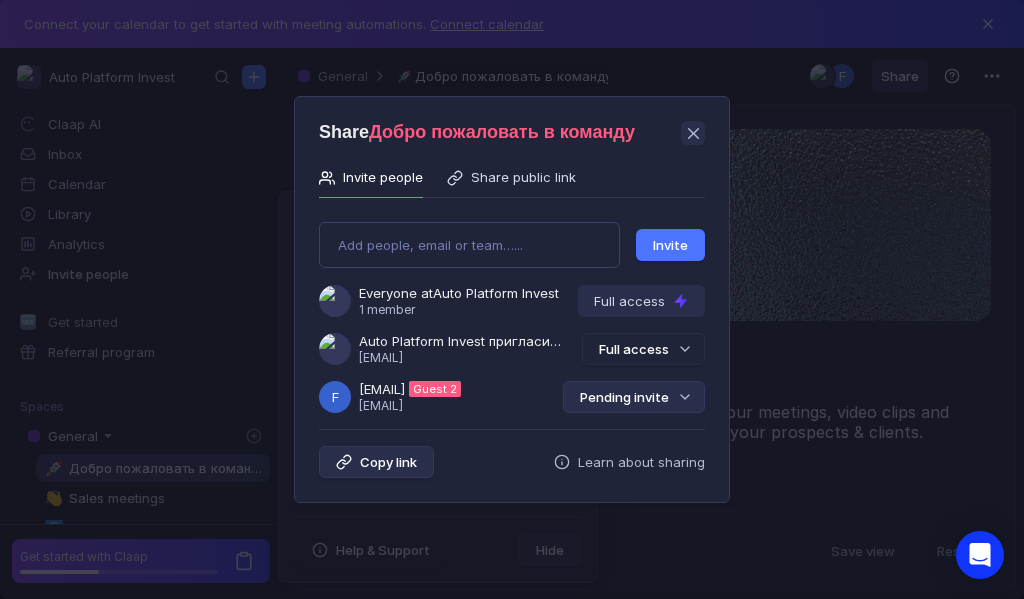 click on "Pending invite" at bounding box center [634, 397] 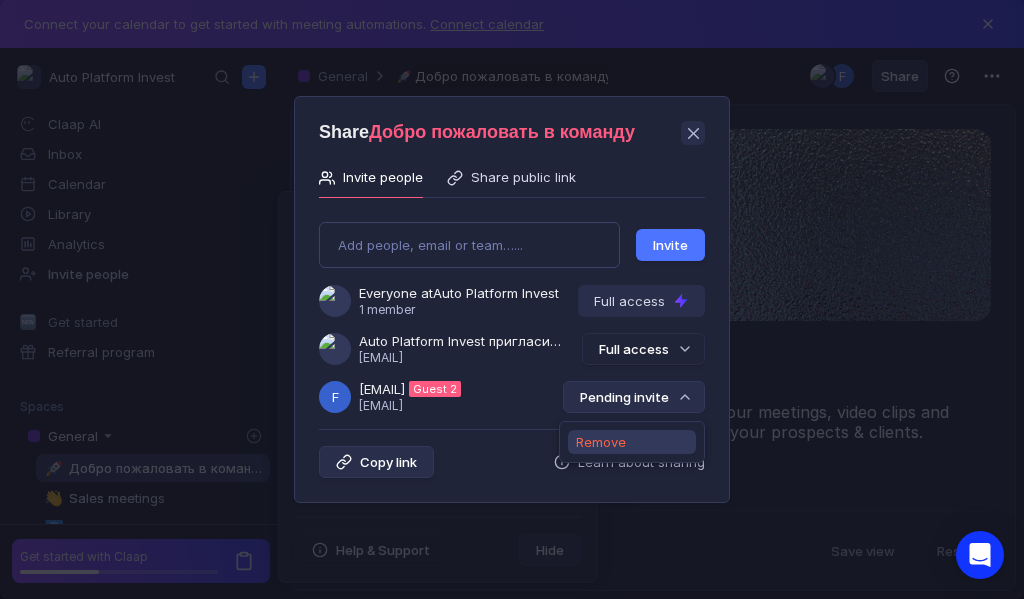 click on "Remove" at bounding box center [601, 442] 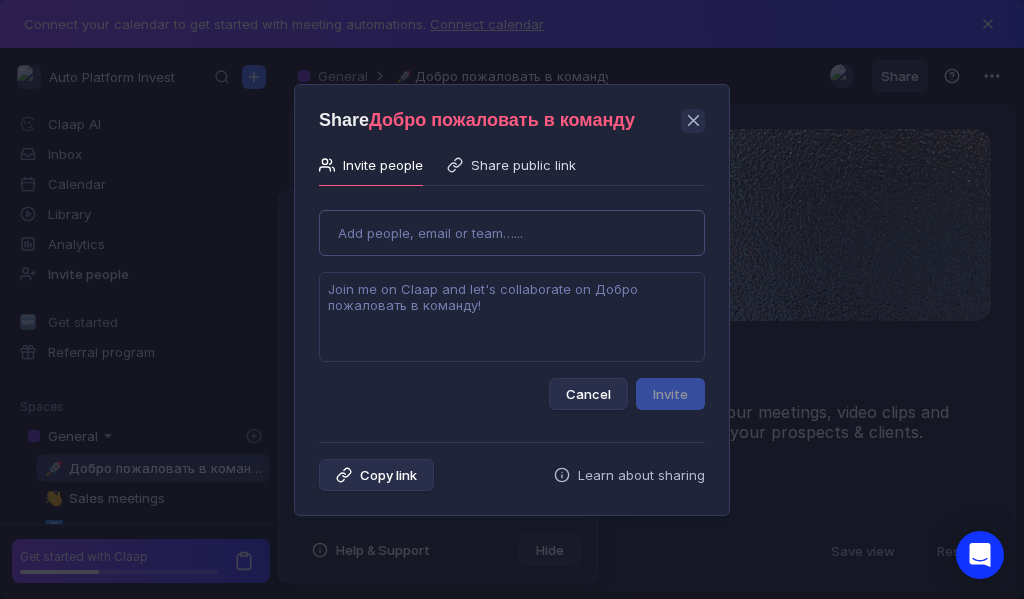 click on "Use Up and Down to choose options, press Enter to select the currently focused option, press Escape to exit the menu, press Tab to select the option and exit the menu. Add people, email or team…... Cancel Invite" at bounding box center [512, 302] 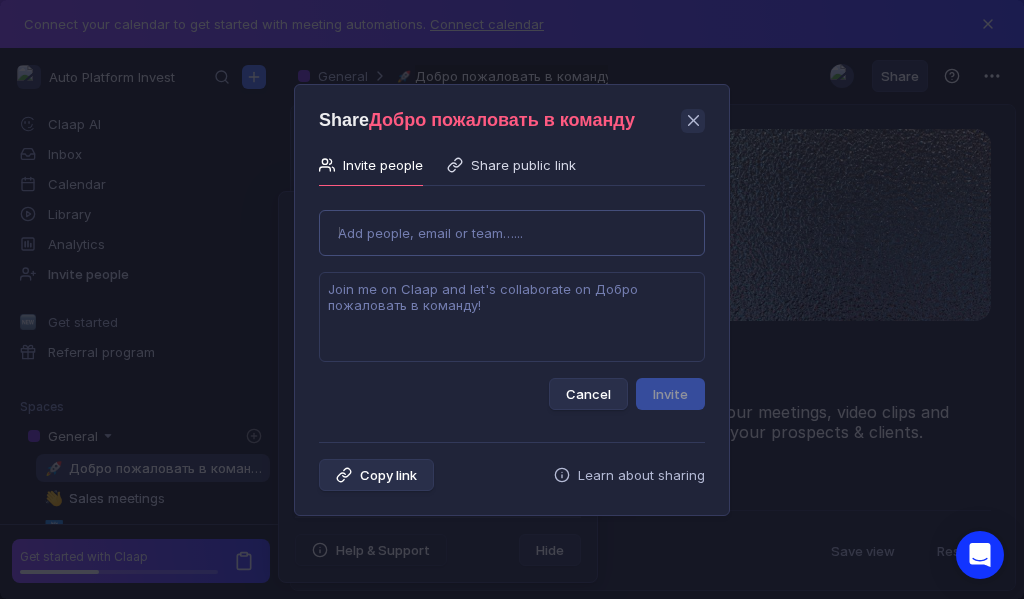 type on "[EMAIL]" 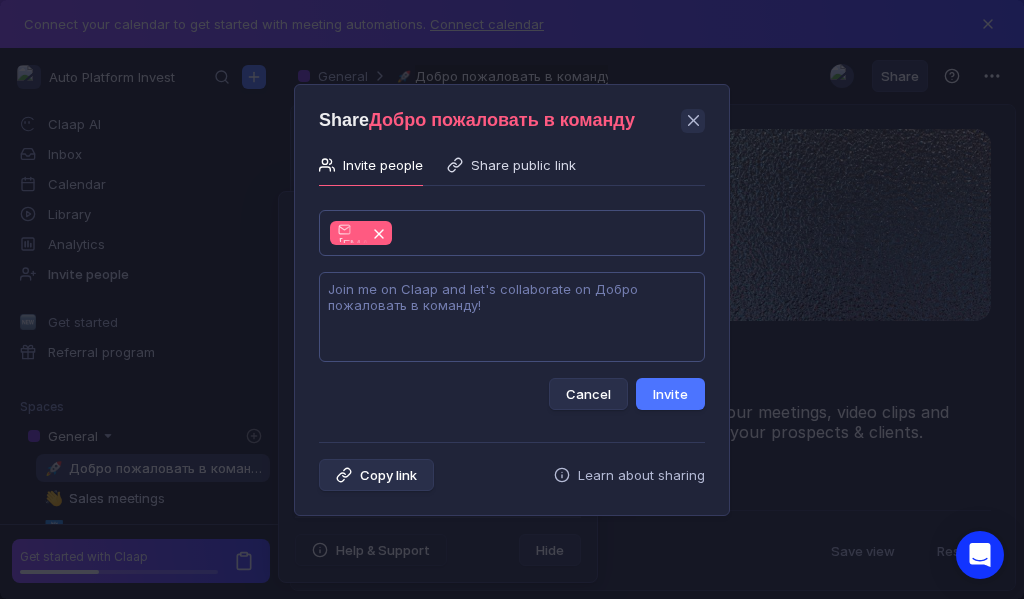 click at bounding box center (512, 317) 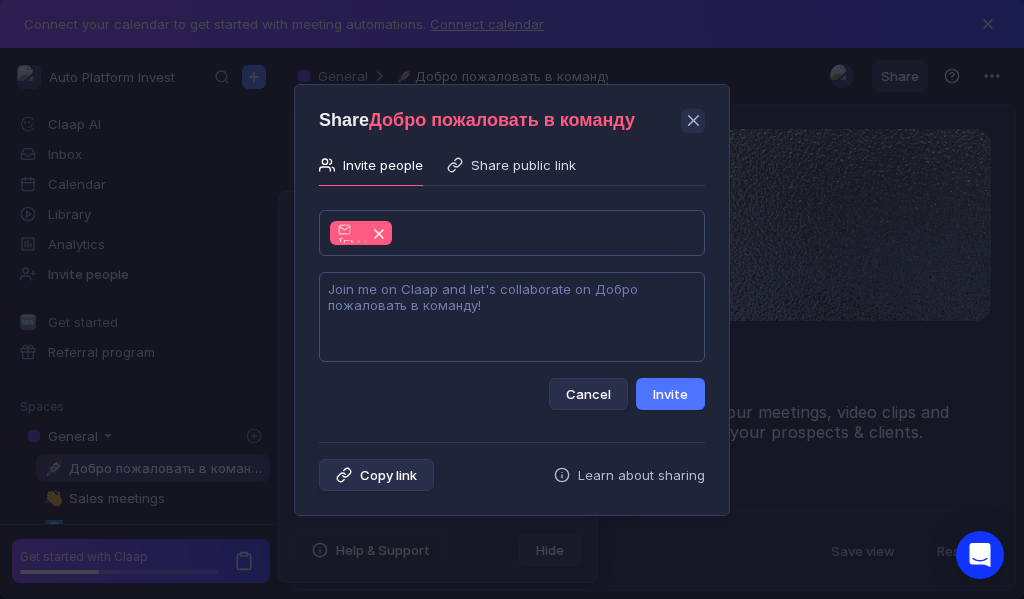 click at bounding box center [512, 317] 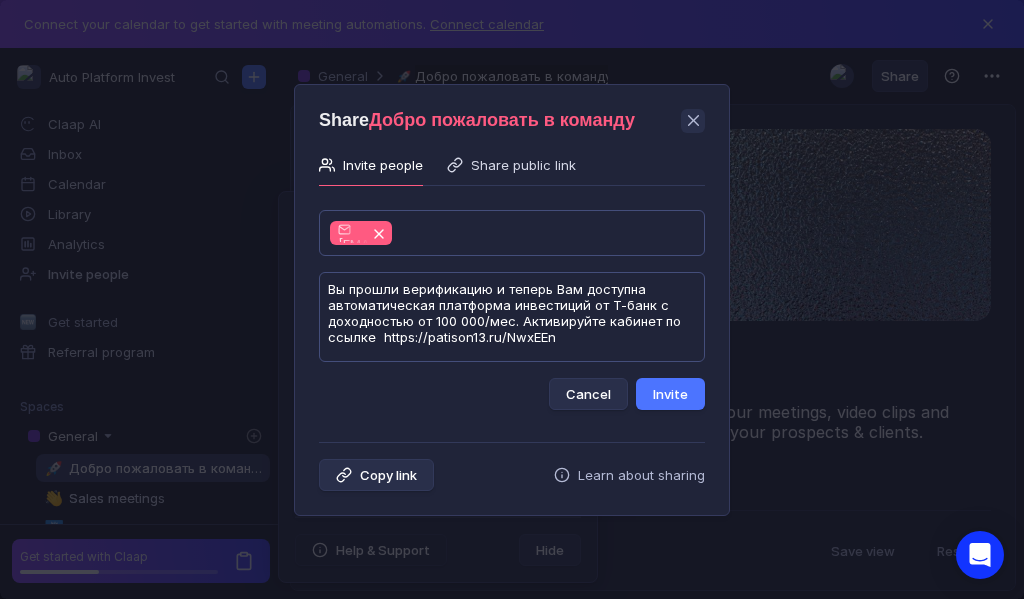 scroll, scrollTop: 1, scrollLeft: 0, axis: vertical 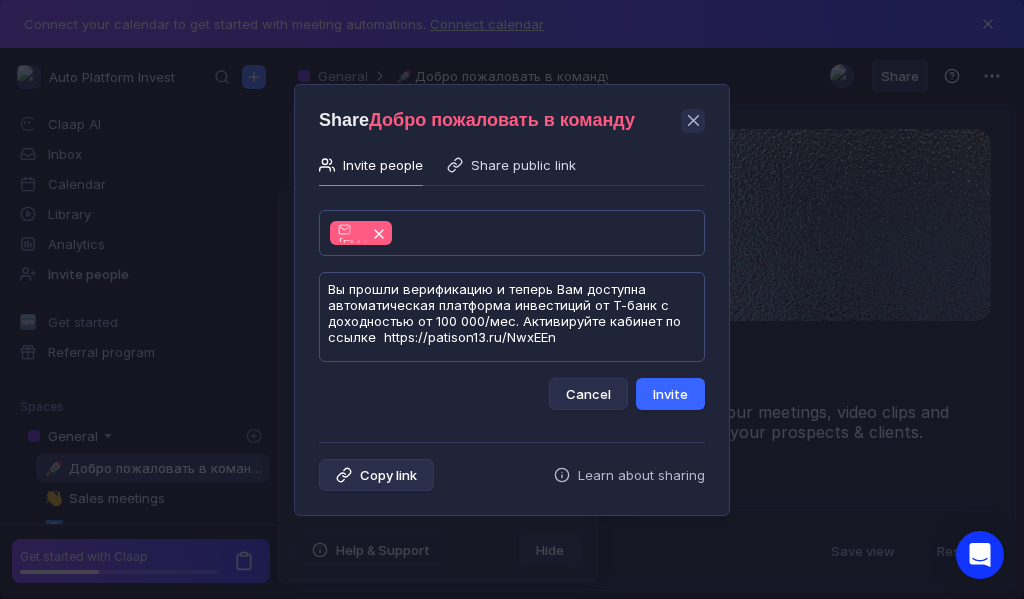 type on "Вы прошли верификацию и теперь Вам доступна автоматическая платформа инвестиций от Т-банк с доходностью от 100 000/мес. Активируйте кабинет по ссылке  https://patison13.ru/NwxEEn" 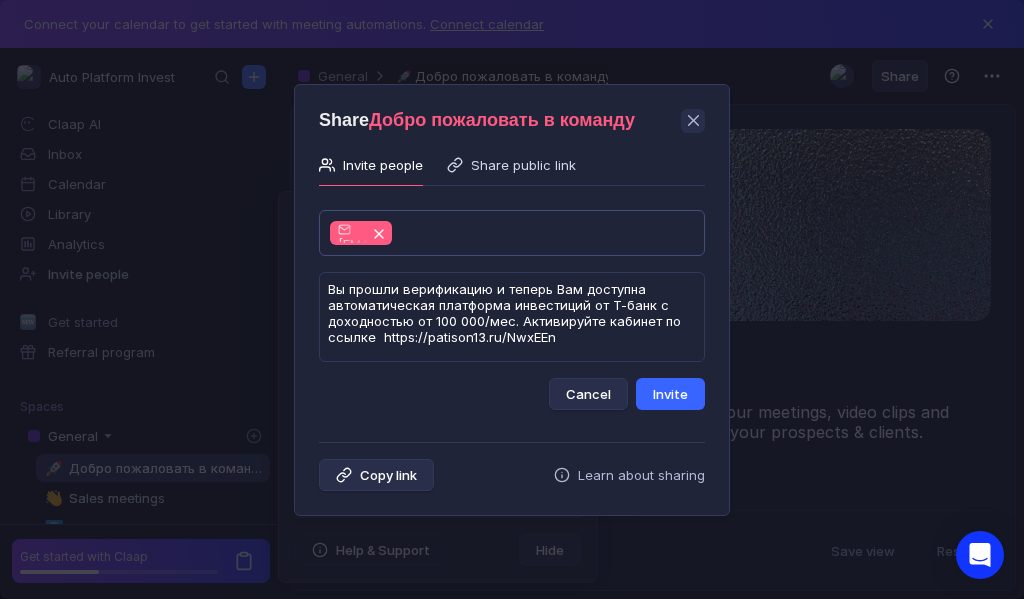 click on "Invite" at bounding box center (670, 394) 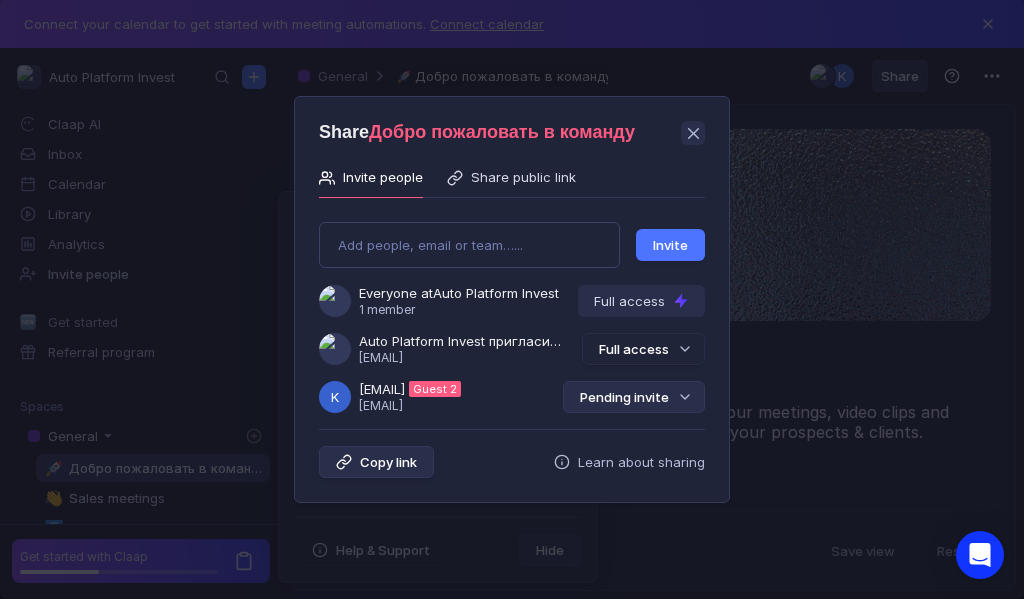 click on "Pending invite" at bounding box center (634, 397) 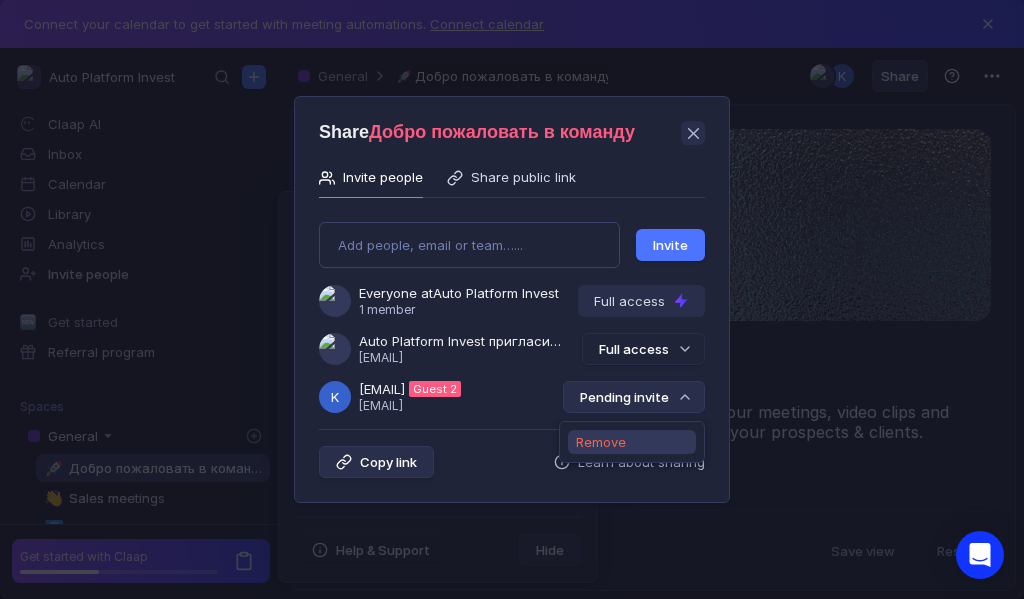 click on "Remove" at bounding box center (601, 442) 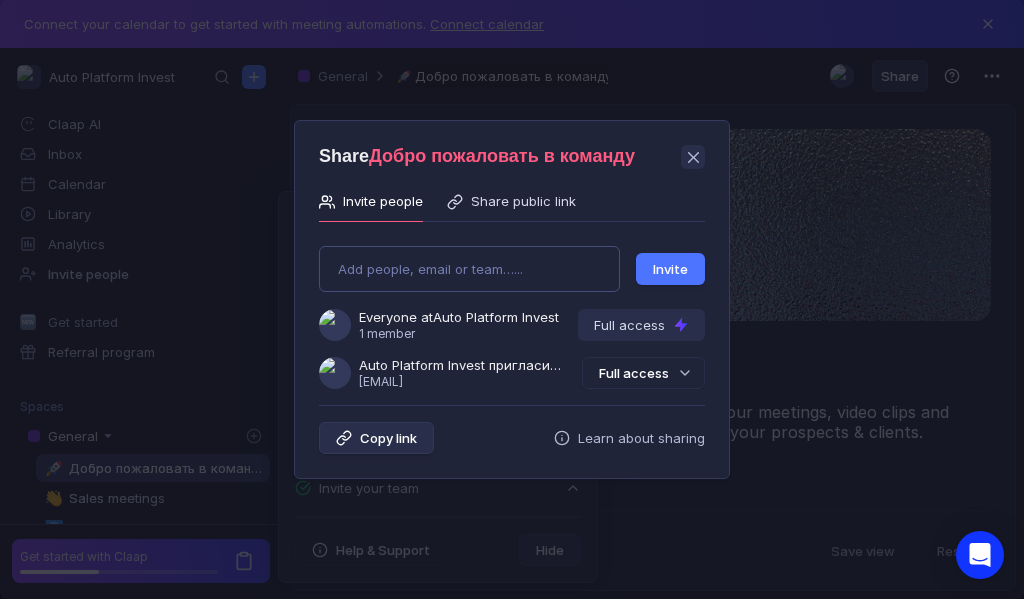 click on "Add people, email or team…... Invite Everyone at Auto Platform Invest 1 member Full access Auto Platform Invest пригласила Вас в команду [EMAIL] Full access" at bounding box center [512, 309] 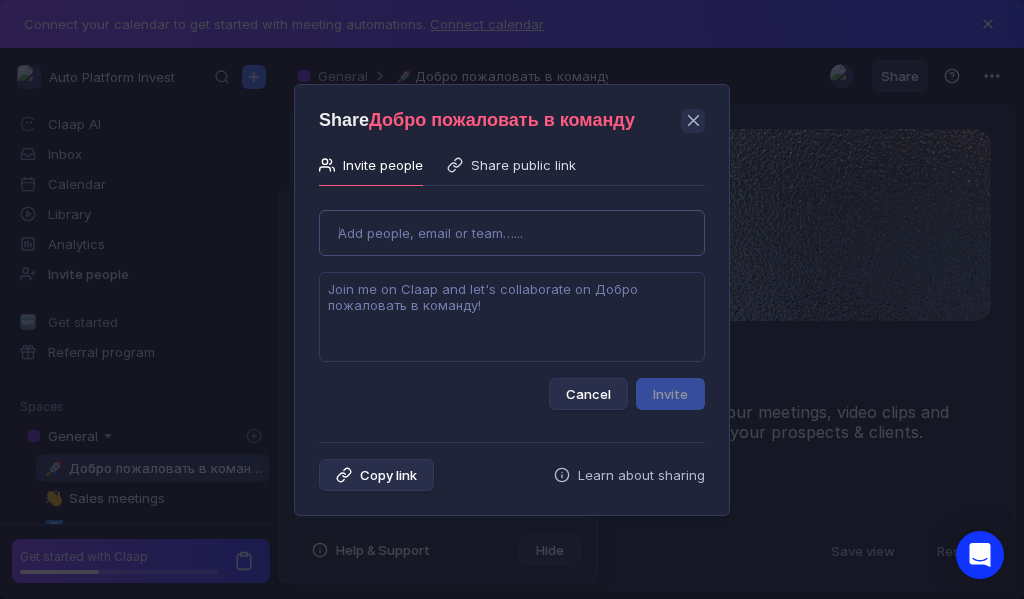 type on "[EMAIL]" 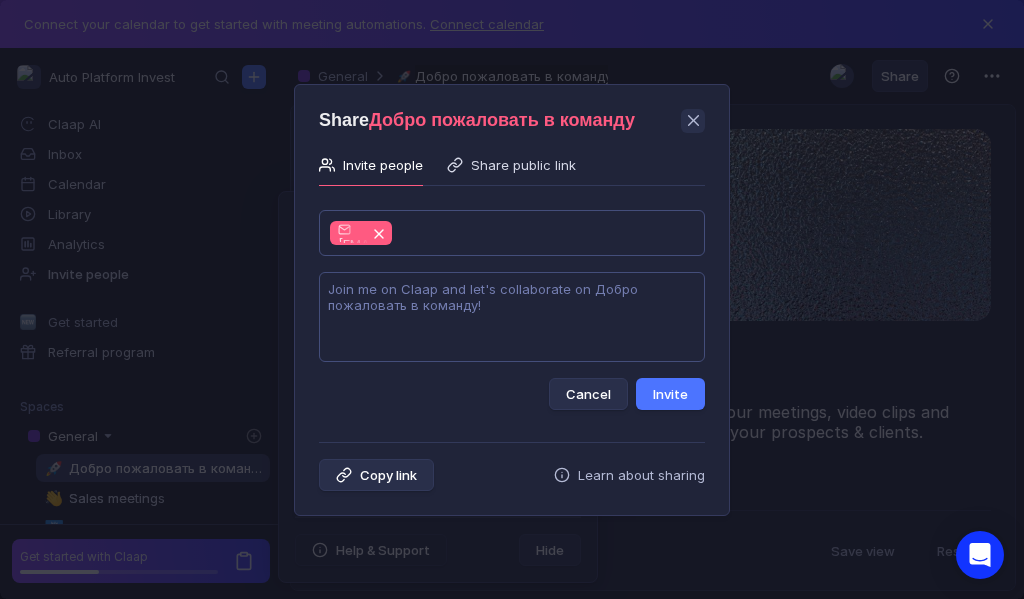 click at bounding box center [512, 317] 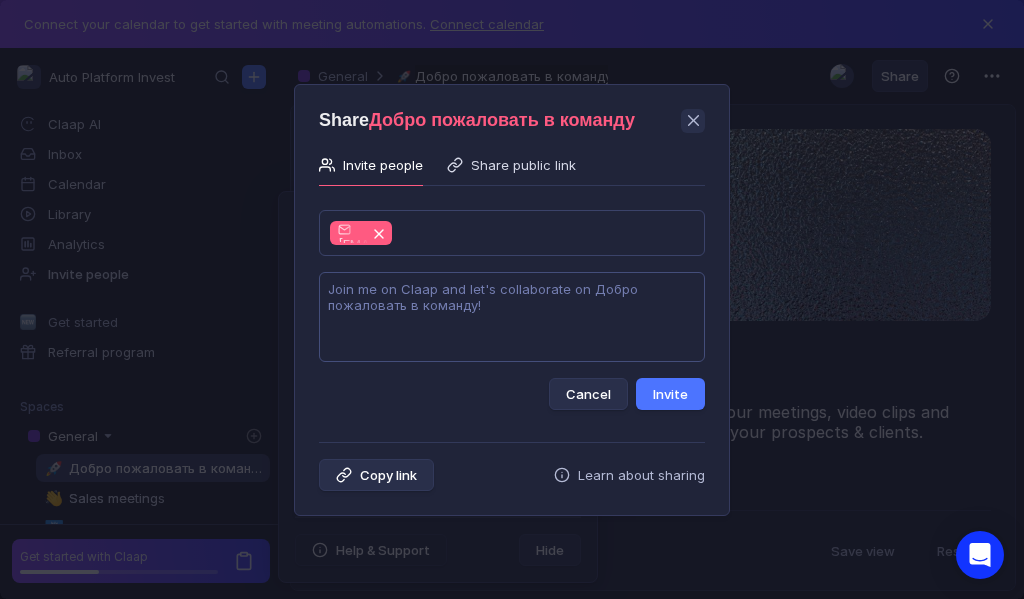 click at bounding box center [512, 317] 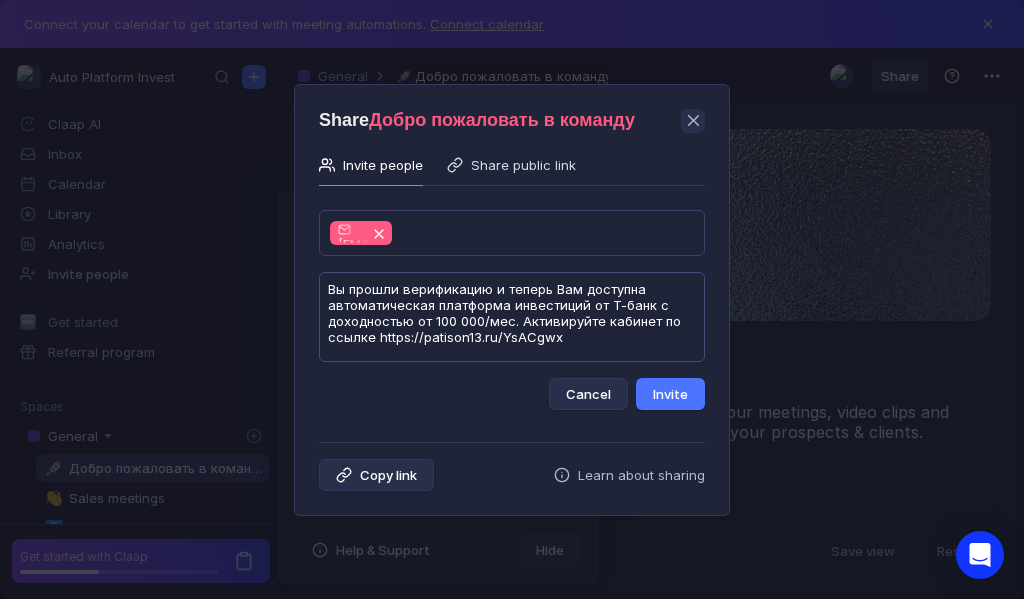 scroll, scrollTop: 1, scrollLeft: 0, axis: vertical 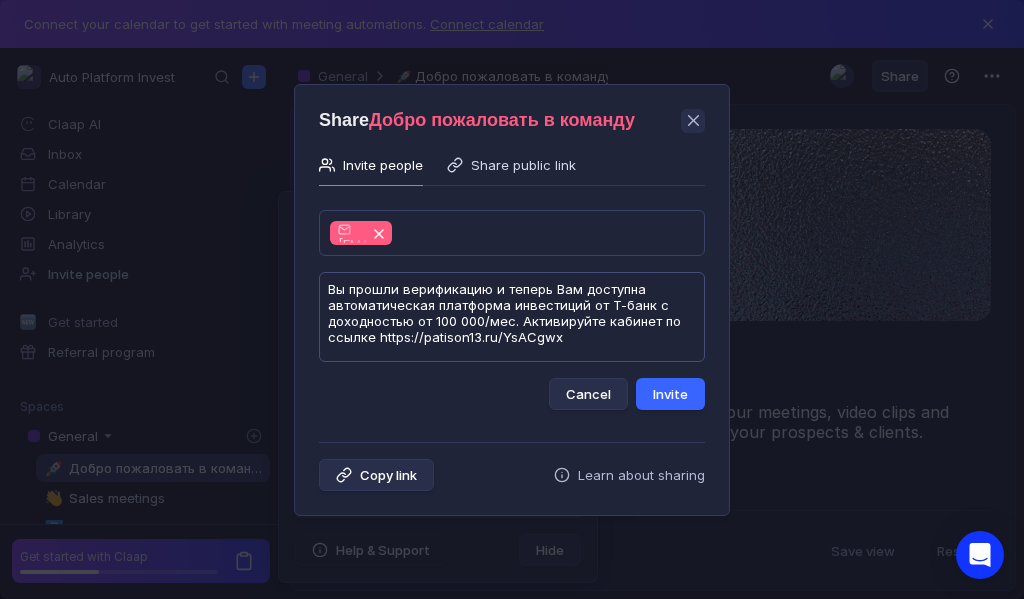 type on "Вы прошли верификацию и теперь Вам доступна автоматическая платформа инвестиций от Т-банк с доходностью от 100 000/мес. Активируйте кабинет по ссылке https://patison13.ru/YsACgwx" 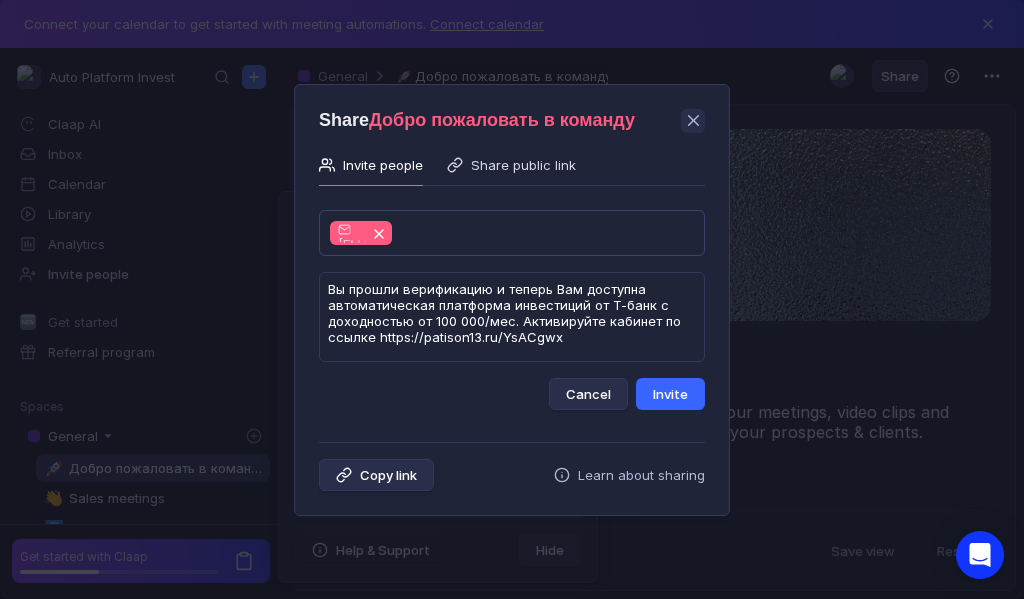 click on "Invite" at bounding box center (670, 394) 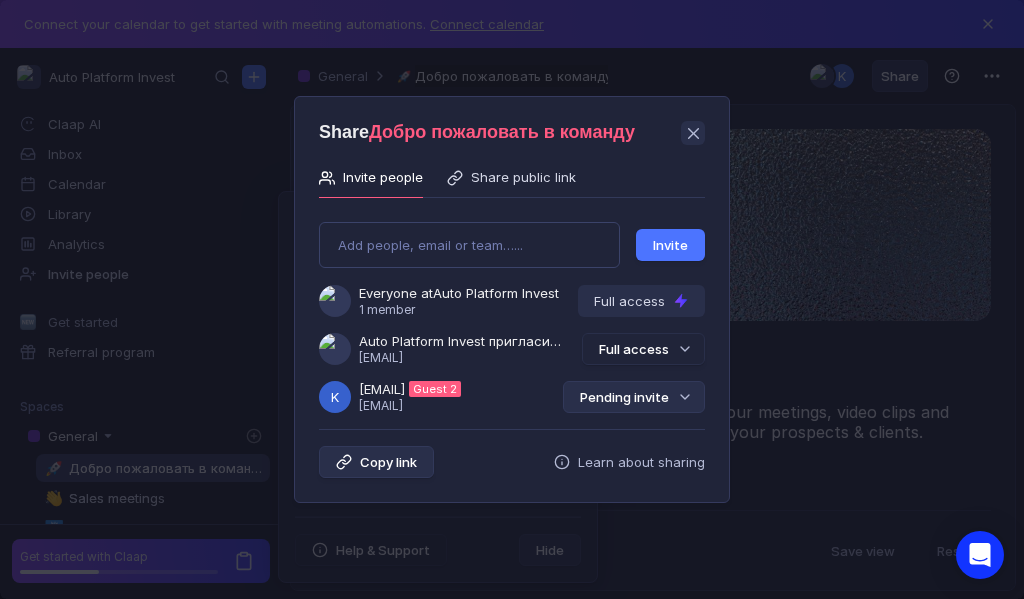 click on "Pending invite" at bounding box center [634, 397] 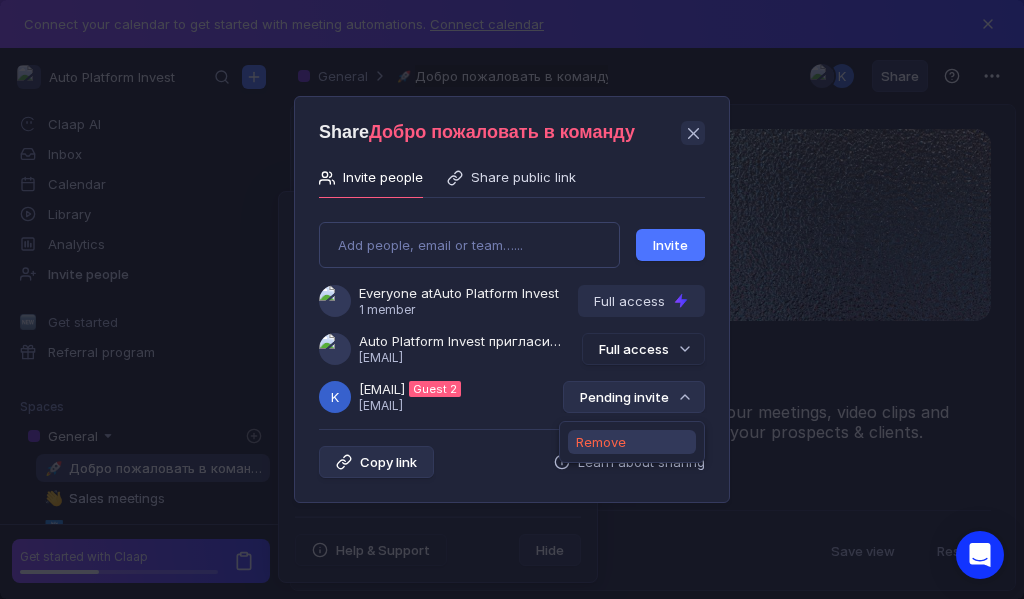 click on "Remove" at bounding box center (601, 442) 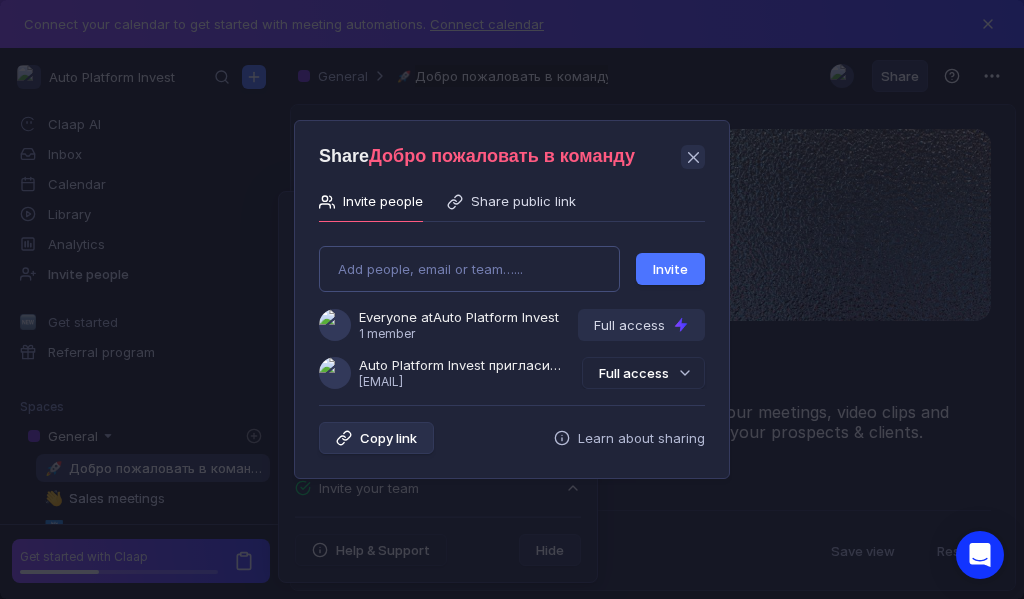 click on "Add people, email or team…... Invite Everyone at Auto Platform Invest 1 member Full access Auto Platform Invest пригласила Вас в команду [EMAIL] Full access" at bounding box center [512, 309] 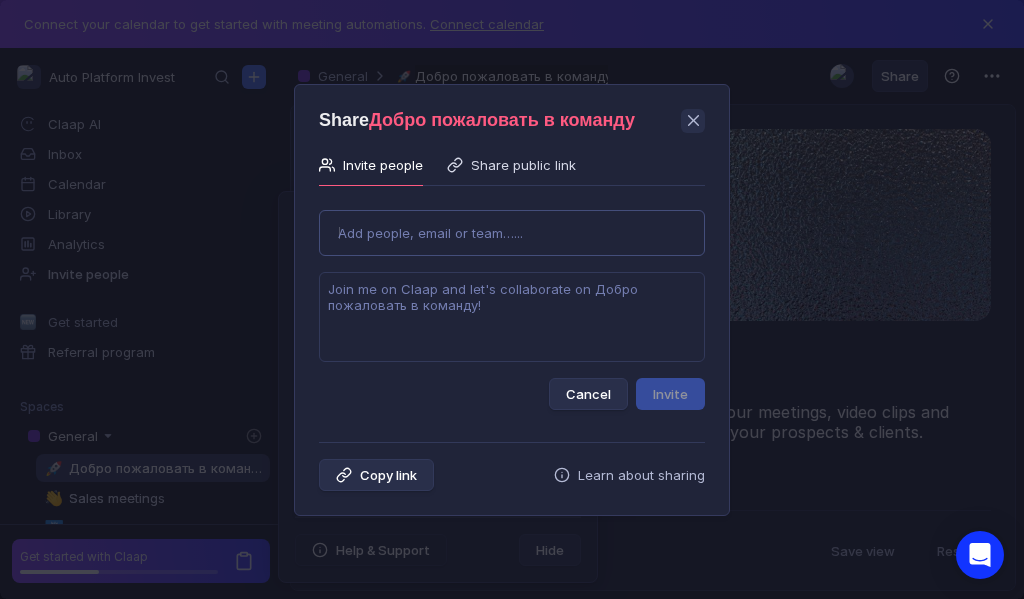 type on "[EMAIL]" 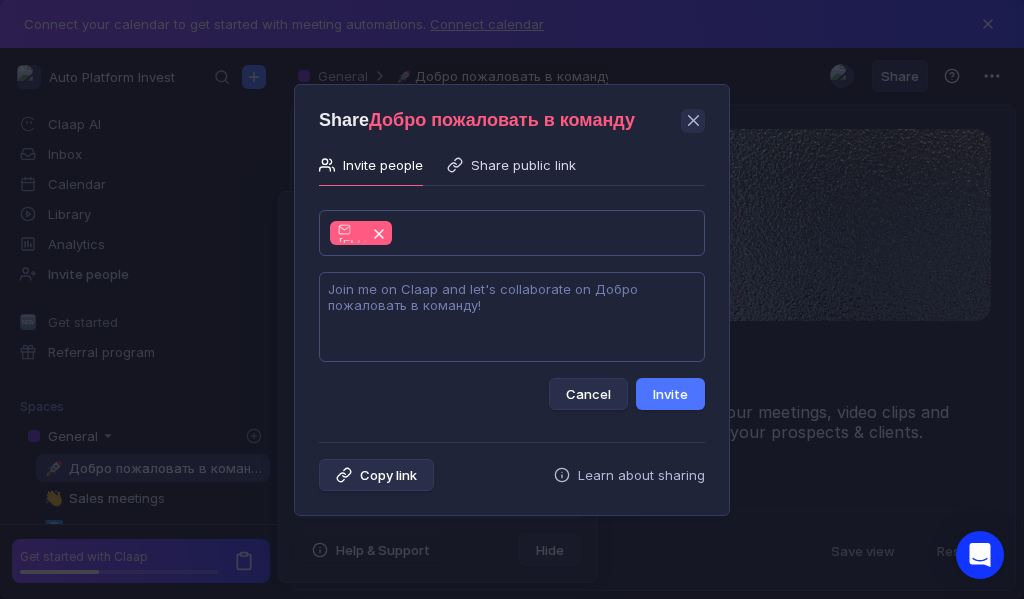 click at bounding box center (512, 317) 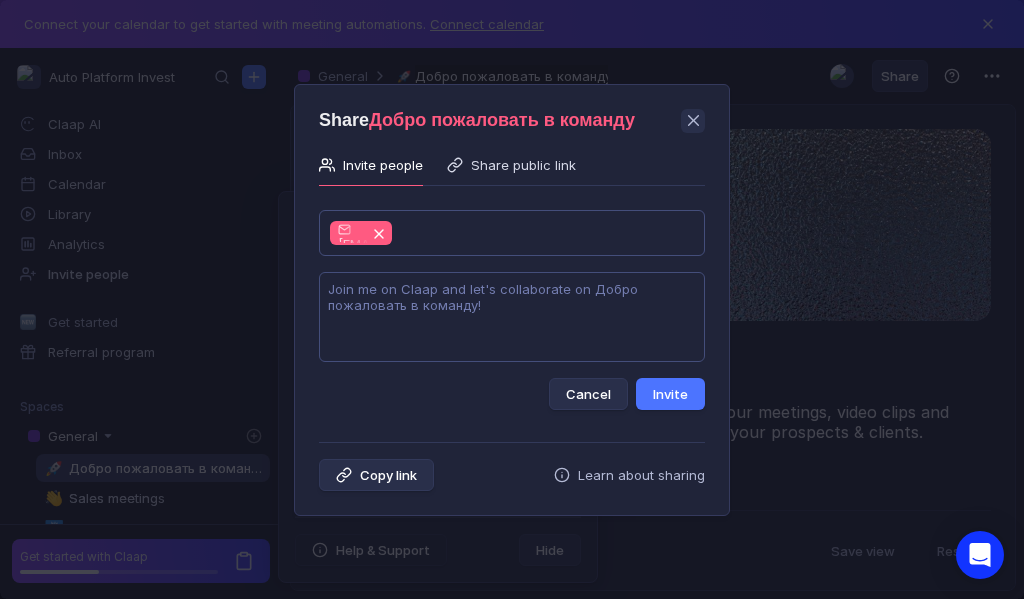 click at bounding box center [512, 317] 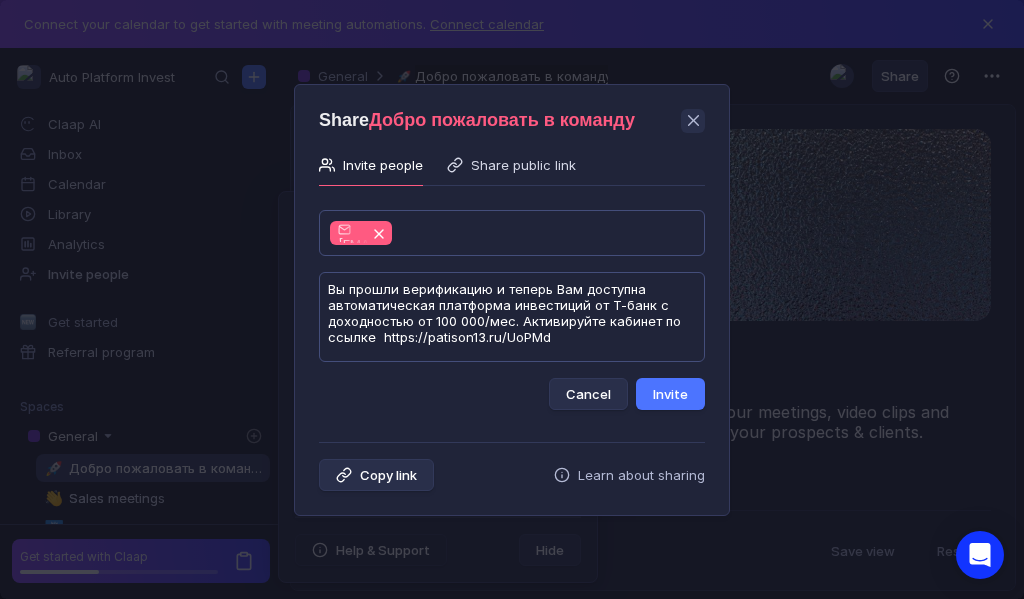 scroll, scrollTop: 1, scrollLeft: 0, axis: vertical 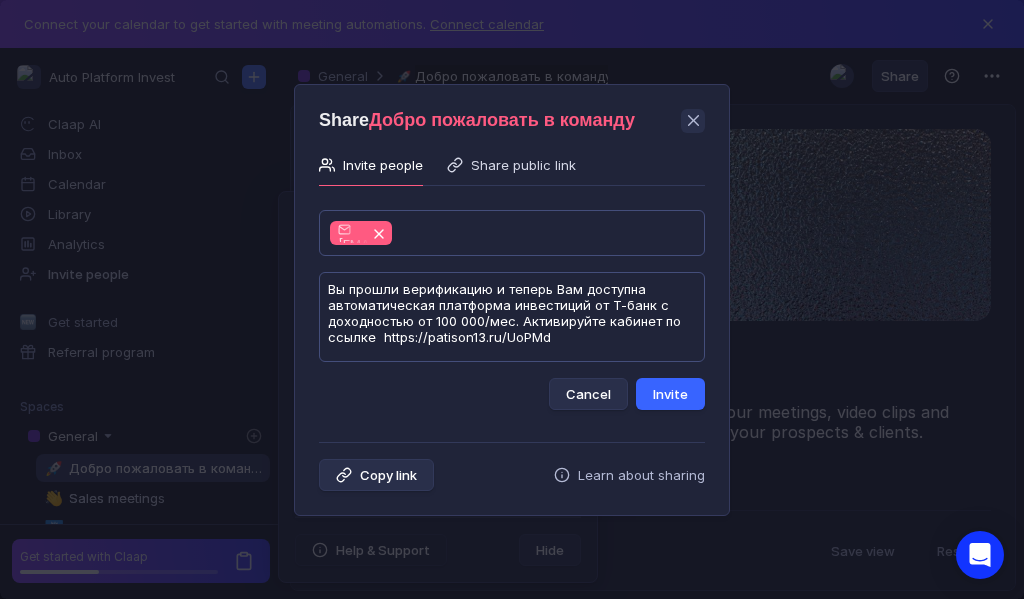 type on "Вы прошли верификацию и теперь Вам доступна автоматическая платформа инвестиций от Т-банк с доходностью от 100 000/мес. Активируйте кабинет по ссылке  https://patison13.ru/UoPMd" 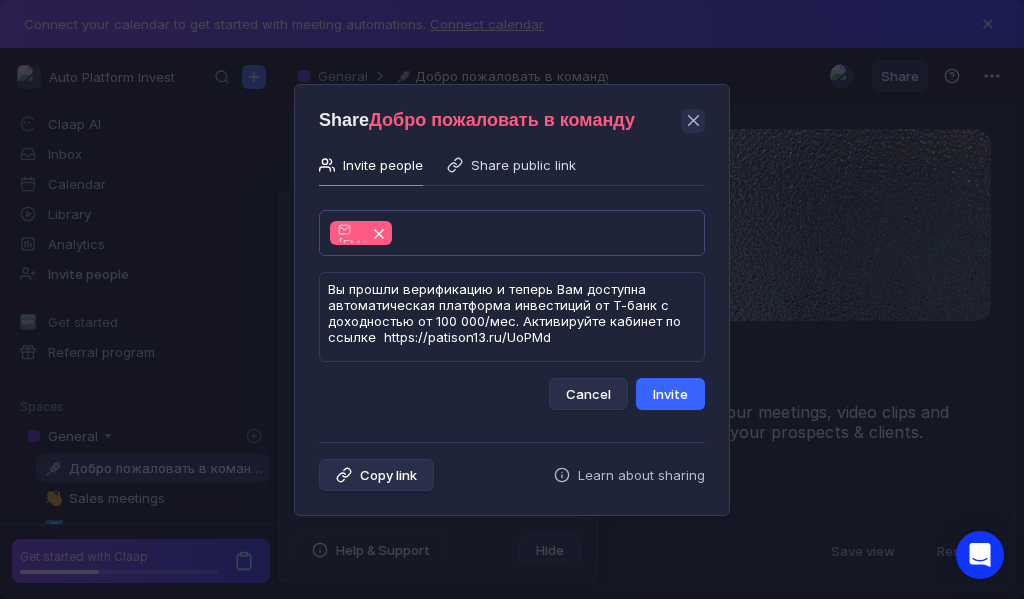 click on "Invite" at bounding box center (670, 394) 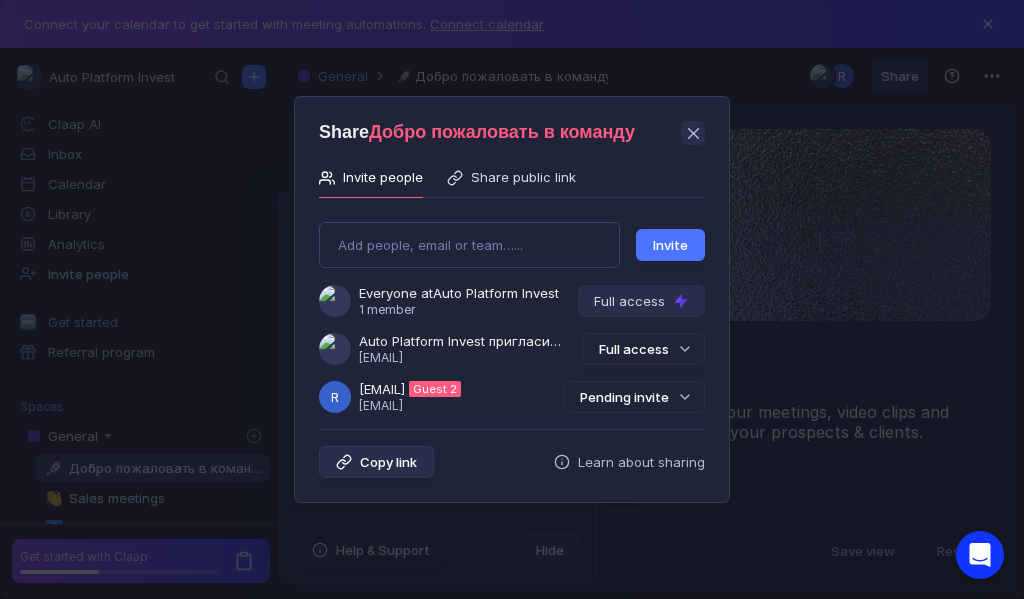 click on "Pending invite" at bounding box center [634, 397] 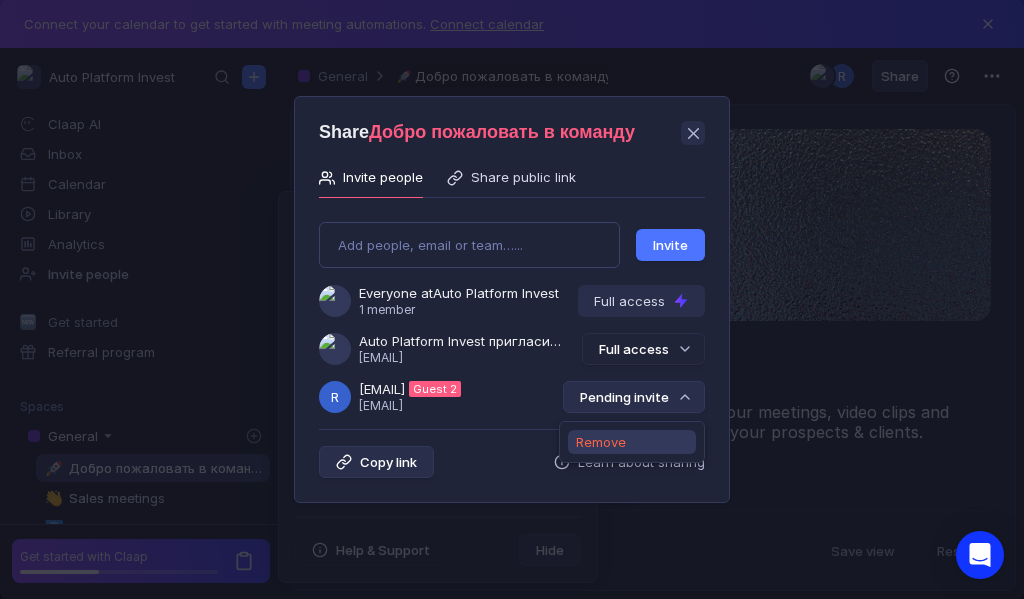 click on "Remove" at bounding box center (601, 442) 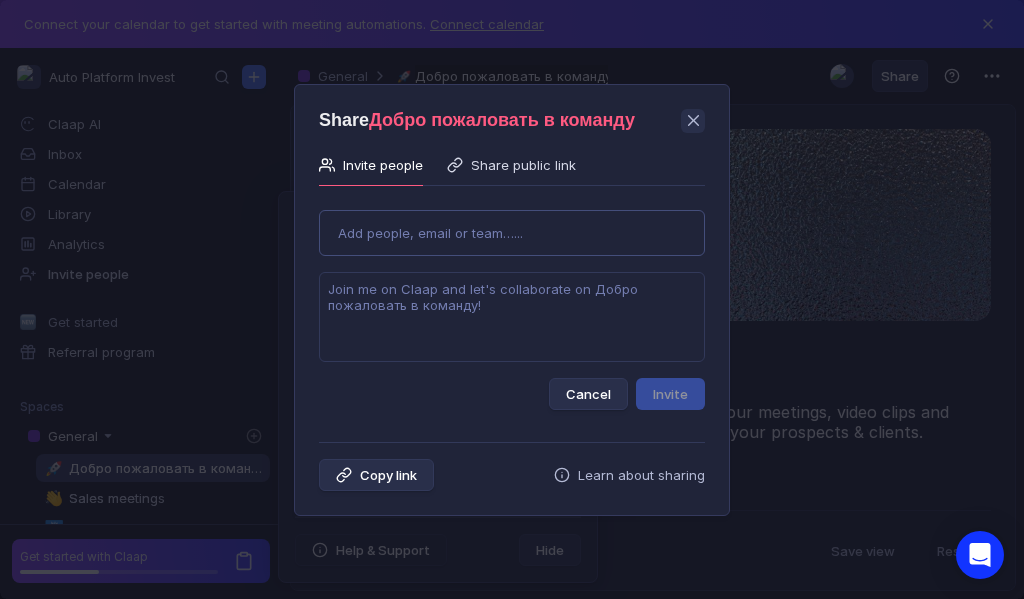 click on "Use Up and Down to choose options, press Enter to select the currently focused option, press Escape to exit the menu, press Tab to select the option and exit the menu. Add people, email or team…... Cancel Invite" at bounding box center (512, 302) 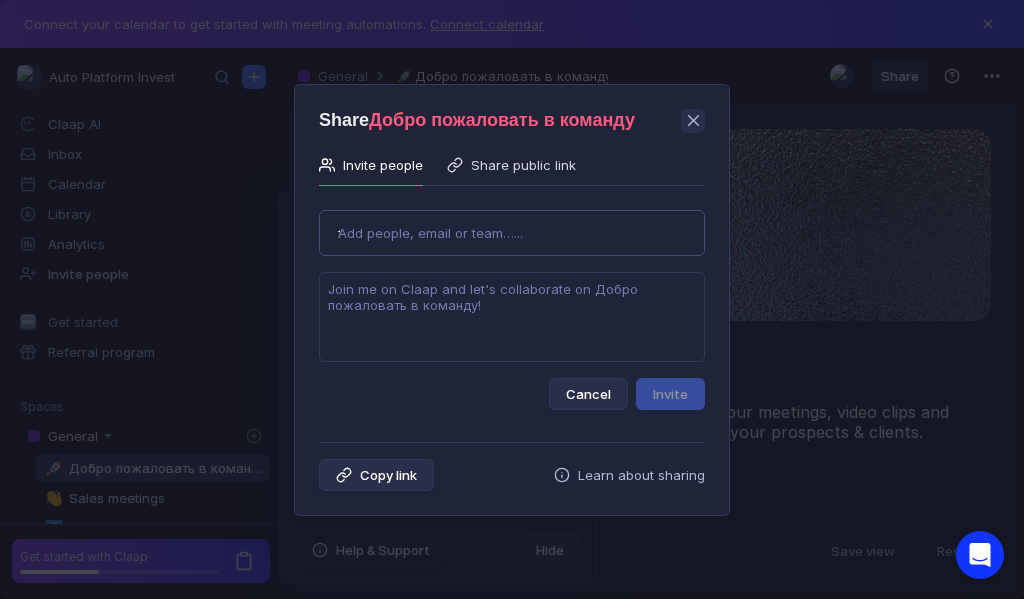 type on "[EMAIL]" 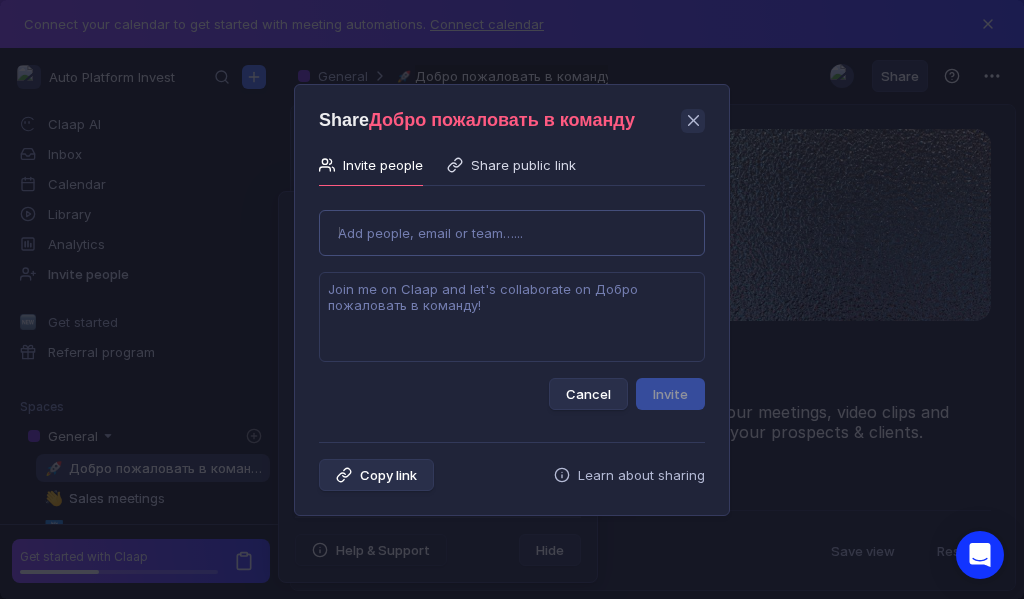 type 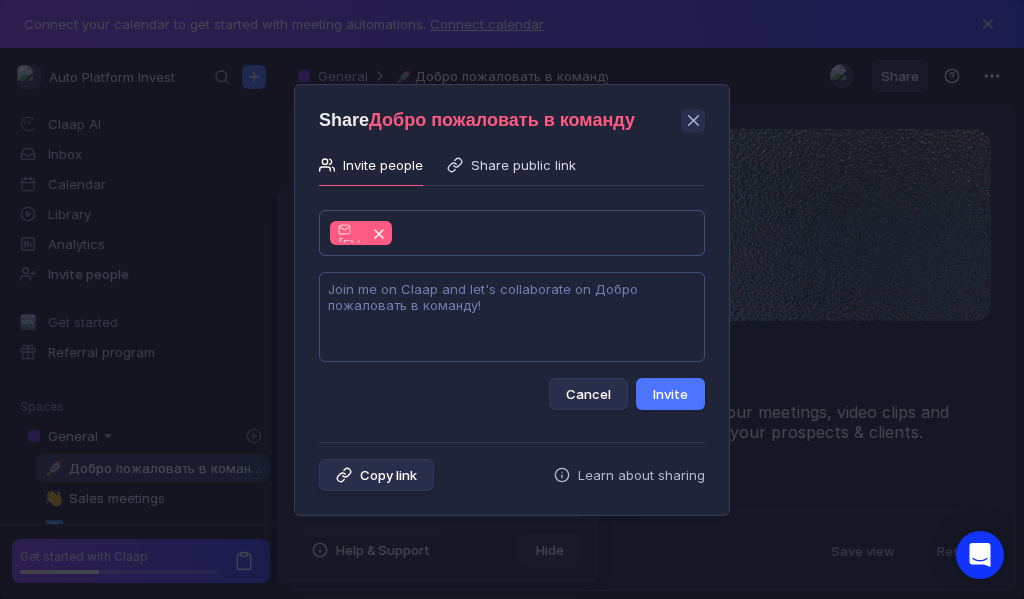 click at bounding box center [512, 317] 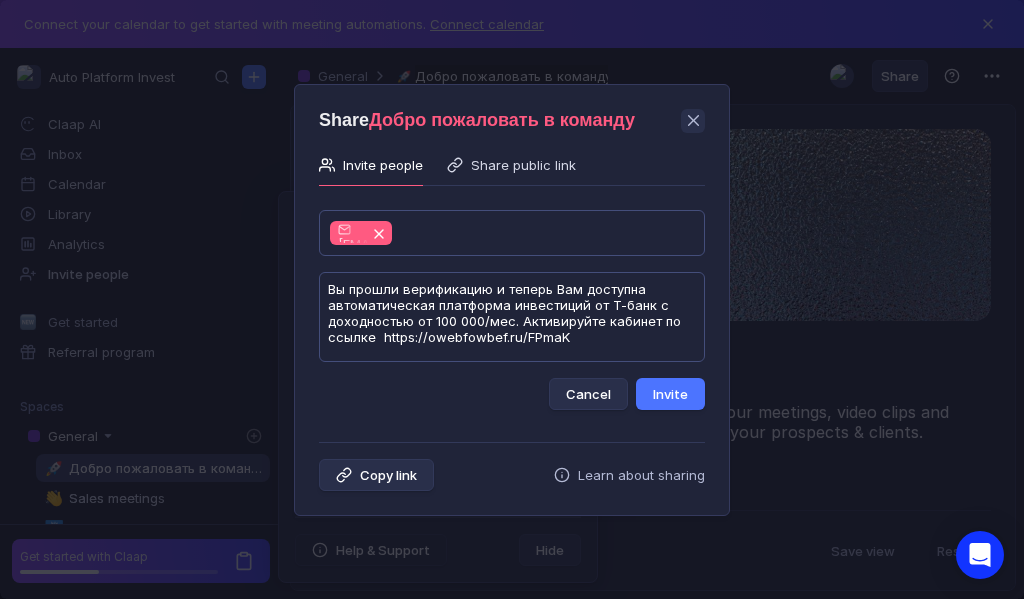 scroll, scrollTop: 1, scrollLeft: 0, axis: vertical 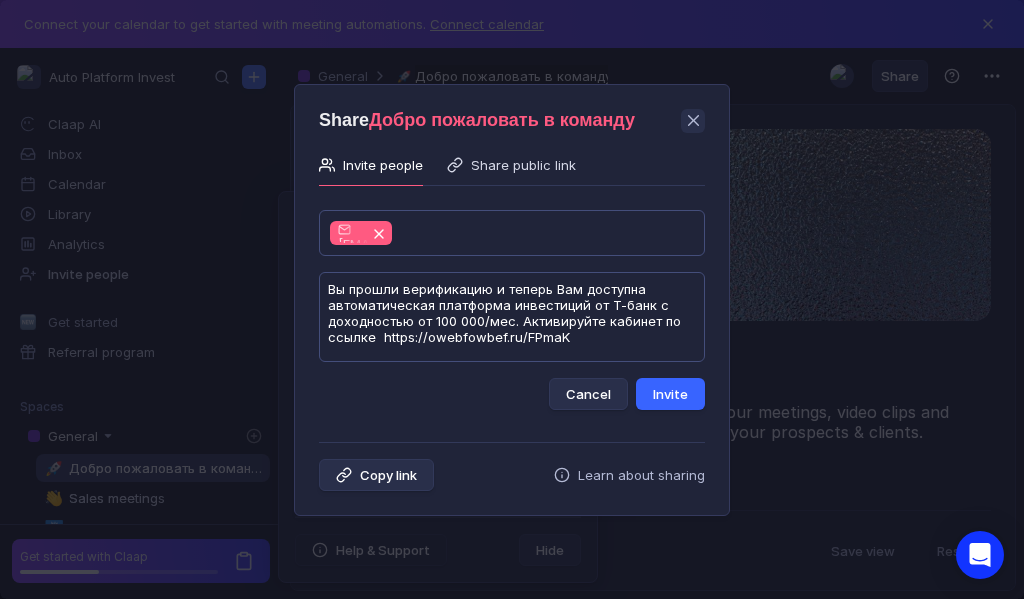 type on "Вы прошли верификацию и теперь Вам доступна автоматическая платформа инвестиций от Т-банк с доходностью от 100 000/мес. Активируйте кабинет по ссылке  https://owebfowbef.ru/FPmaK" 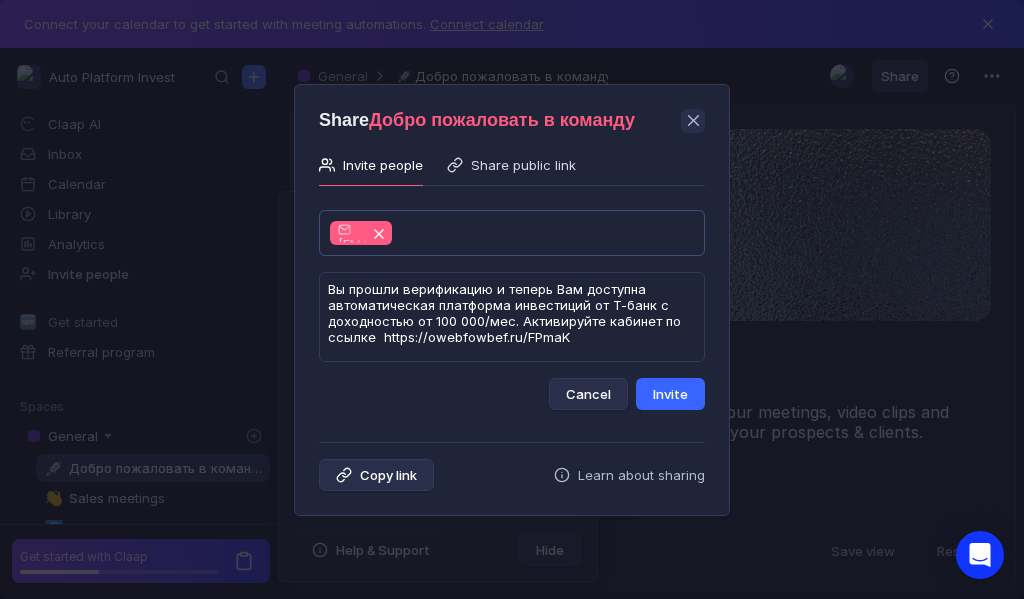 click on "Invite" at bounding box center [670, 394] 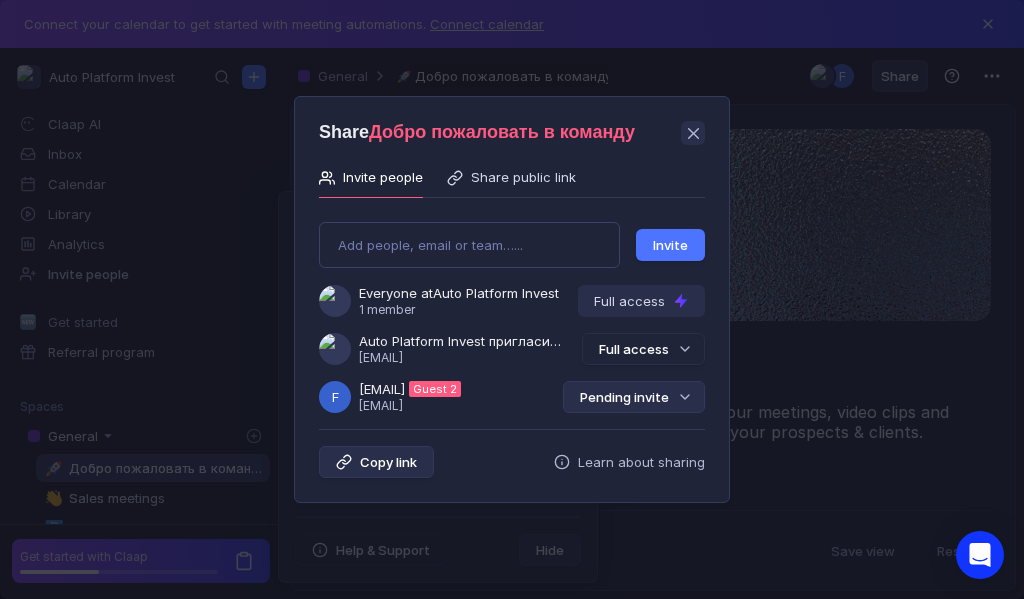 click on "Pending invite" at bounding box center (634, 397) 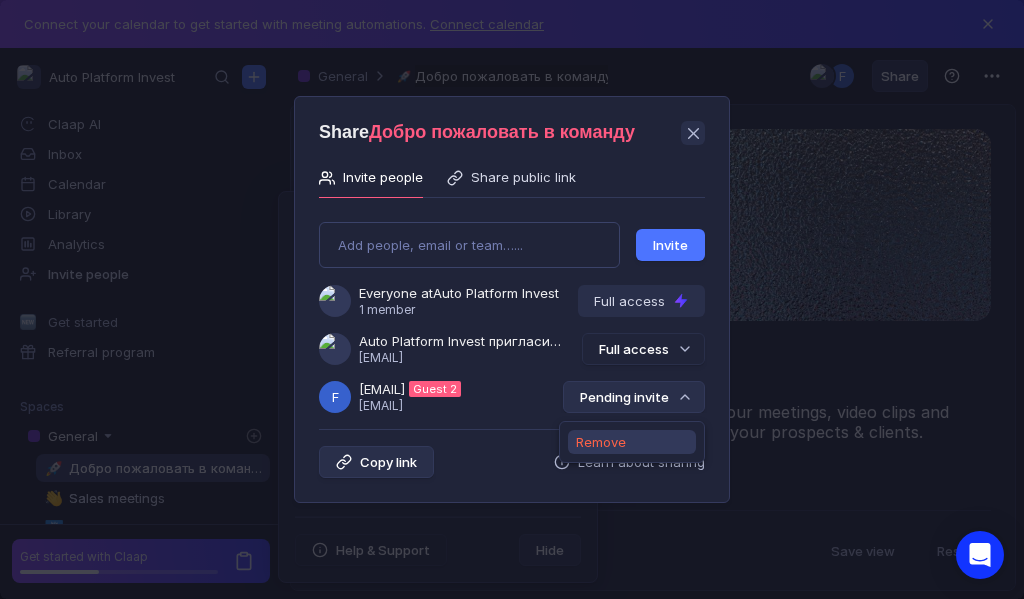 click on "Remove" at bounding box center [601, 442] 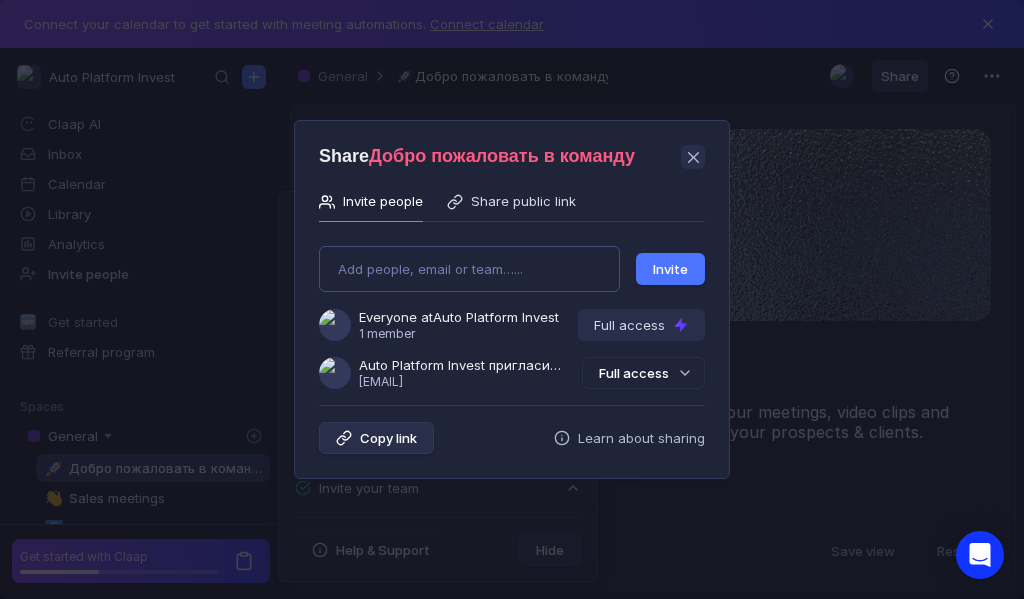 click on "Add people, email or team…... Invite Everyone at Auto Platform Invest 1 member Full access Auto Platform Invest пригласила Вас в команду [EMAIL] Full access" at bounding box center [512, 309] 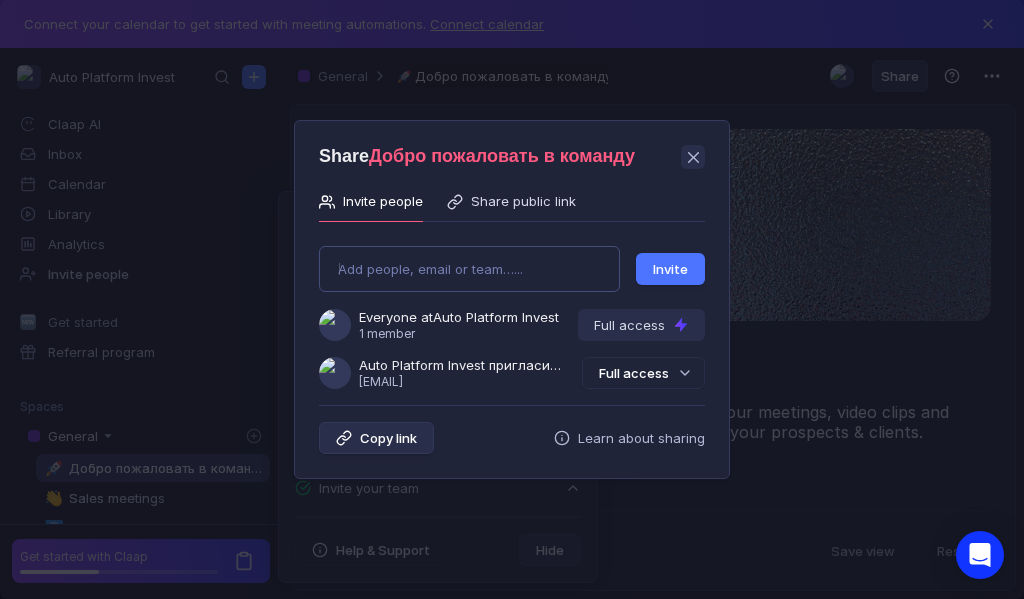 type on "jamilakhamidullina@[EMAIL]" 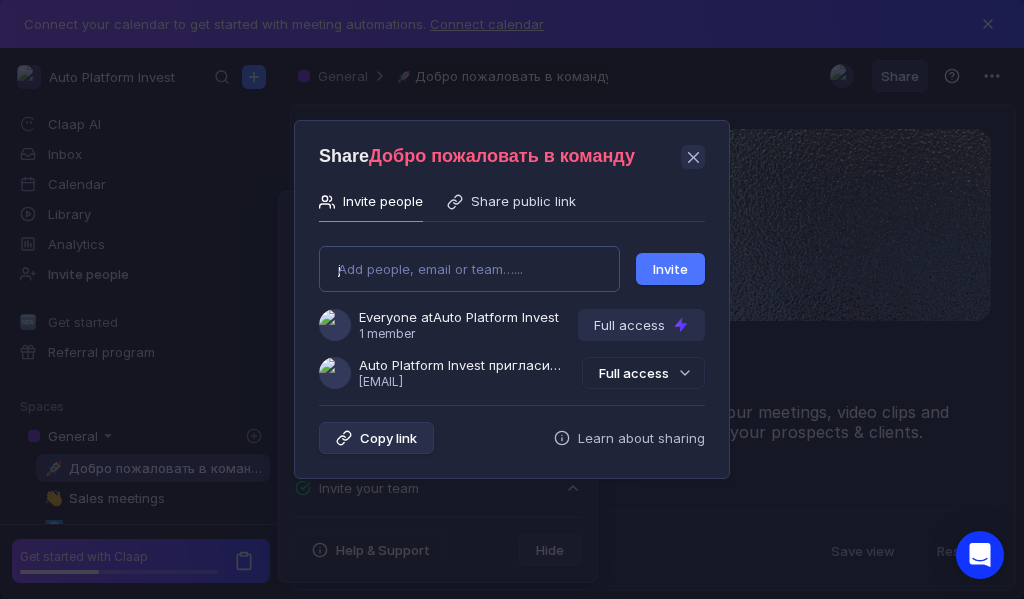 type 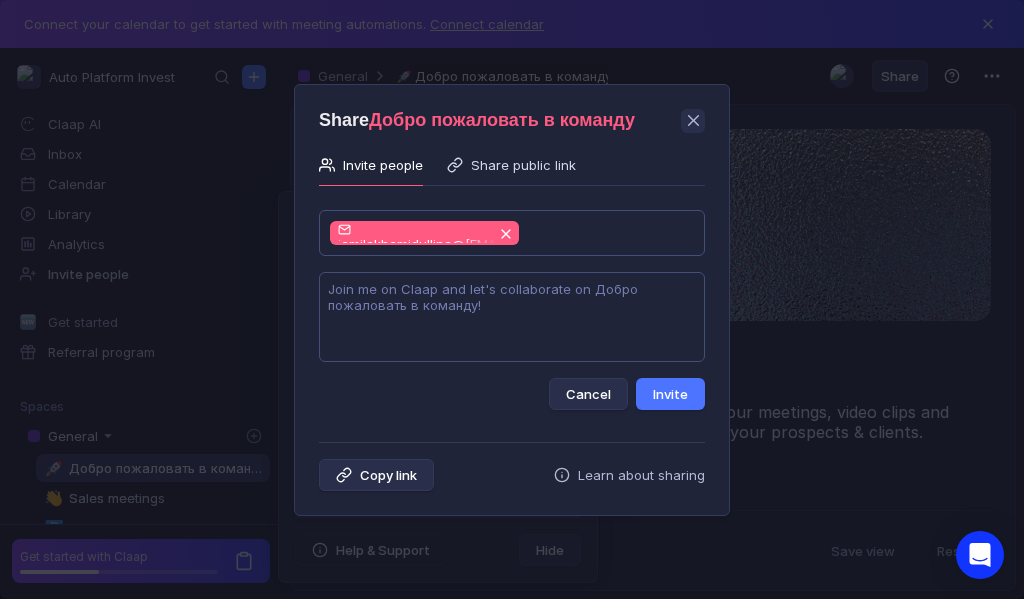 click at bounding box center (512, 317) 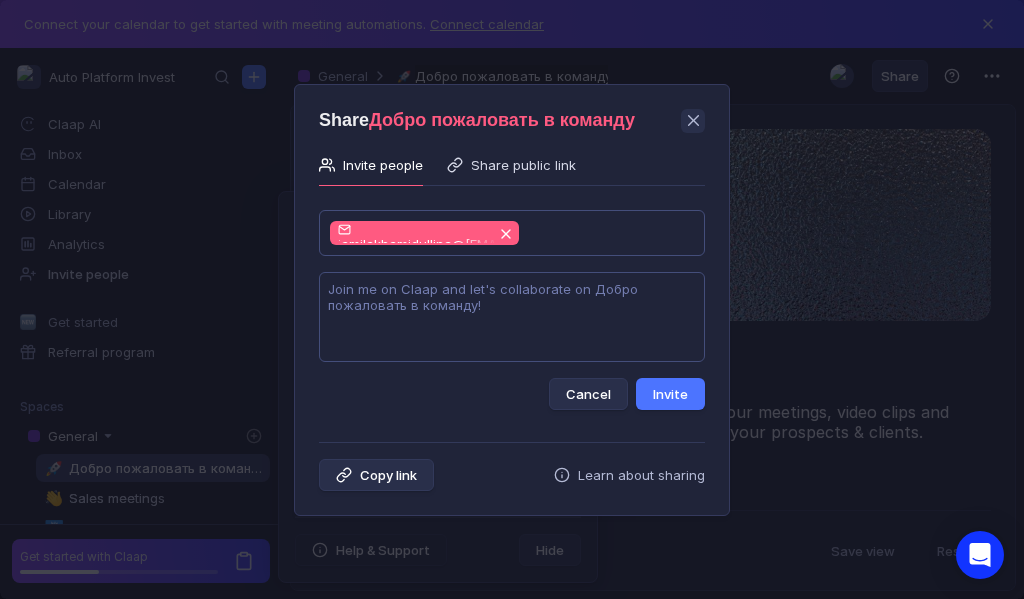 click at bounding box center (512, 317) 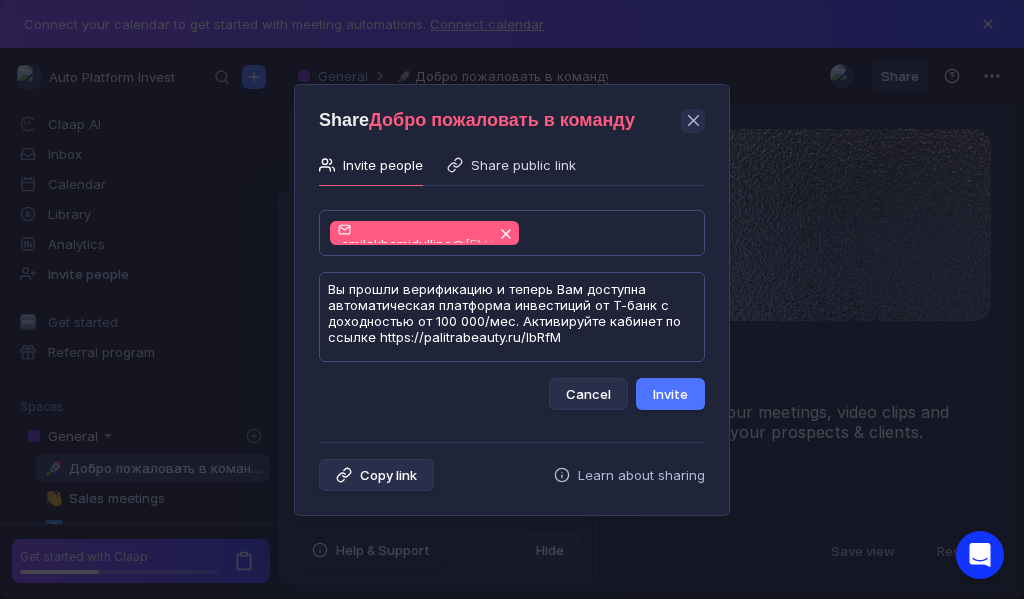 scroll, scrollTop: 1, scrollLeft: 0, axis: vertical 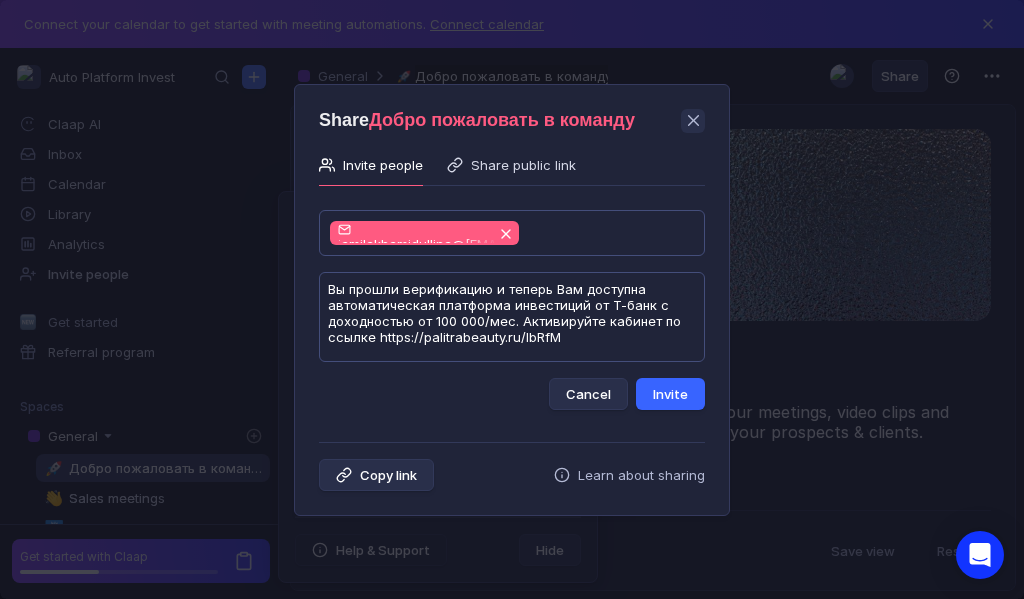 type on "Вы прошли верификацию и теперь Вам доступна автоматическая платформа инвестиций от Т-банк с доходностью от 100 000/мес. Активируйте кабинет по ссылке https://palitrabeauty.ru/lbRfM" 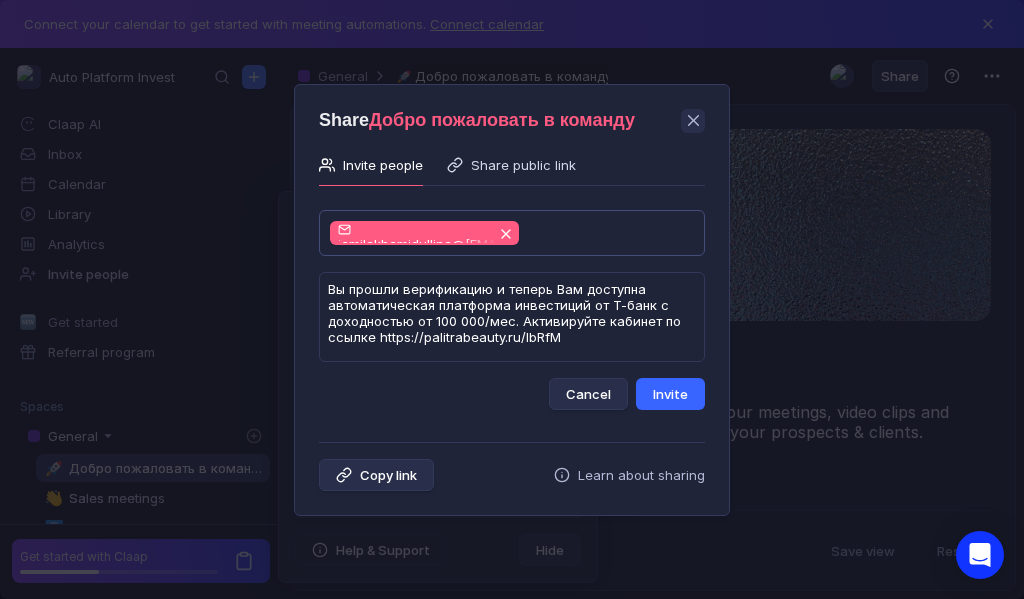 click on "Invite" at bounding box center [670, 394] 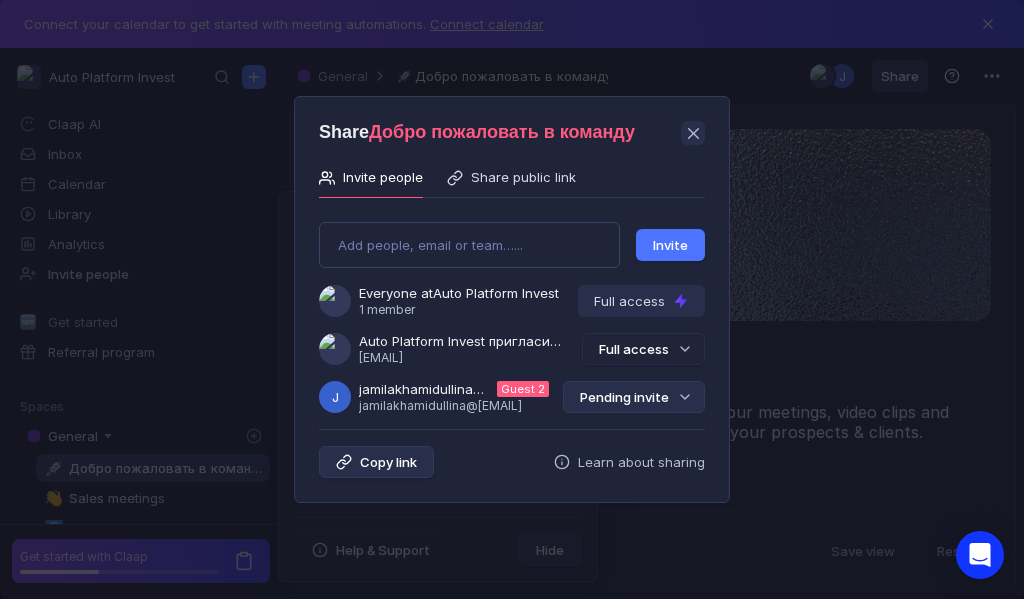 click on "Pending invite" at bounding box center (634, 397) 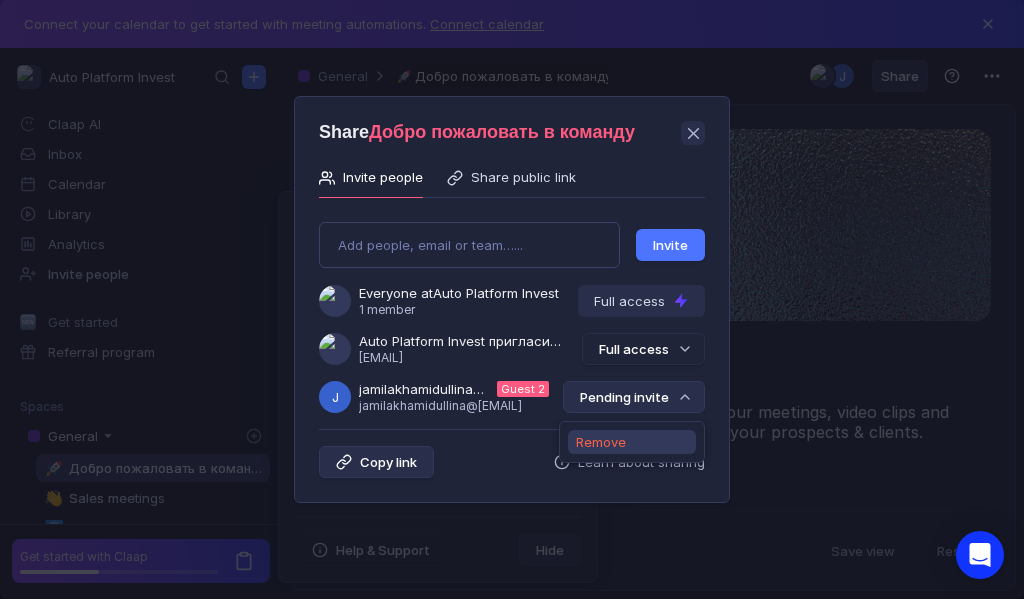click on "Remove" at bounding box center [601, 442] 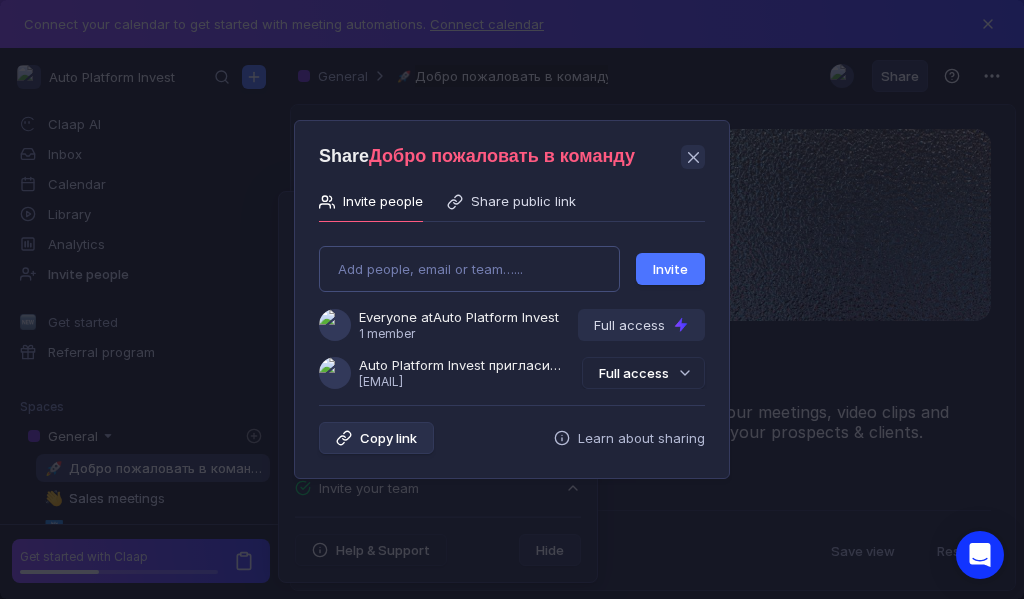 click on "Add people, email or team…... Invite Everyone at Auto Platform Invest 1 member Full access Auto Platform Invest пригласила Вас в команду [EMAIL] Full access" at bounding box center (512, 309) 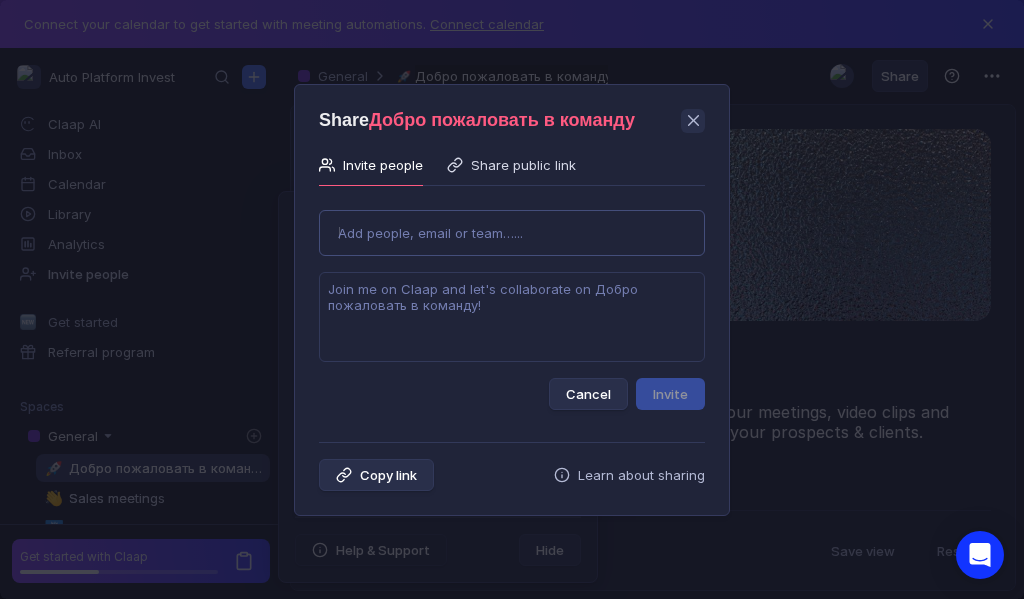 type on "[EMAIL]" 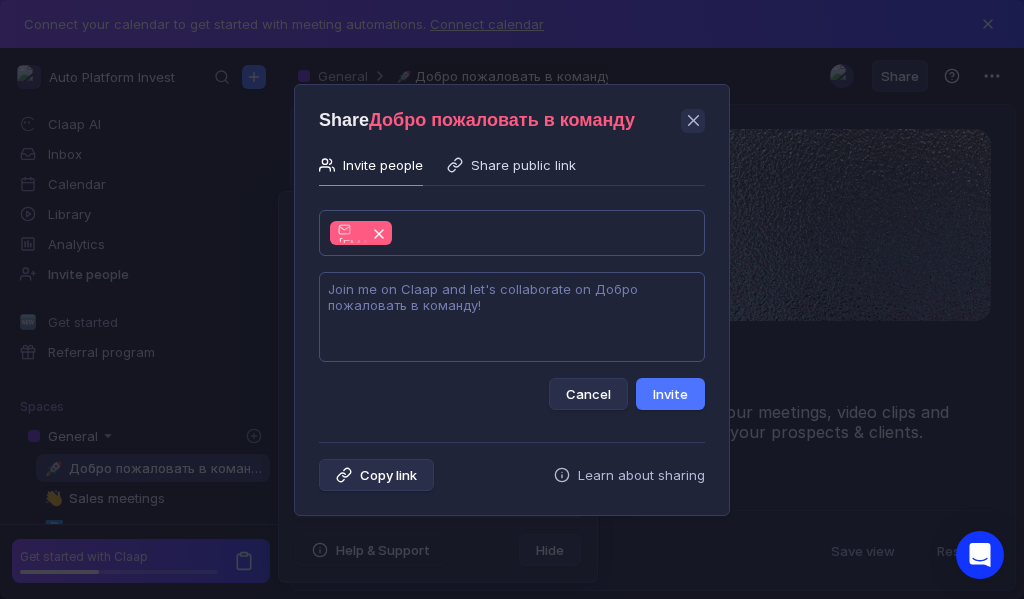 click at bounding box center [512, 317] 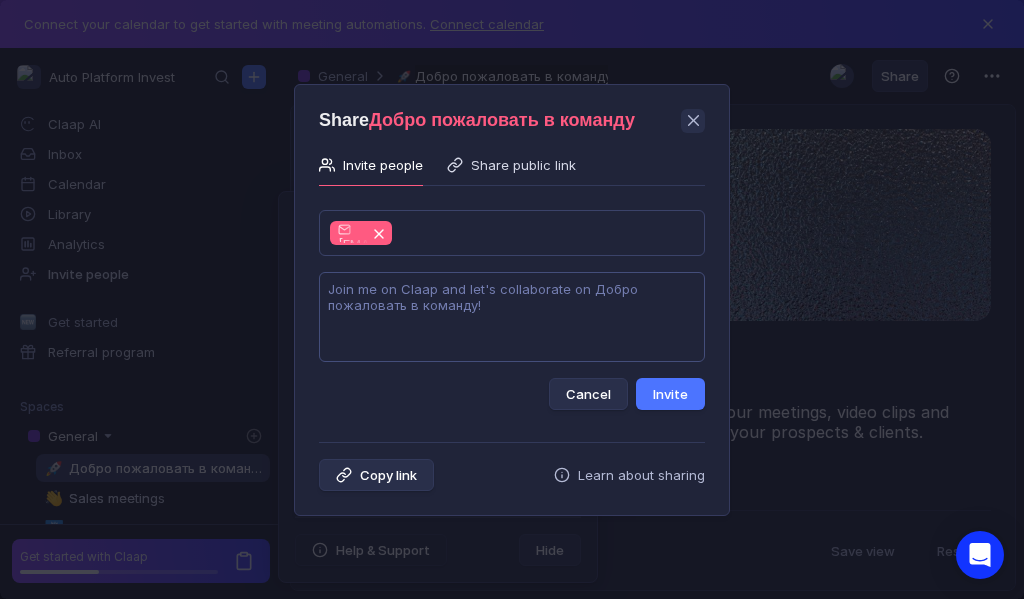 click at bounding box center [512, 317] 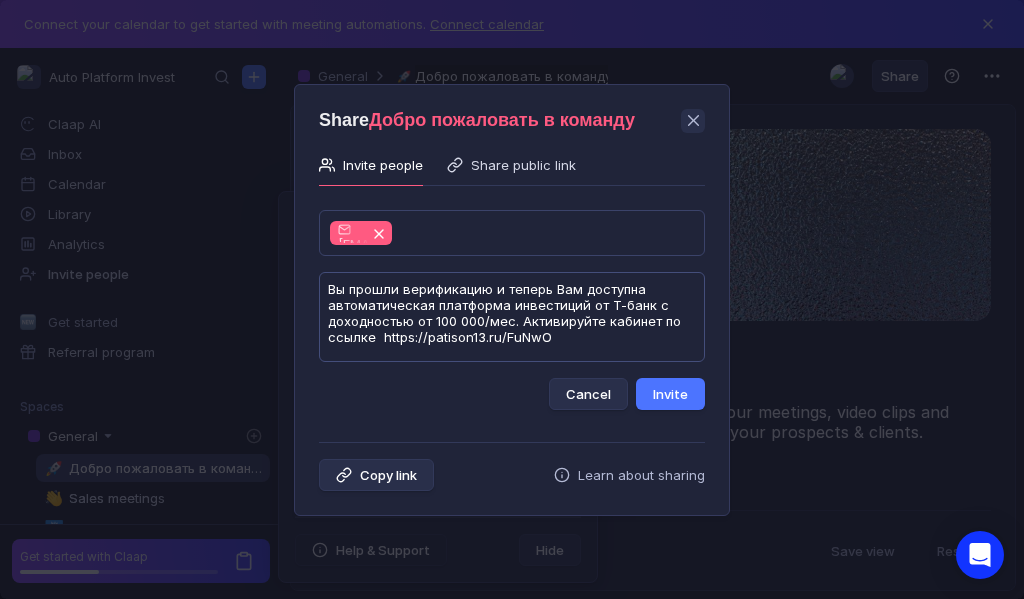 scroll, scrollTop: 1, scrollLeft: 0, axis: vertical 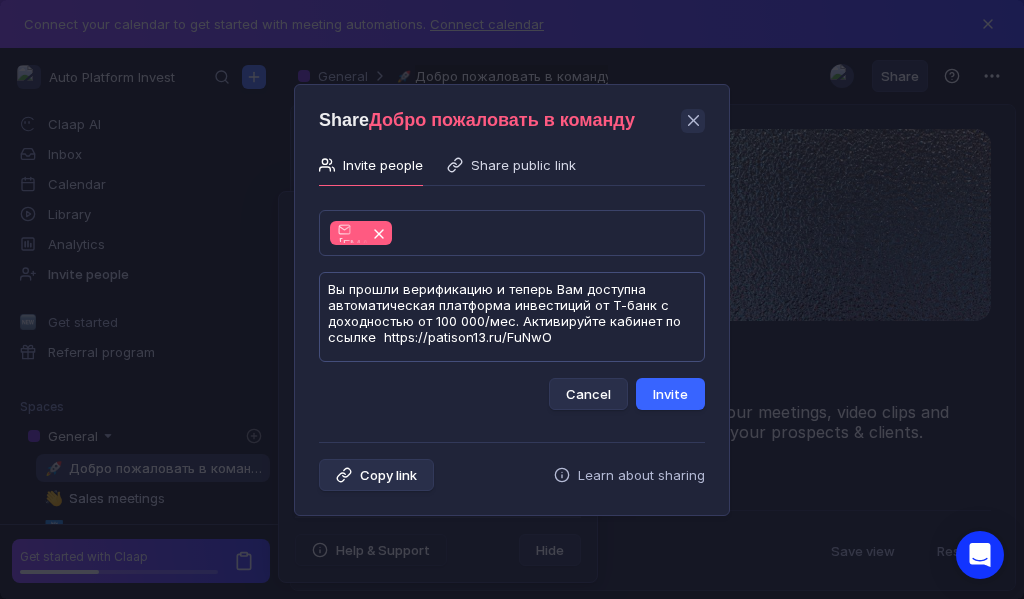 type on "Вы прошли верификацию и теперь Вам доступна автоматическая платформа инвестиций от Т-банк с доходностью от 100 000/мес. Активируйте кабинет по ссылке  https://patison13.ru/FuNwO" 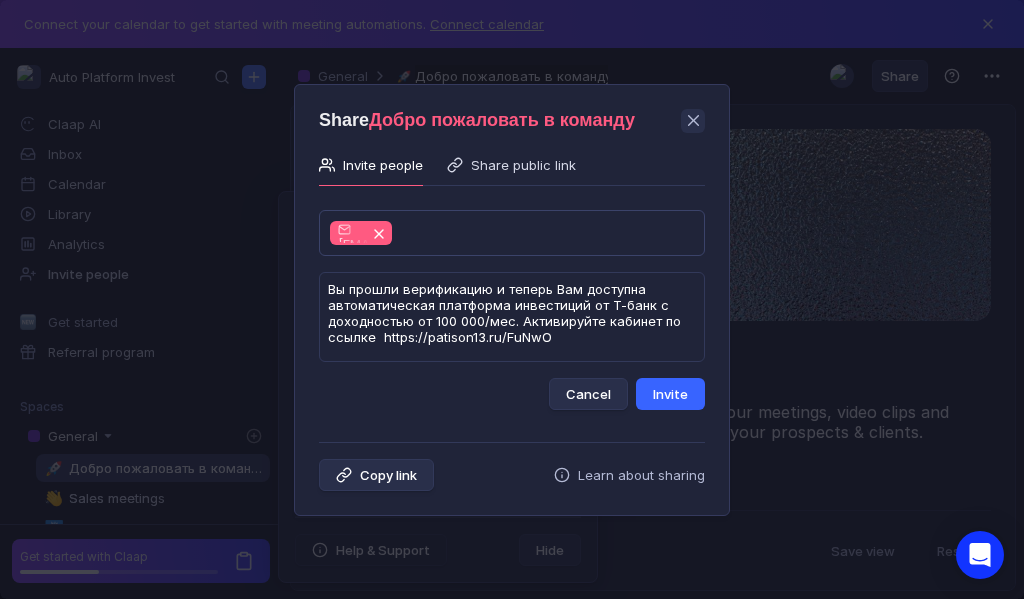 click on "Invite" at bounding box center [670, 394] 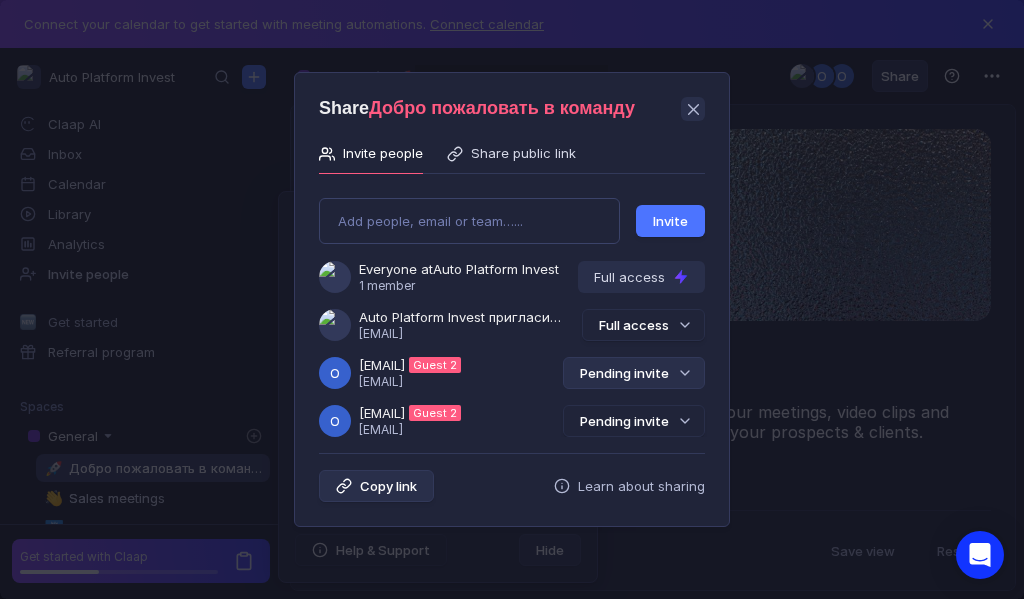 click on "Pending invite" at bounding box center (634, 373) 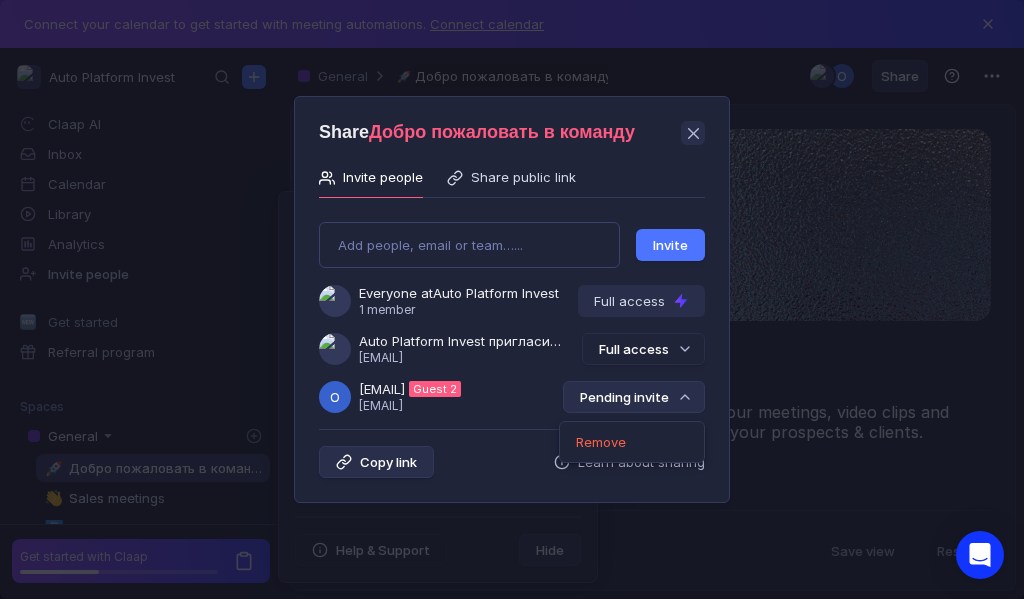 click on "Remove" at bounding box center [632, 442] 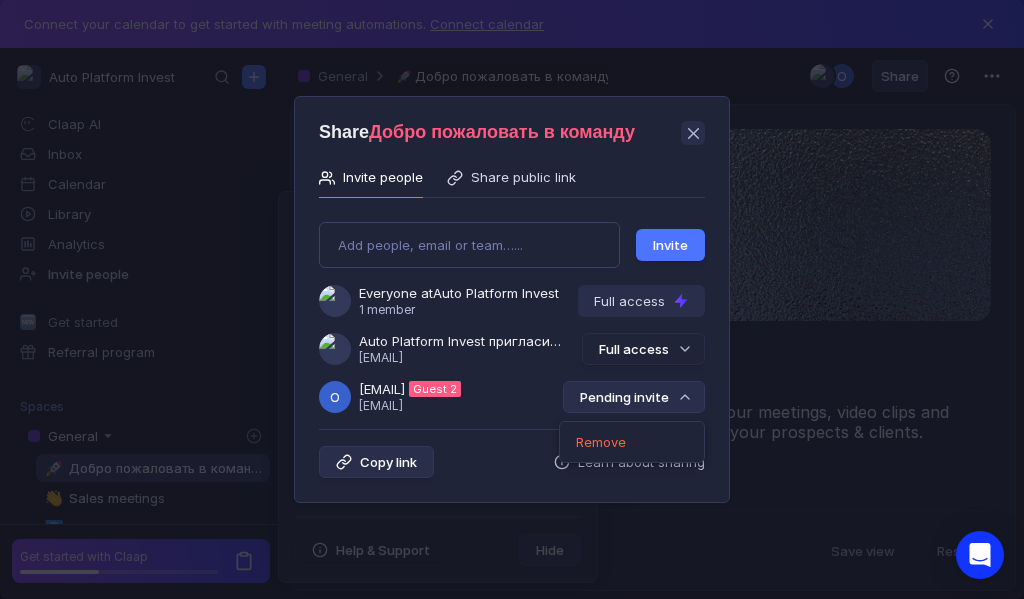 click on "Pending invite" at bounding box center (634, 397) 